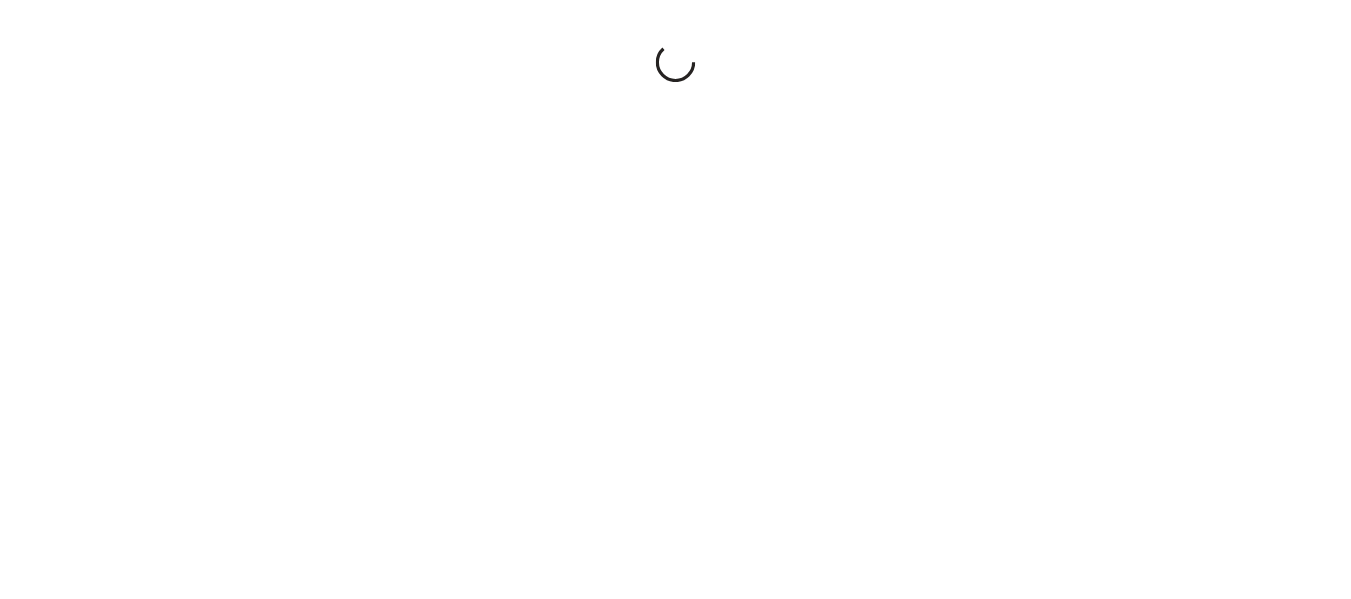 scroll, scrollTop: 0, scrollLeft: 0, axis: both 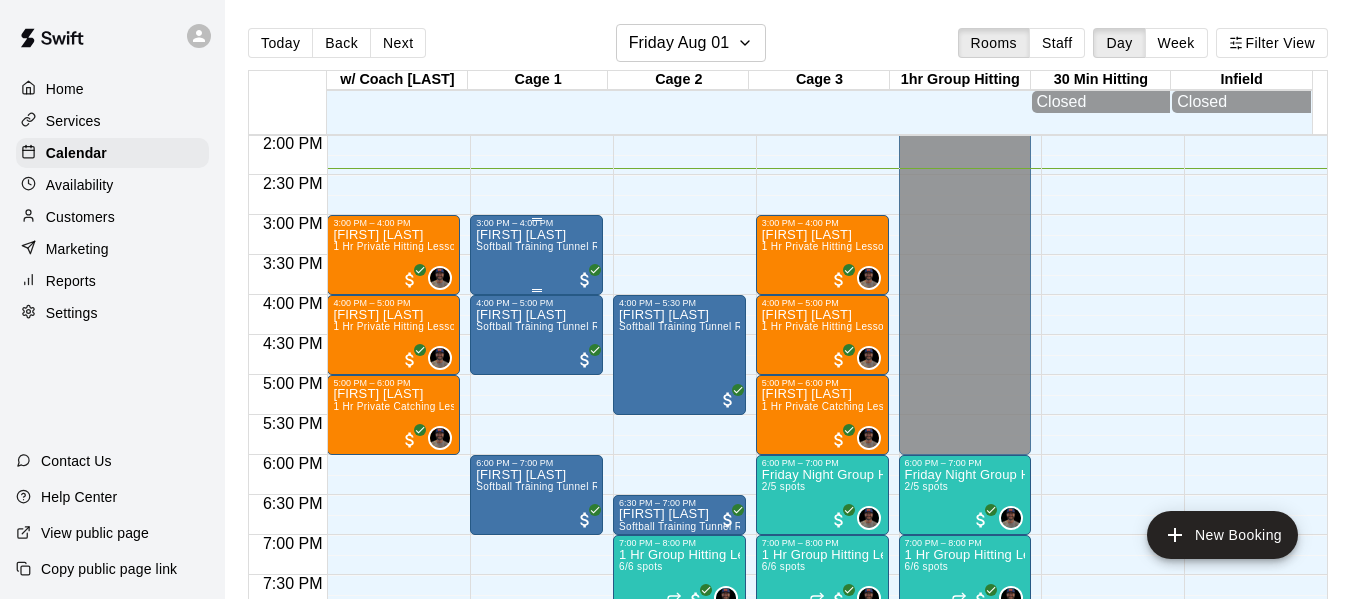 click on "Billy Barbee Softball Training Tunnel Rental" at bounding box center [536, 527] 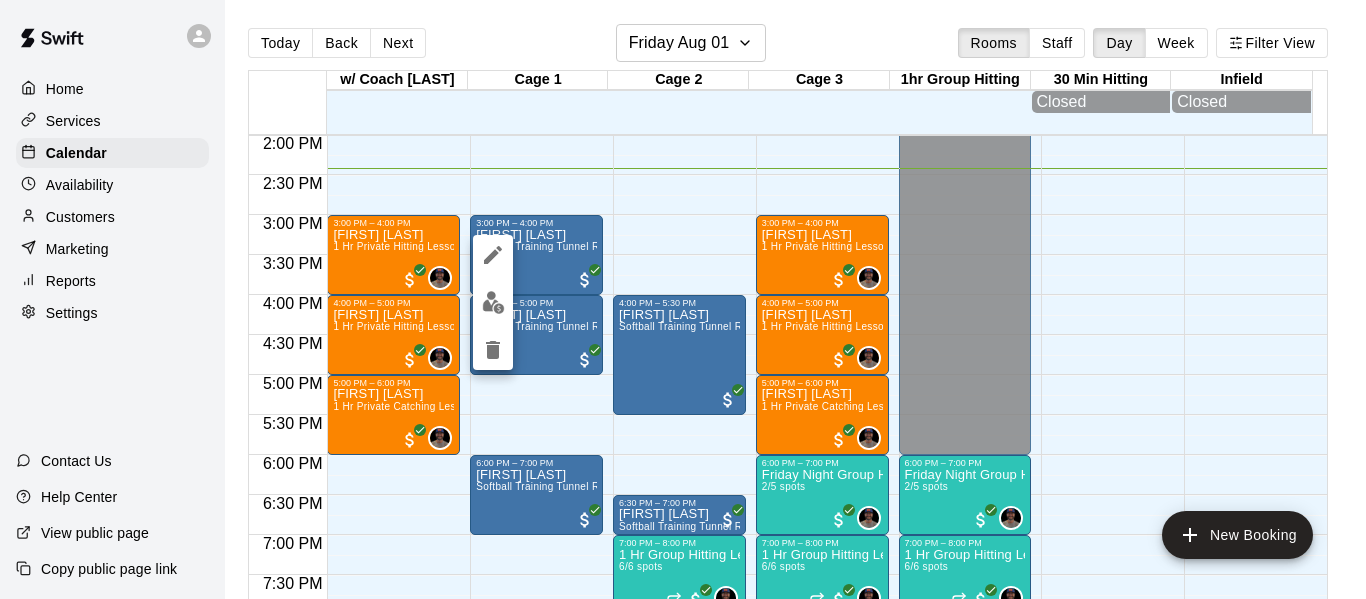 click at bounding box center [683, 299] 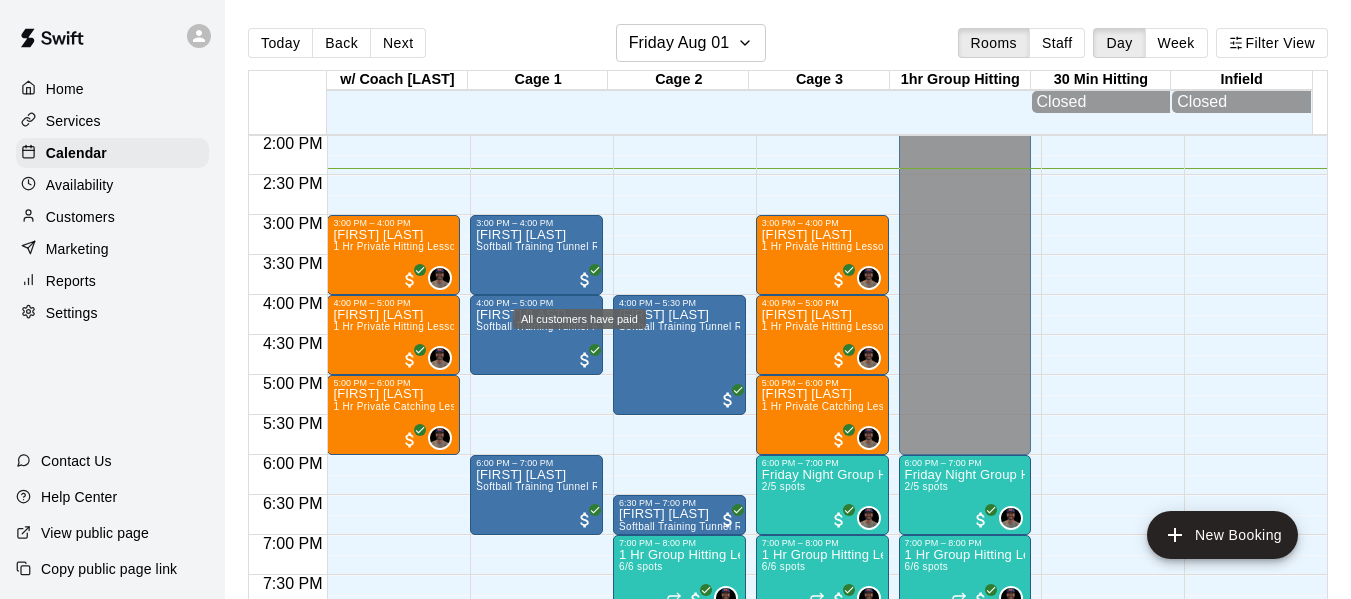 click at bounding box center [585, 280] 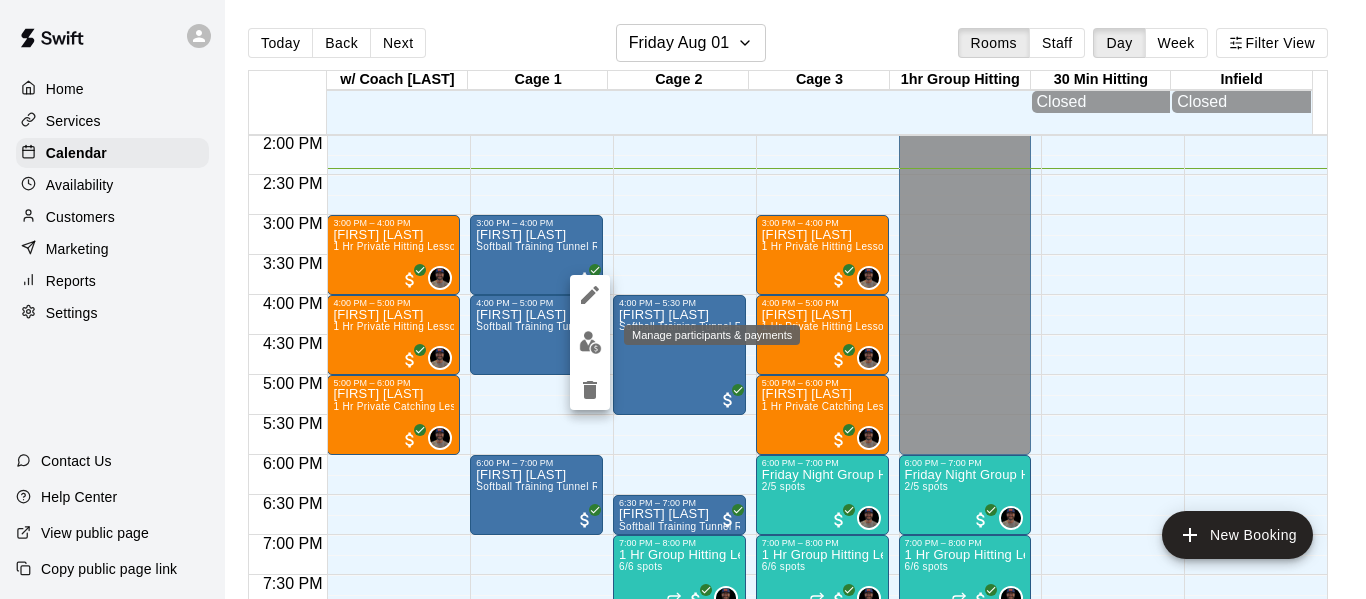 click at bounding box center (590, 342) 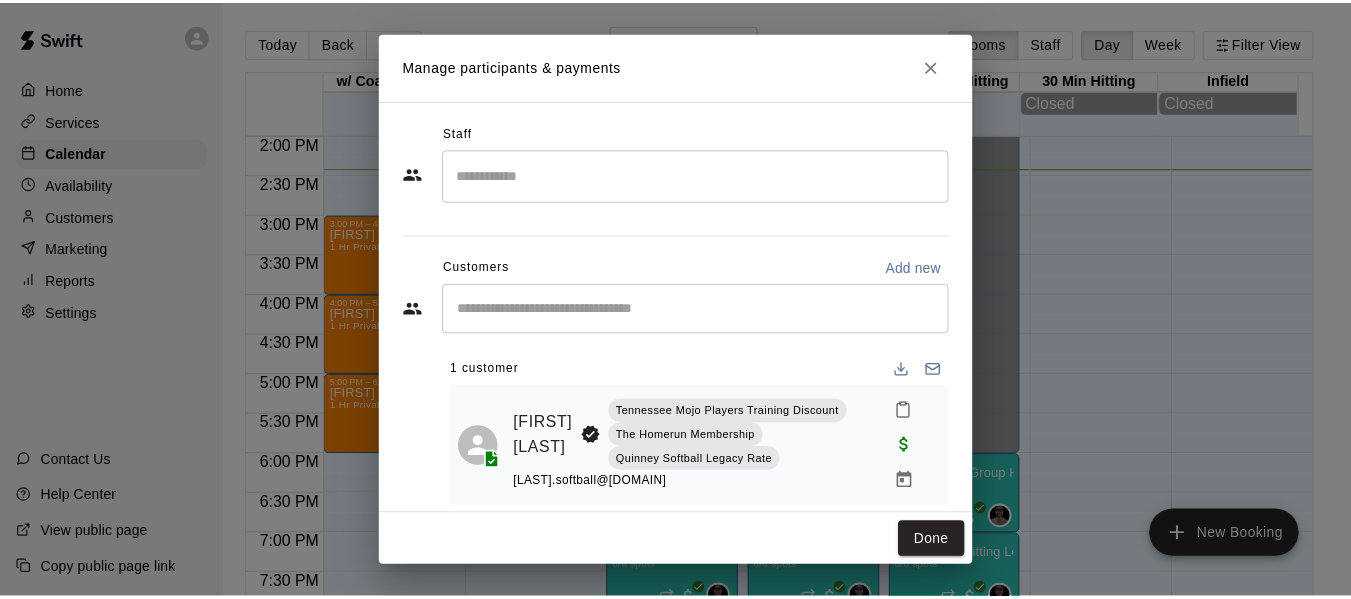 scroll, scrollTop: 26, scrollLeft: 0, axis: vertical 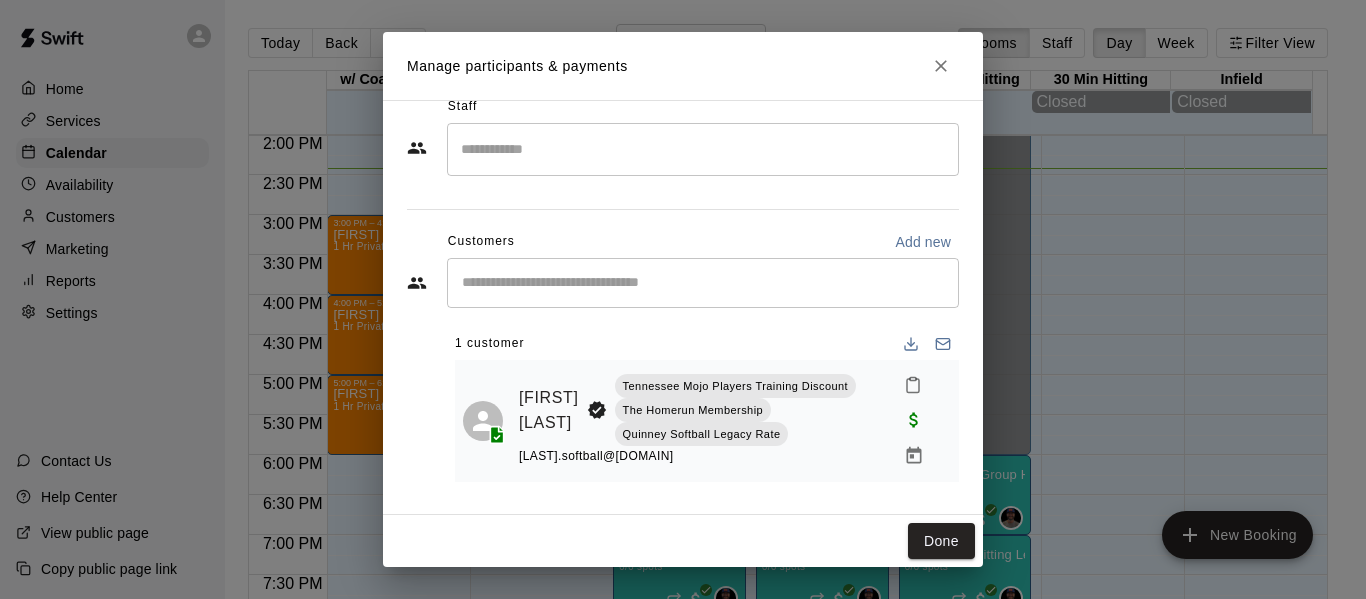 click on "Billy Barbee Tennessee Mojo Players Training Discount The Homerun Membership Quinney Softball Legacy Rate barbee.softball@gmail.com" at bounding box center [707, 421] 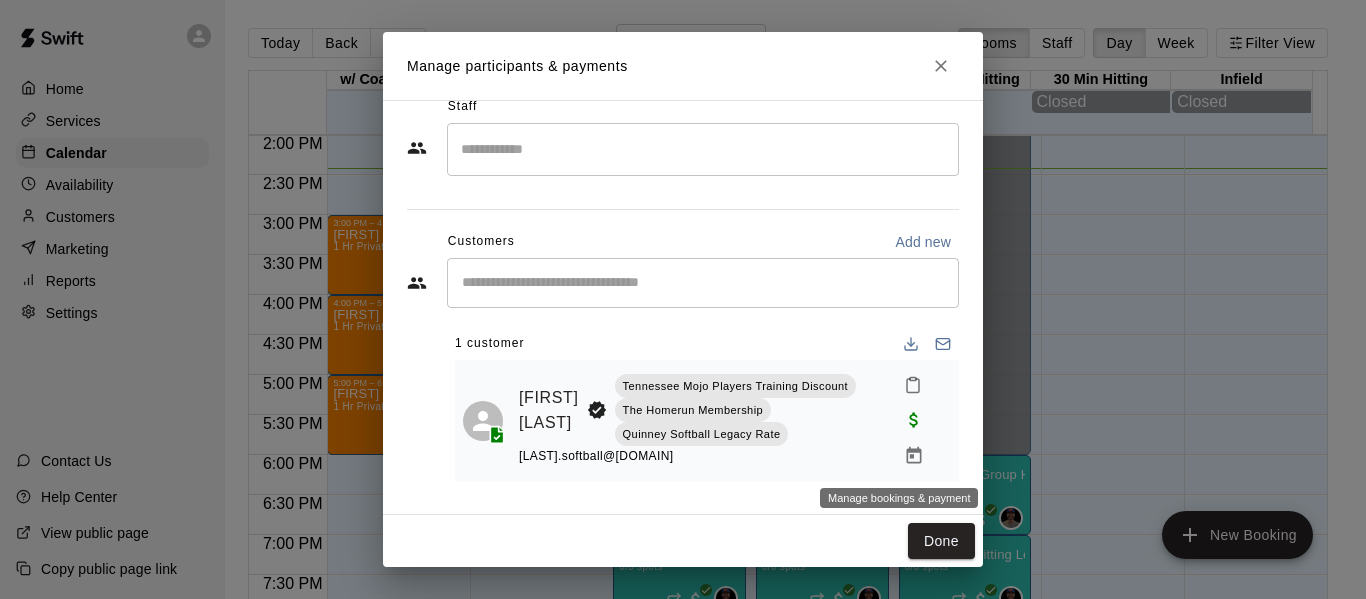 click 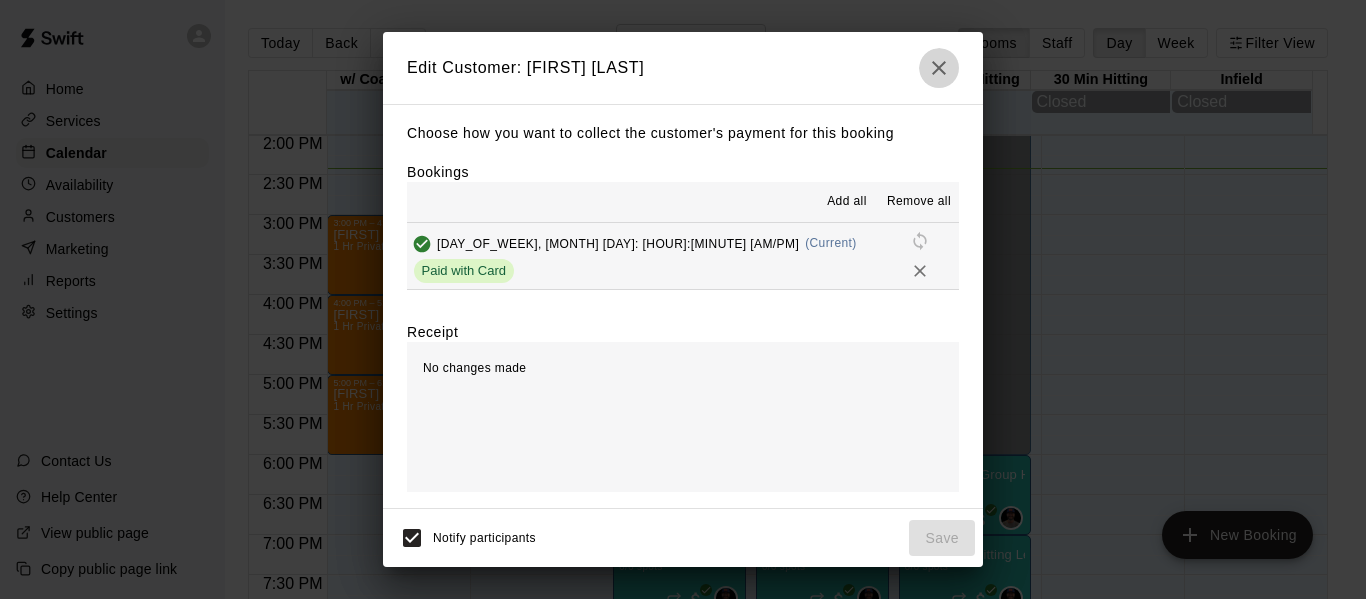 click 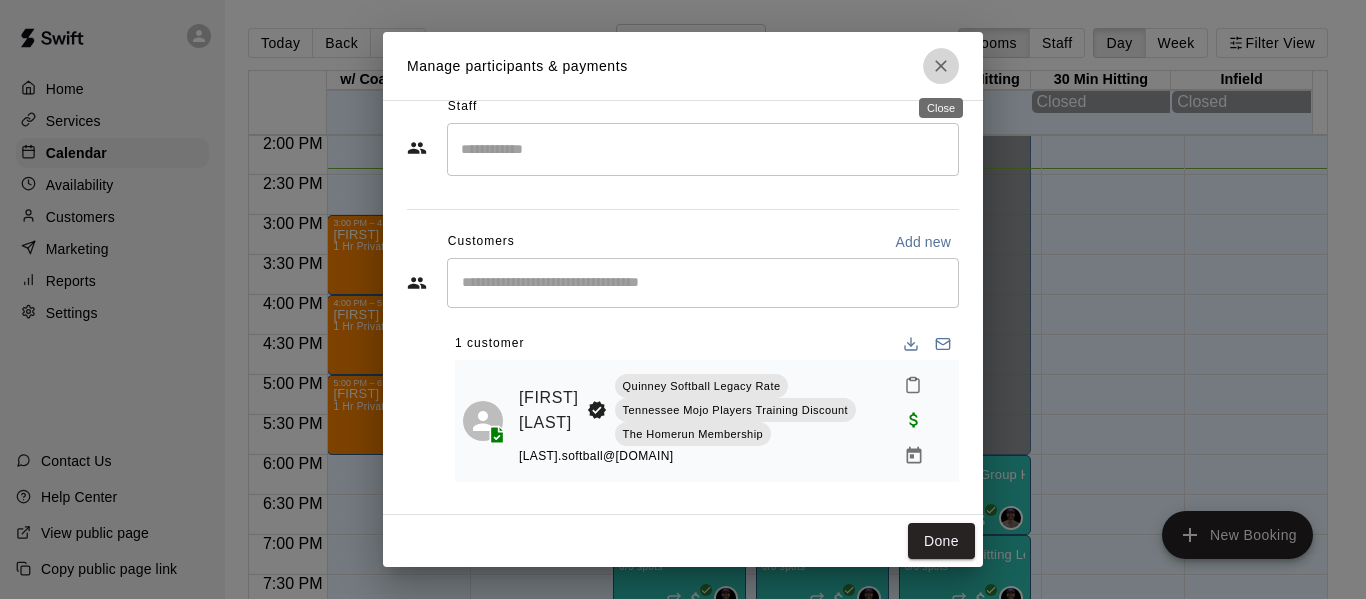 click 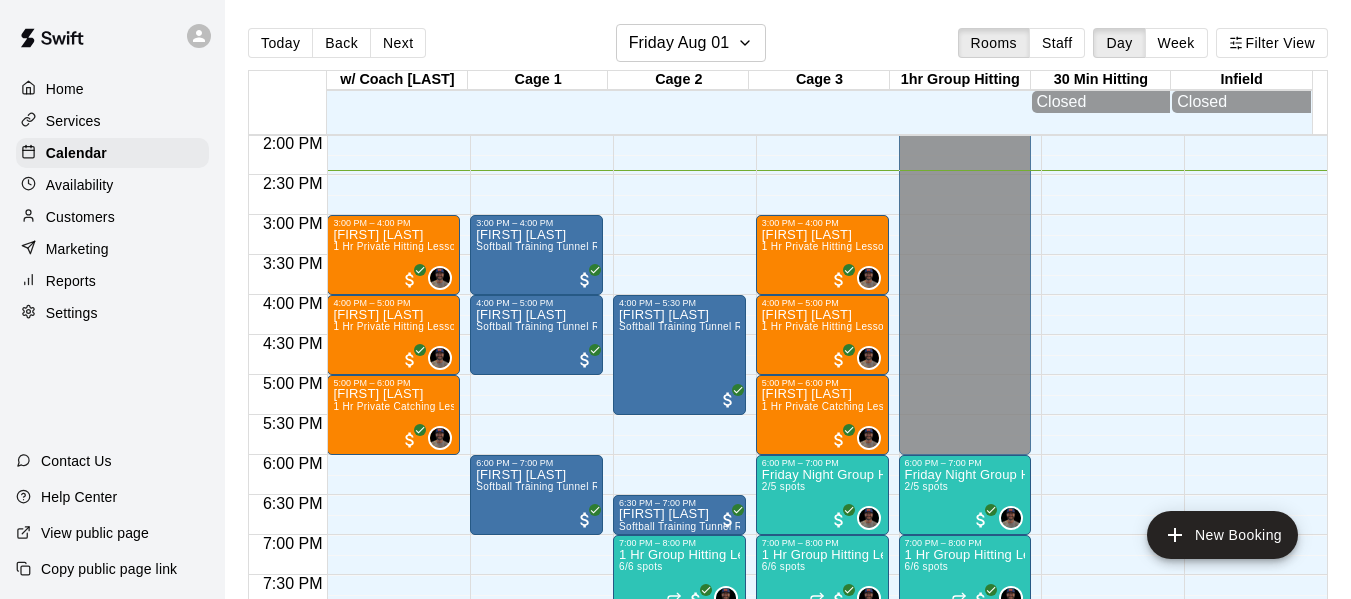 scroll, scrollTop: 1087, scrollLeft: 0, axis: vertical 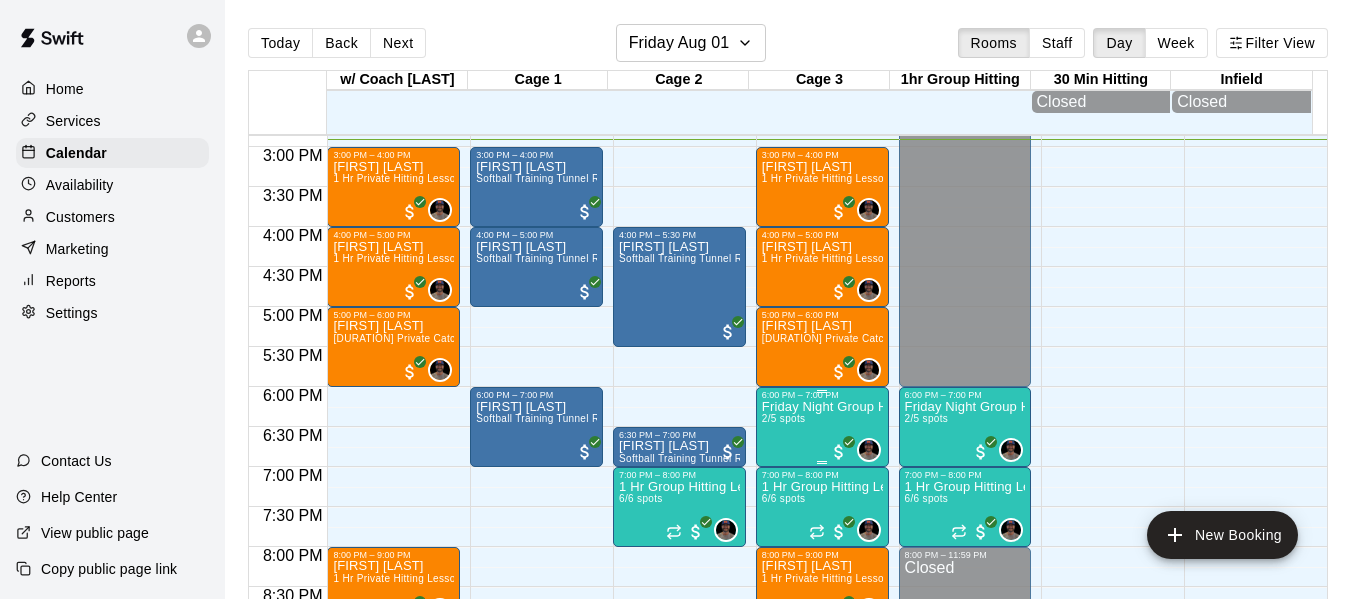 click on "Friday Night Group Hitting High School Ages 2/5 spots" at bounding box center [822, 699] 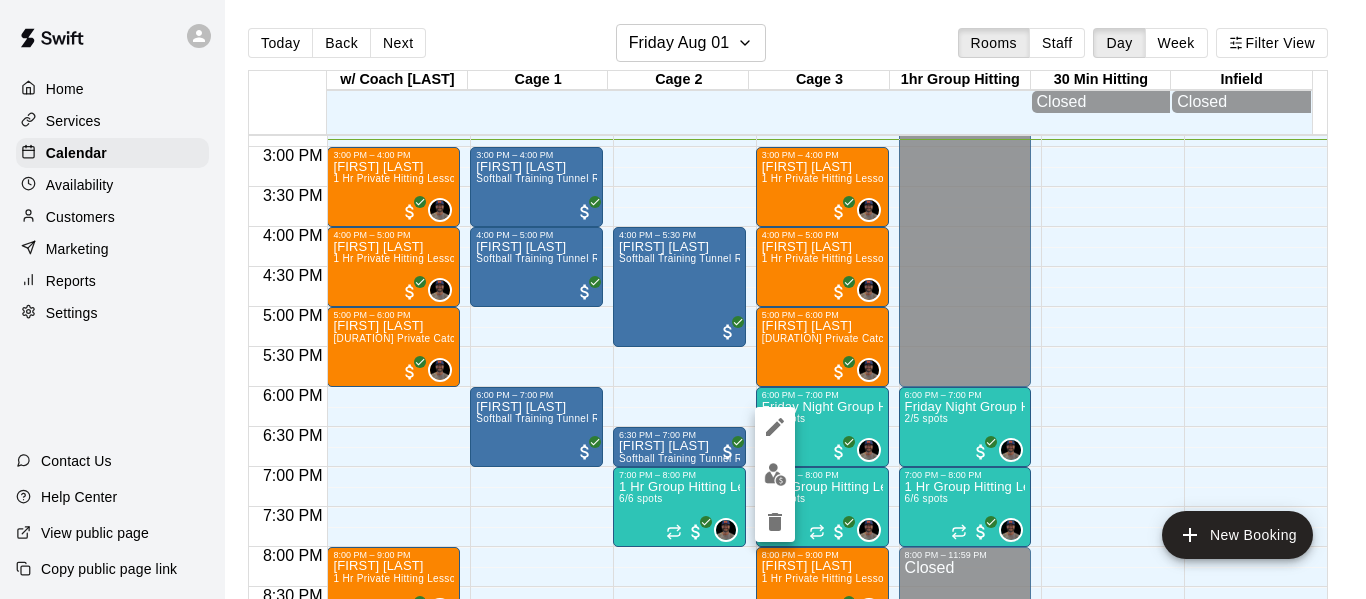 click at bounding box center (683, 299) 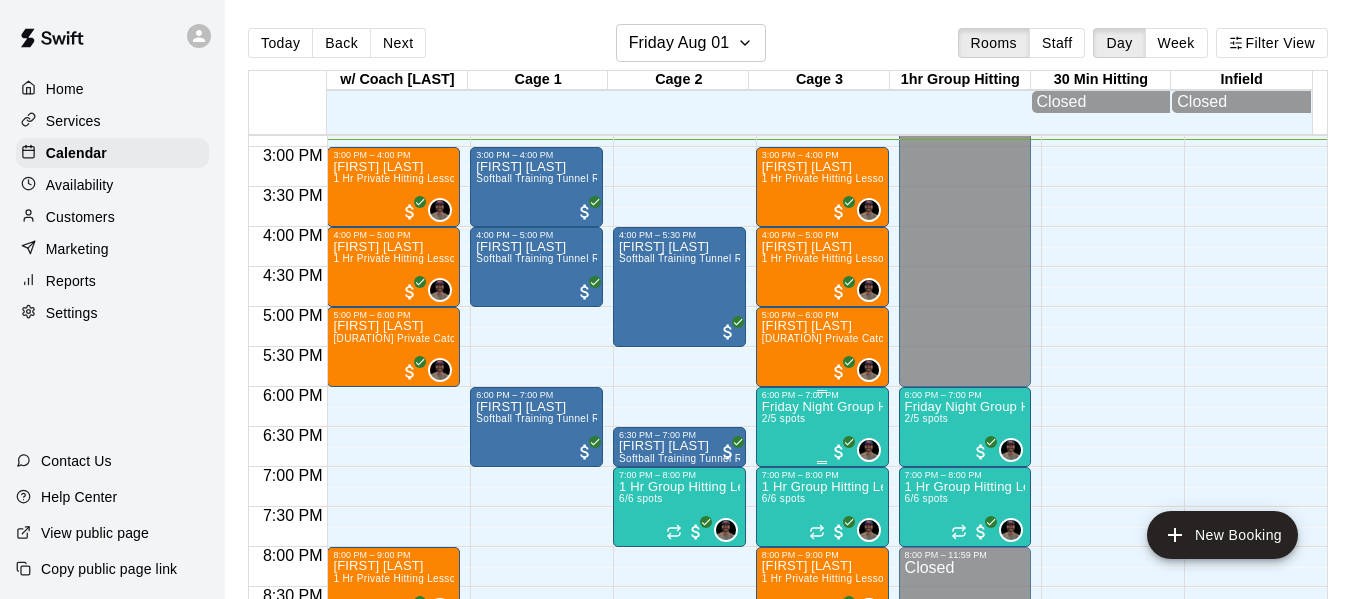 click on "Friday Night Group Hitting High School Ages 2/5 spots" at bounding box center (822, 699) 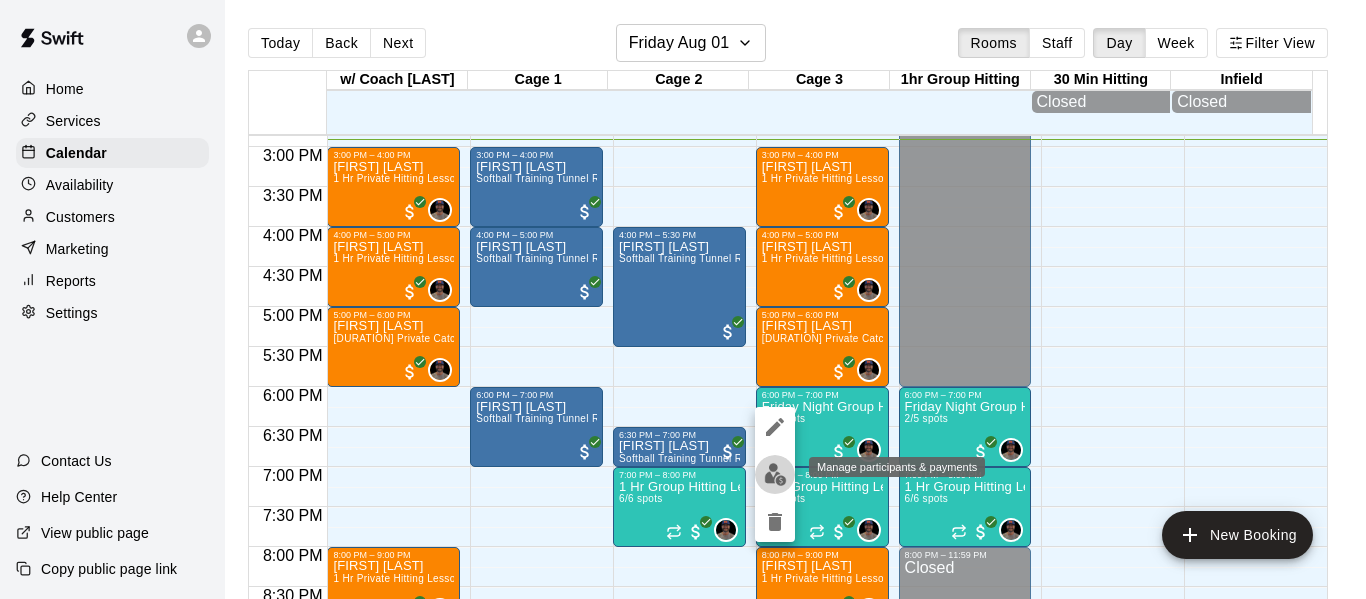 click at bounding box center (775, 474) 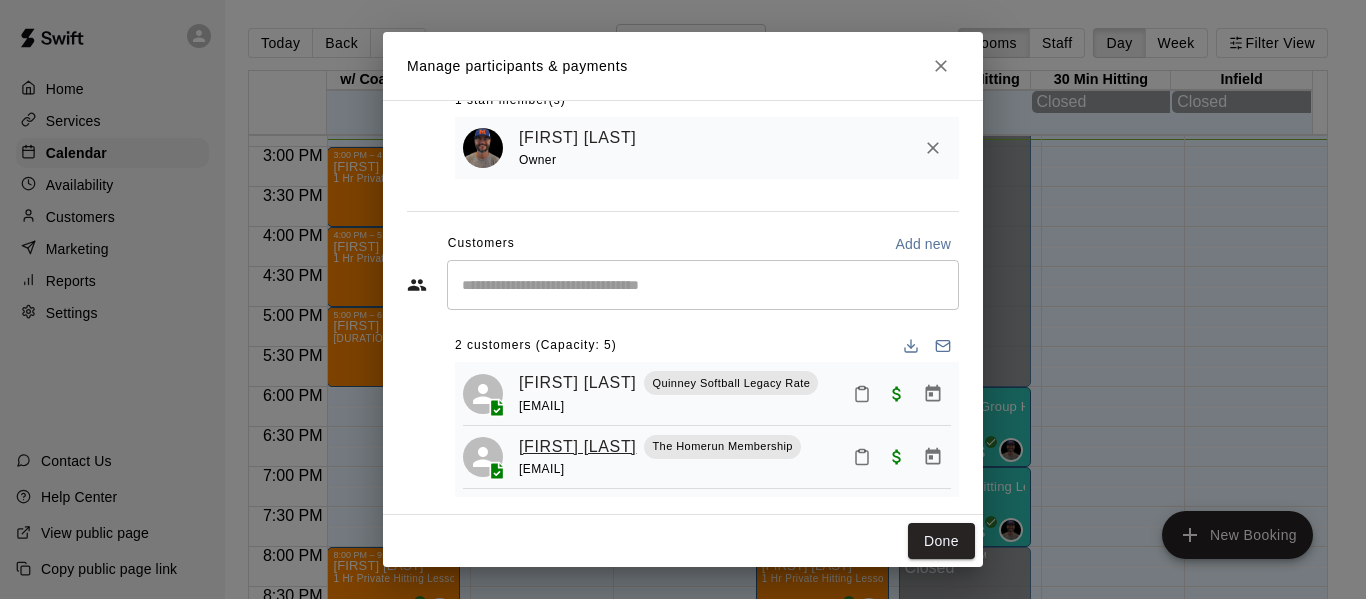 scroll, scrollTop: 158, scrollLeft: 0, axis: vertical 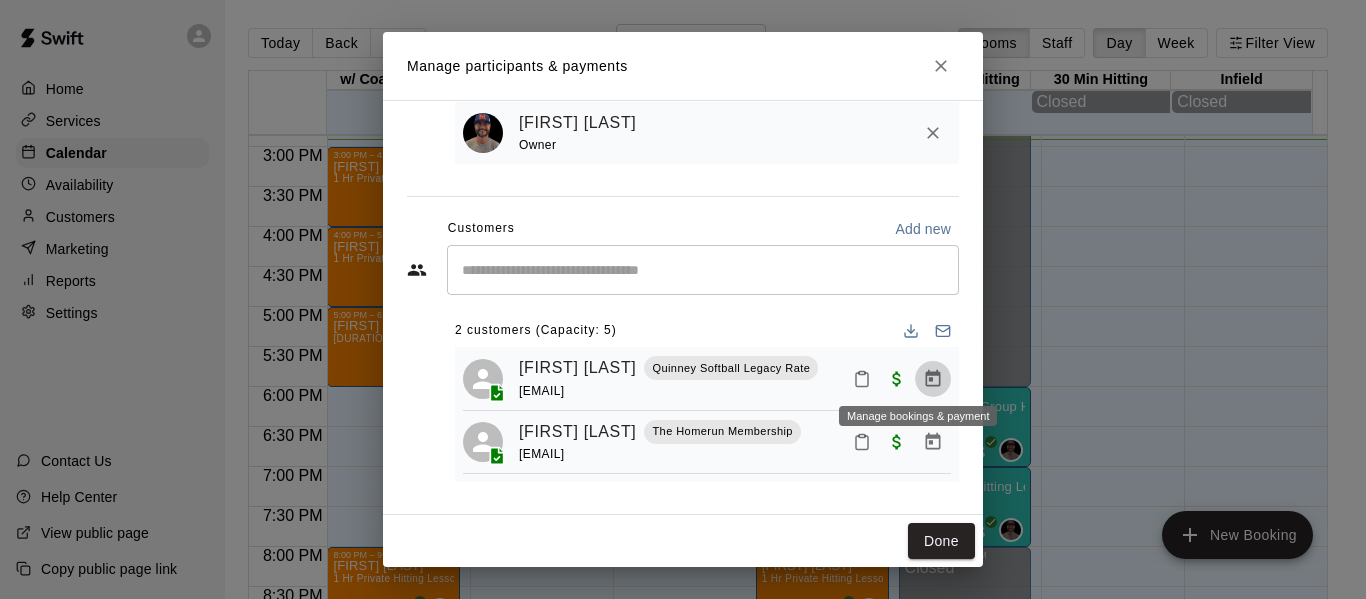 click 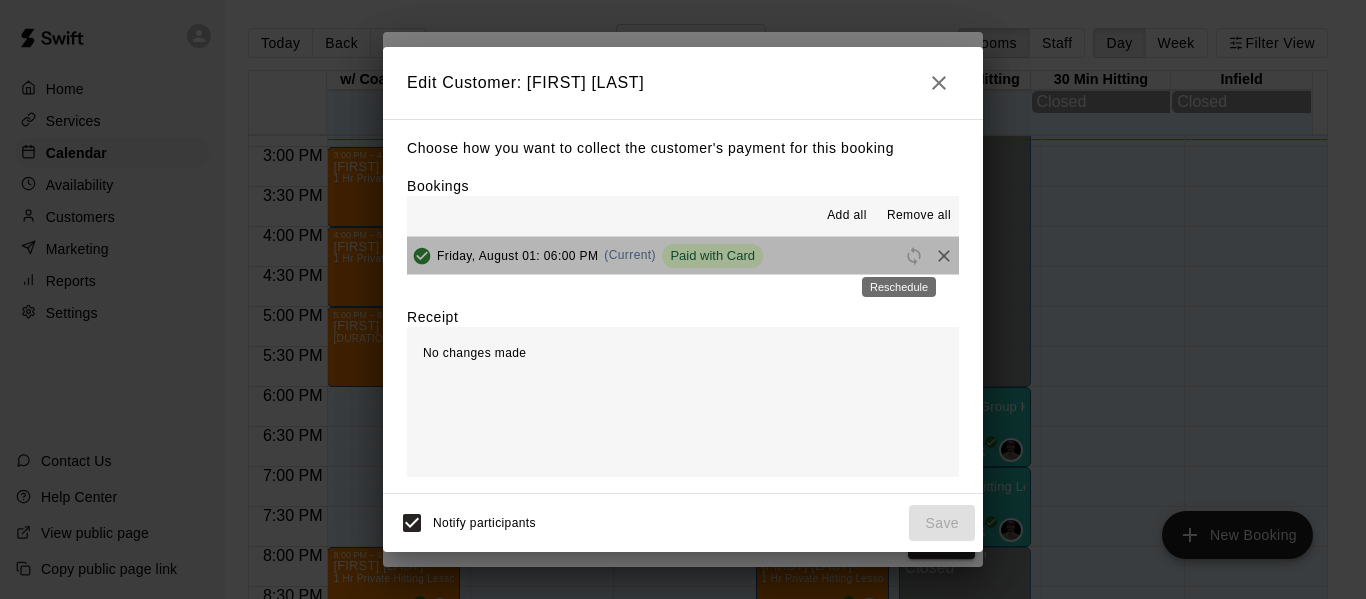 click at bounding box center (914, 254) 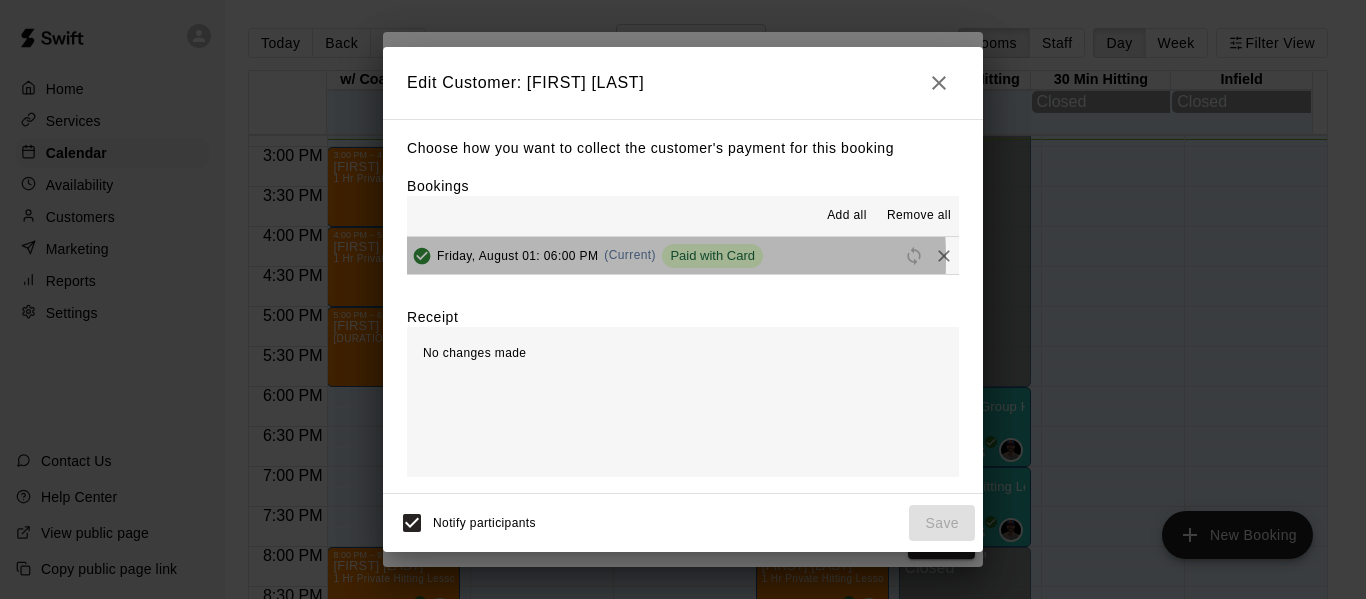 click on "Friday, August 01: 06:00 PM" at bounding box center (517, 255) 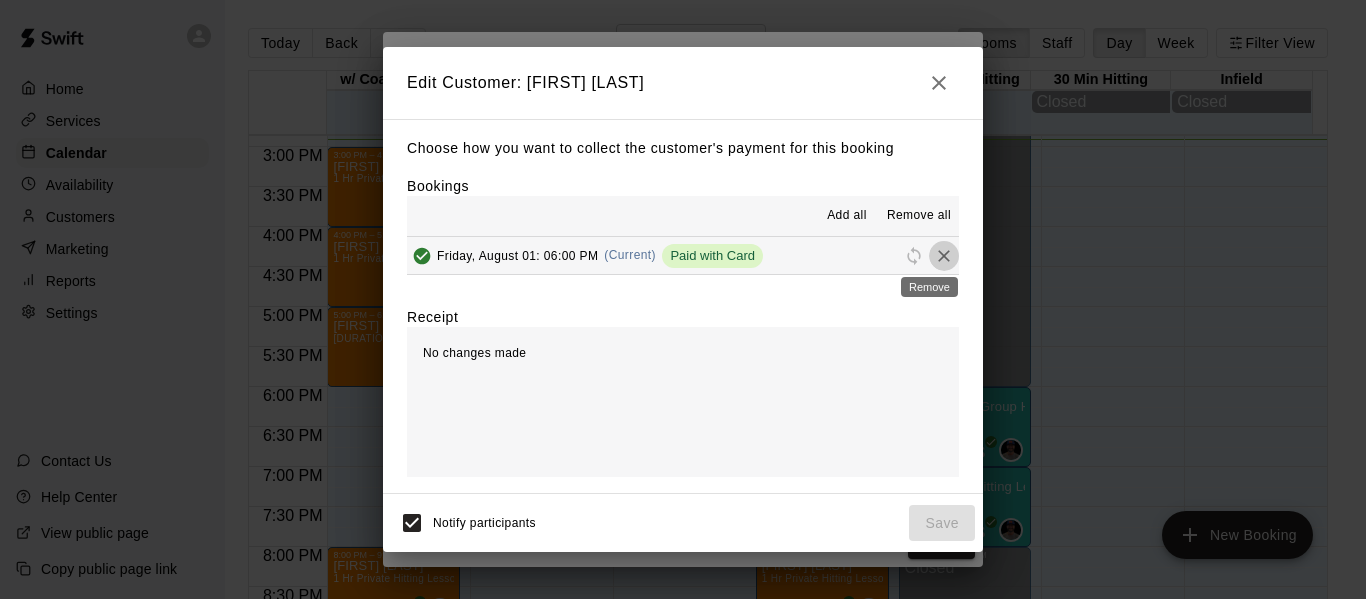 click 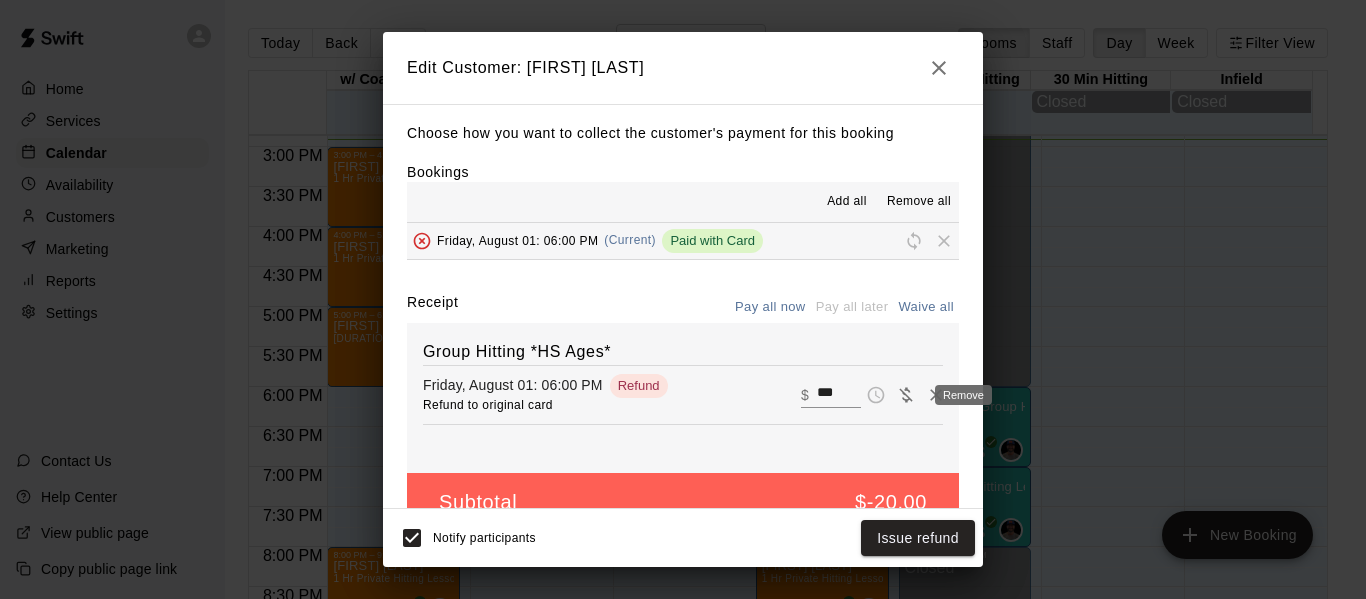 click 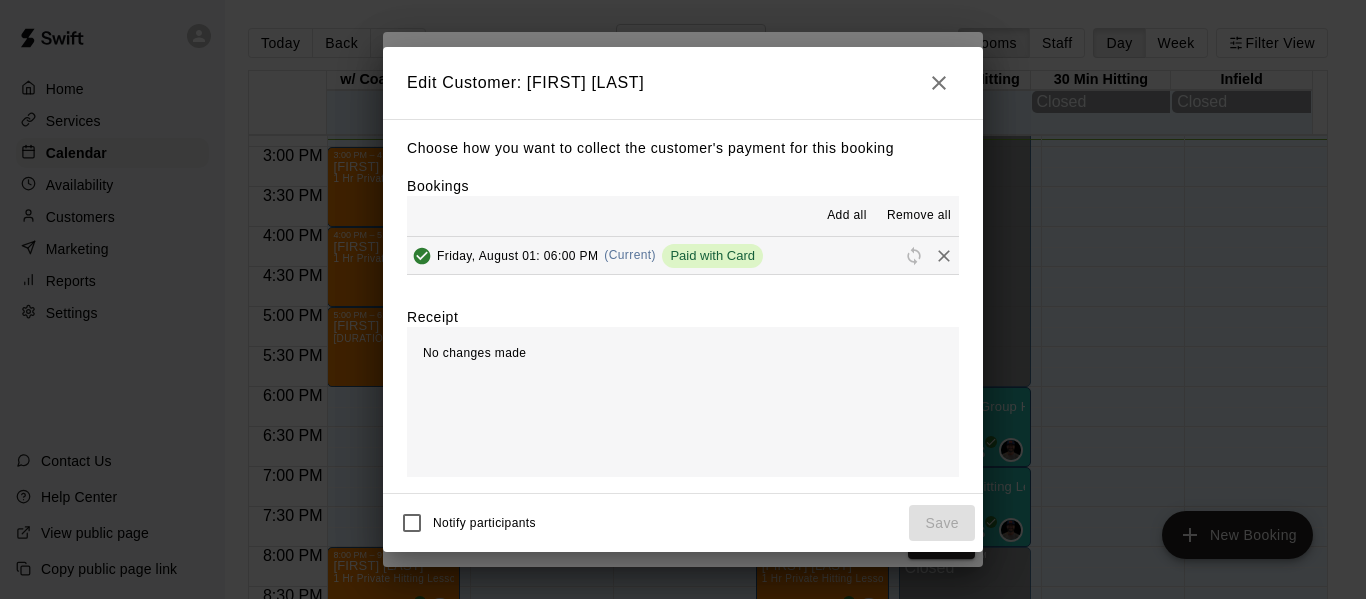 click on "Friday, August 01: 06:00 PM (Current) Paid with Card" at bounding box center [683, 255] 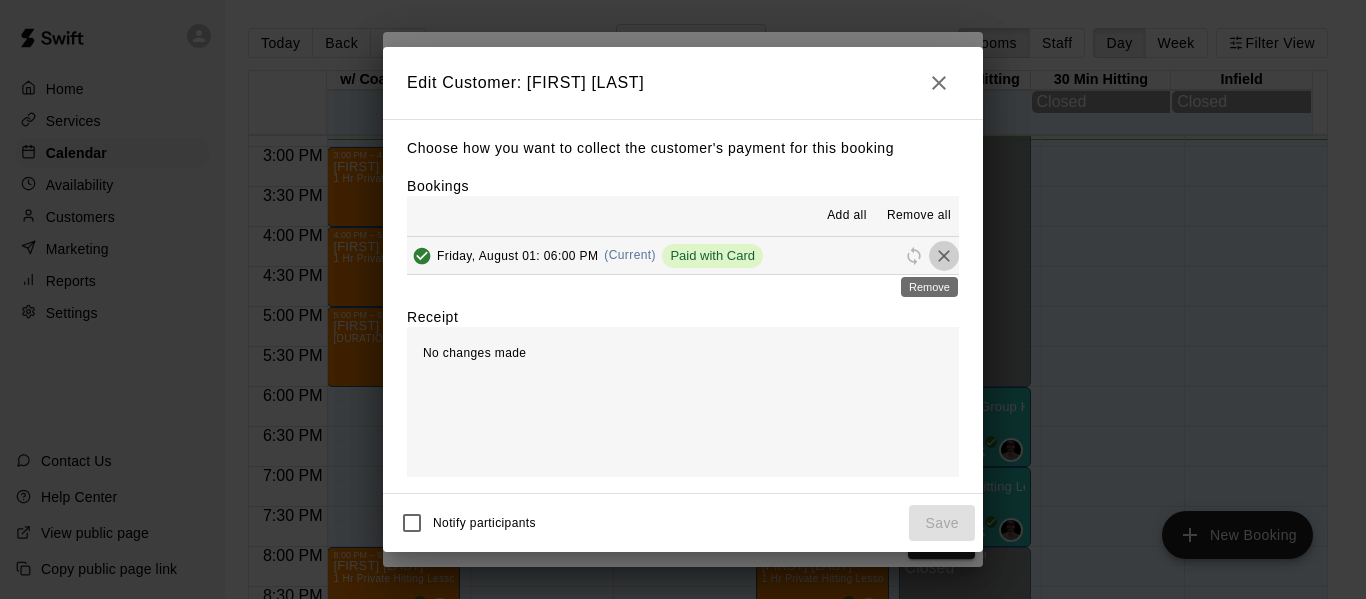 click 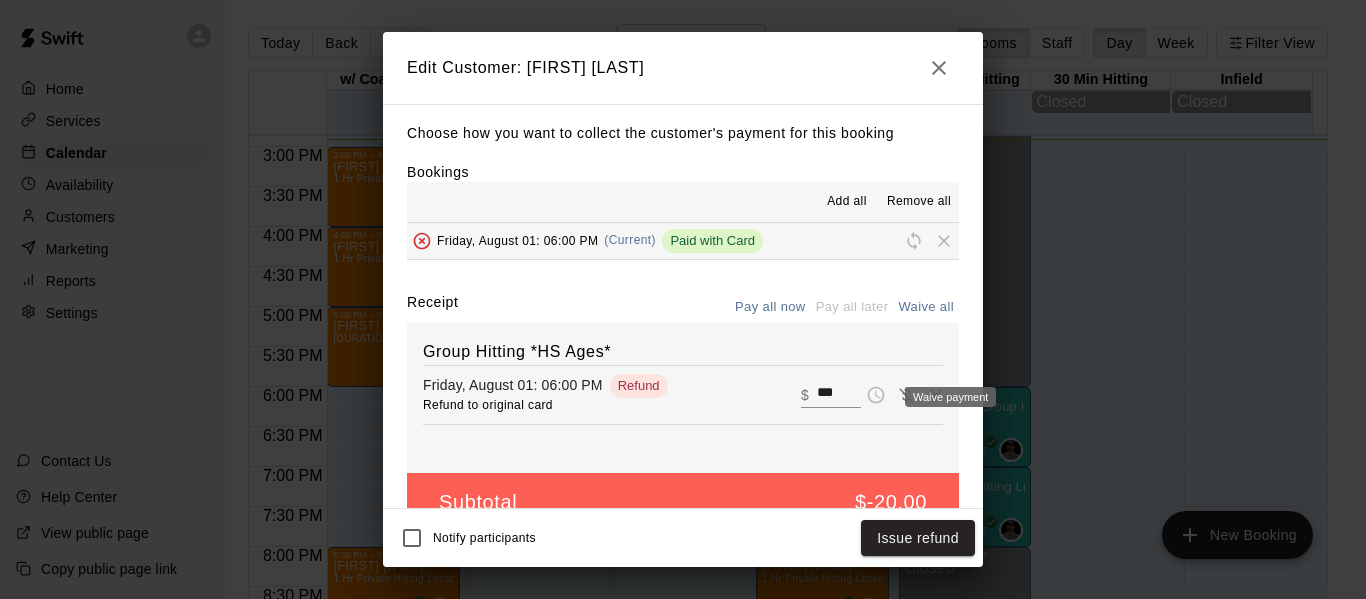 click 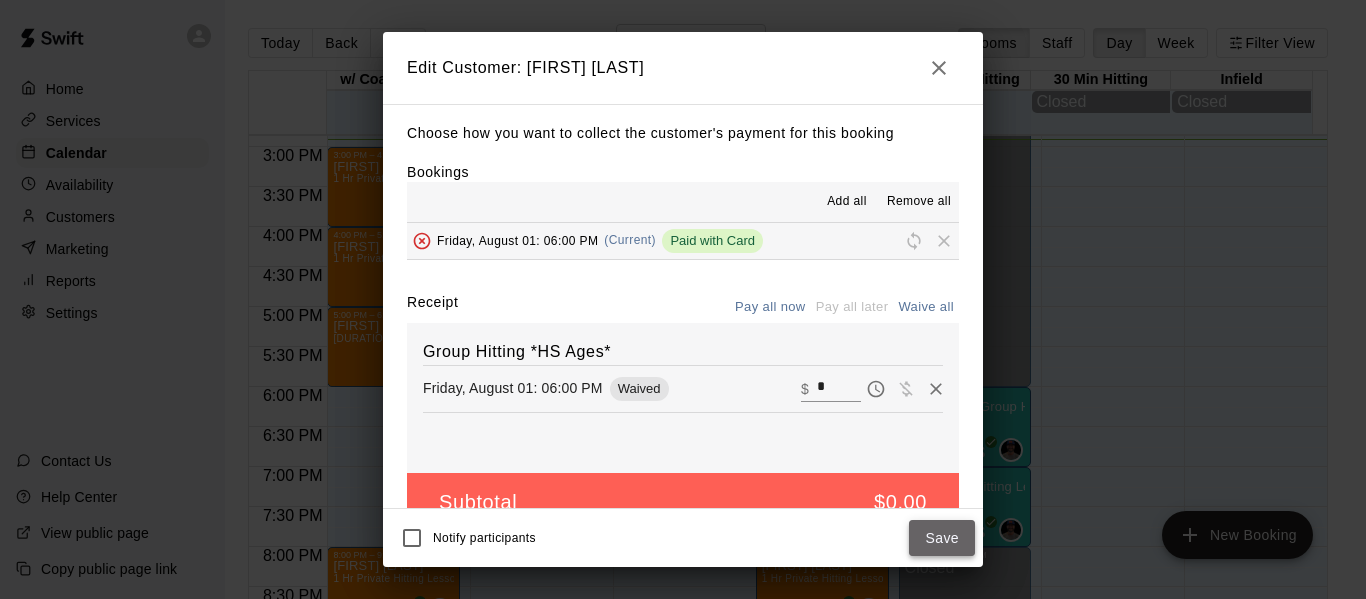 click on "Save" at bounding box center (942, 538) 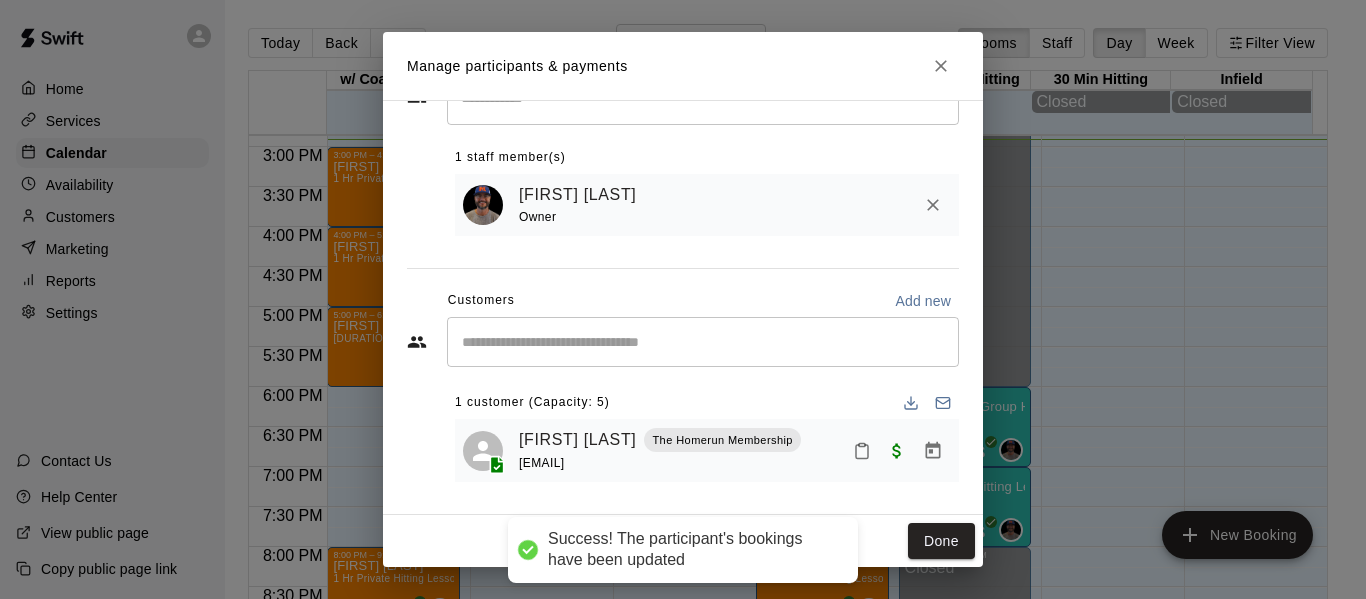 scroll, scrollTop: 83, scrollLeft: 0, axis: vertical 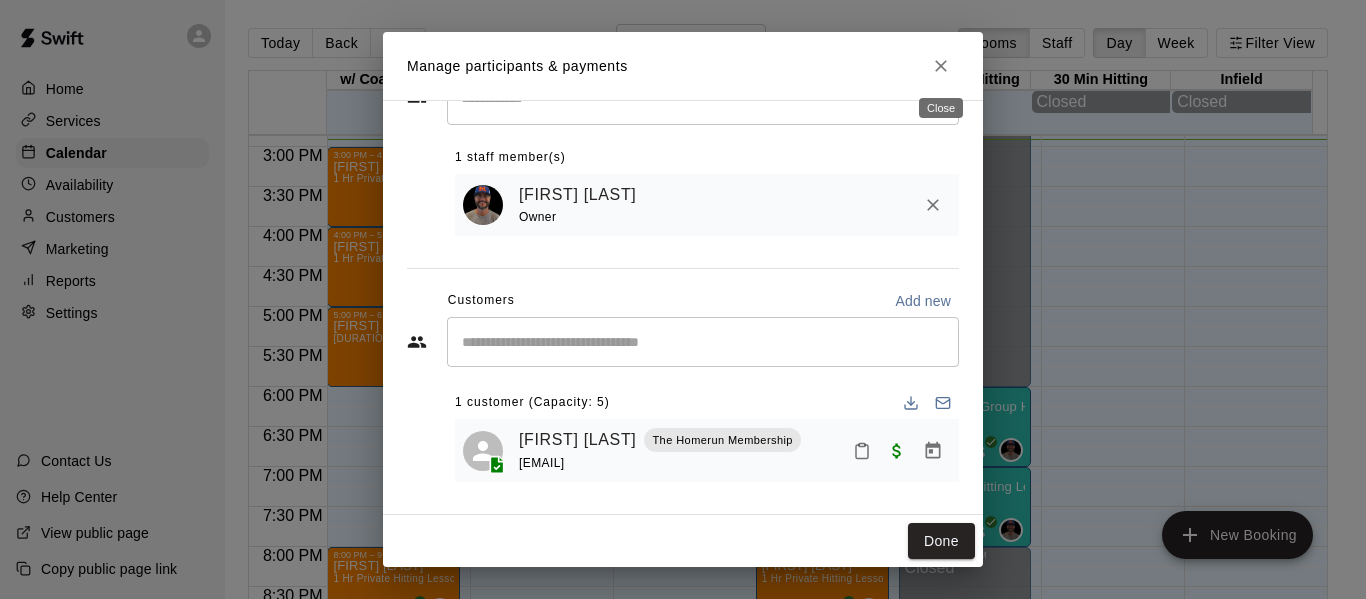click 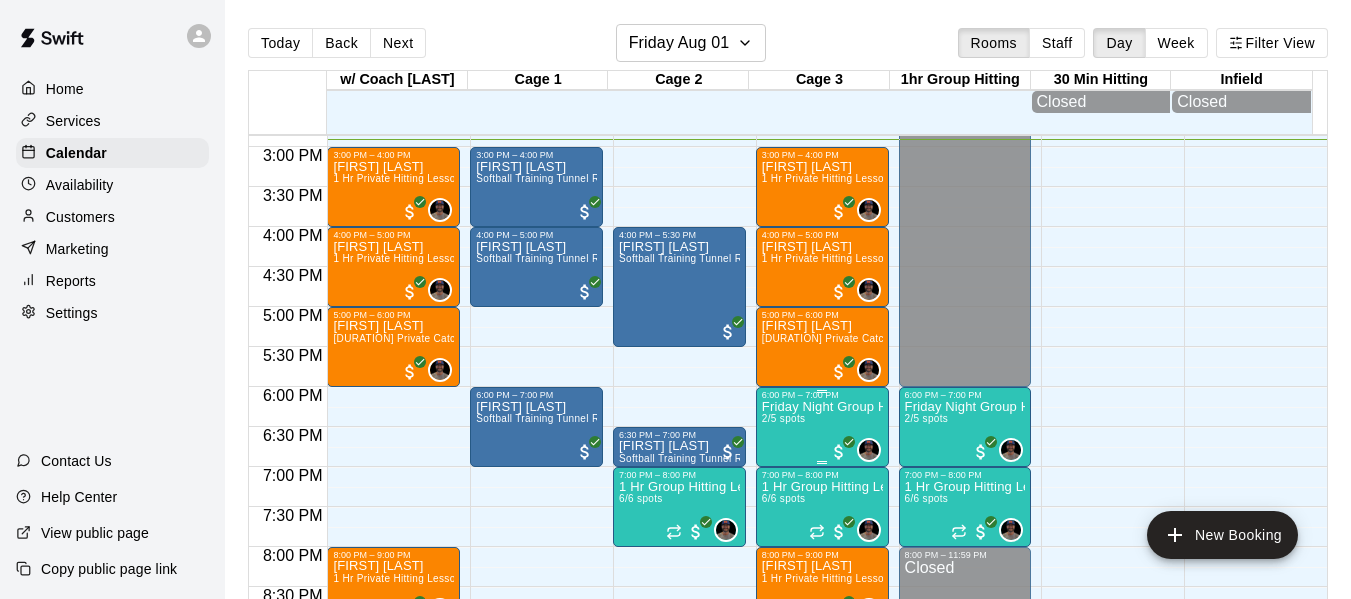 click on "Friday Night Group Hitting High School Ages 2/5 spots" at bounding box center (822, 699) 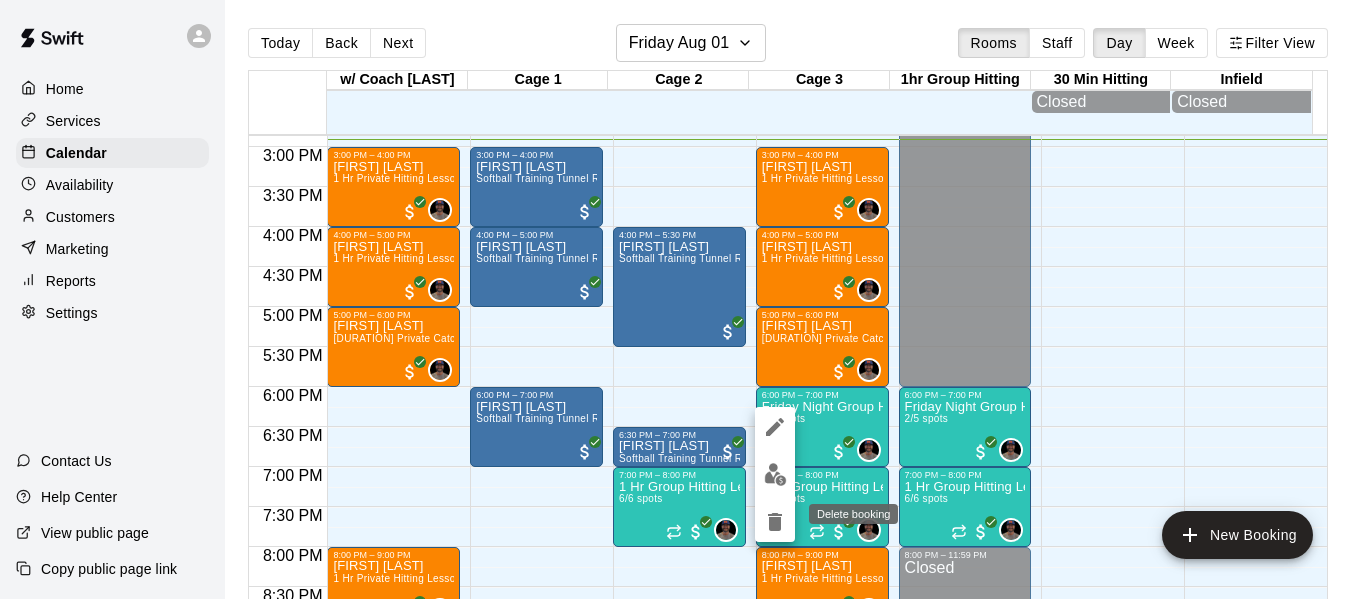 click 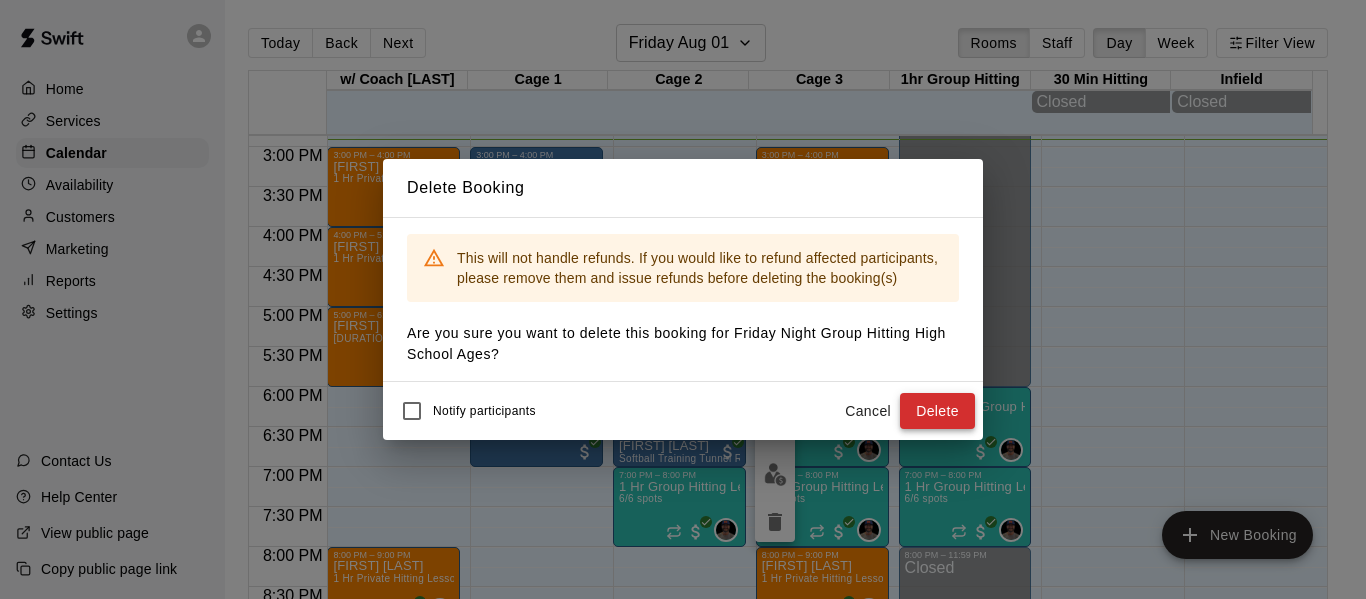 click on "Delete" at bounding box center (937, 411) 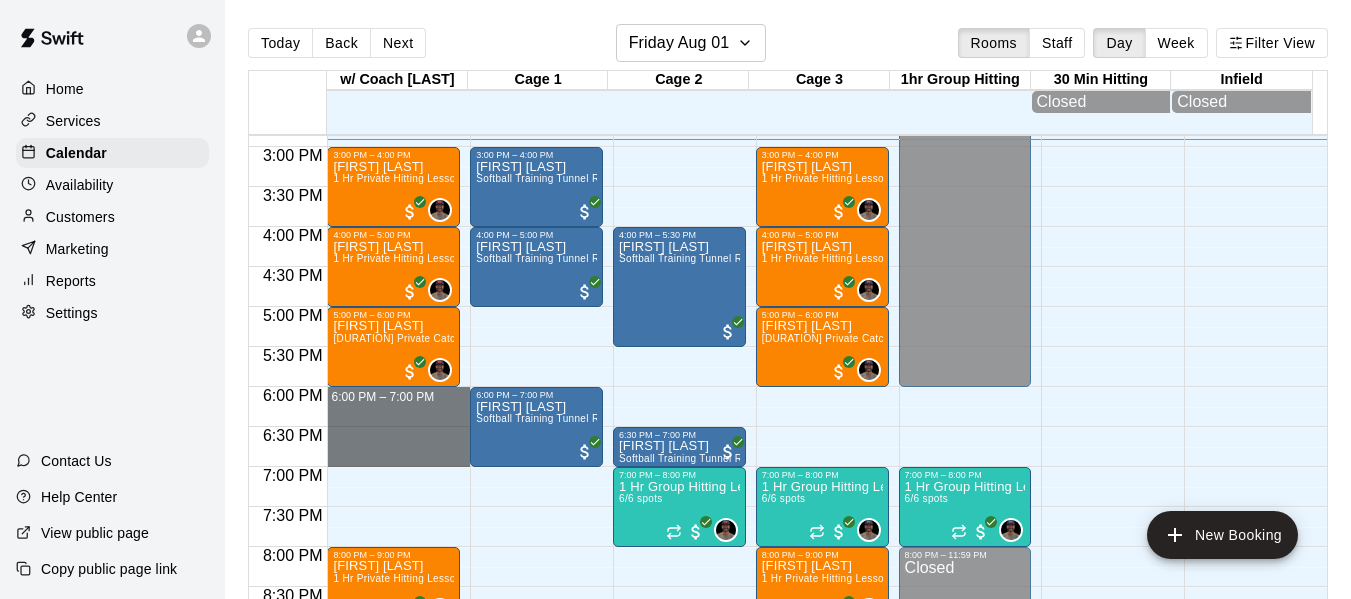 drag, startPoint x: 387, startPoint y: 403, endPoint x: 382, endPoint y: 456, distance: 53.235325 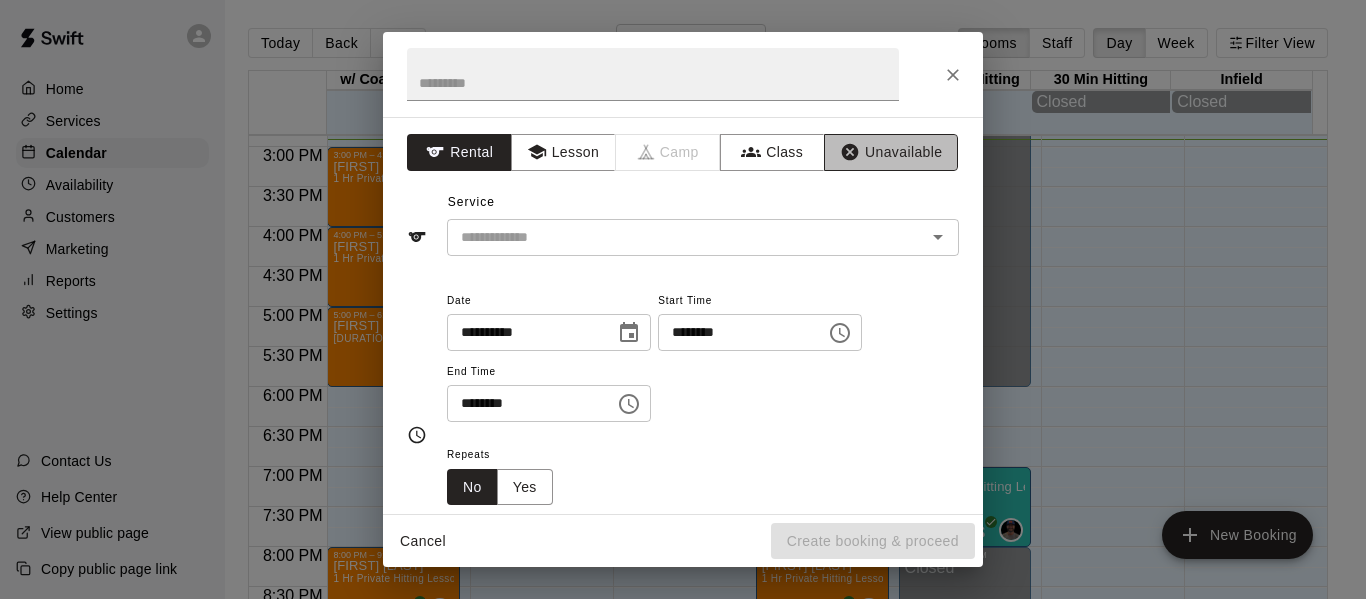 click on "Unavailable" at bounding box center (891, 152) 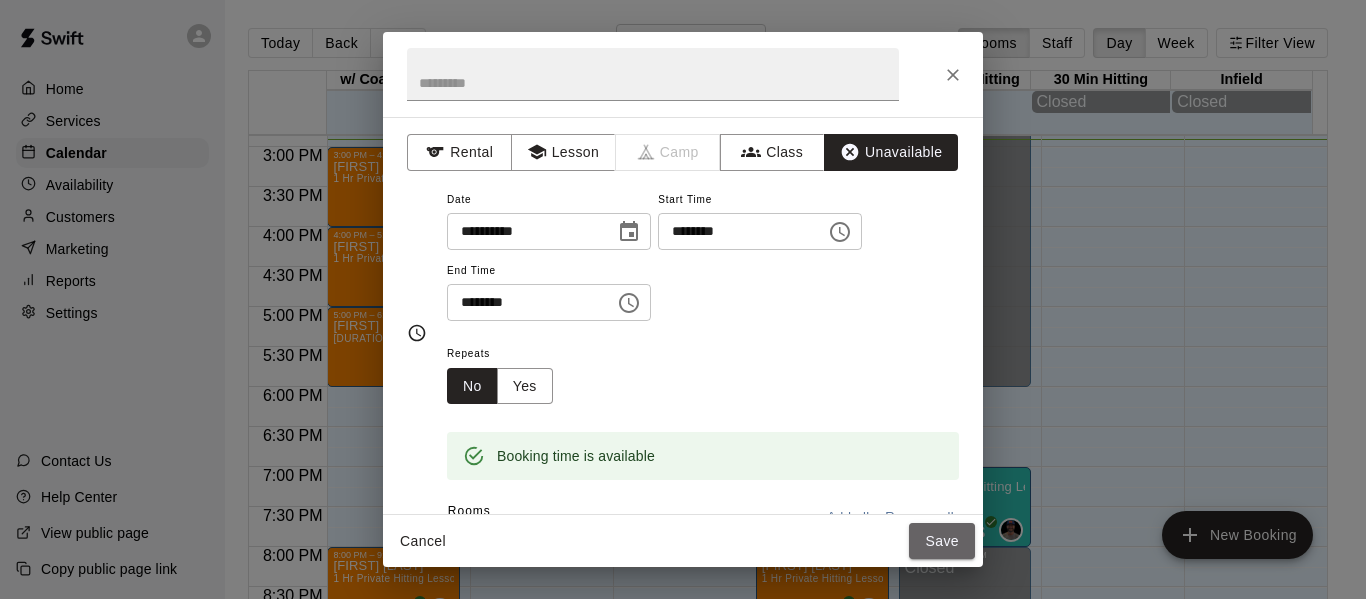 click on "Save" at bounding box center (942, 541) 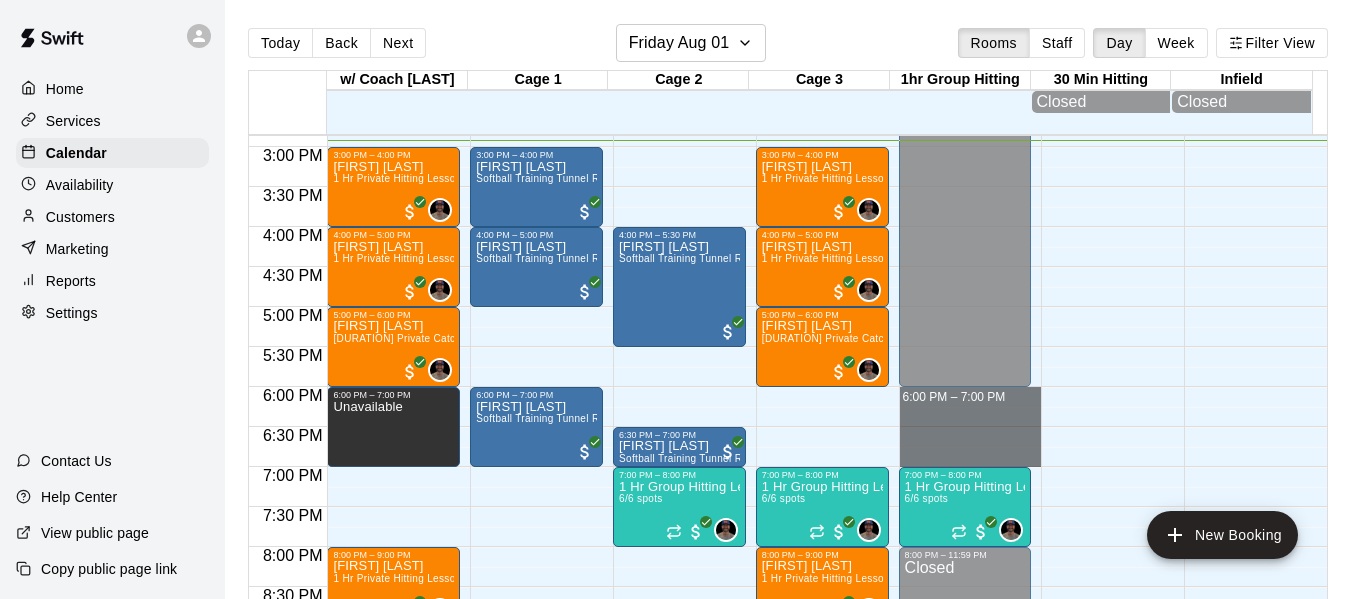 drag, startPoint x: 934, startPoint y: 400, endPoint x: 945, endPoint y: 458, distance: 59.03389 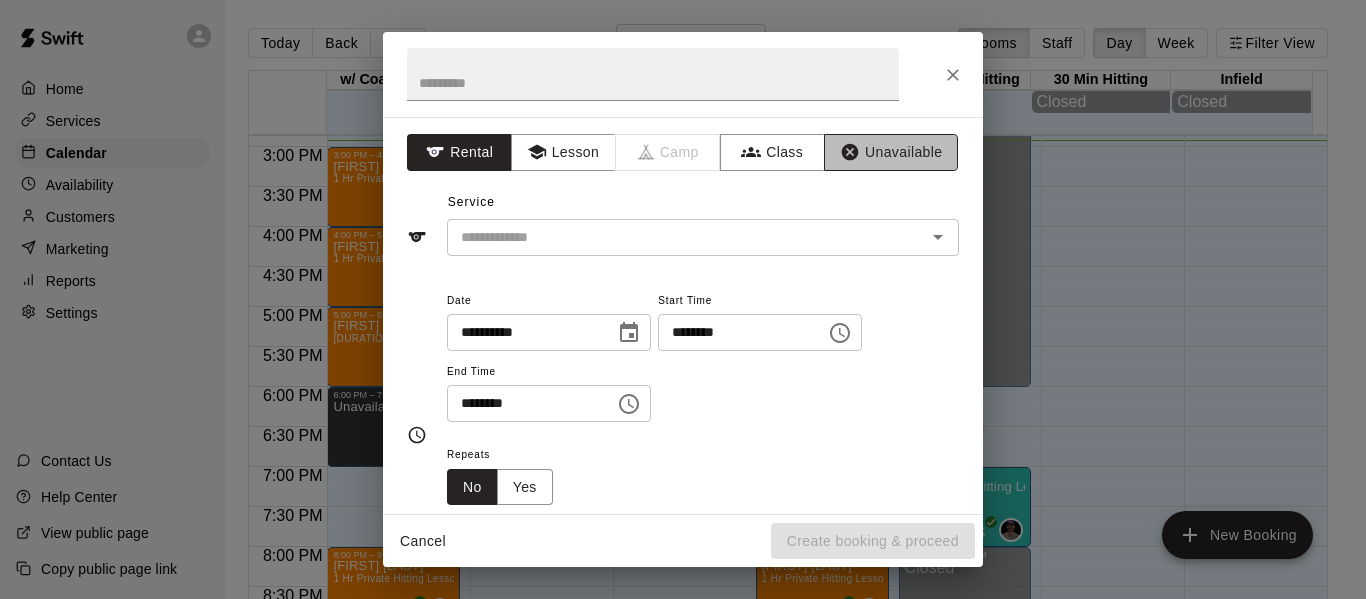 click on "Unavailable" at bounding box center (891, 152) 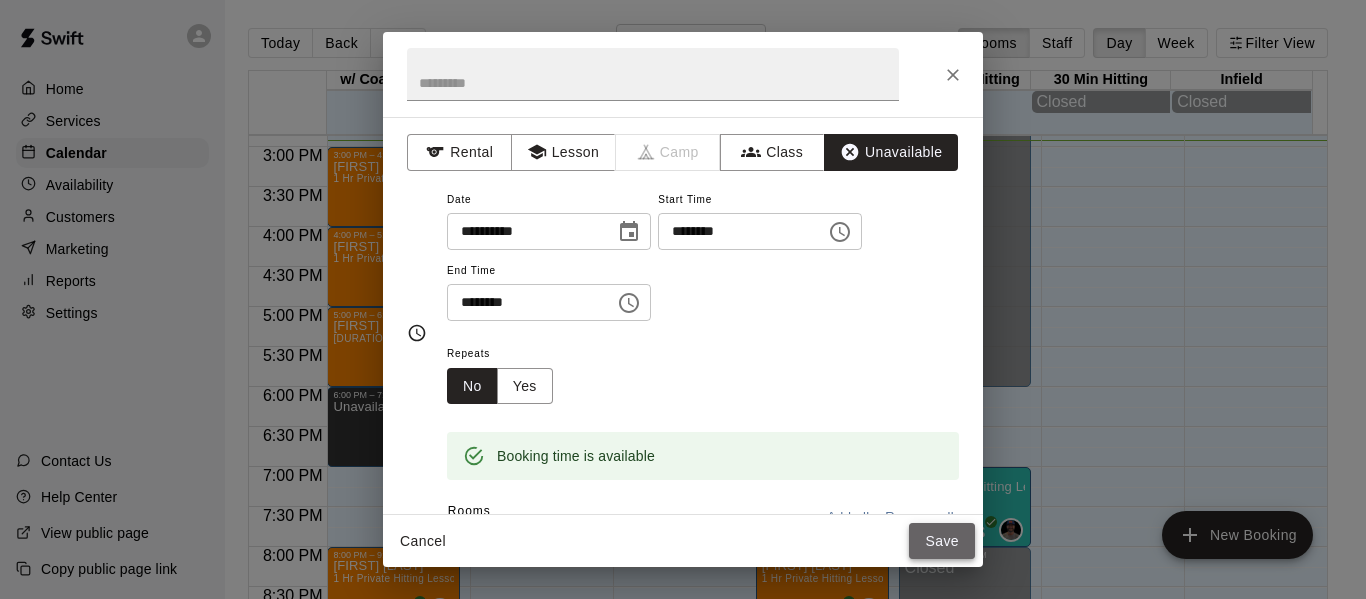 click on "Save" at bounding box center (942, 541) 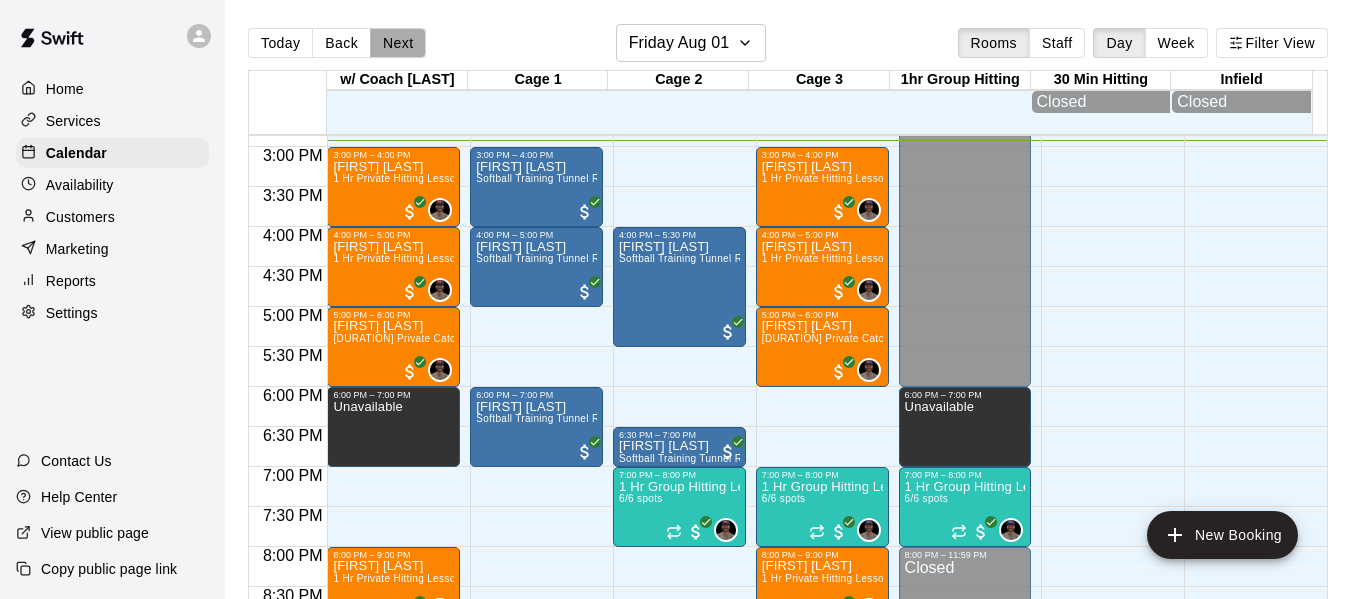 click on "Next" at bounding box center (398, 43) 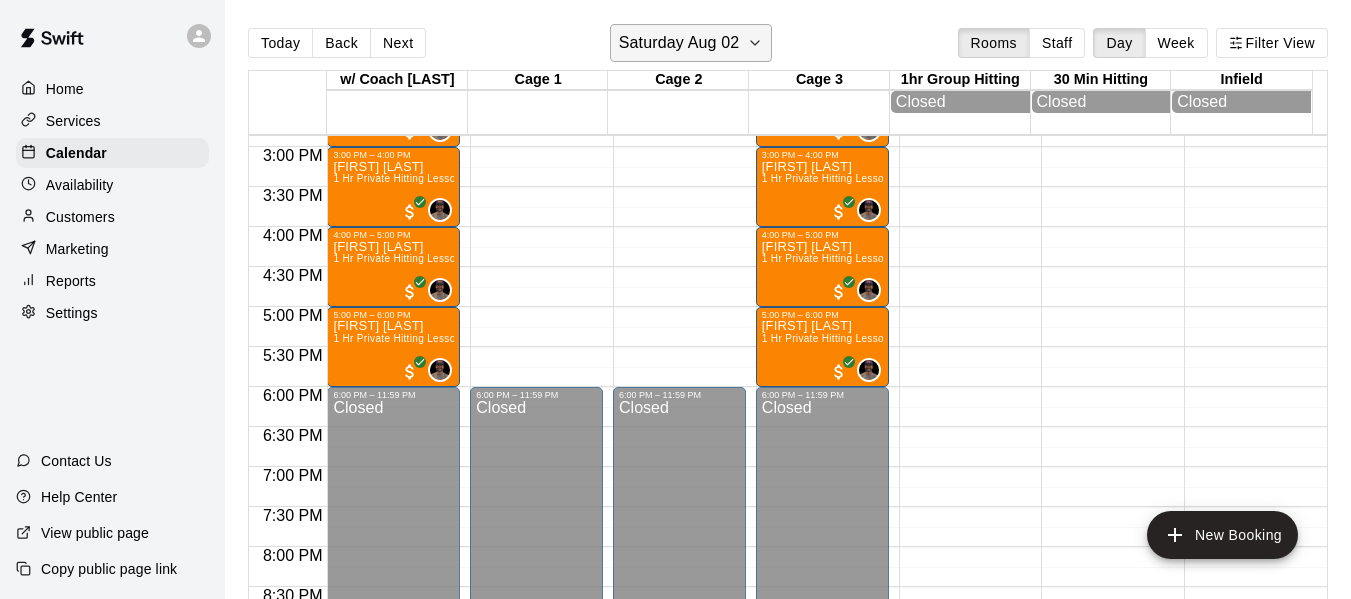 click 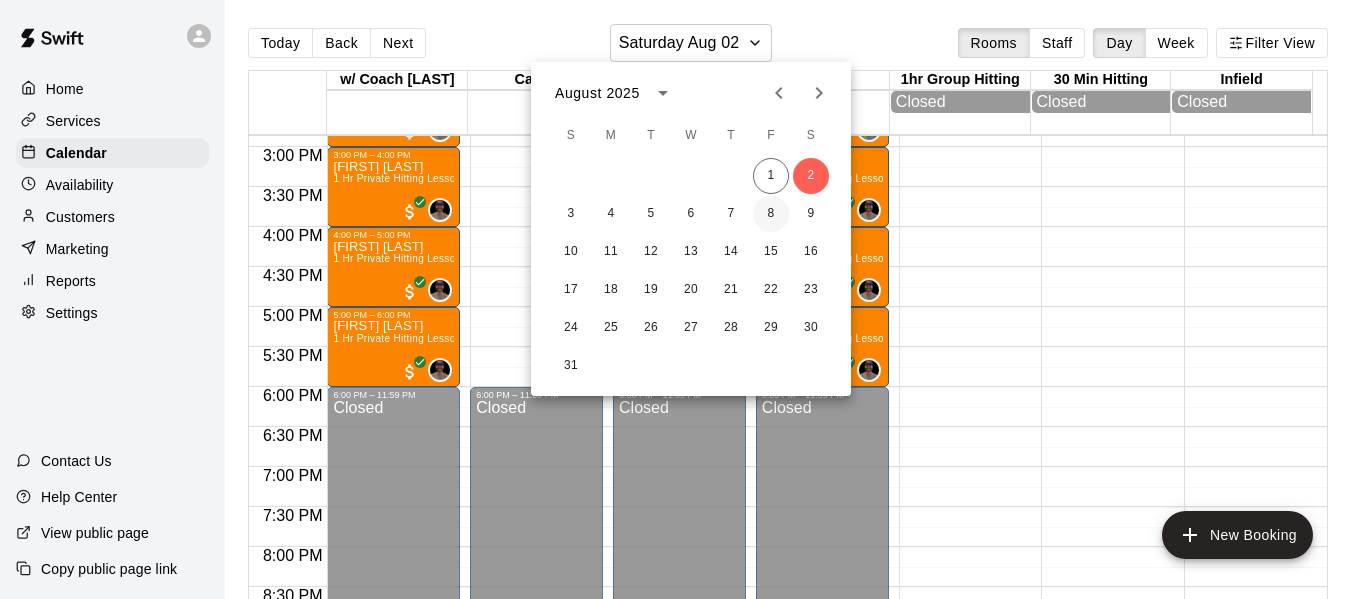 click on "8" at bounding box center [771, 214] 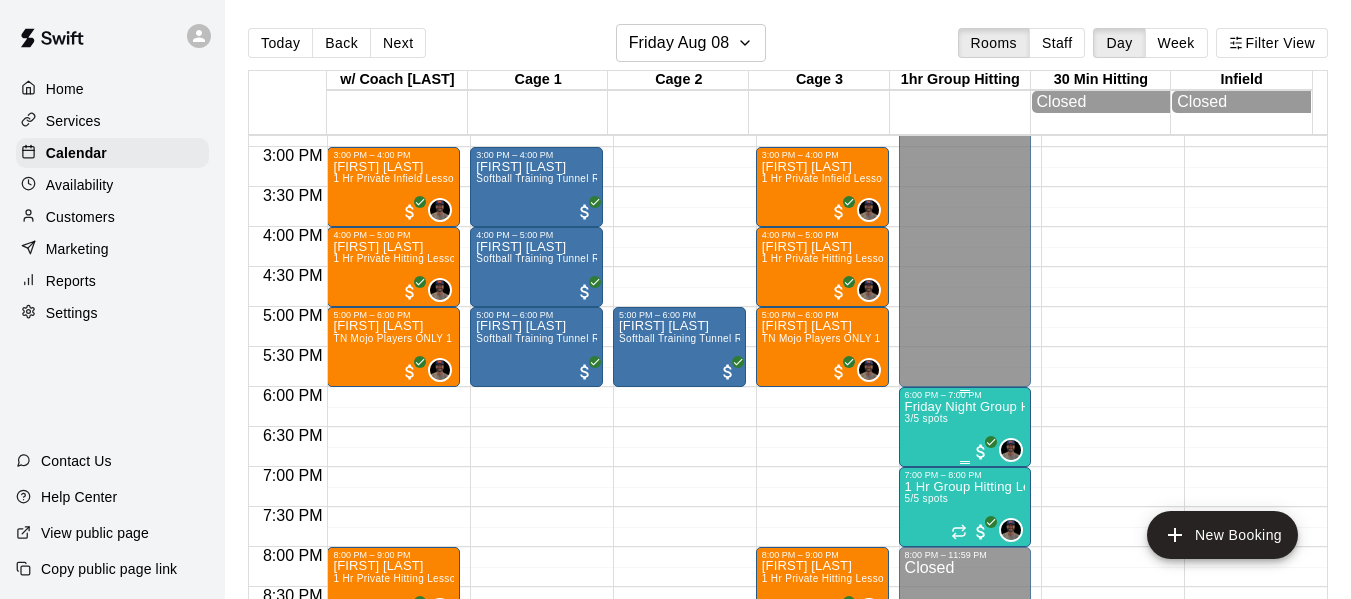 click on "3/5 spots" at bounding box center [927, 418] 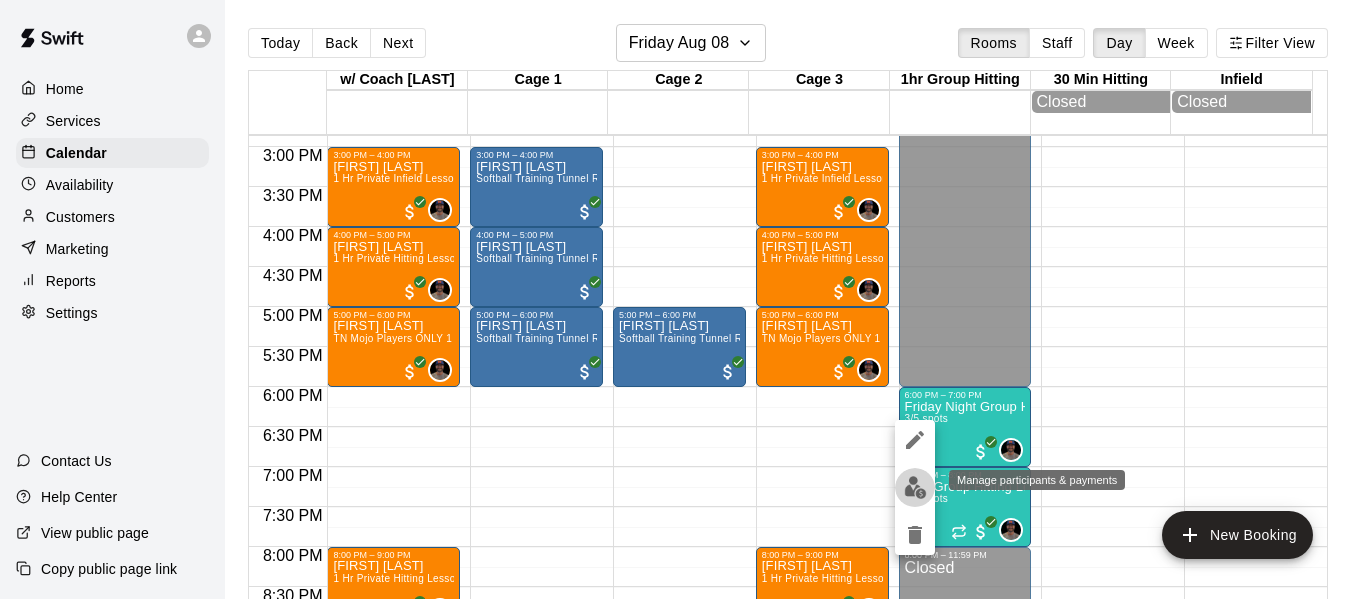 click at bounding box center (915, 487) 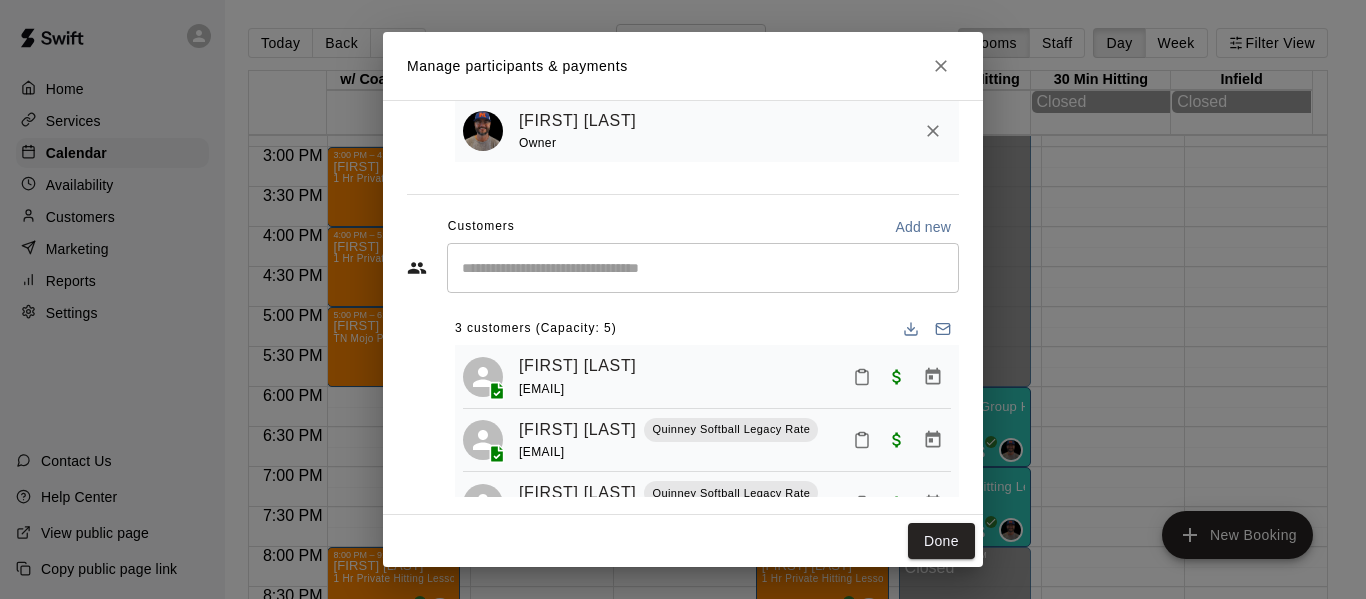 scroll, scrollTop: 169, scrollLeft: 0, axis: vertical 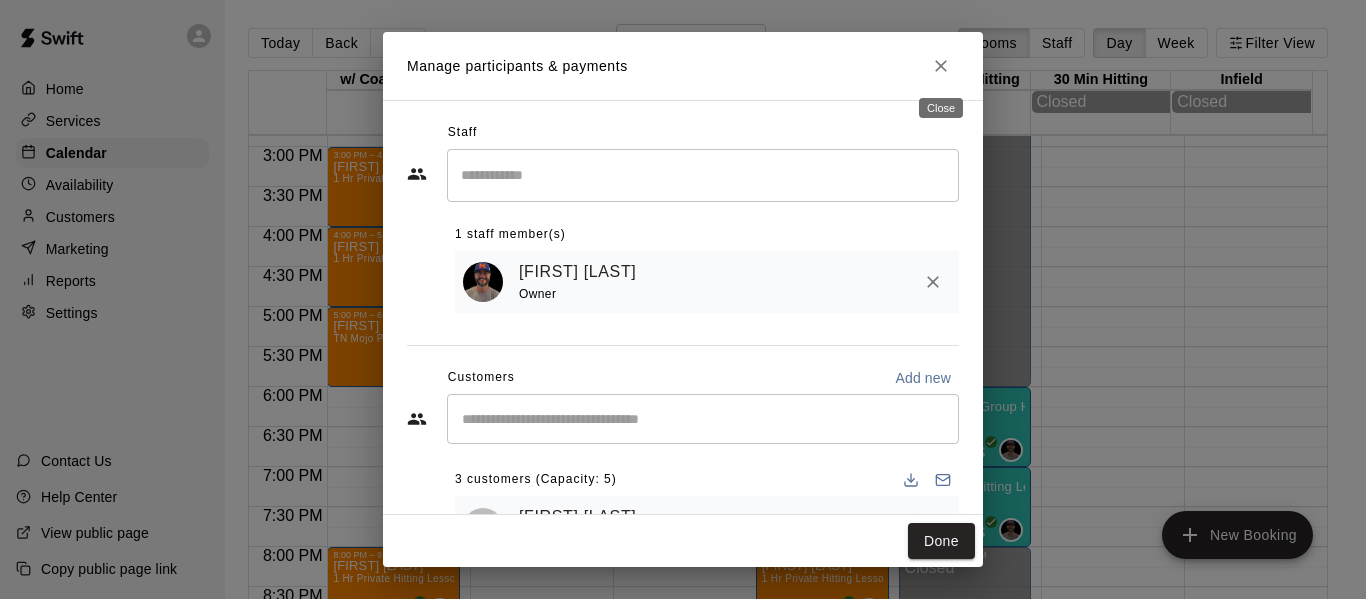 click 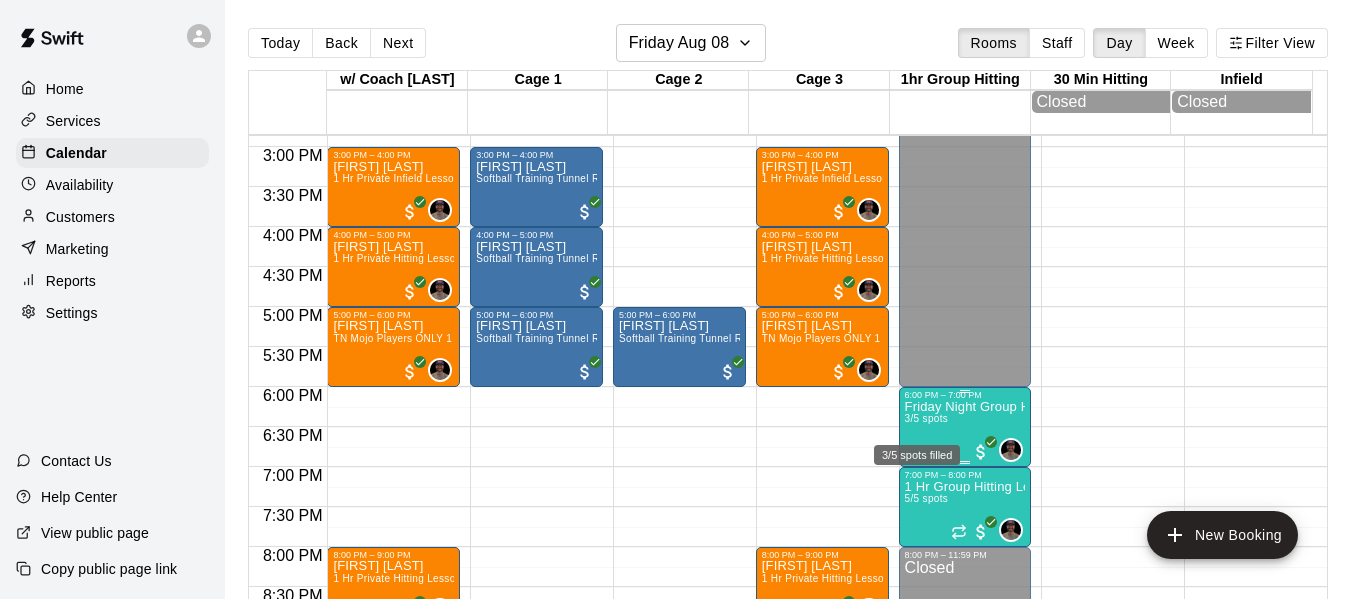 click on "3/5 spots" at bounding box center [927, 418] 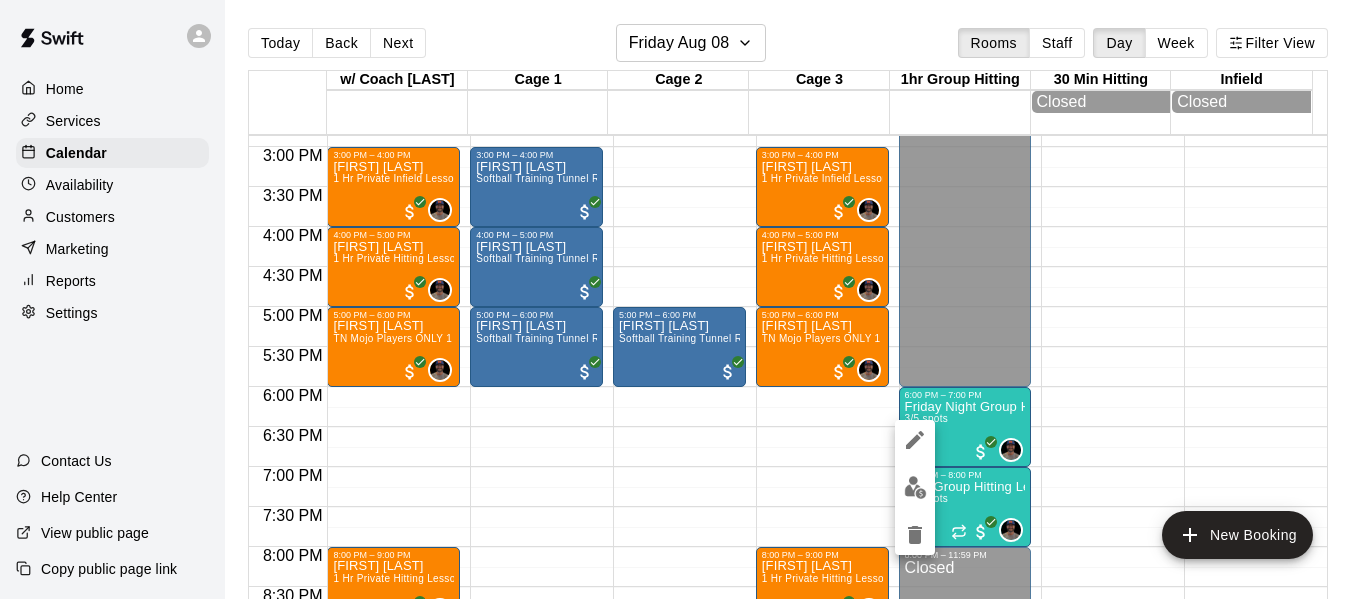 click at bounding box center (683, 299) 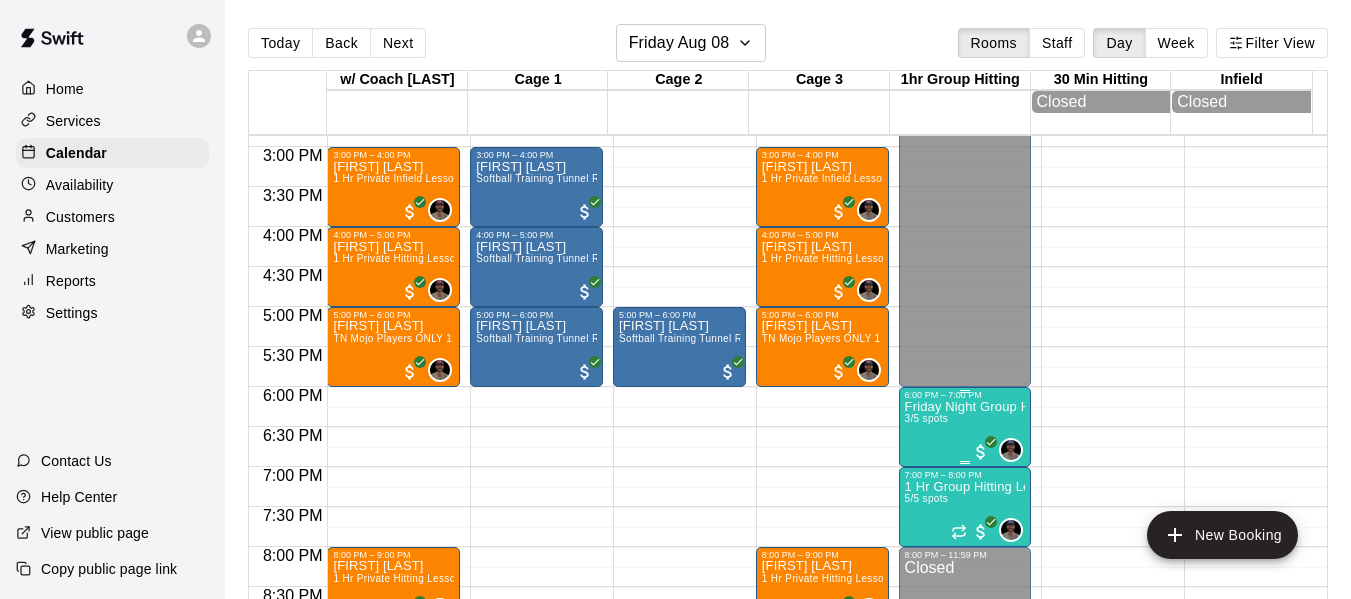 click on "Friday Night Group Hitting High School Ages" at bounding box center [965, 407] 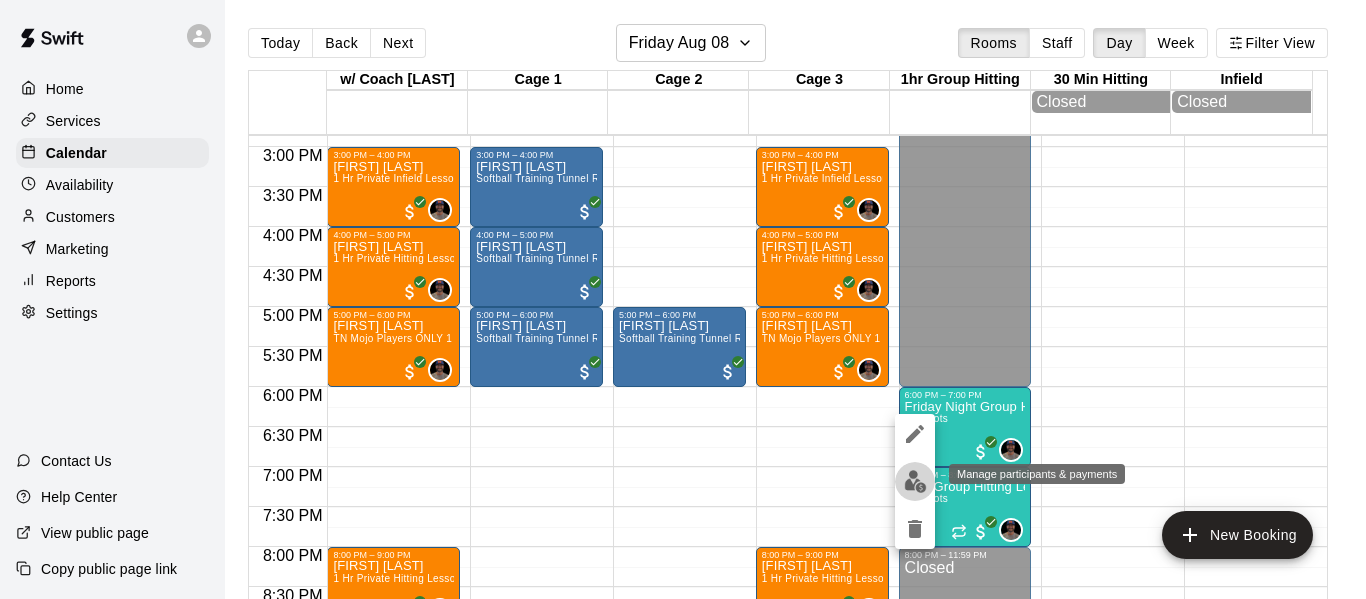 click at bounding box center [915, 481] 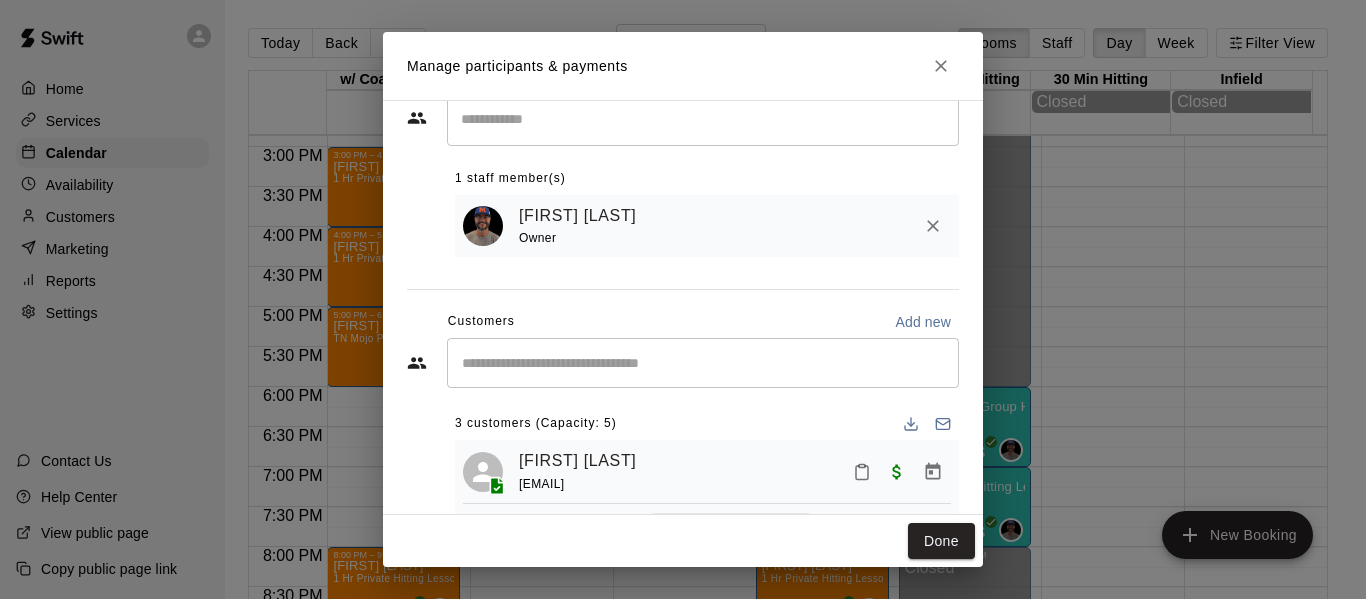 scroll, scrollTop: 169, scrollLeft: 0, axis: vertical 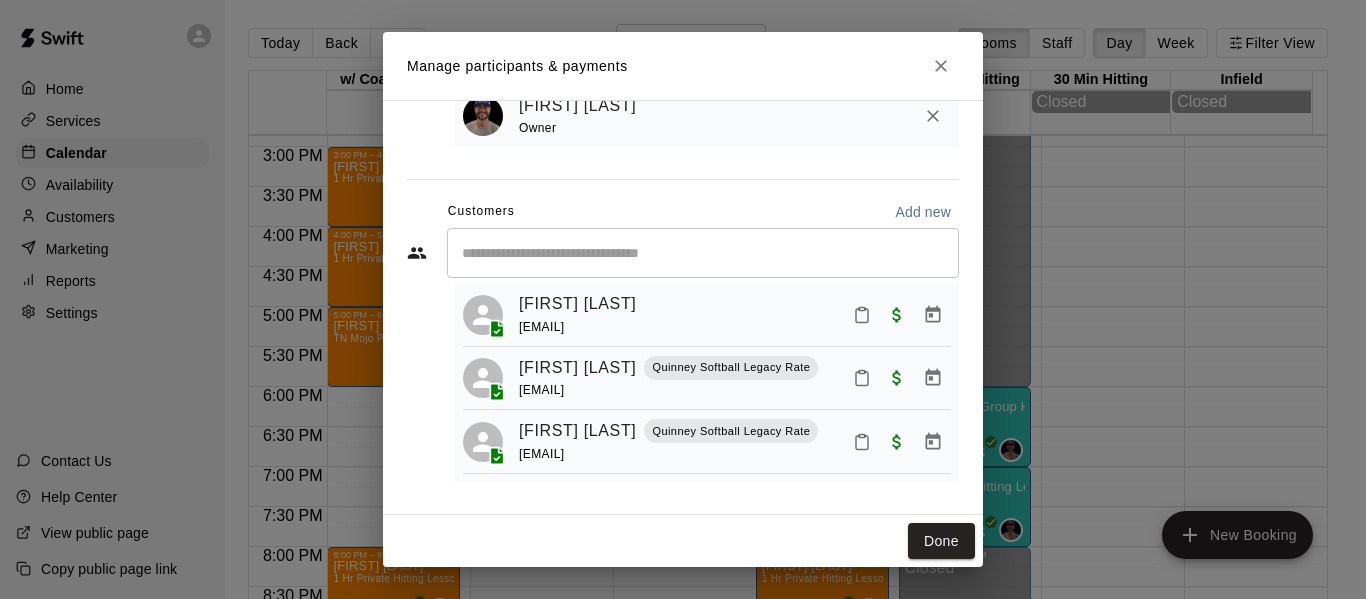 click at bounding box center (703, 253) 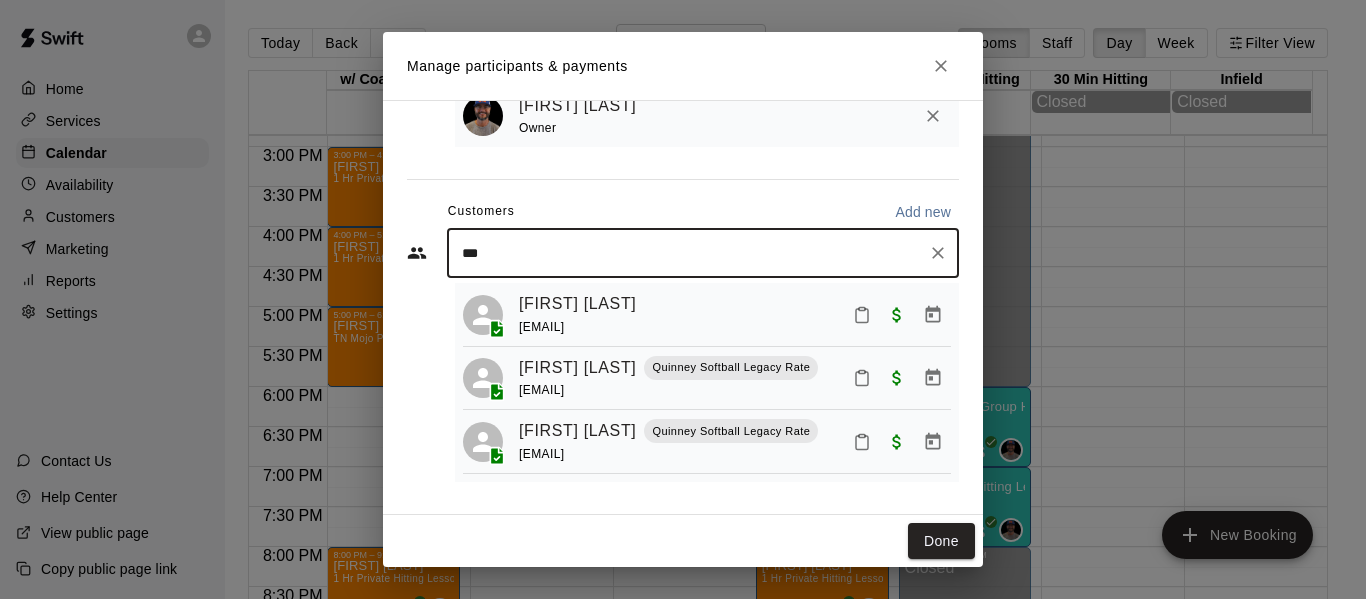 type on "****" 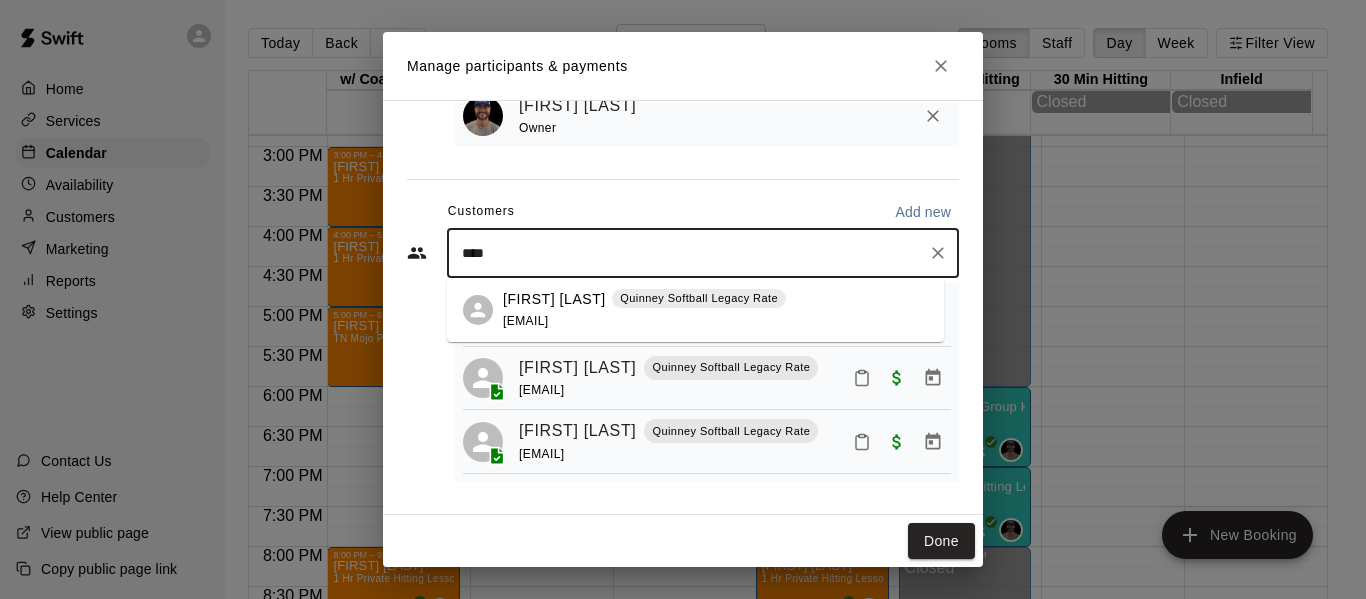 click on "Kydalin Salazar" at bounding box center (554, 299) 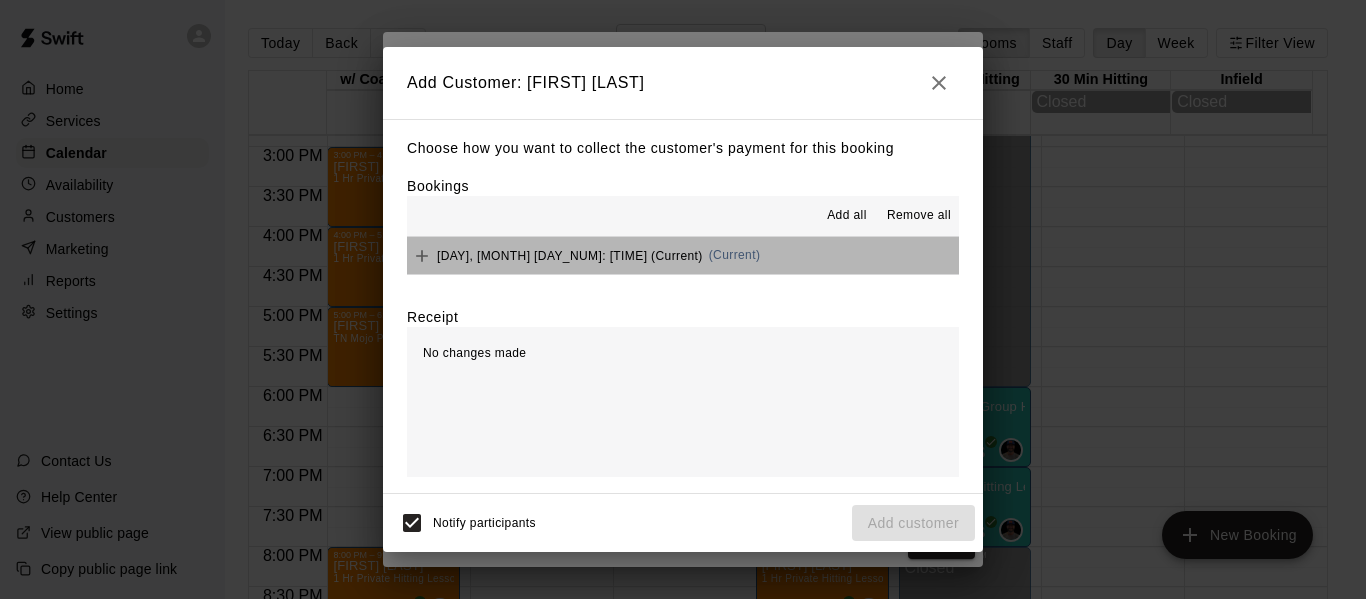 click on "Friday, August 08: 06:00 PM (Current)" at bounding box center [683, 255] 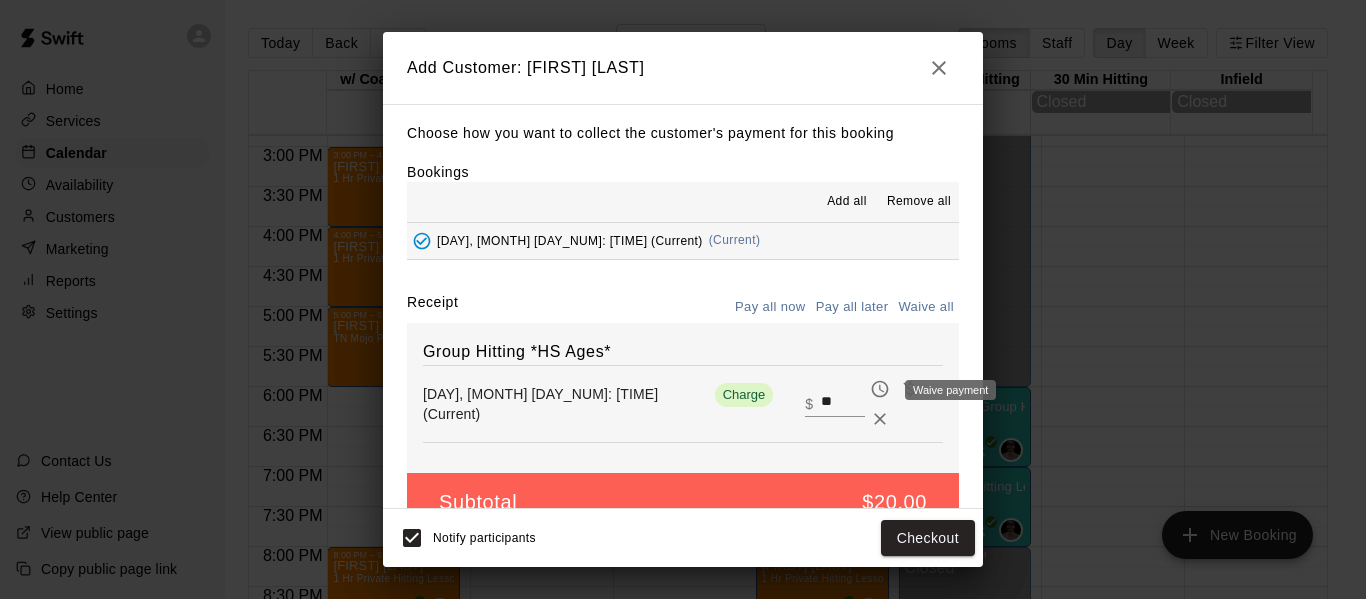 click 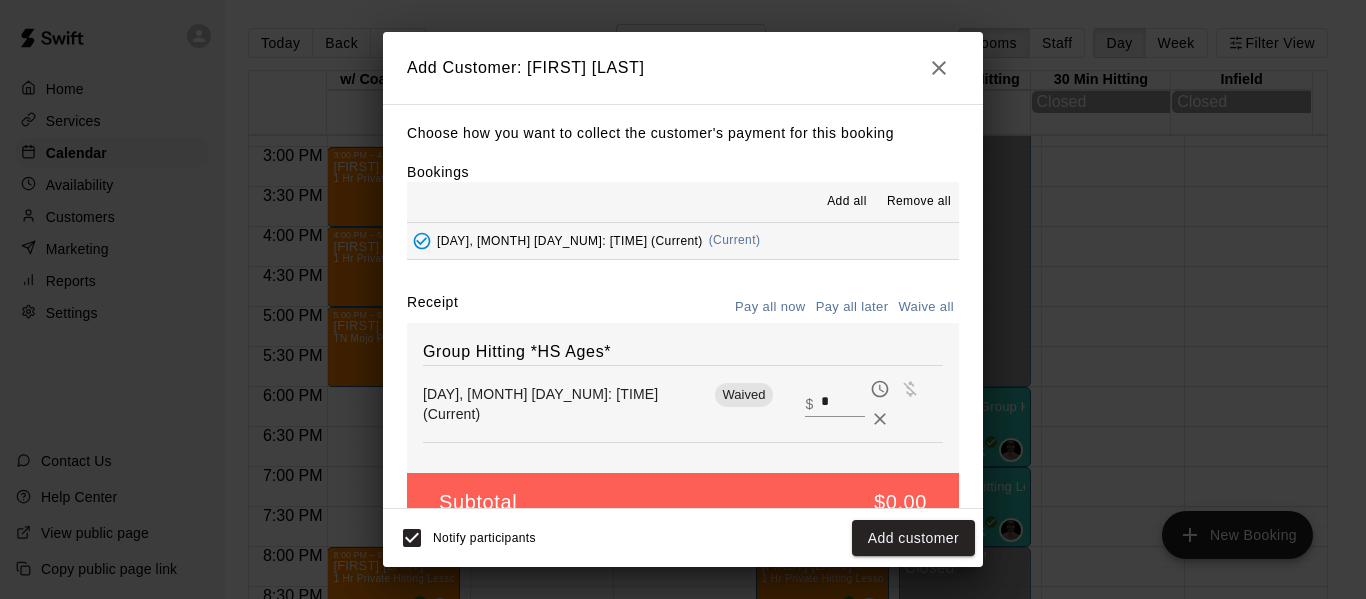 scroll, scrollTop: 42, scrollLeft: 0, axis: vertical 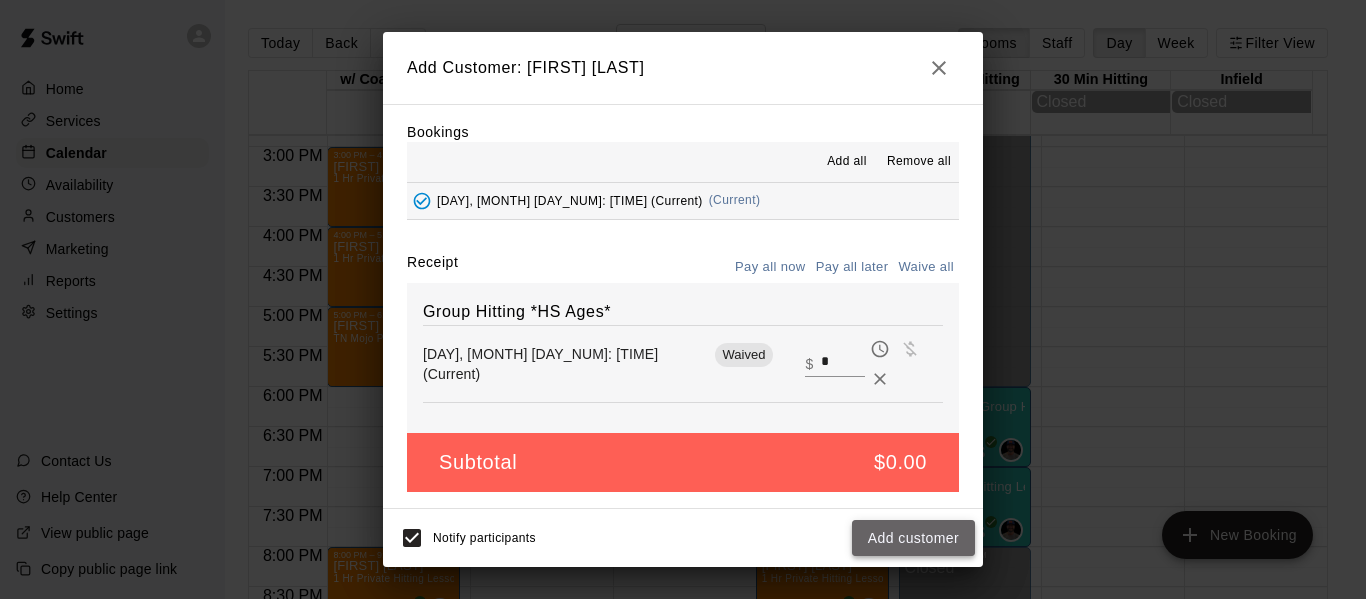click on "Add customer" at bounding box center [913, 538] 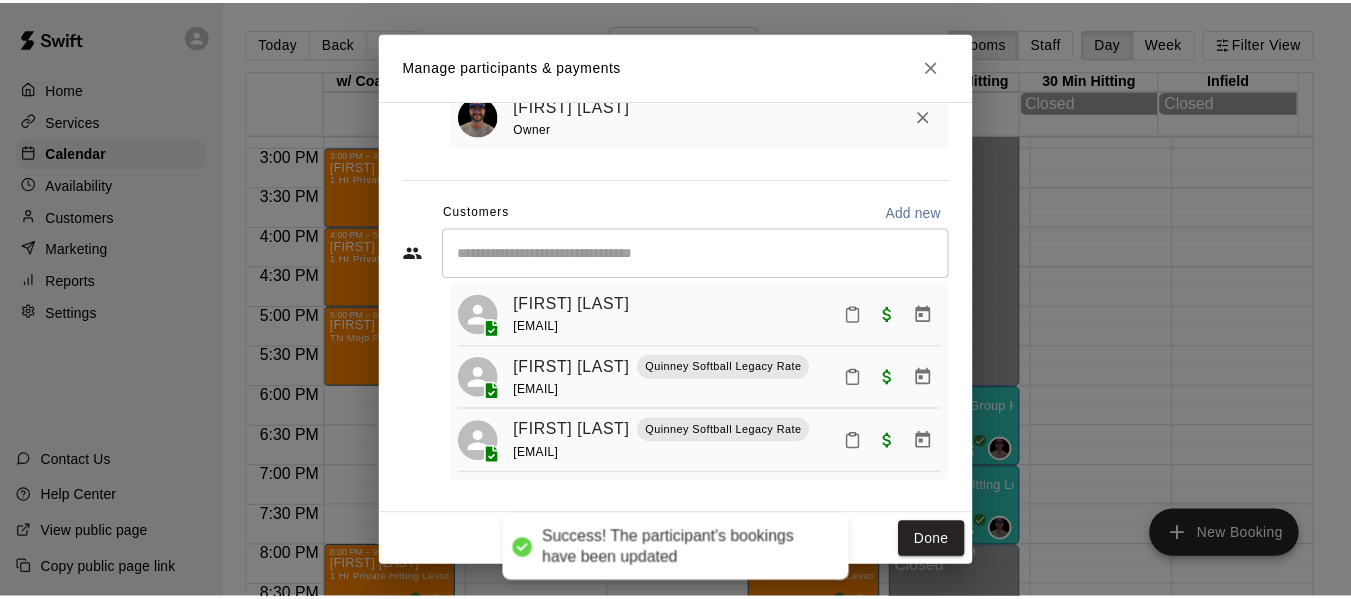 scroll, scrollTop: 0, scrollLeft: 0, axis: both 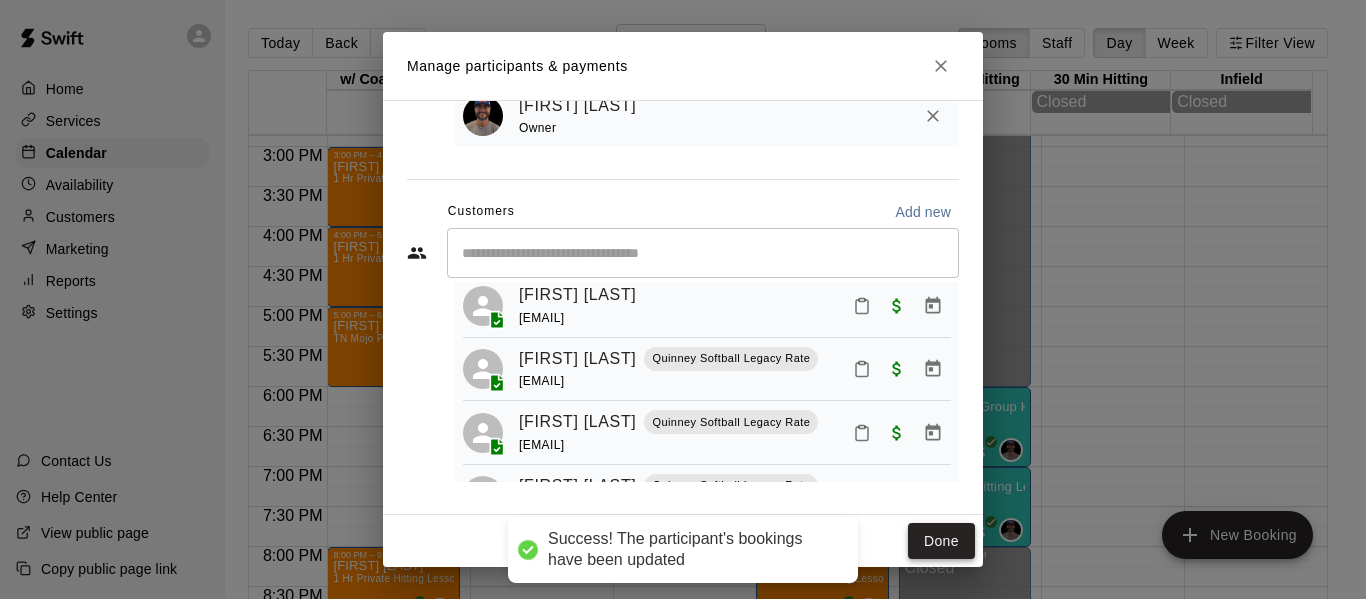 click on "Done" at bounding box center (941, 541) 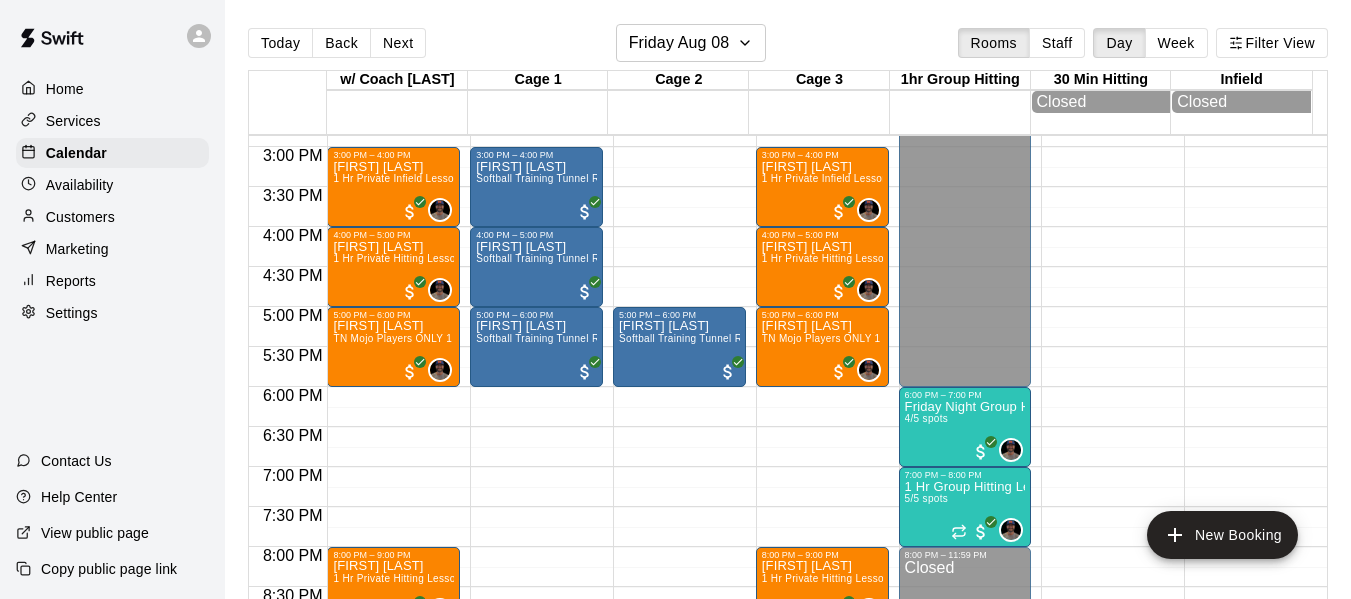 click on "Services" at bounding box center [73, 121] 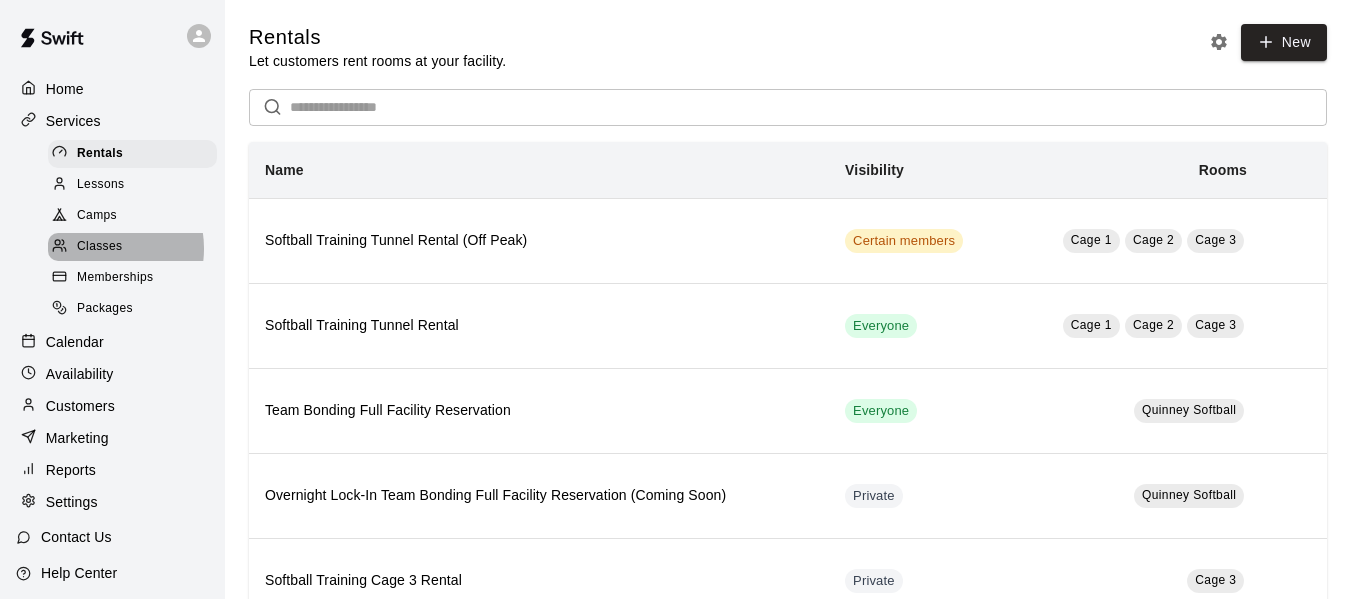 click on "Classes" at bounding box center [99, 247] 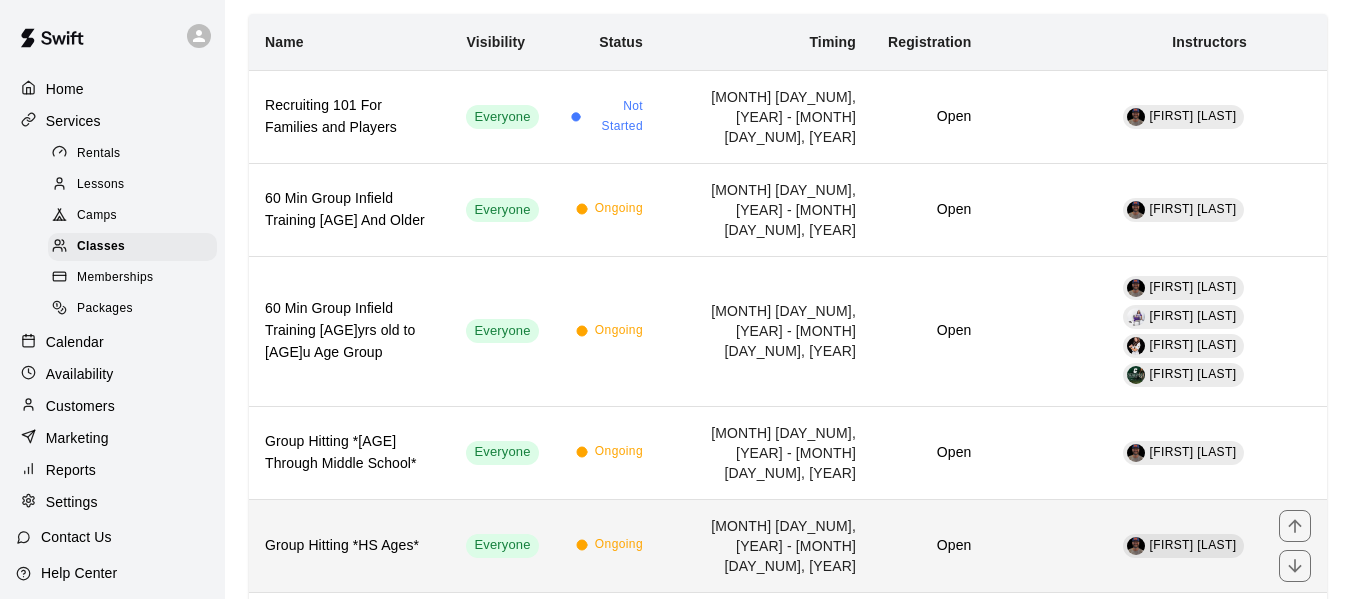 scroll, scrollTop: 200, scrollLeft: 0, axis: vertical 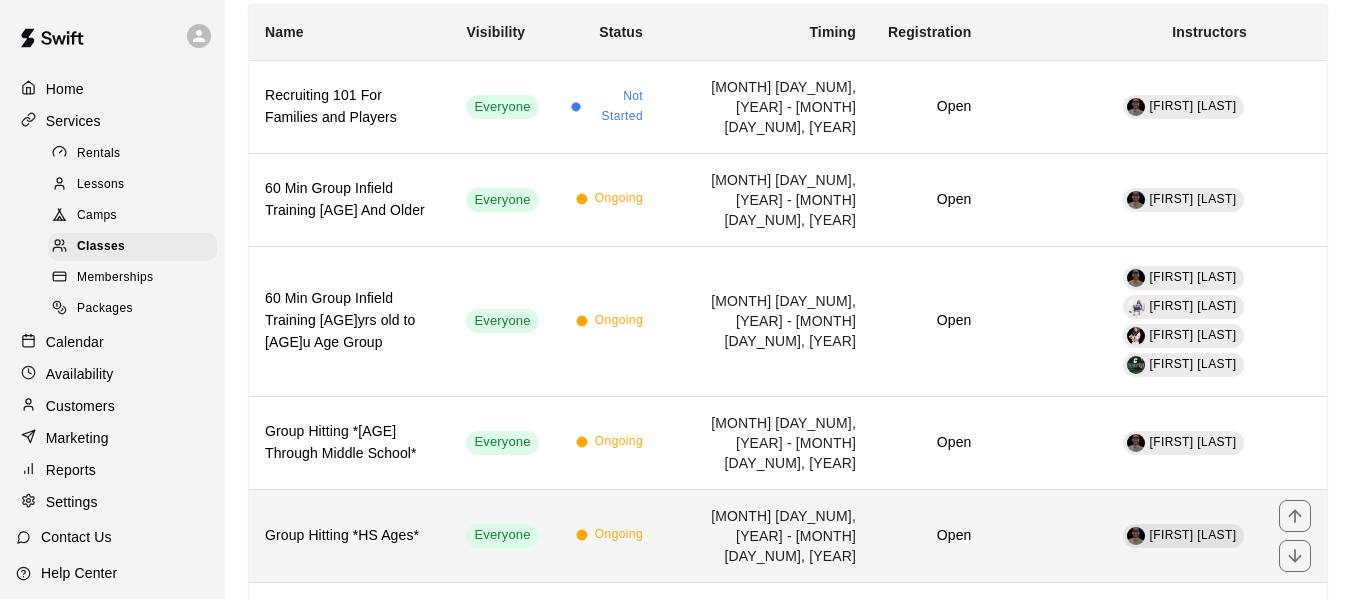 click on "Group Hitting *HS Ages*" at bounding box center [349, 536] 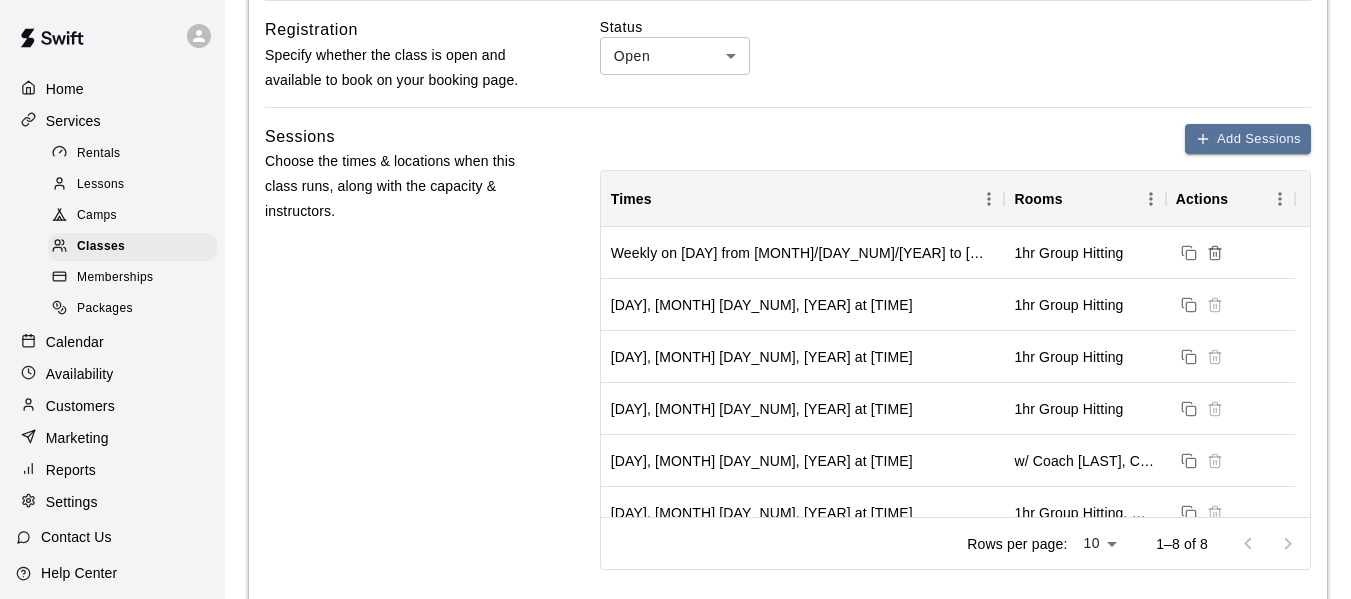 scroll, scrollTop: 774, scrollLeft: 0, axis: vertical 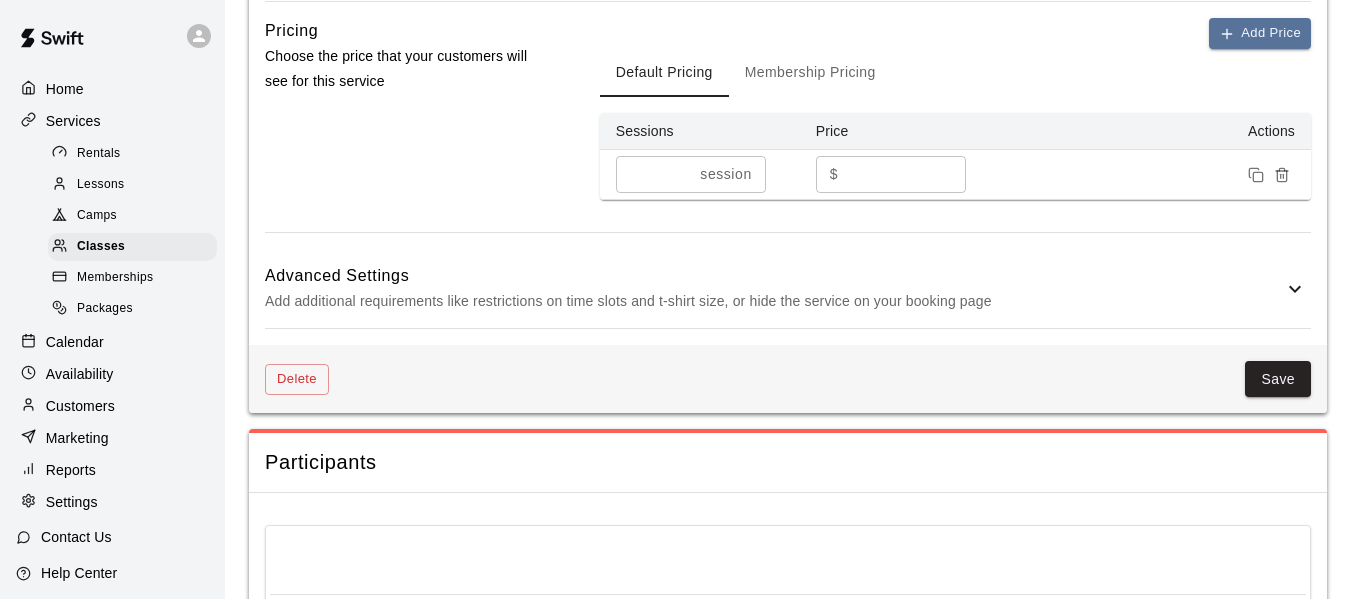 click 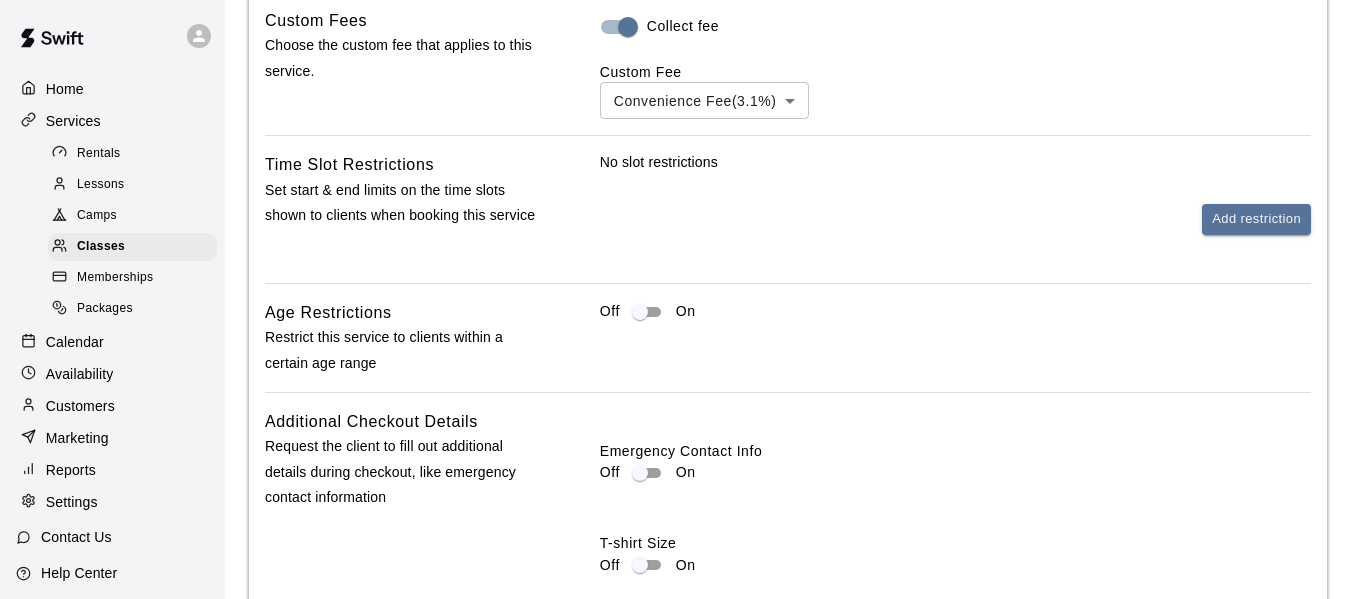 scroll, scrollTop: 1941, scrollLeft: 0, axis: vertical 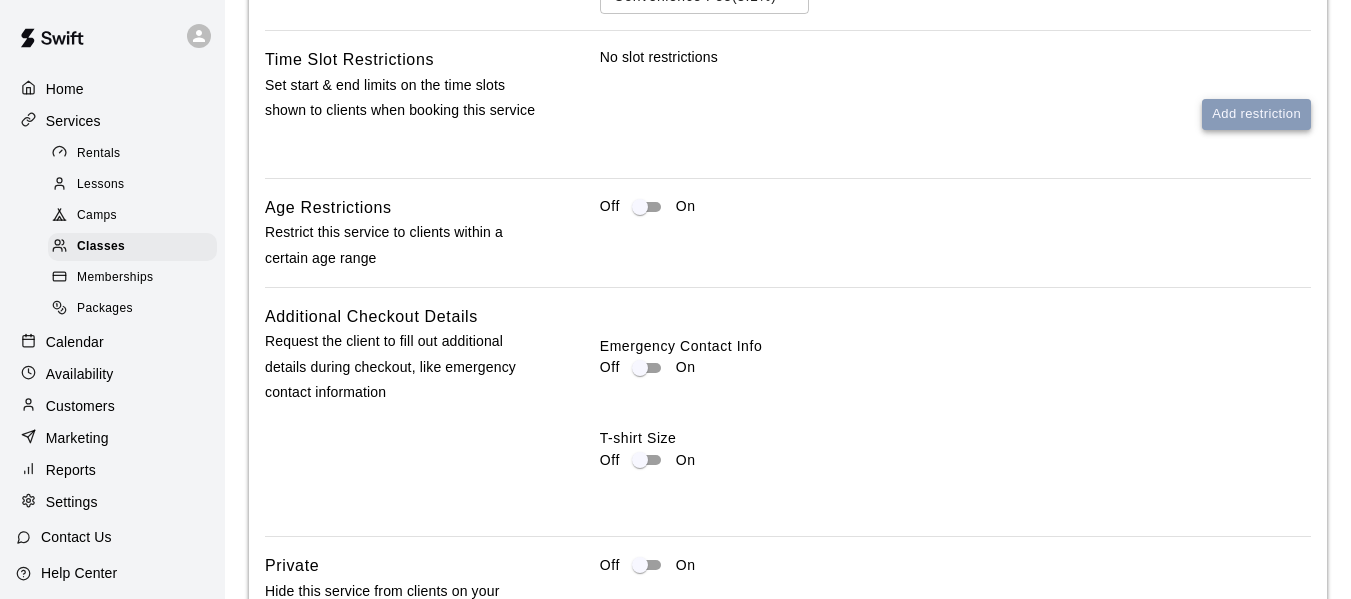 click on "Add restriction" at bounding box center [1256, 114] 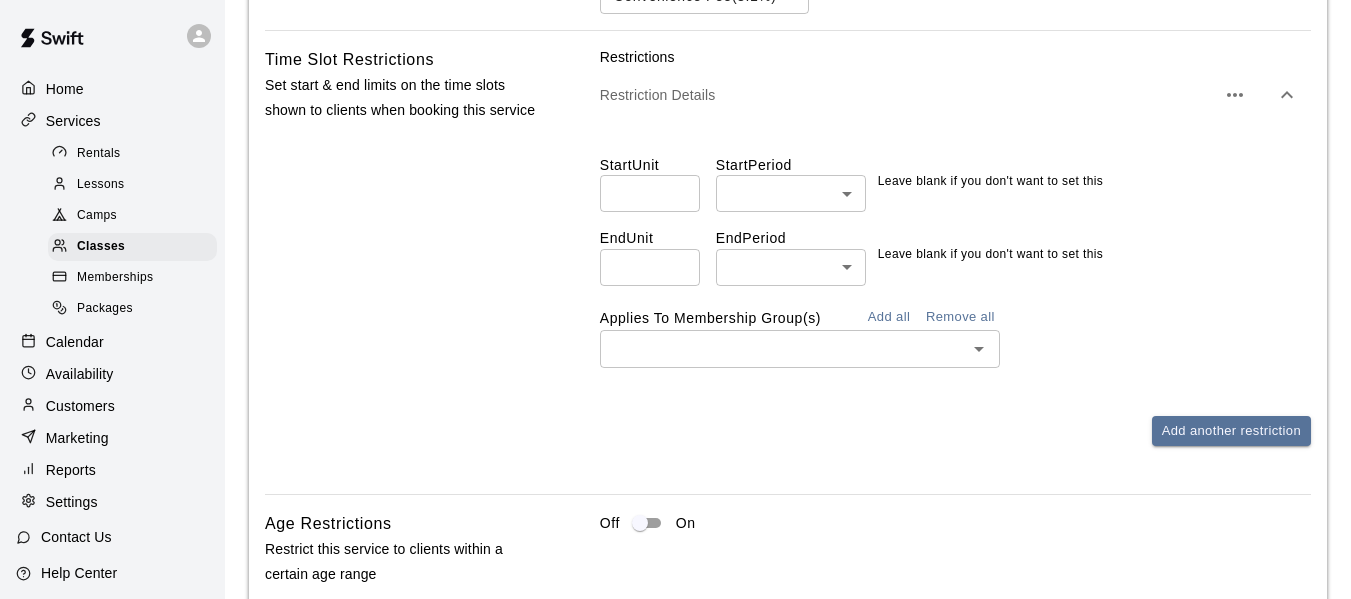 click 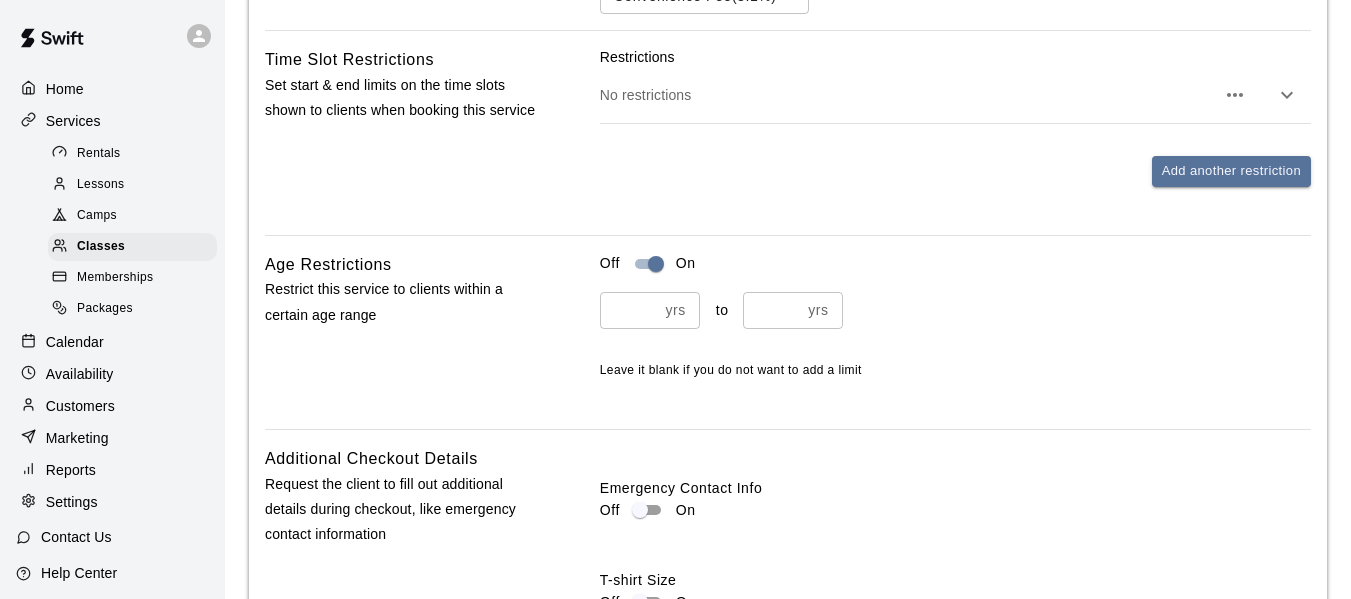 click on "*" at bounding box center [629, 310] 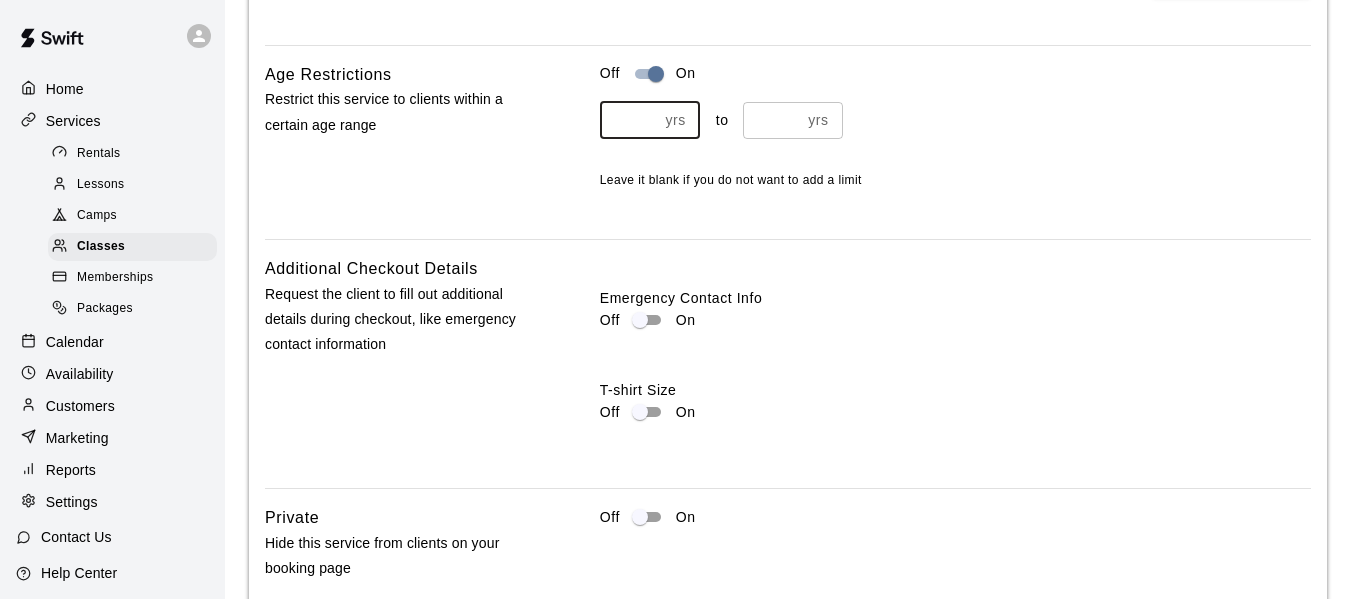 scroll, scrollTop: 2108, scrollLeft: 0, axis: vertical 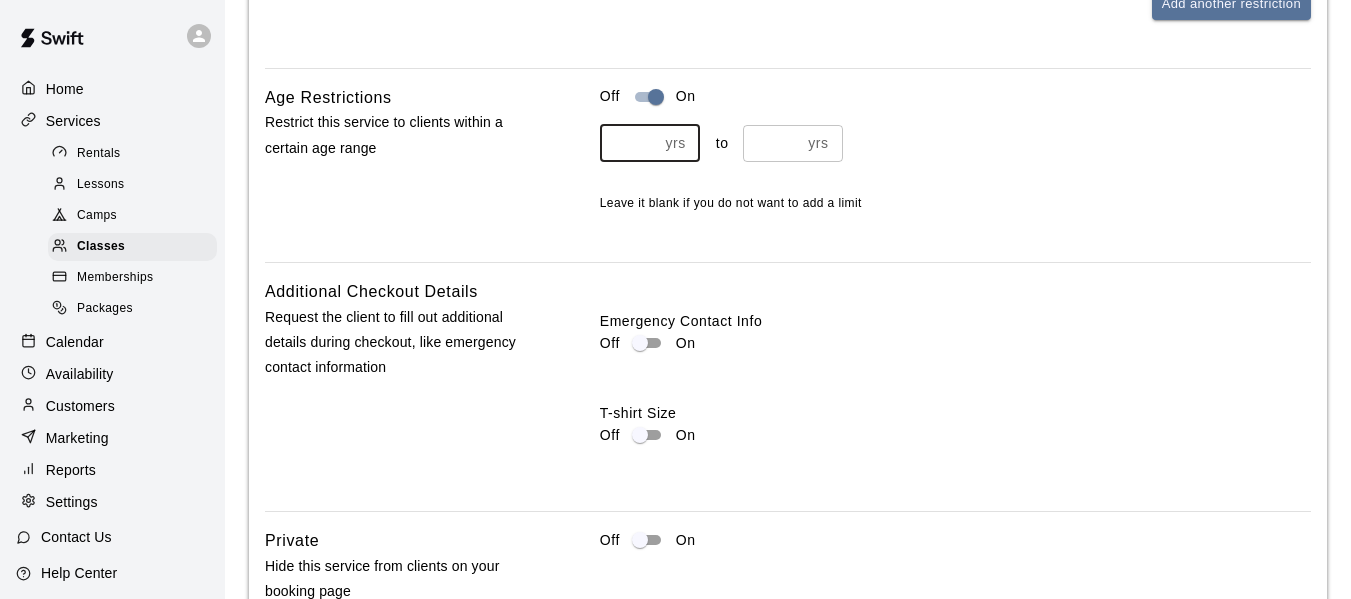 type on "**" 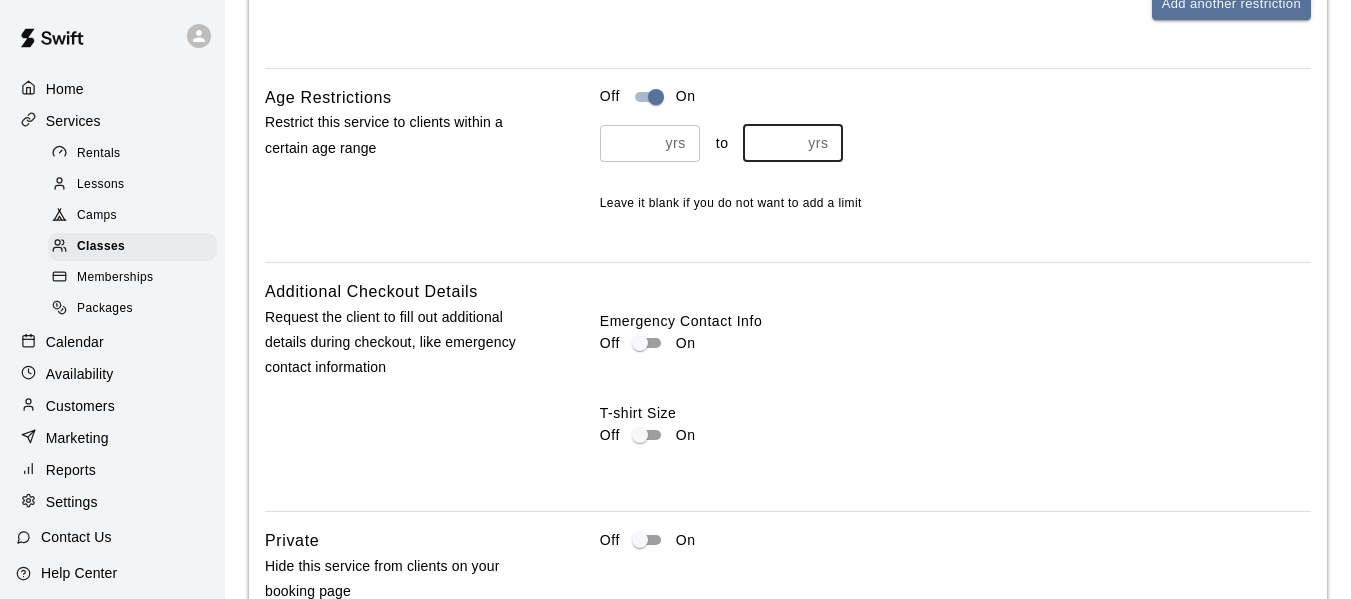 click at bounding box center (772, 143) 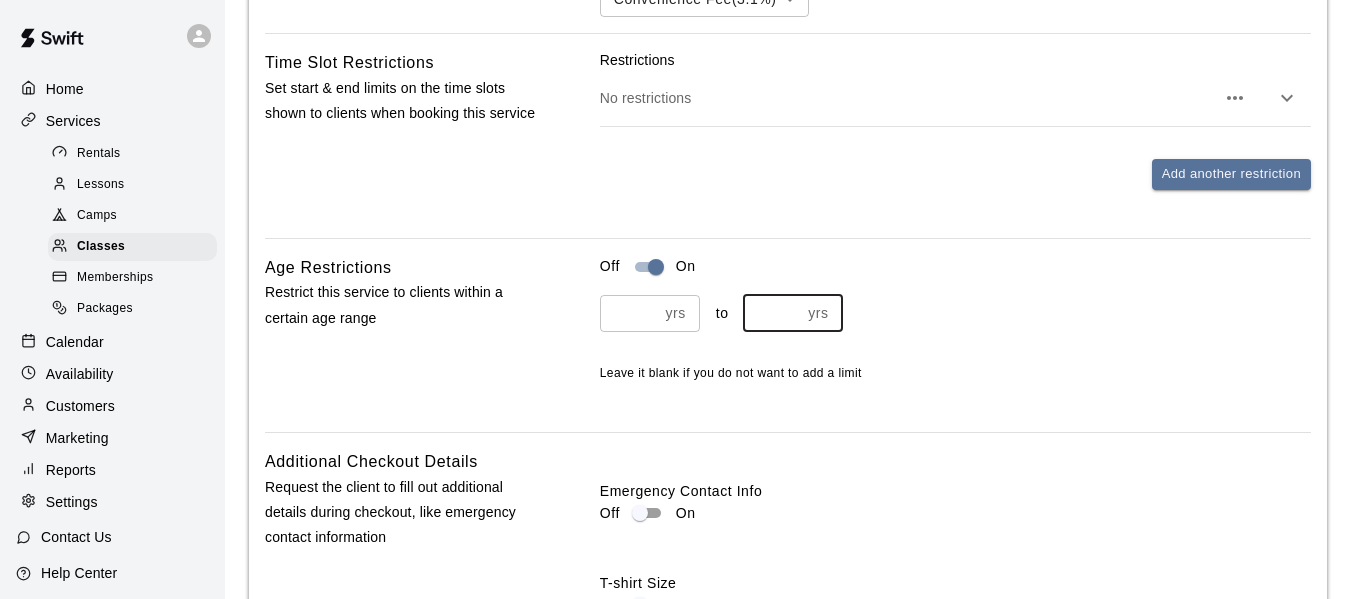scroll, scrollTop: 1941, scrollLeft: 0, axis: vertical 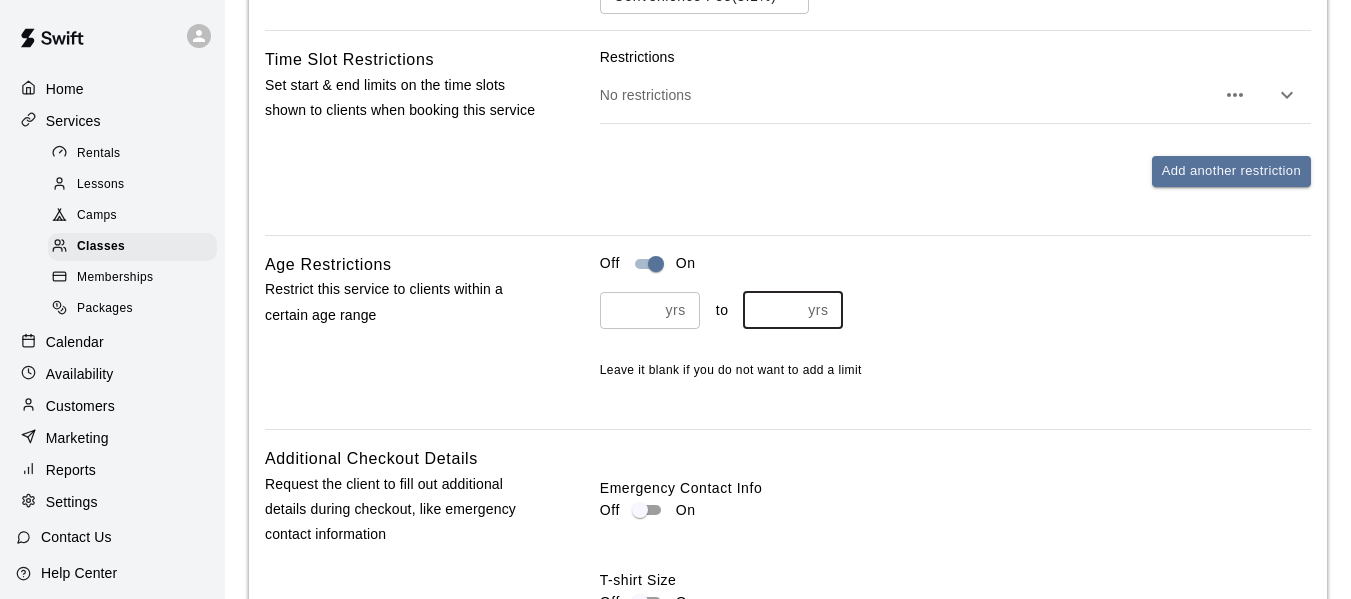 click at bounding box center (772, 310) 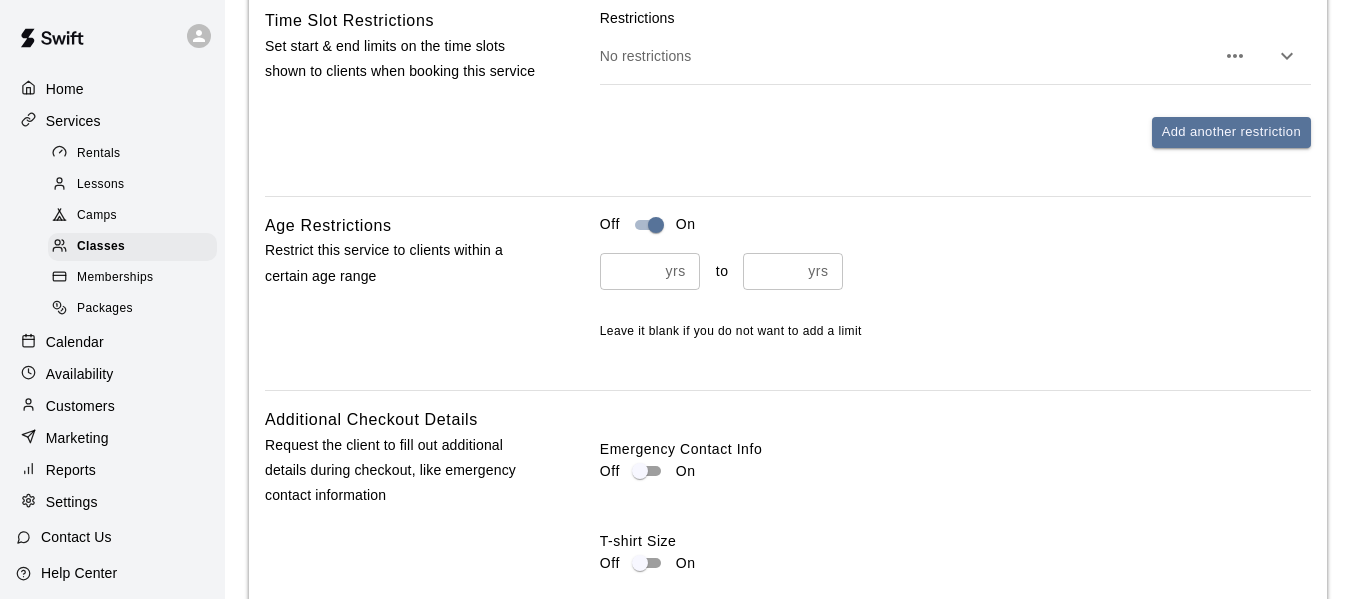 scroll, scrollTop: 1908, scrollLeft: 0, axis: vertical 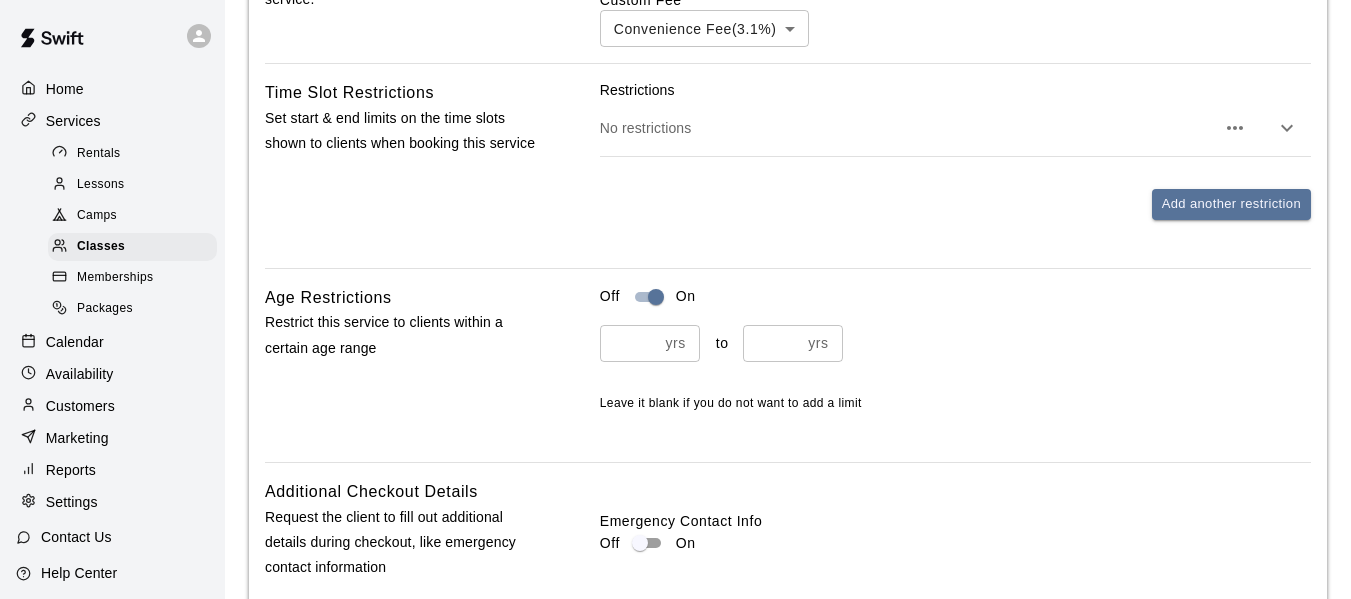 click 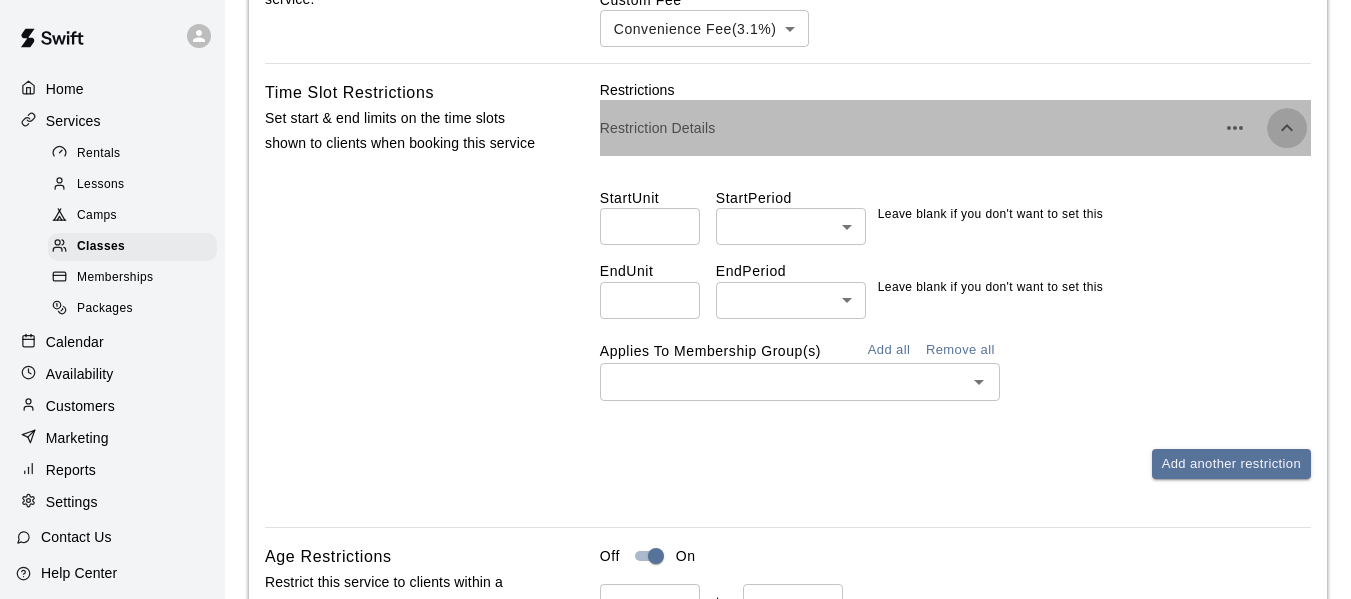 click 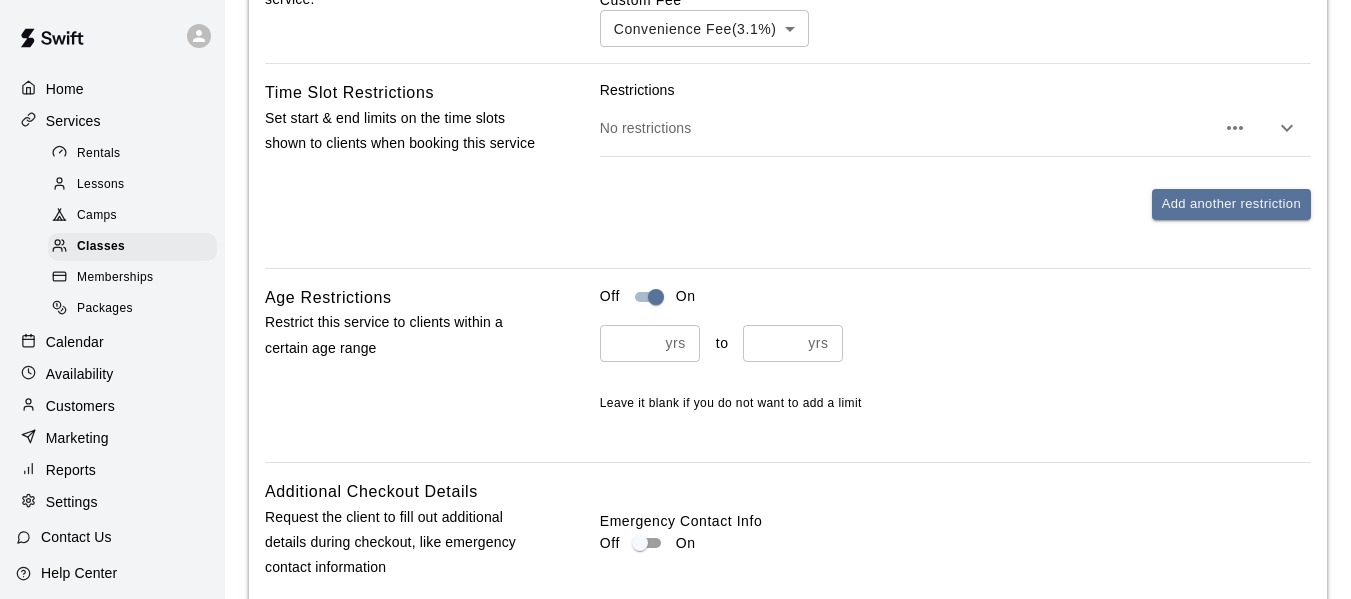 click 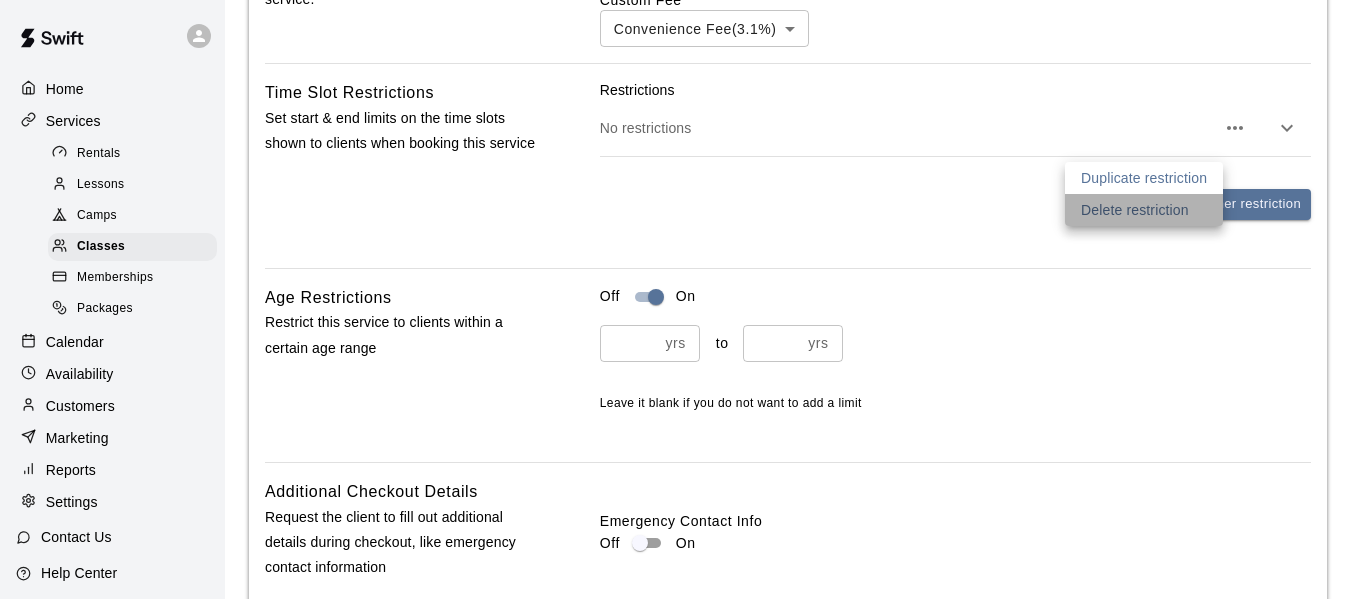 click on "Delete restriction" at bounding box center [1135, 210] 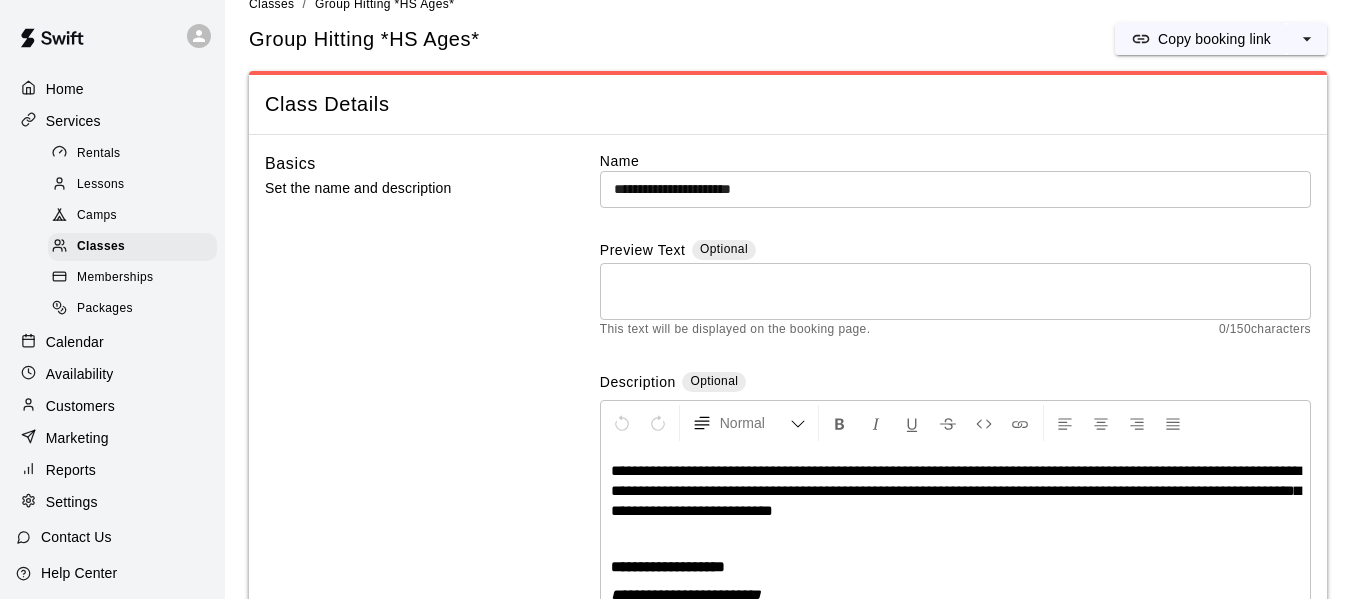 scroll, scrollTop: 0, scrollLeft: 0, axis: both 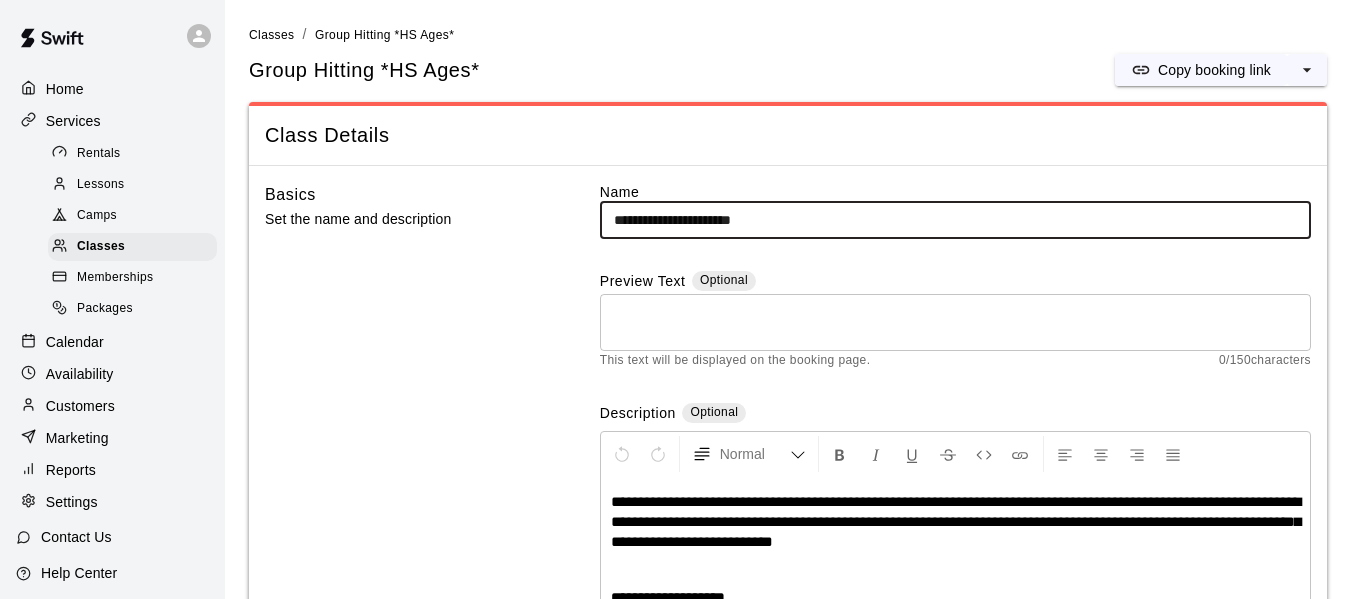 click on "**********" at bounding box center [955, 220] 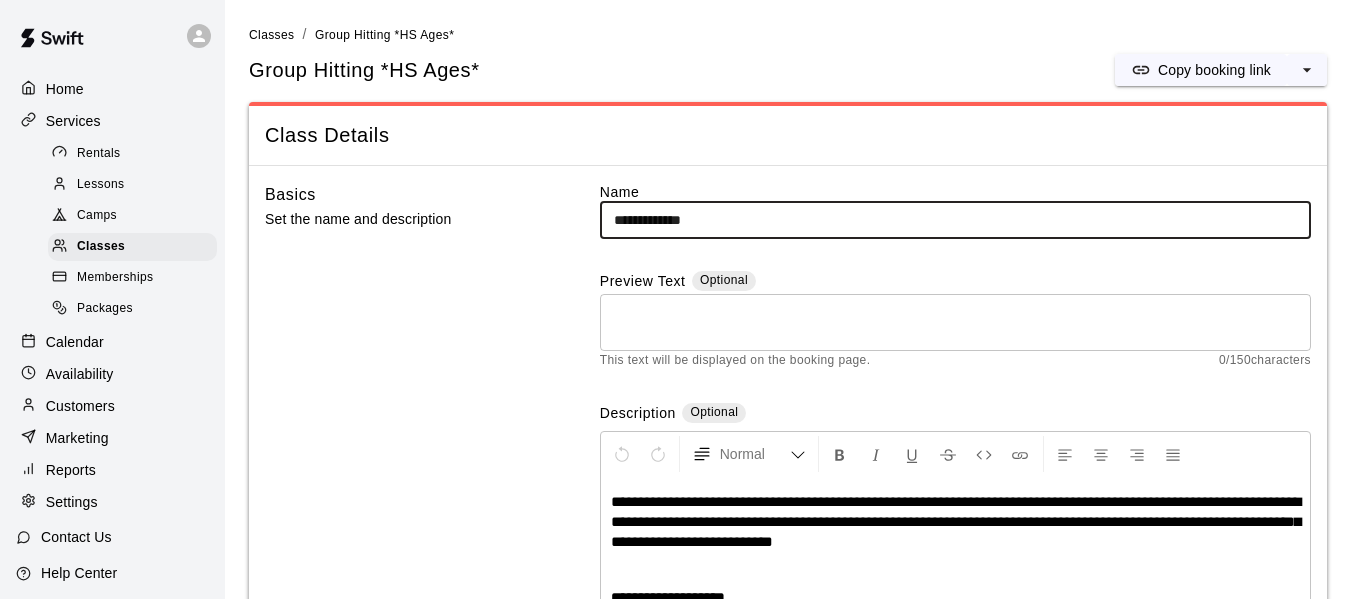 drag, startPoint x: 617, startPoint y: 218, endPoint x: 626, endPoint y: 213, distance: 10.29563 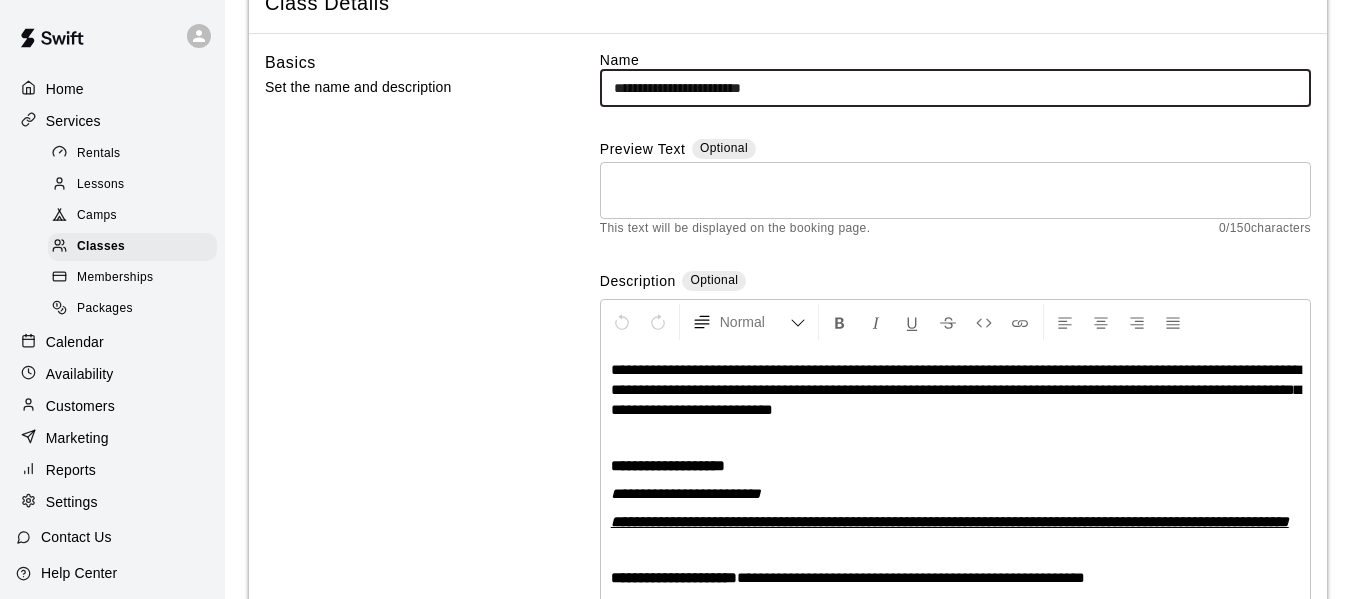 scroll, scrollTop: 200, scrollLeft: 0, axis: vertical 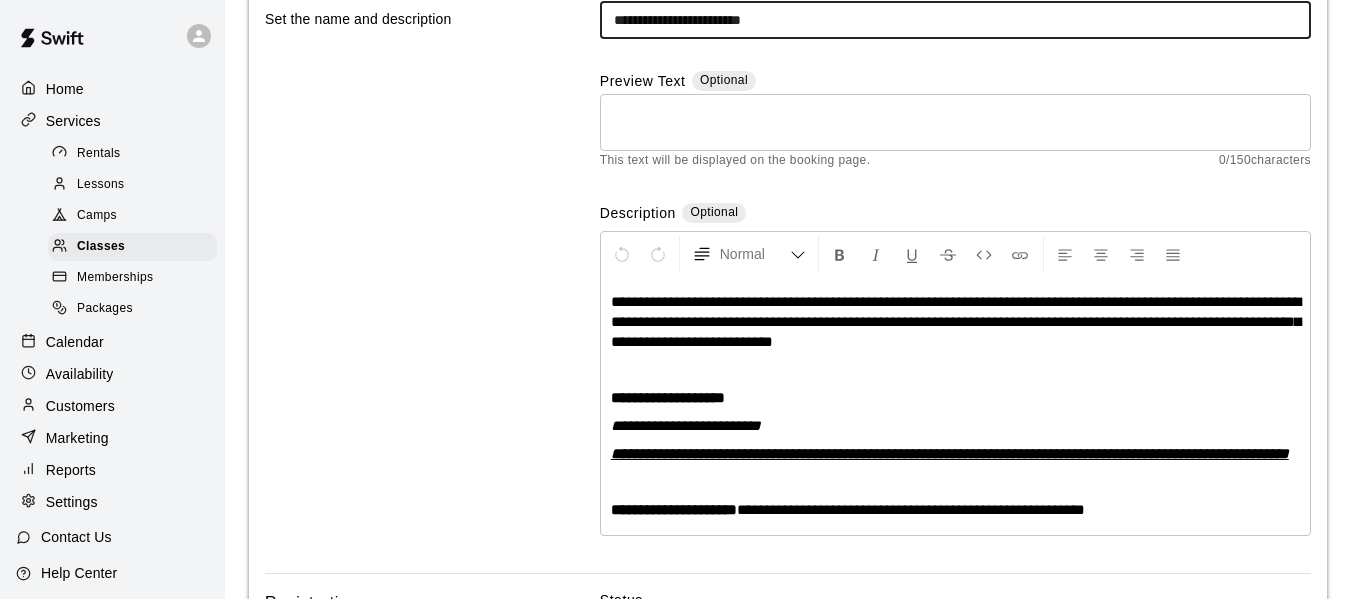 type on "**********" 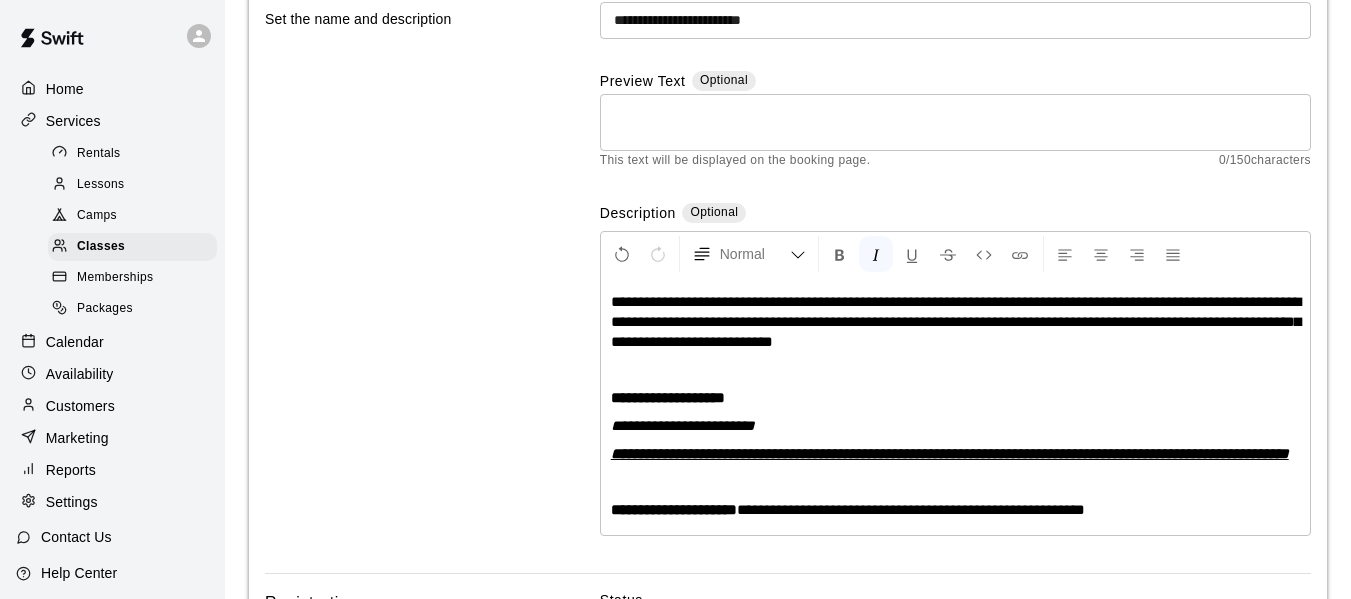 type 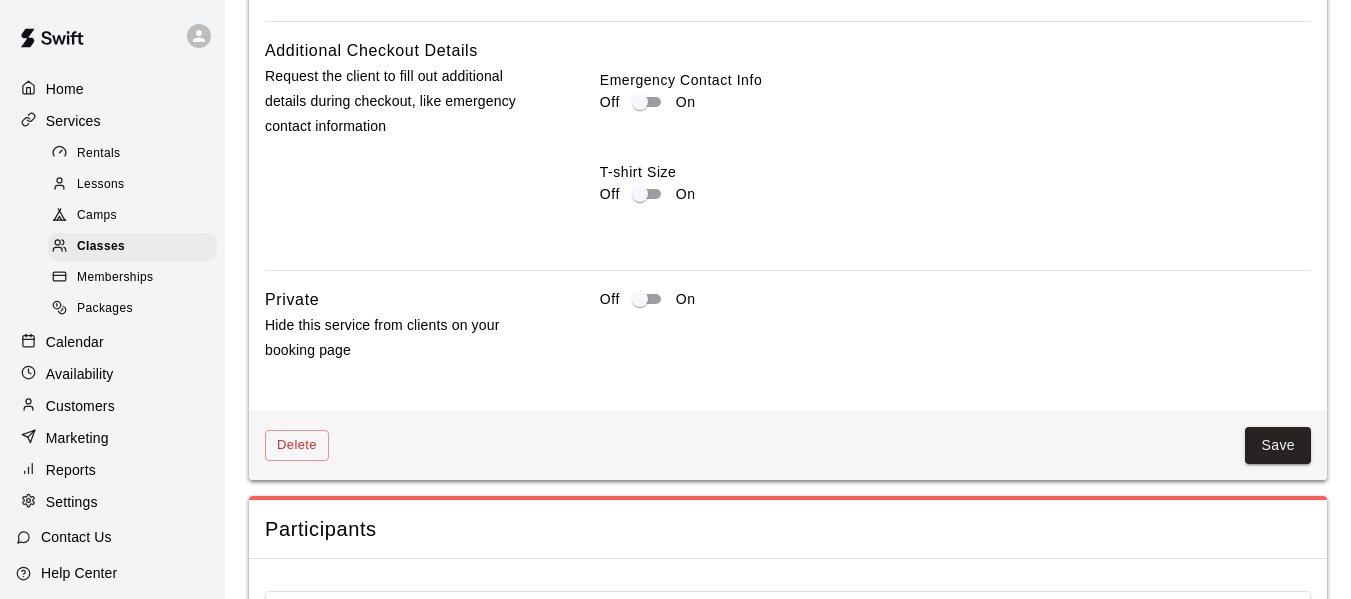 scroll, scrollTop: 2300, scrollLeft: 0, axis: vertical 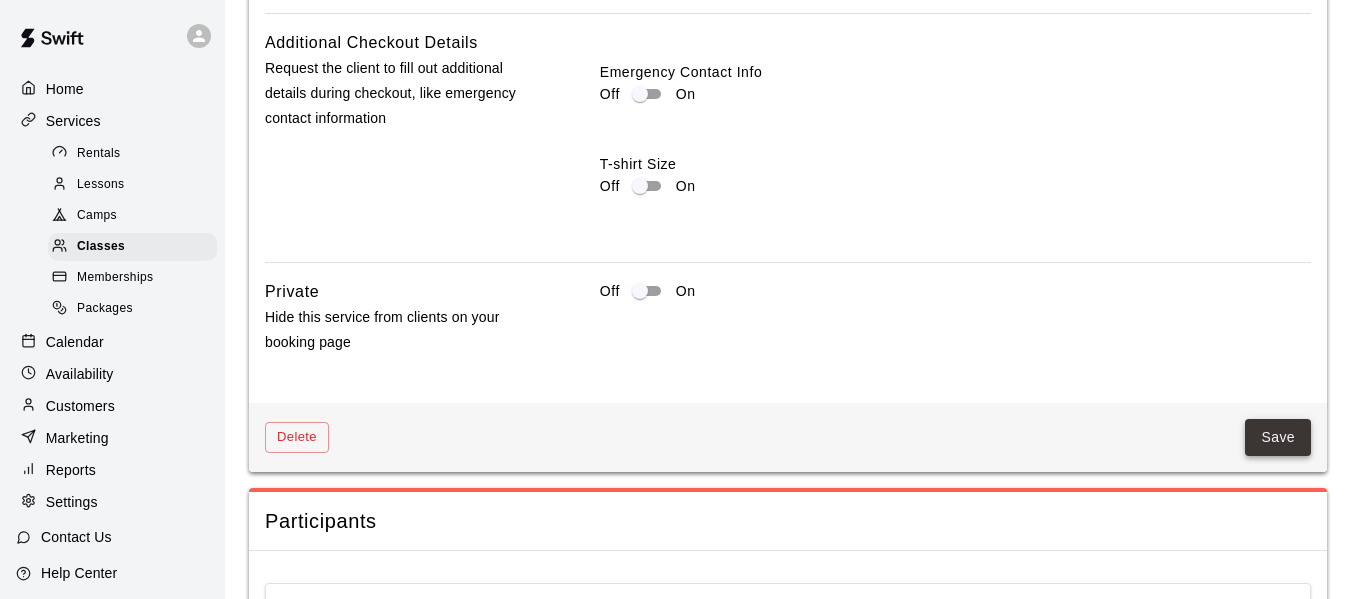 click on "Save" at bounding box center (1278, 437) 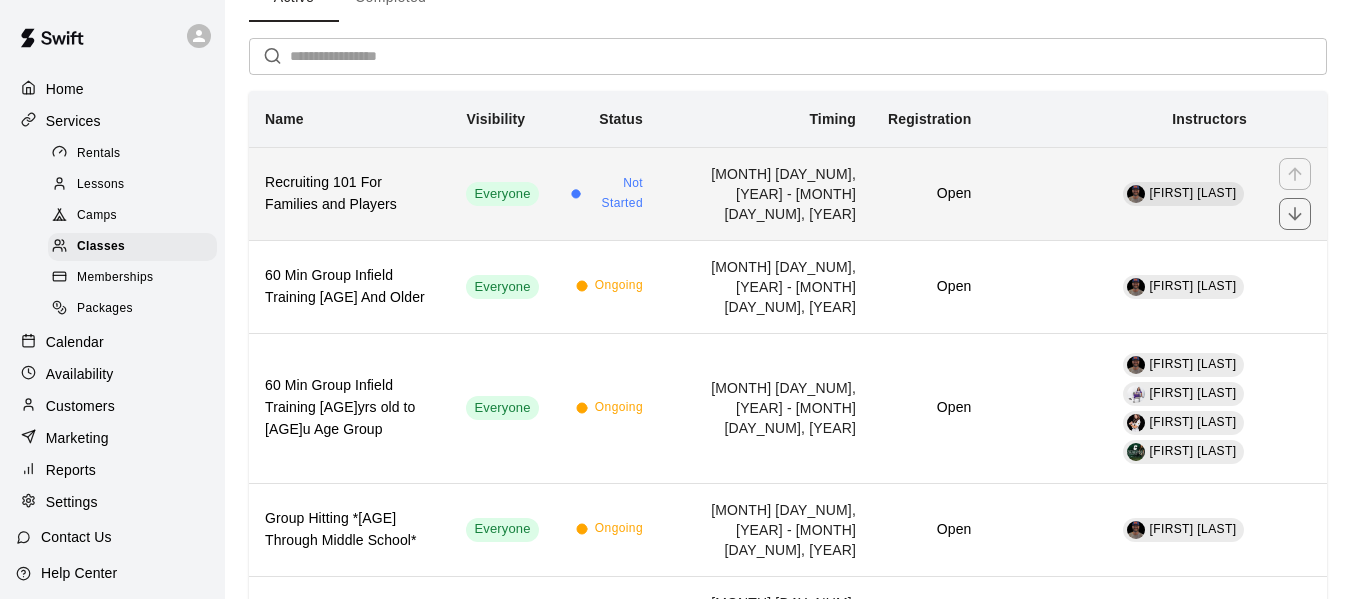 scroll, scrollTop: 133, scrollLeft: 0, axis: vertical 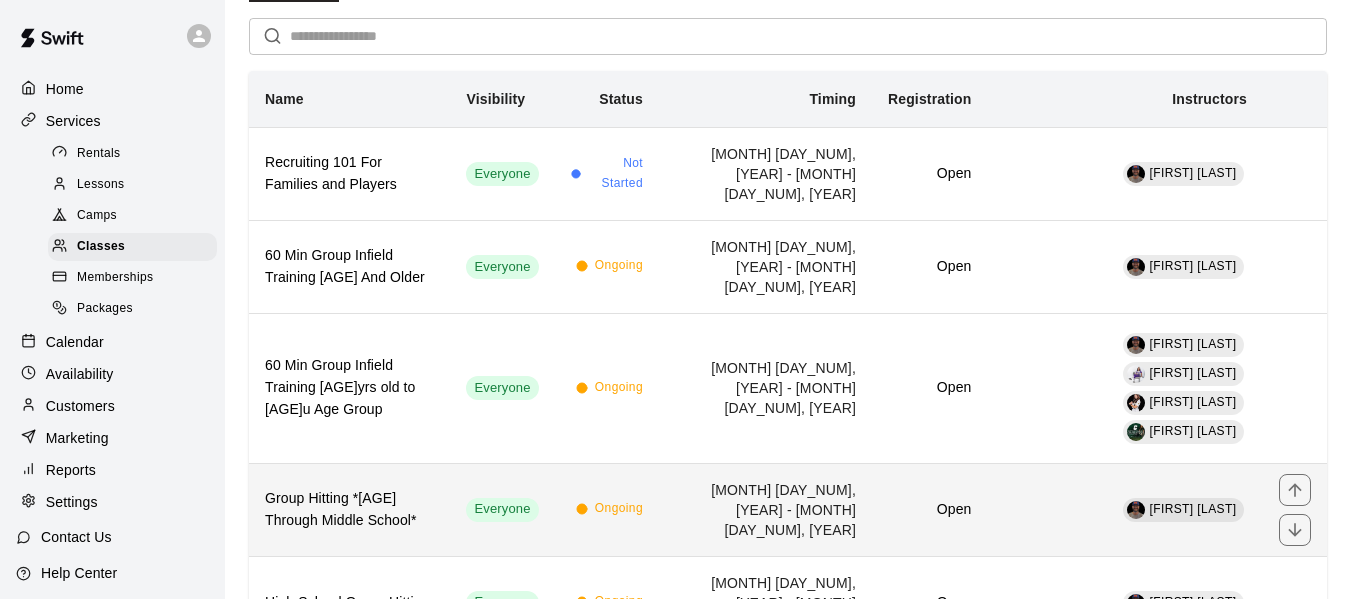 click on "Group Hitting *12u Through Middle School*" at bounding box center (349, 510) 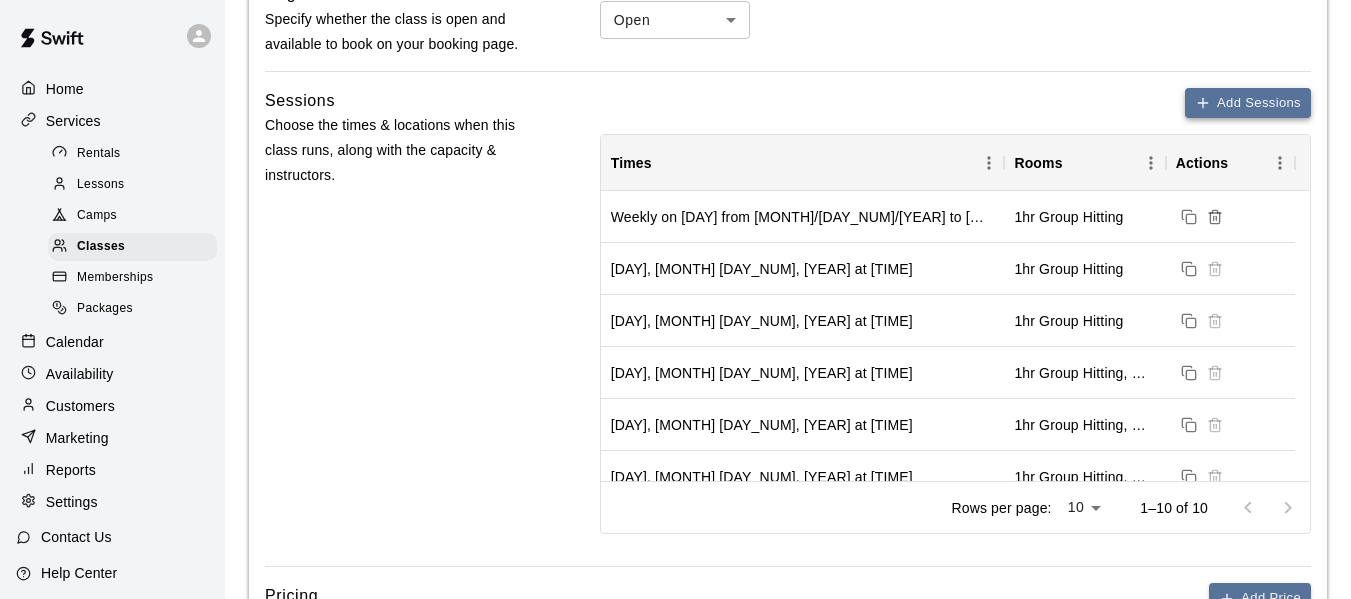 scroll, scrollTop: 867, scrollLeft: 0, axis: vertical 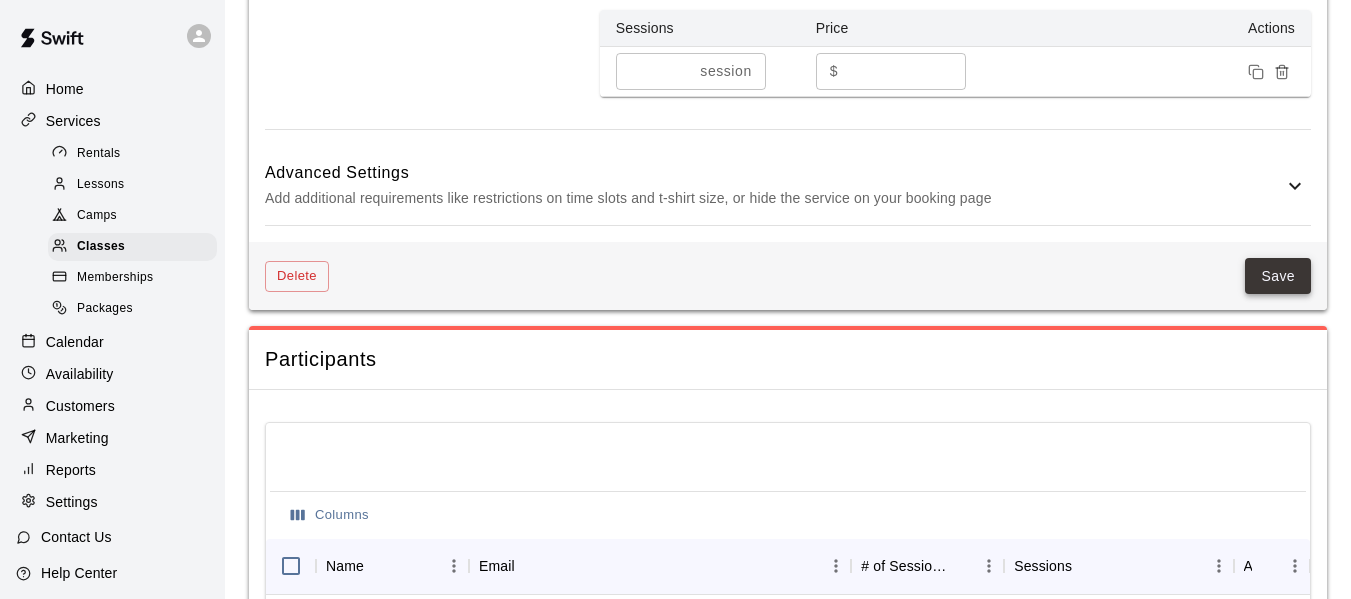 click on "Save" at bounding box center [1278, 276] 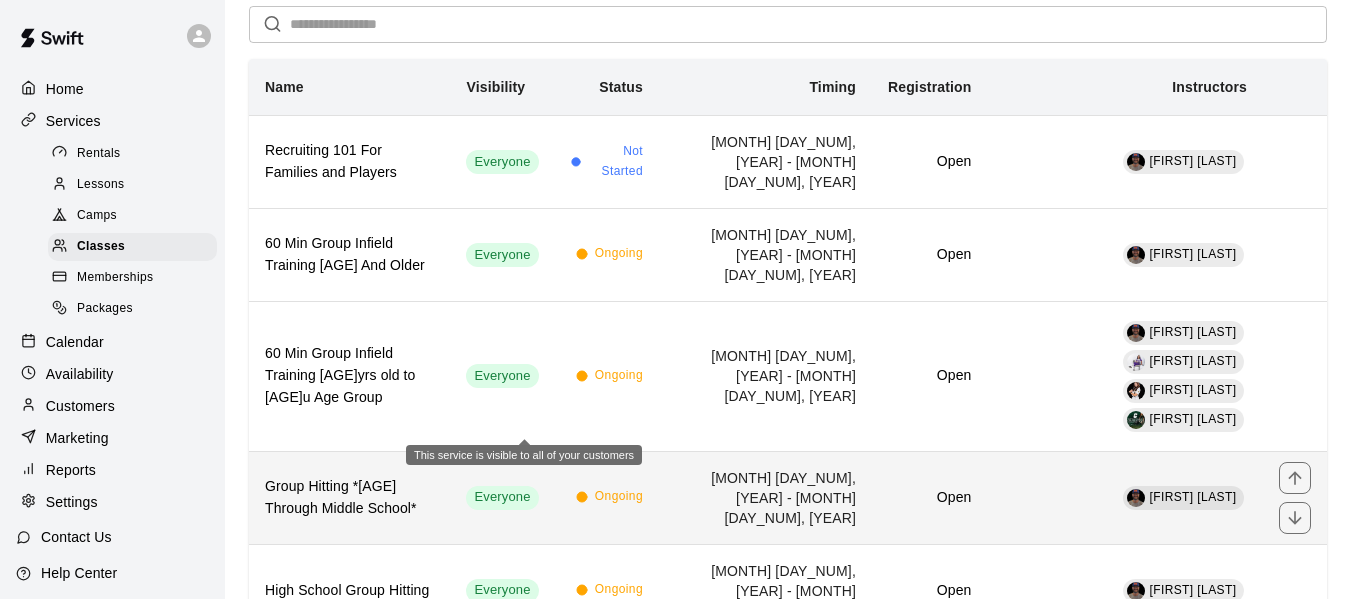 scroll, scrollTop: 136, scrollLeft: 0, axis: vertical 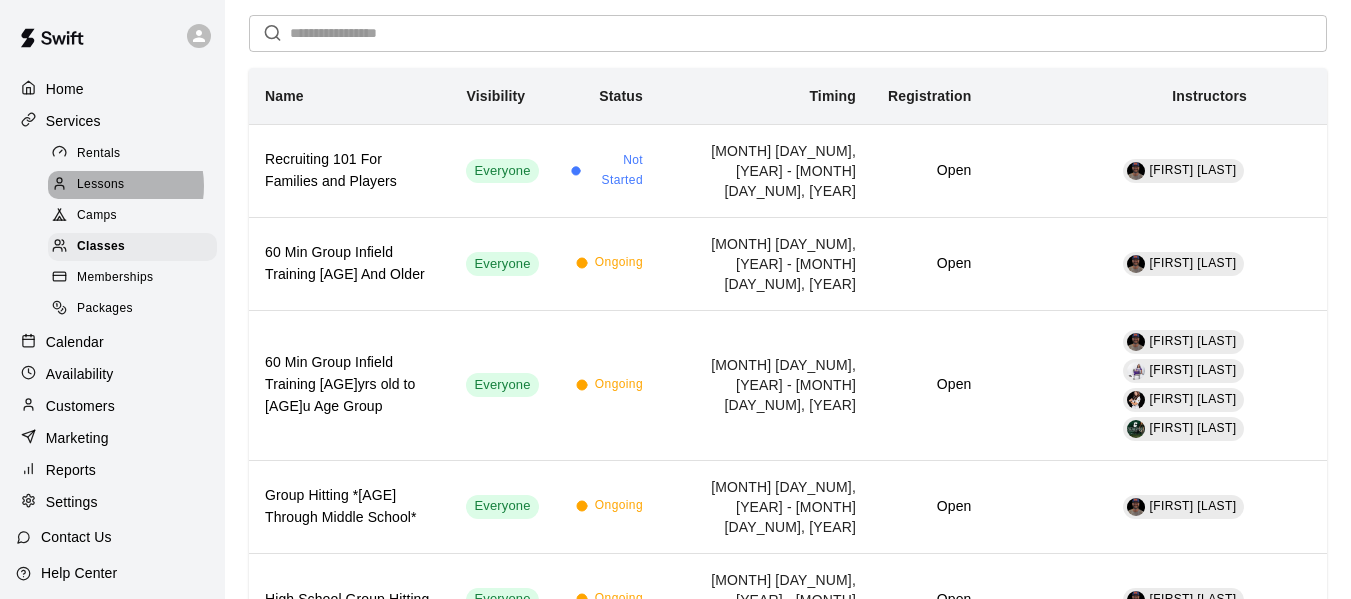 click on "Lessons" at bounding box center [101, 185] 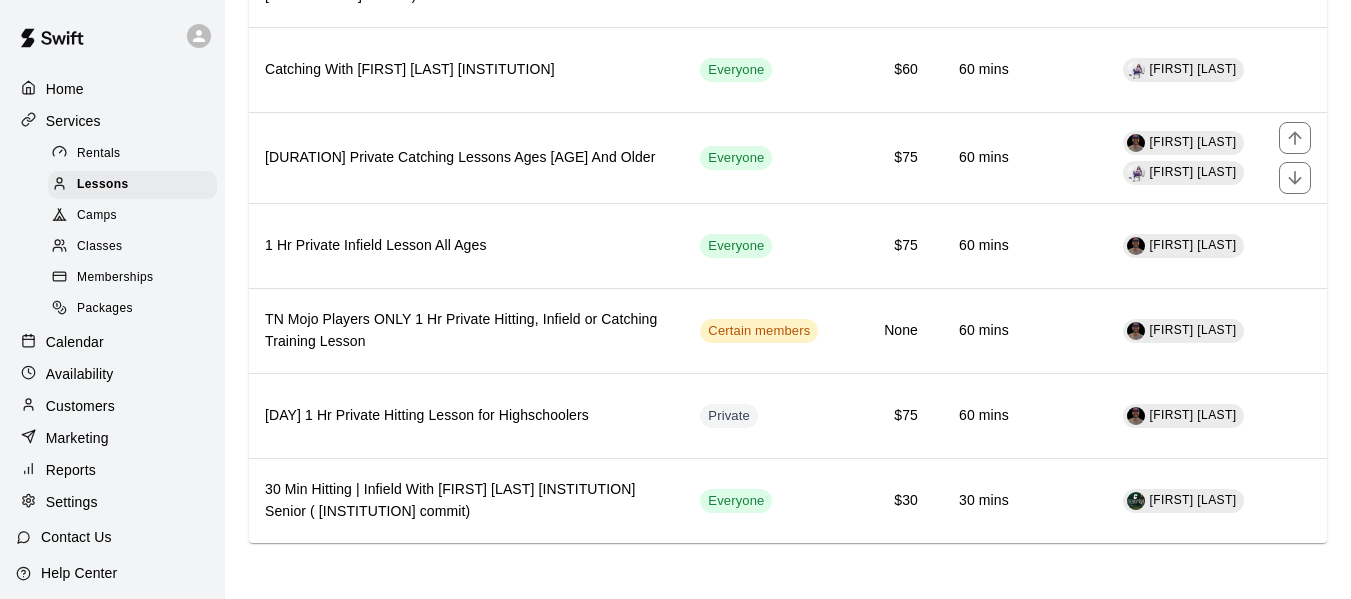 scroll, scrollTop: 623, scrollLeft: 0, axis: vertical 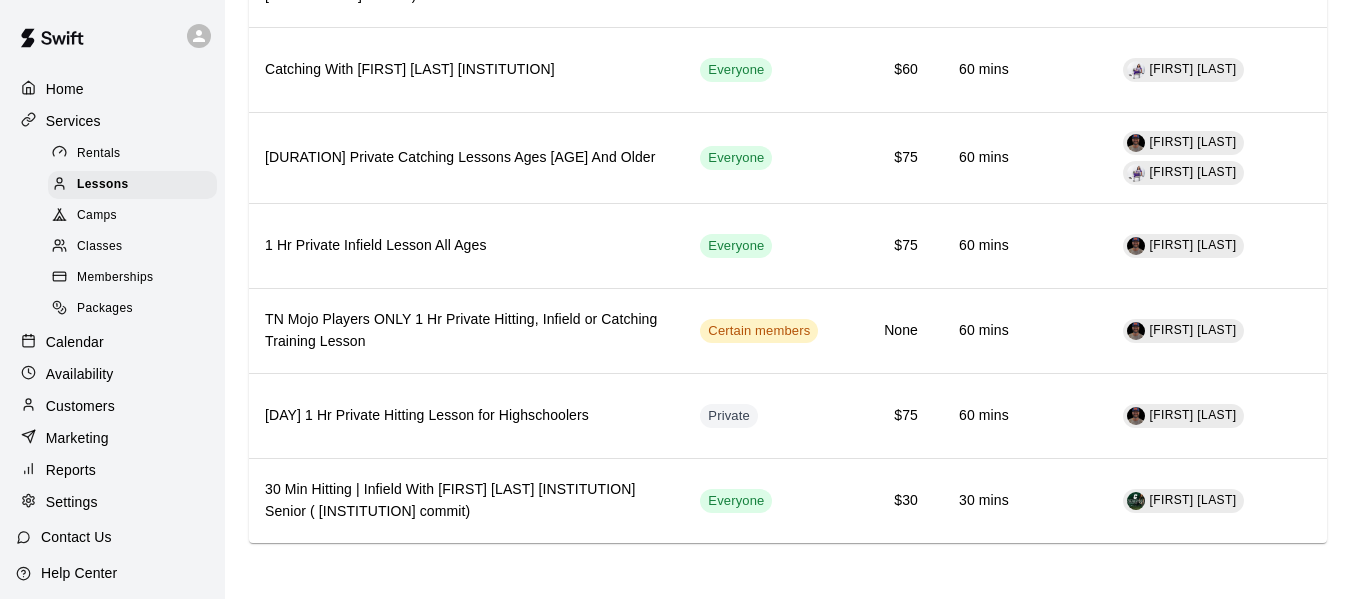 click on "Calendar" at bounding box center [75, 342] 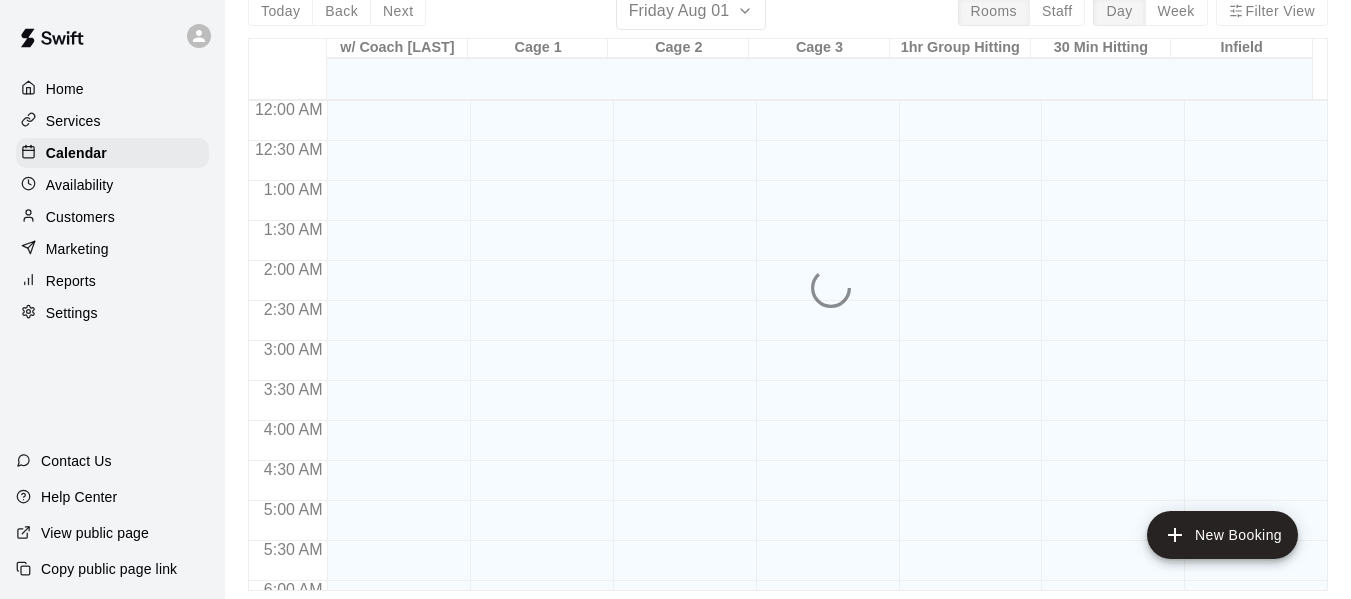 scroll, scrollTop: 0, scrollLeft: 0, axis: both 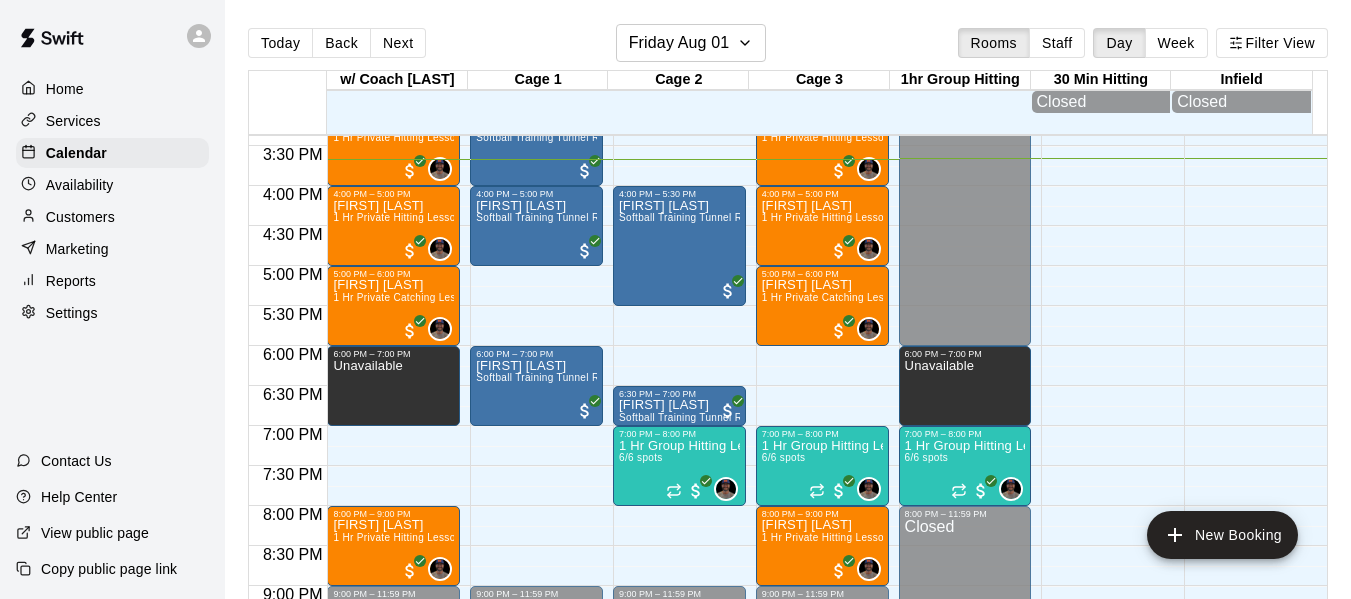 click on "Home Services Calendar Availability Customers Marketing Reports Settings Contact Us Help Center View public page Copy public page link Today Back Next Friday Aug 01 Rooms Staff Day Week Filter View w/ Coach [LAST] 01 Fri Cage 1 01 Fri Cage 2 01 Fri Cage 3 01 Fri 1hr Group Hitting 01 Fri 30 Min Hitting 01 Fri Closed Infield 01 Fri Closed 12:00 AM 12:30 AM 1:00 AM 1:30 AM 2:00 AM 2:30 AM 3:00 AM 3:30 AM 4:00 AM 4:30 AM 5:00 AM 5:30 AM 6:00 AM 6:30 AM 7:00 AM 7:30 AM 8:00 AM 8:30 AM 9:00 AM 9:30 AM 10:00 AM 10:30 AM 11:00 AM 11:30 AM 12:00 PM 12:30 PM 1:00 PM 1:30 PM 2:00 PM 2:30 PM 3:00 PM 3:30 PM 4:00 PM 4:30 PM 5:00 PM 5:30 PM 6:00 PM 6:30 PM 7:00 PM 7:30 PM 8:00 PM 8:30 PM 9:00 PM 9:30 PM 10:00 PM 10:30 PM 11:00 PM 11:30 PM 12:00 AM – 10:00 AM Closed 3:00 PM – 4:00 PM [FIRST] [LAST] 1 Hr Private Hitting Lesson Ages 8 And Older 0 4:00 PM – 5:00 PM [FIRST] [LAST] 1 Hr Private Hitting Lesson Ages 8 And Older 0 5:00 PM – 6:00 PM [FIRST] [LAST] 1 Hr Private Catching Lessons Ages 8 And Older 0 0 Closed 0" at bounding box center [675, 315] 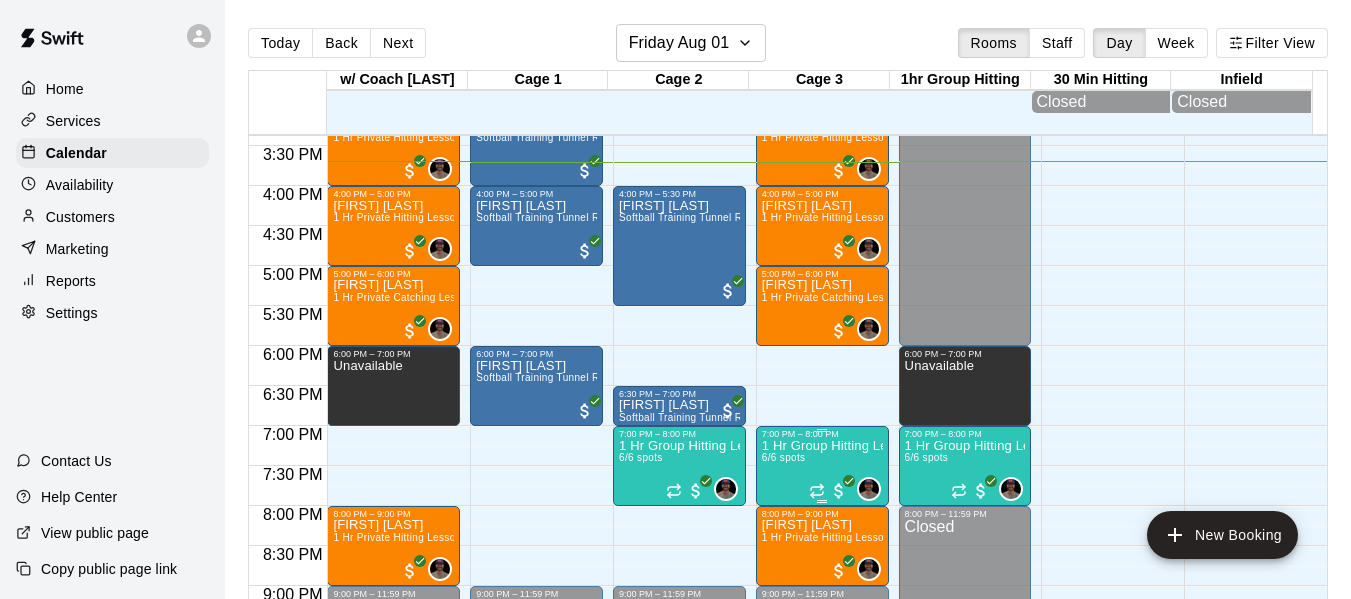 click on "7:00 PM – 8:00 PM" at bounding box center (822, 434) 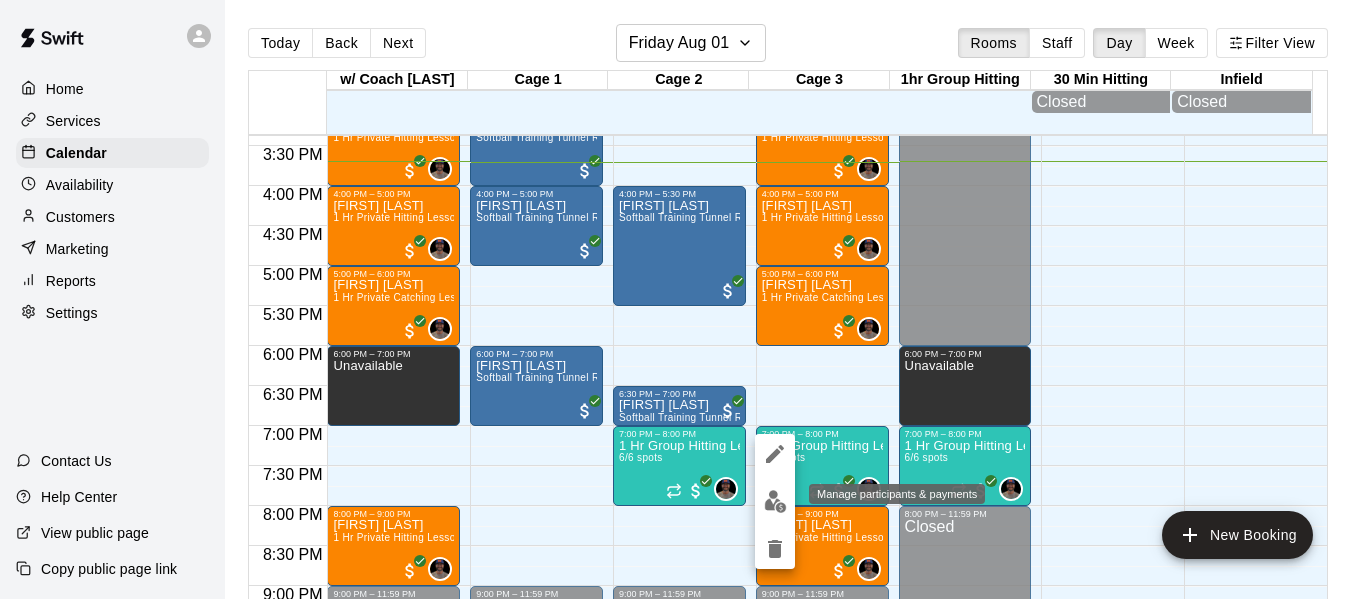click at bounding box center [775, 501] 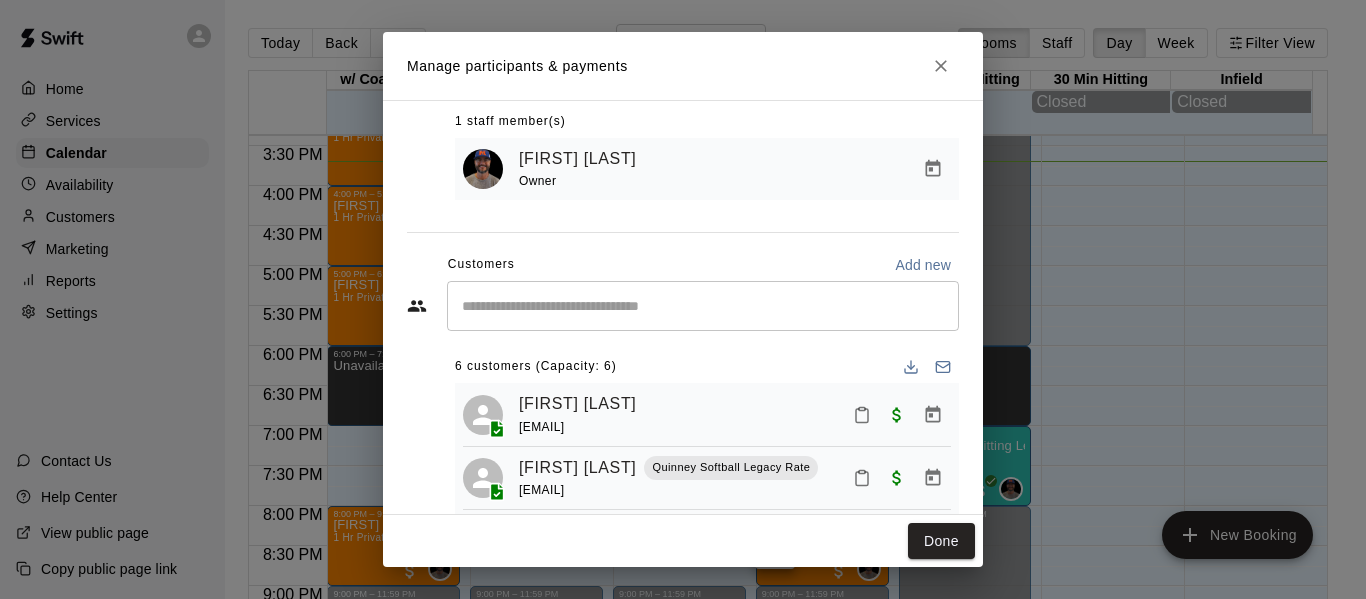 scroll, scrollTop: 169, scrollLeft: 0, axis: vertical 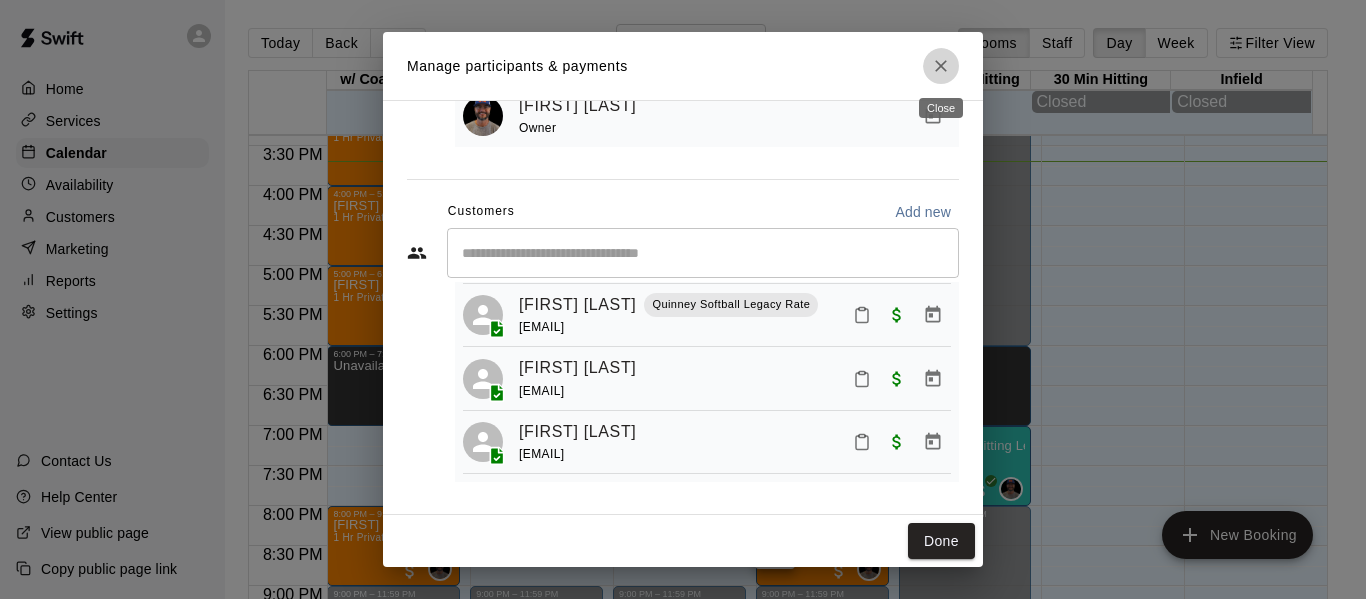 click 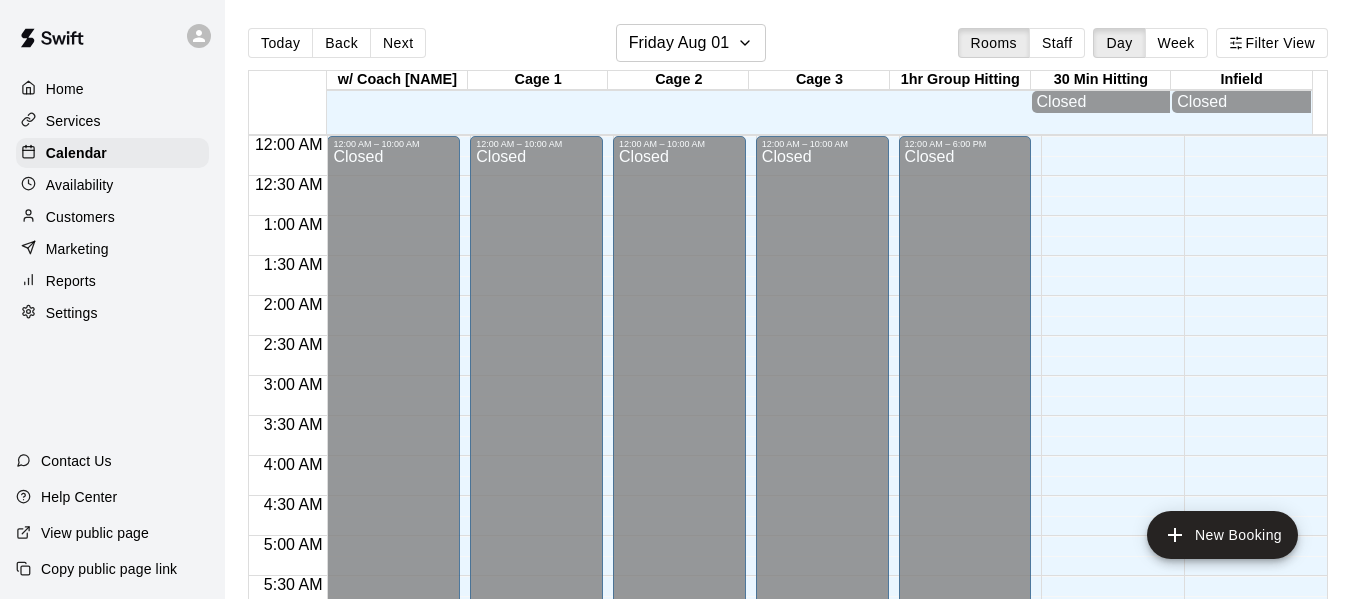scroll, scrollTop: 0, scrollLeft: 0, axis: both 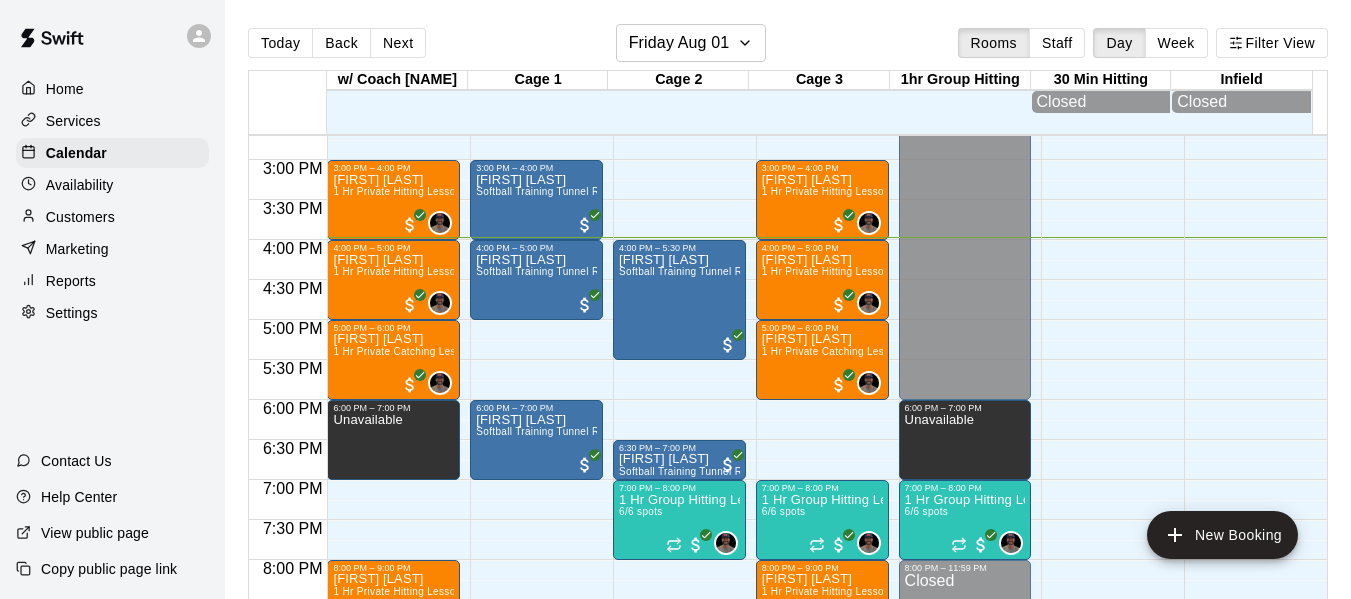 click on "12:00 AM – 10:00 AM Closed 3:00 PM – 4:00 PM Billy Barbee Softball Training Tunnel Rental 4:00 PM – 5:00 PM Carmen Perry Softball Training Tunnel Rental 6:00 PM – 7:00 PM Rylee Moore Softball Training Tunnel Rental 9:00 PM – 11:59 PM Closed" at bounding box center (536, -80) 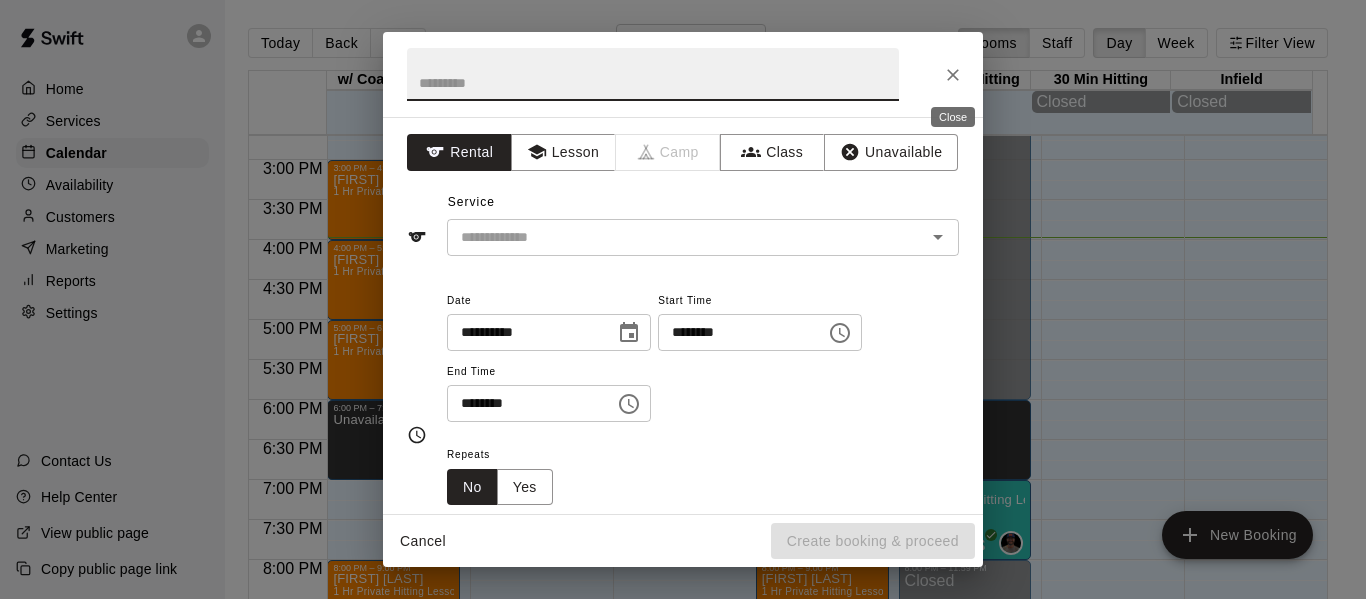 click 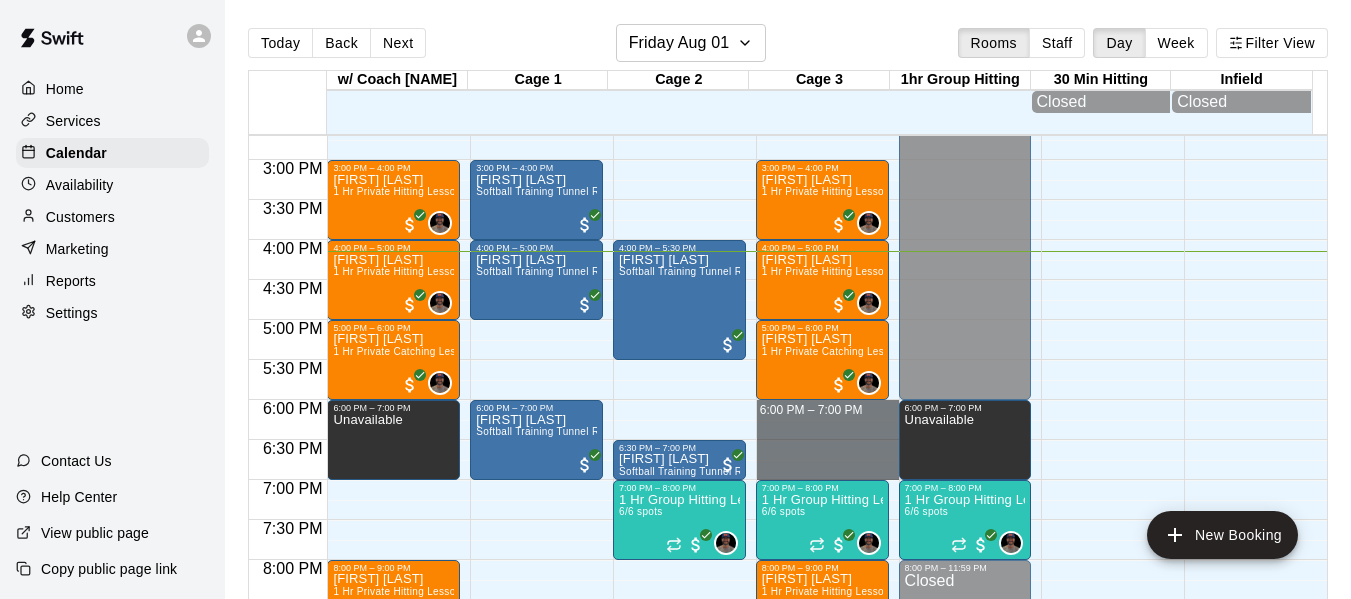 drag, startPoint x: 819, startPoint y: 414, endPoint x: 819, endPoint y: 471, distance: 57 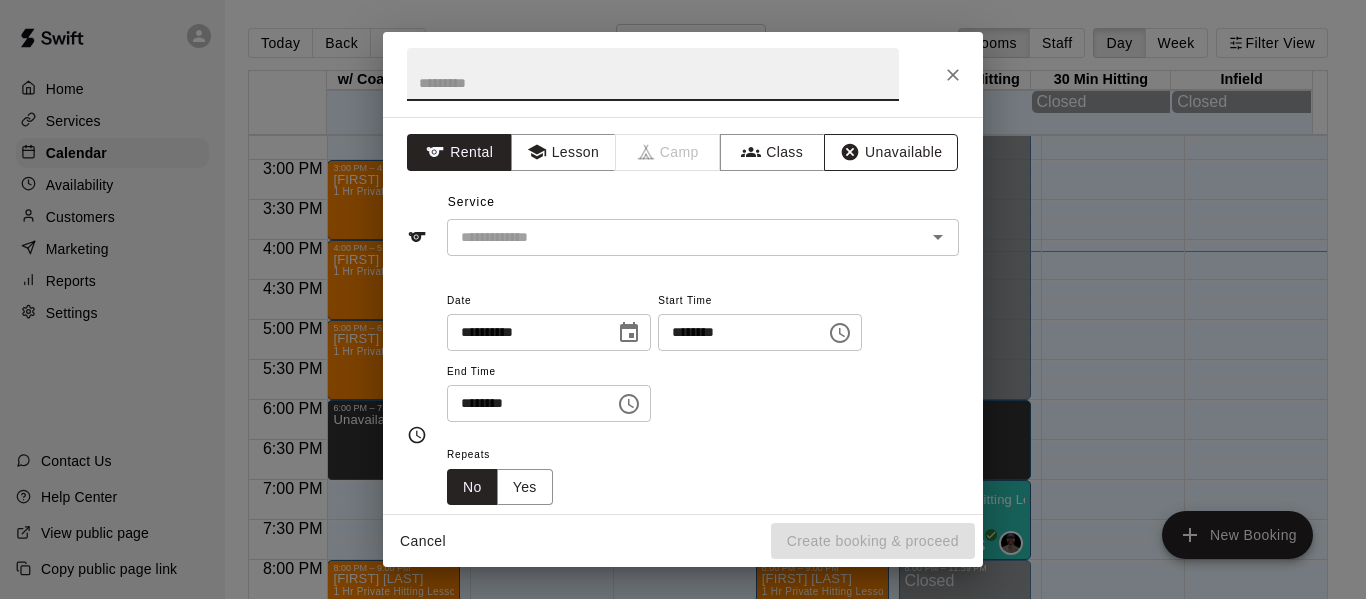 click on "Unavailable" at bounding box center [891, 152] 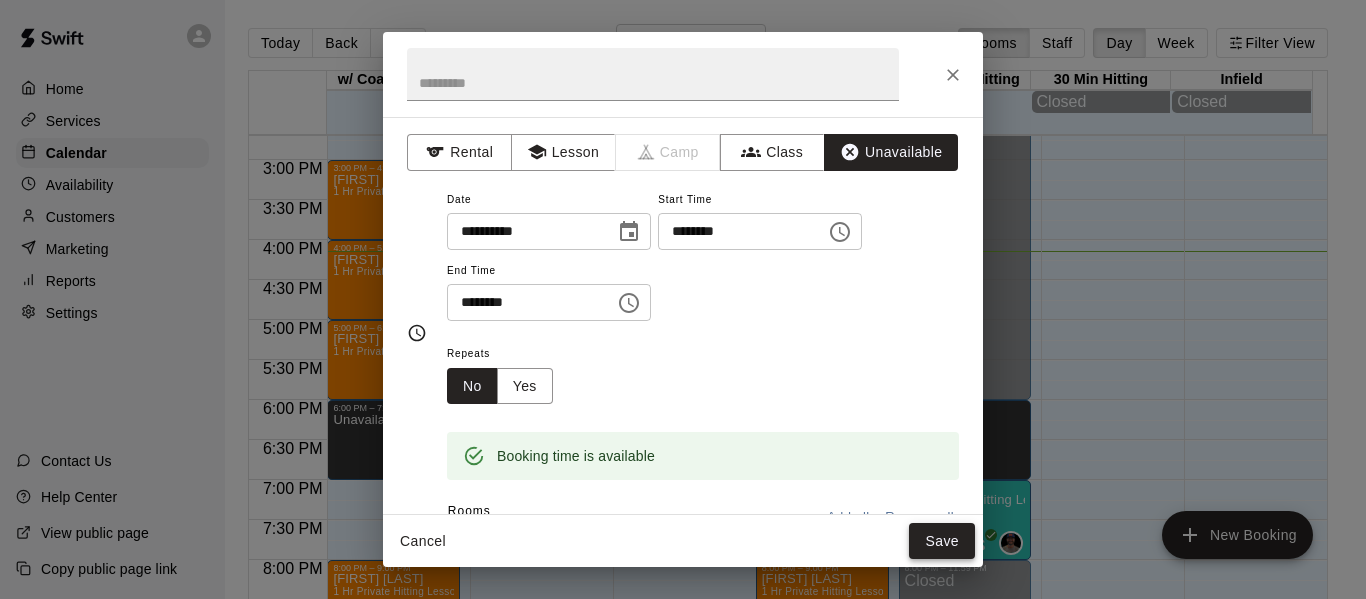 click on "Save" at bounding box center [942, 541] 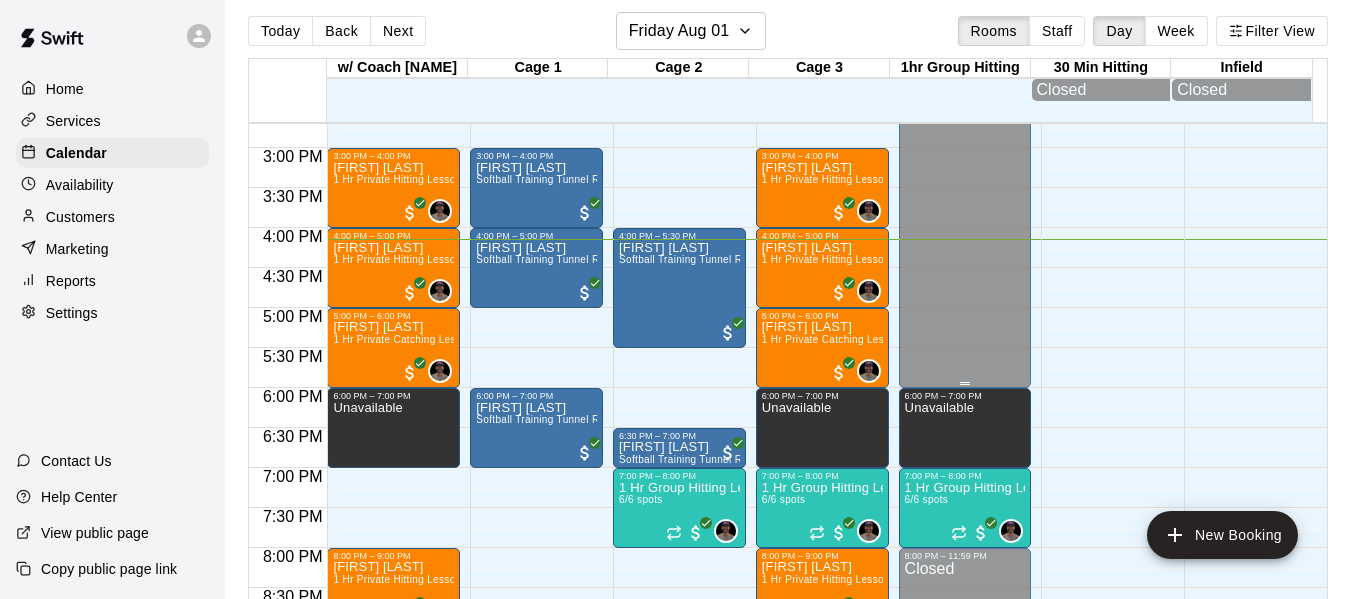 scroll, scrollTop: 32, scrollLeft: 0, axis: vertical 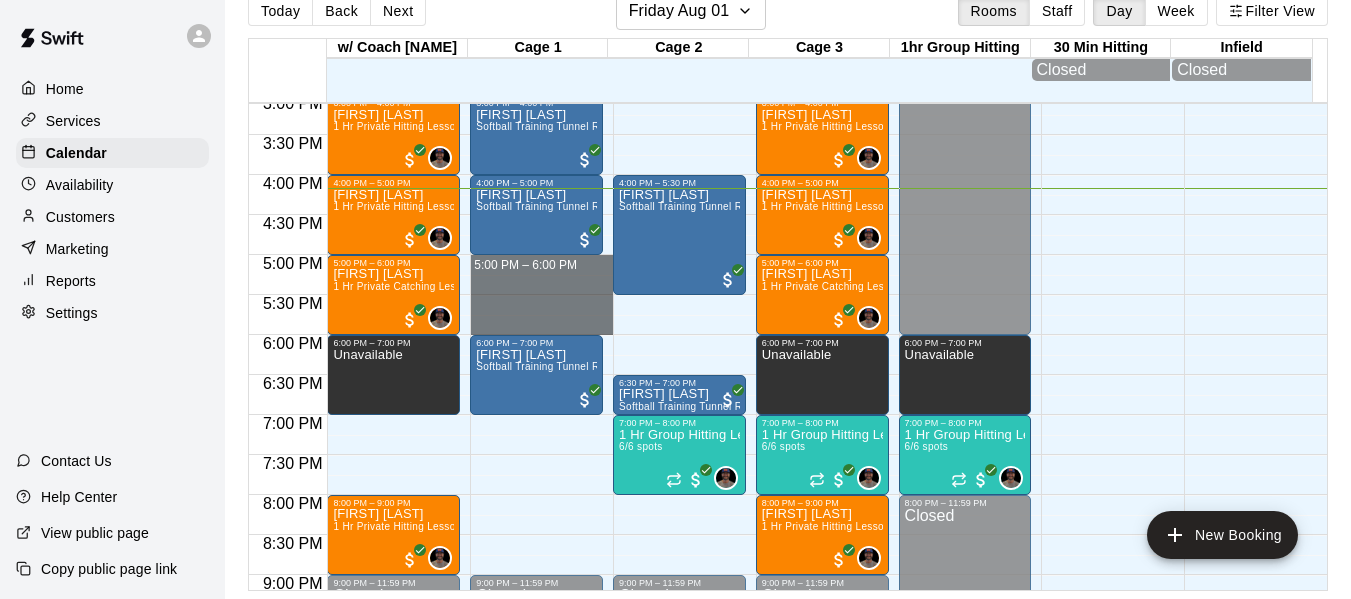 drag, startPoint x: 510, startPoint y: 262, endPoint x: 511, endPoint y: 326, distance: 64.00781 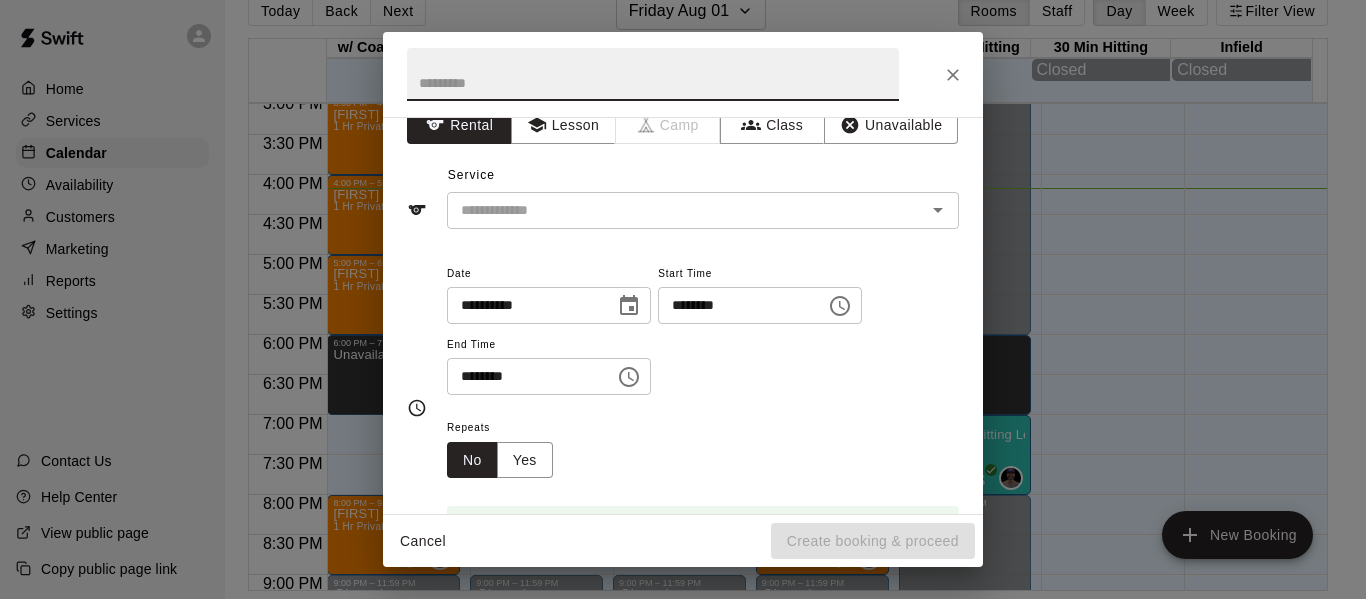 scroll, scrollTop: 33, scrollLeft: 0, axis: vertical 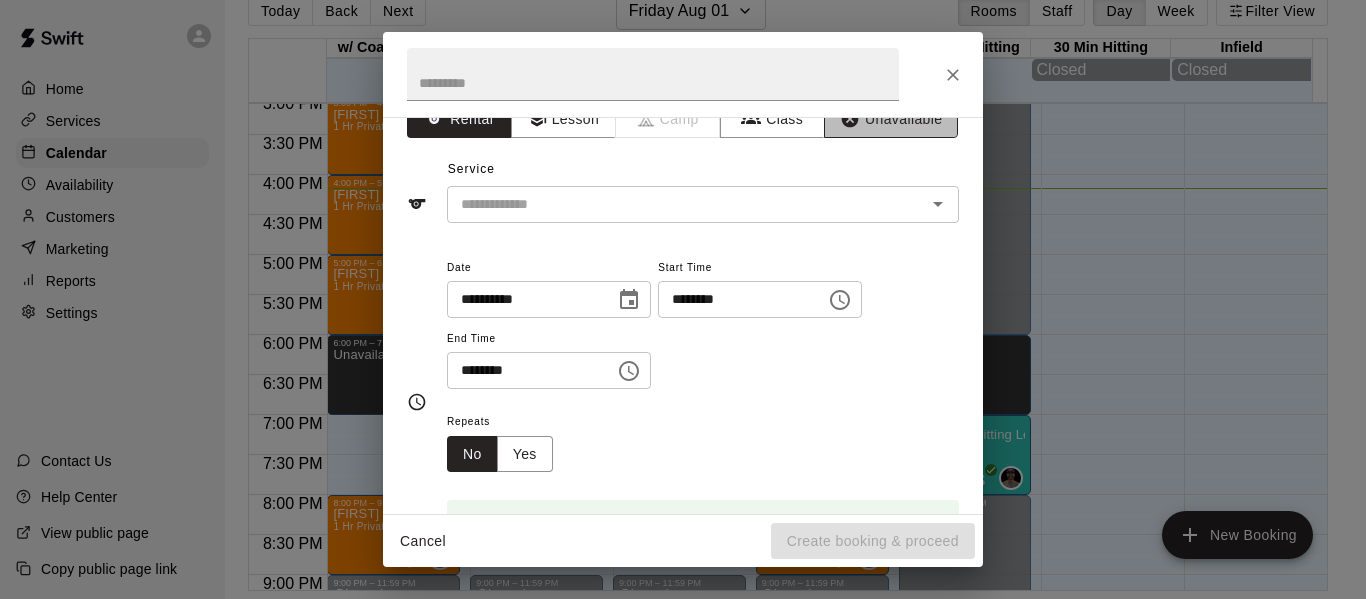 click on "Unavailable" at bounding box center (891, 119) 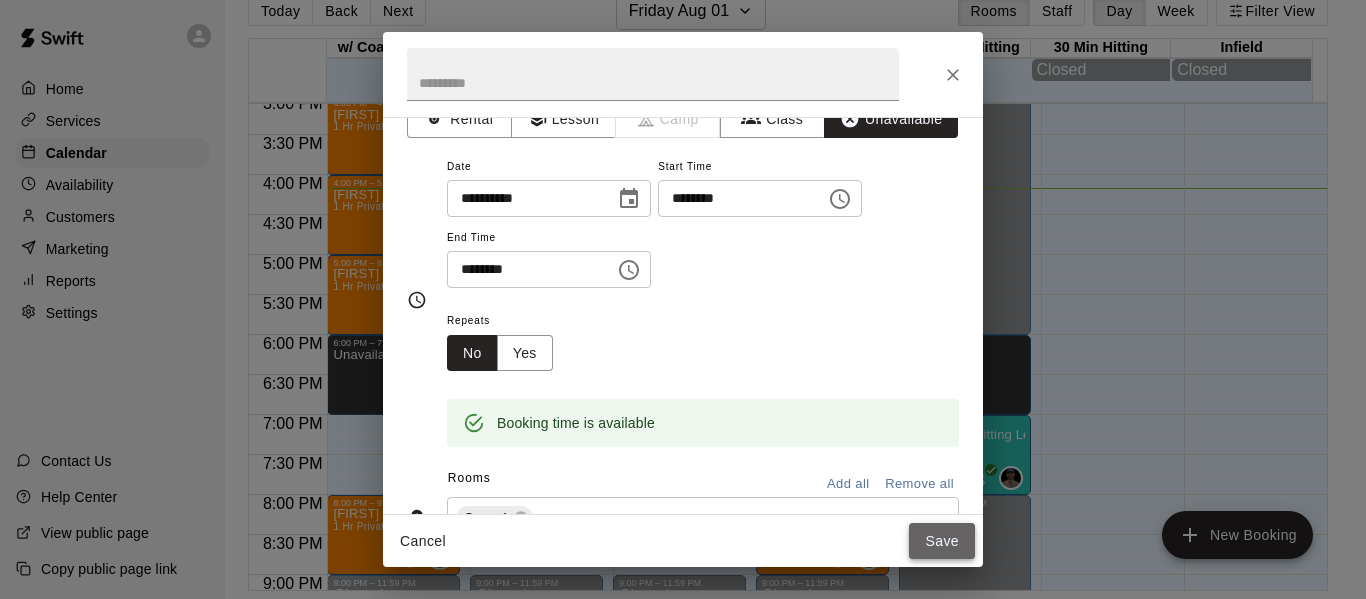 click on "Save" at bounding box center [942, 541] 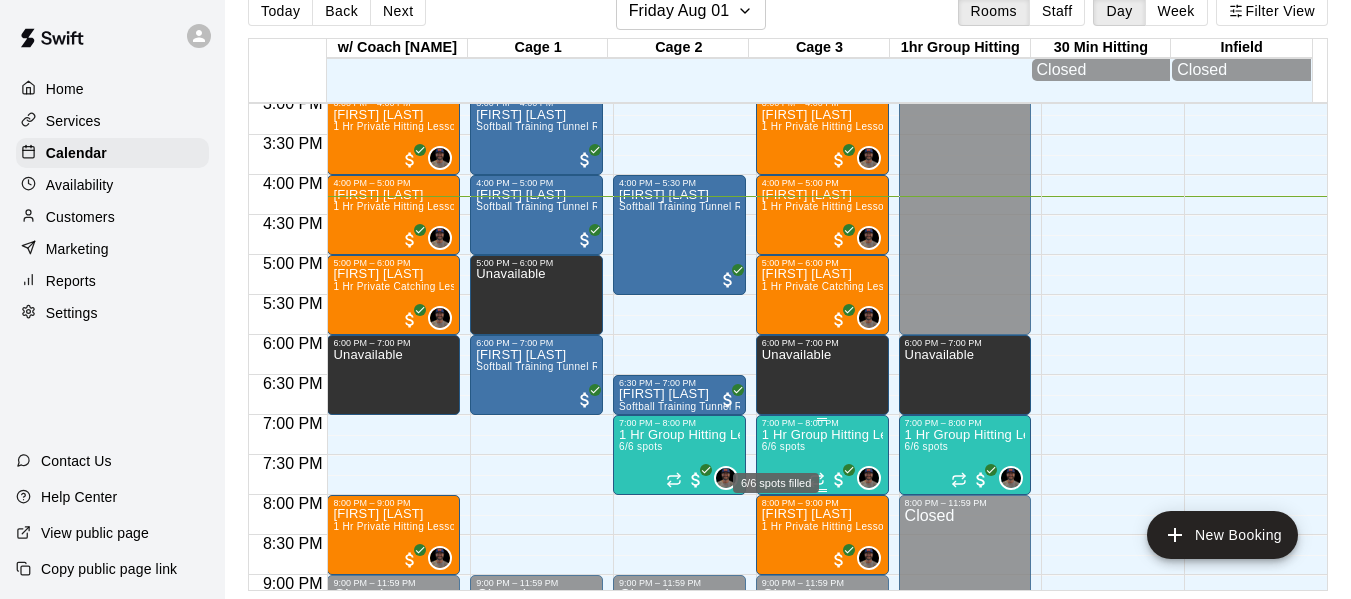 click on "6/6 spots" at bounding box center [784, 446] 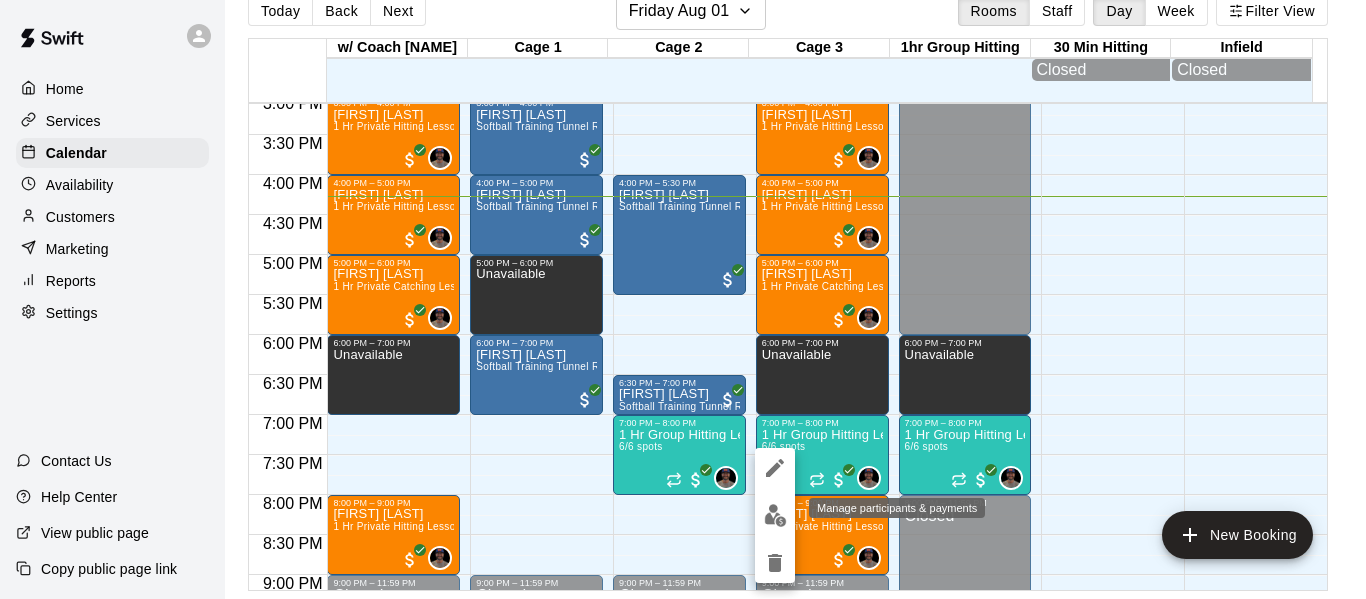 click at bounding box center (775, 515) 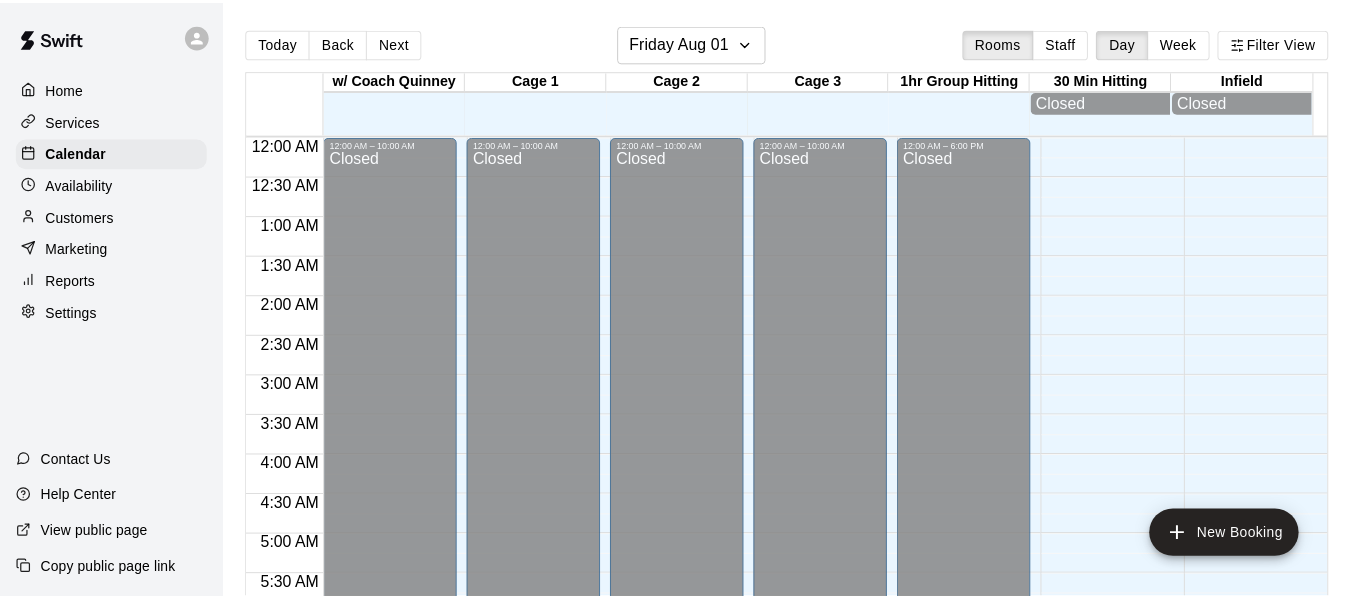 scroll, scrollTop: 0, scrollLeft: 0, axis: both 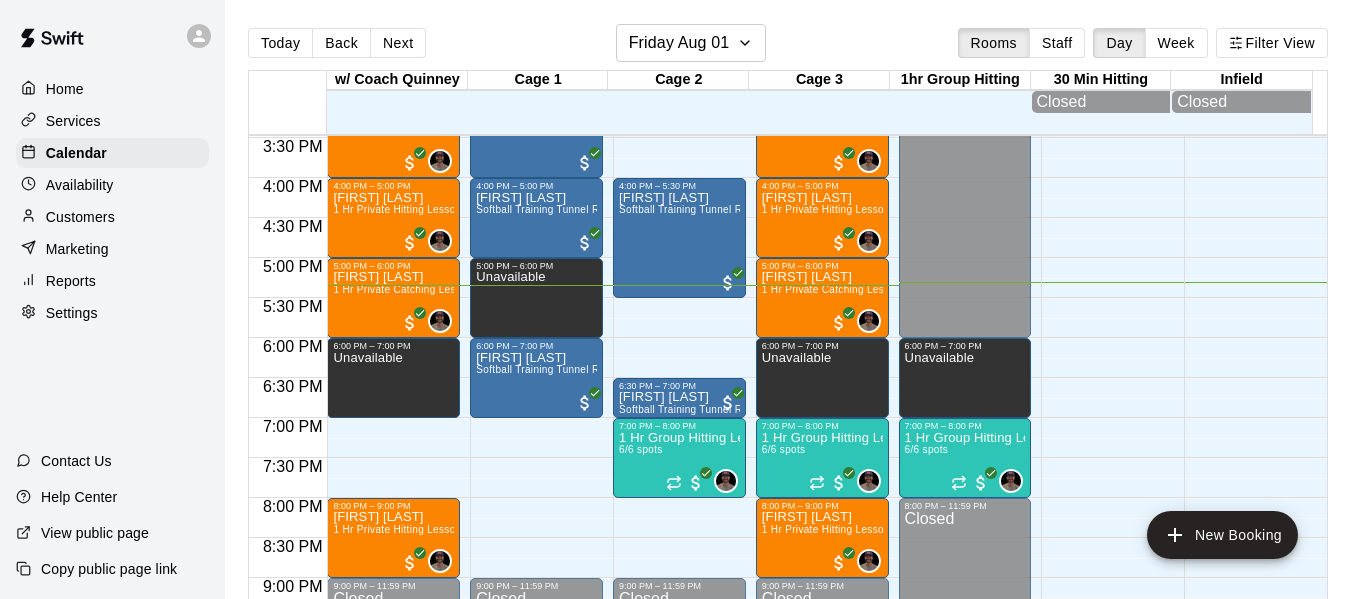 click on "12:00 AM – 10:00 AM Closed 3:00 PM – 4:00 PM Billy Barbee Softball Training Tunnel Rental 4:00 PM – 5:00 PM Carmen Perry Softball Training Tunnel Rental 5:00 PM – 6:00 PM Unavailable 6:00 PM – 7:00 PM Rylee Moore Softball Training Tunnel Rental 9:00 PM – 11:59 PM Closed" at bounding box center [536, -142] 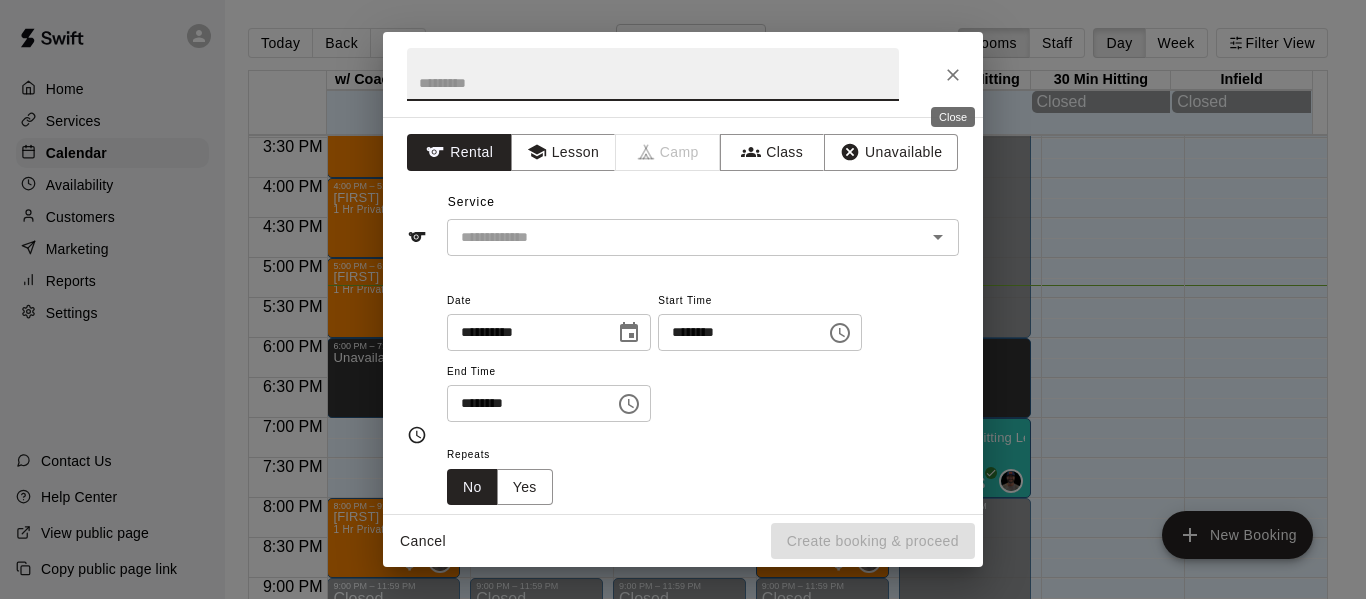 click 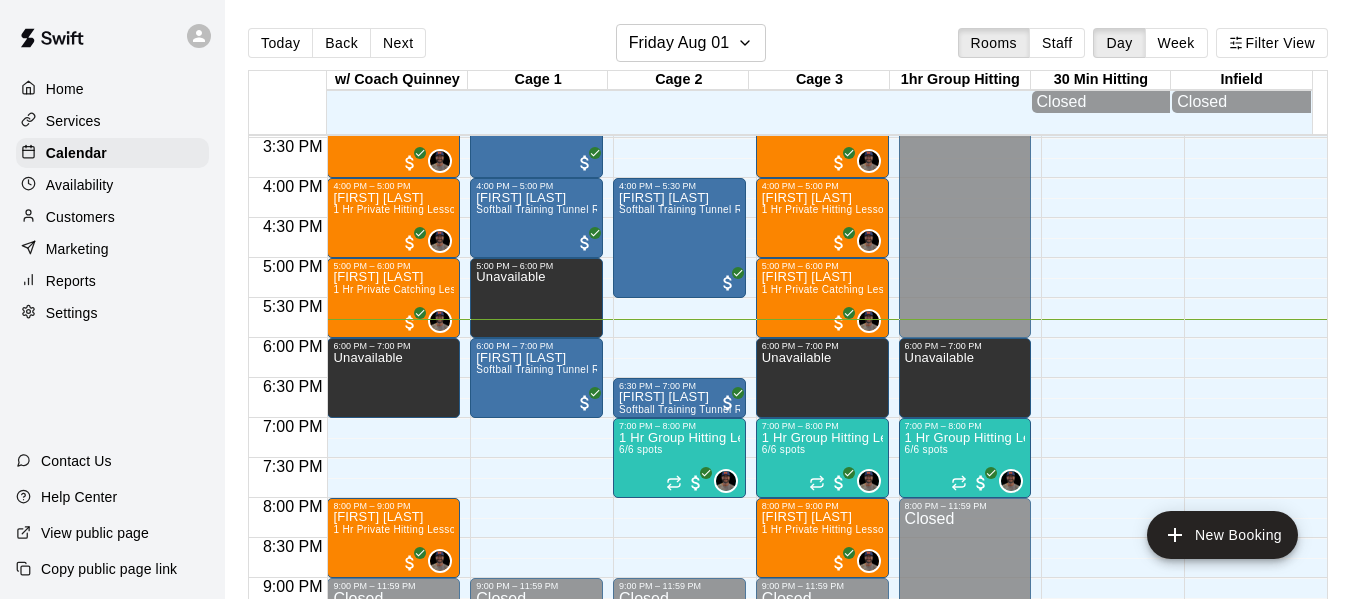 scroll, scrollTop: 1271, scrollLeft: 0, axis: vertical 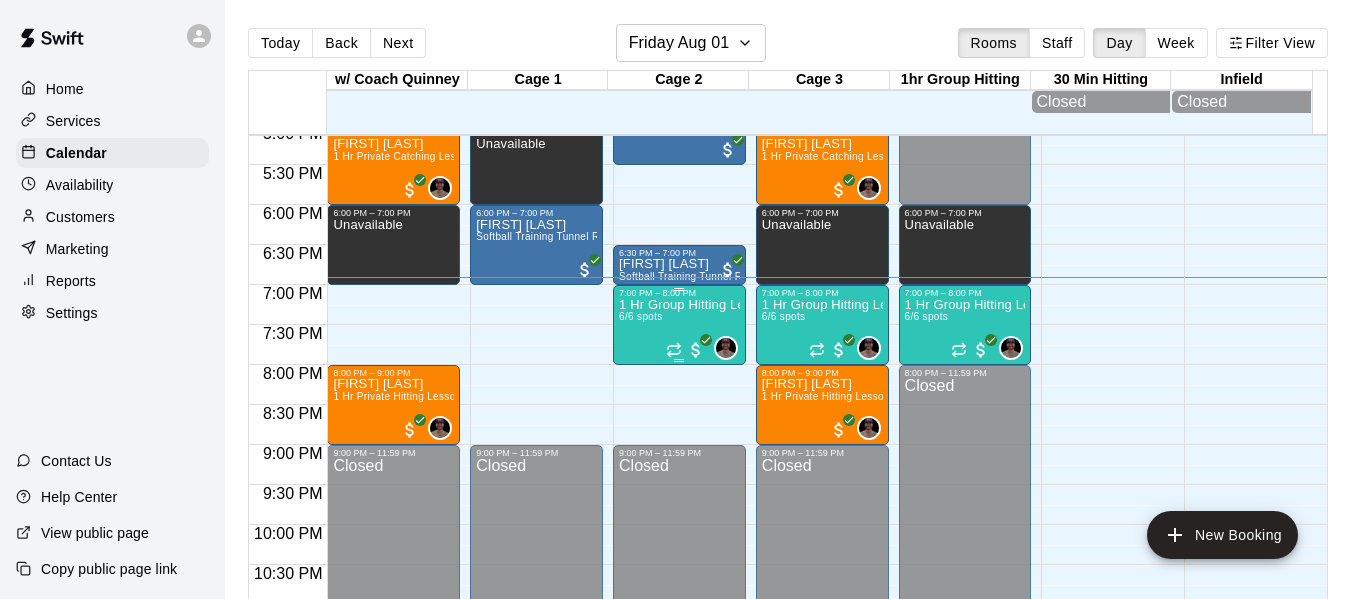 click on "1 Hr Group Hitting Lessons 12u And Older" at bounding box center (679, 305) 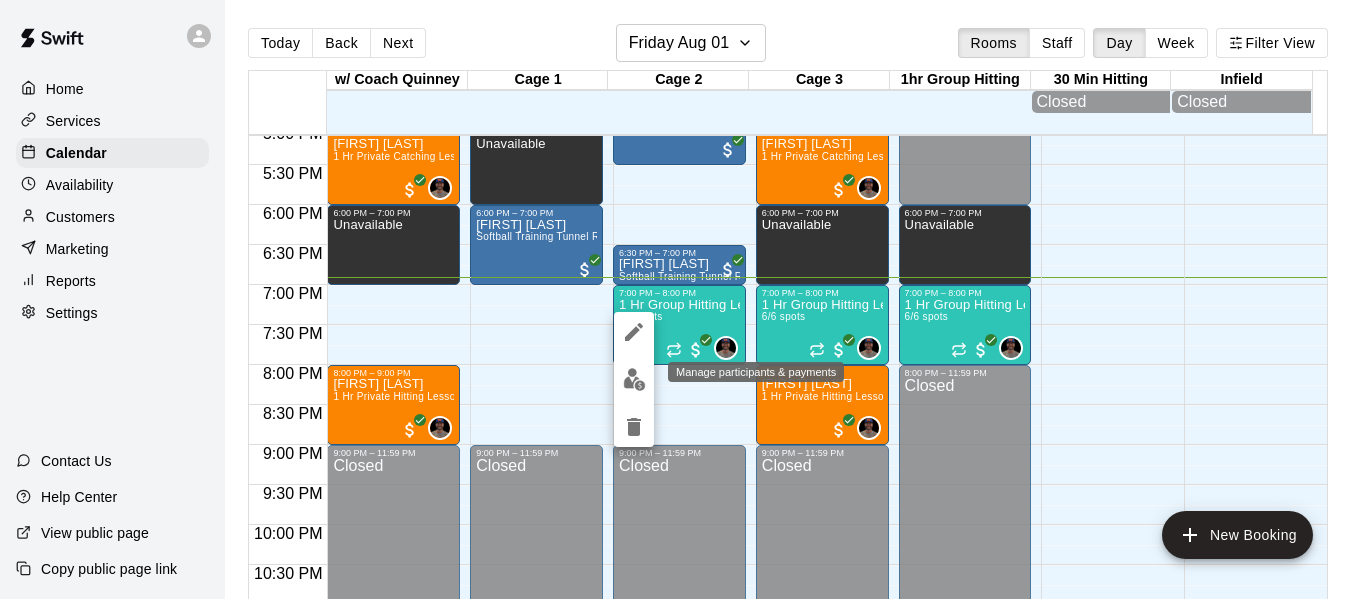click at bounding box center [634, 379] 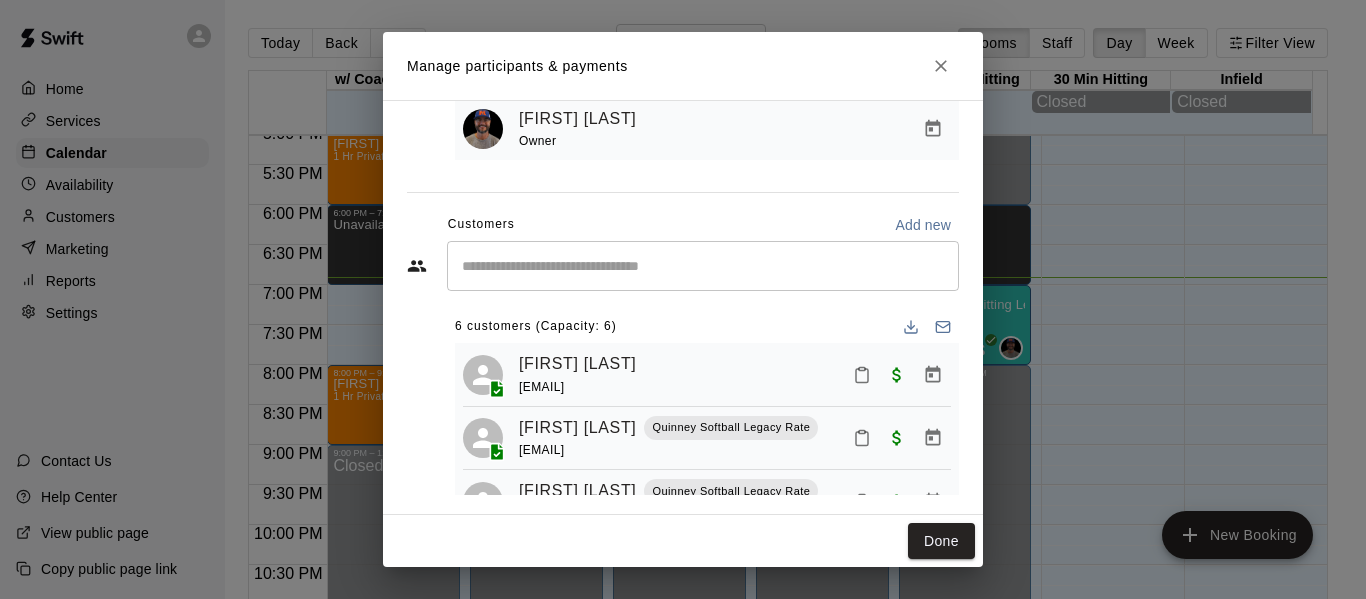 scroll, scrollTop: 169, scrollLeft: 0, axis: vertical 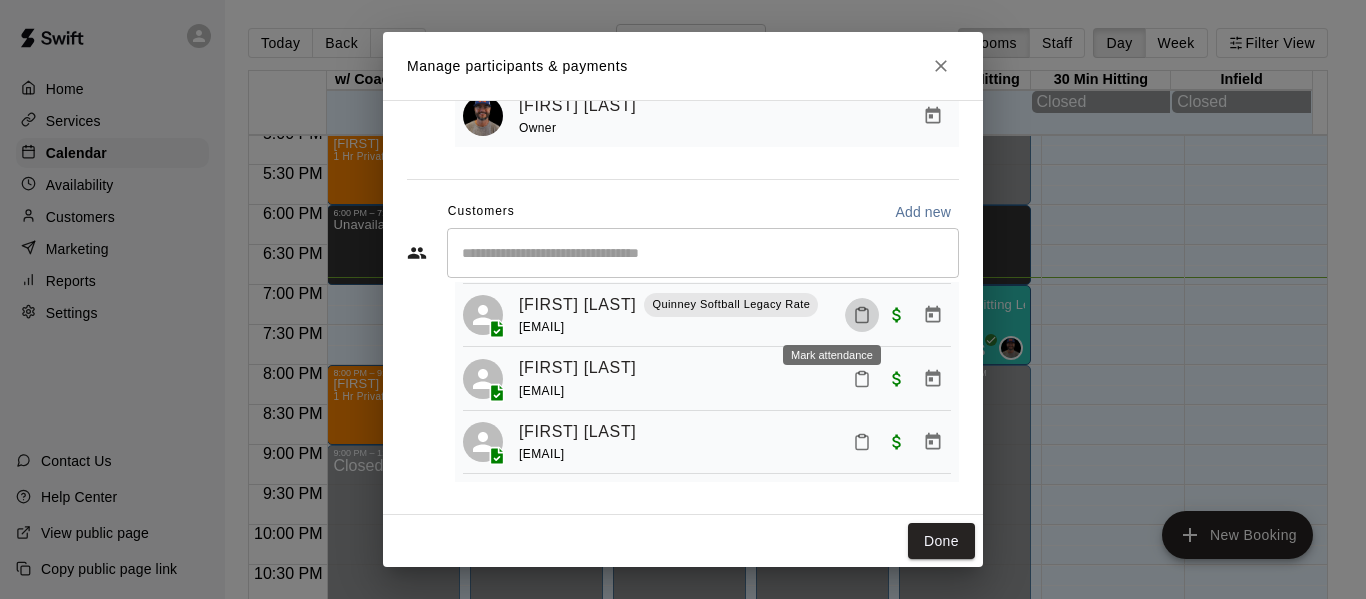 click 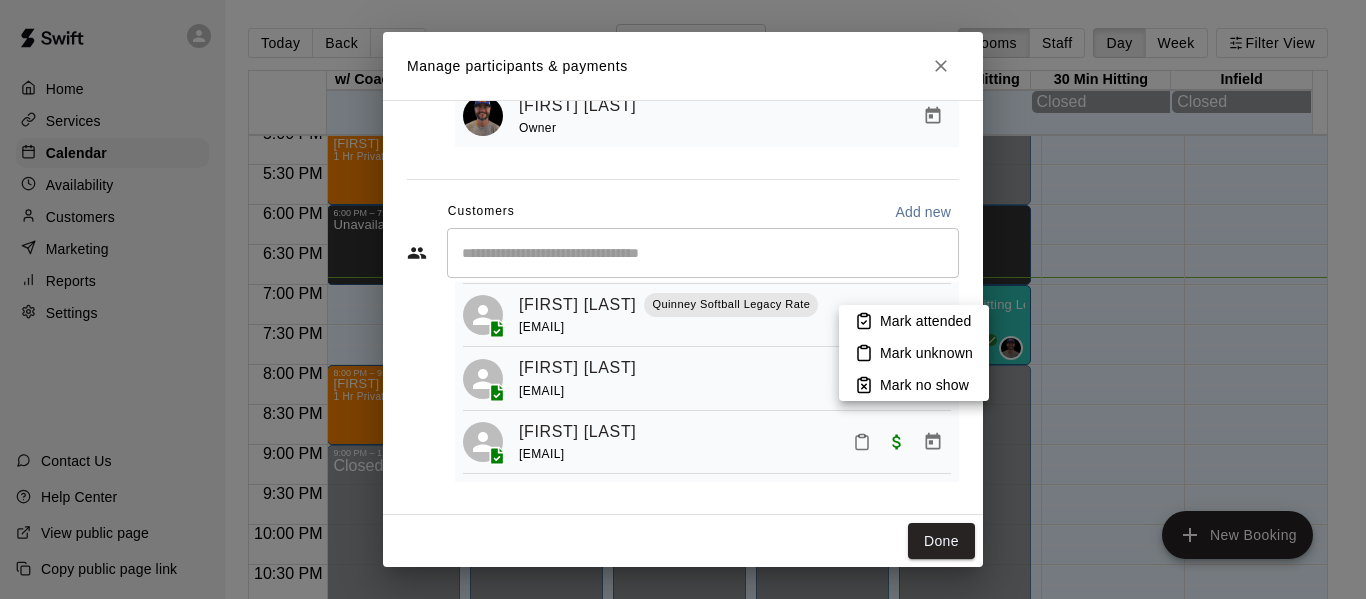 click on "Mark attended" at bounding box center (925, 321) 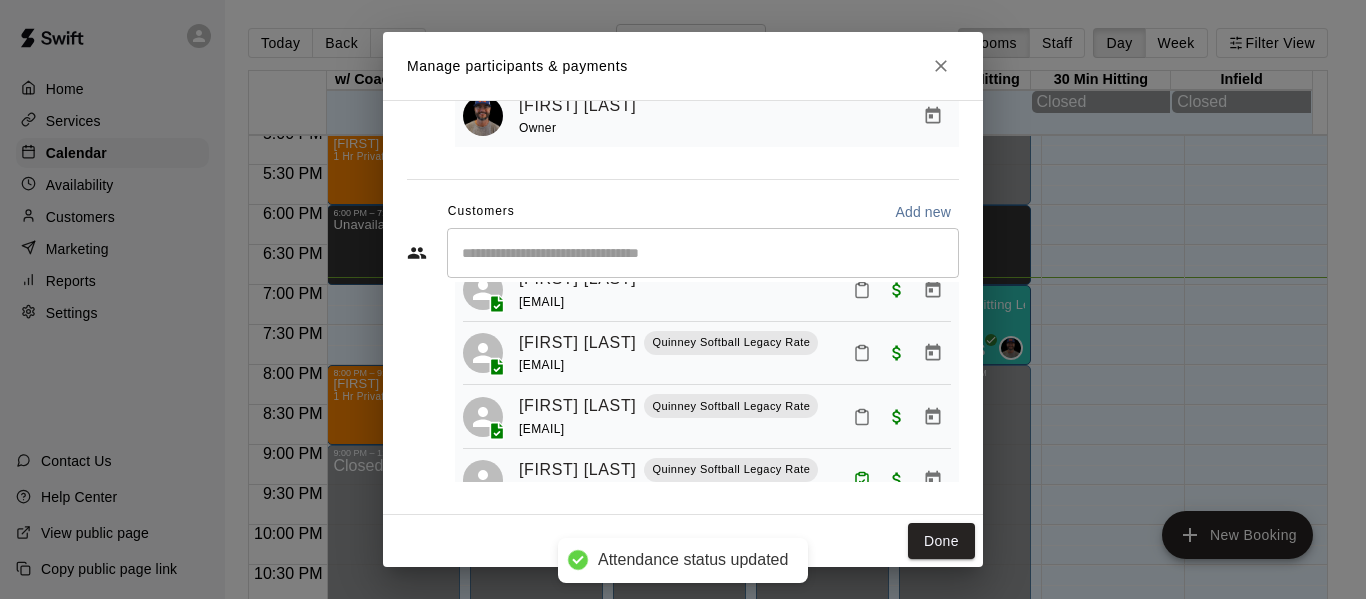 scroll, scrollTop: 0, scrollLeft: 0, axis: both 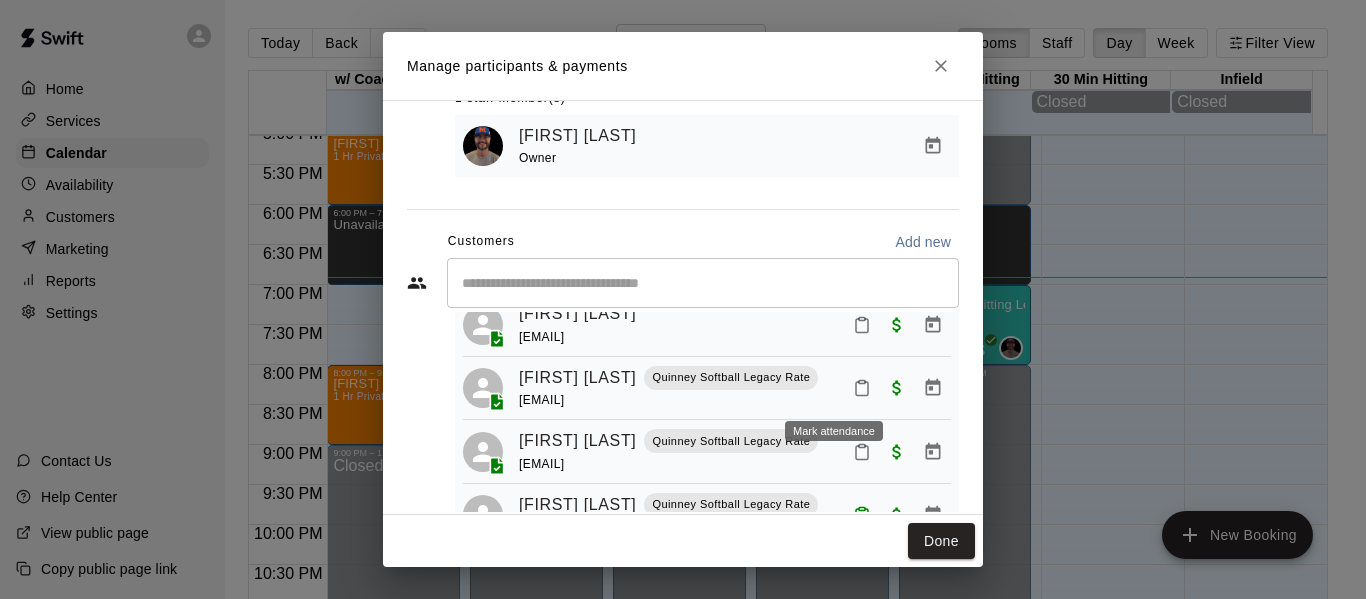 click 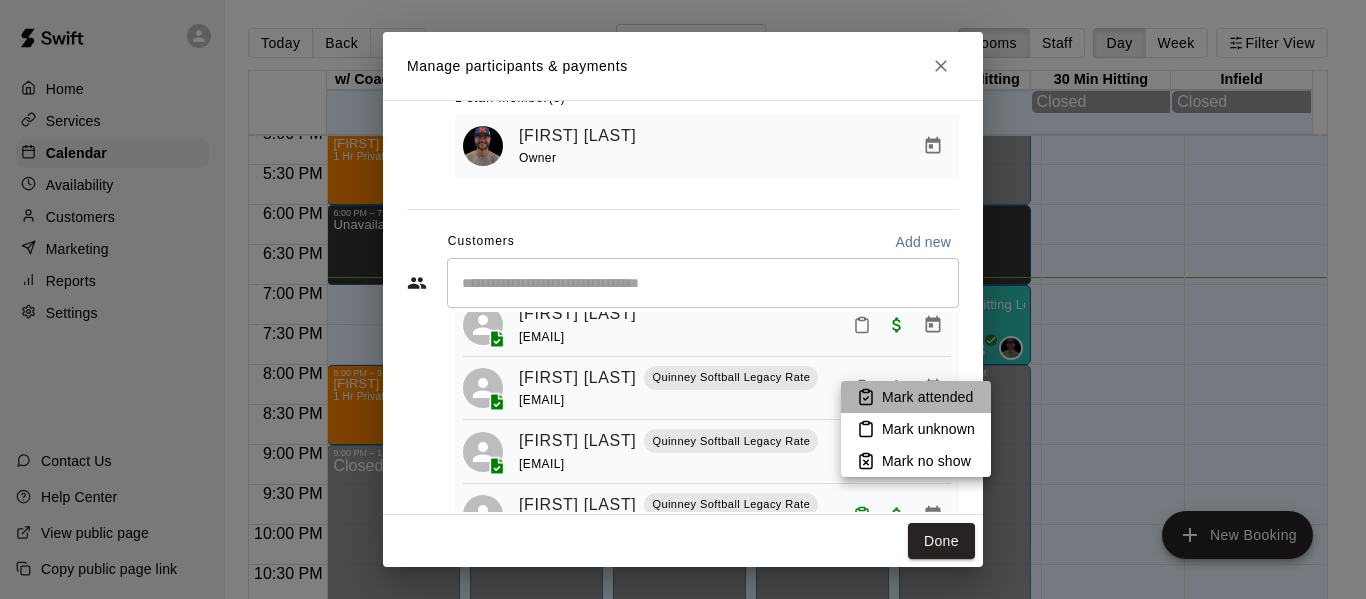 click on "Mark attended" at bounding box center (927, 397) 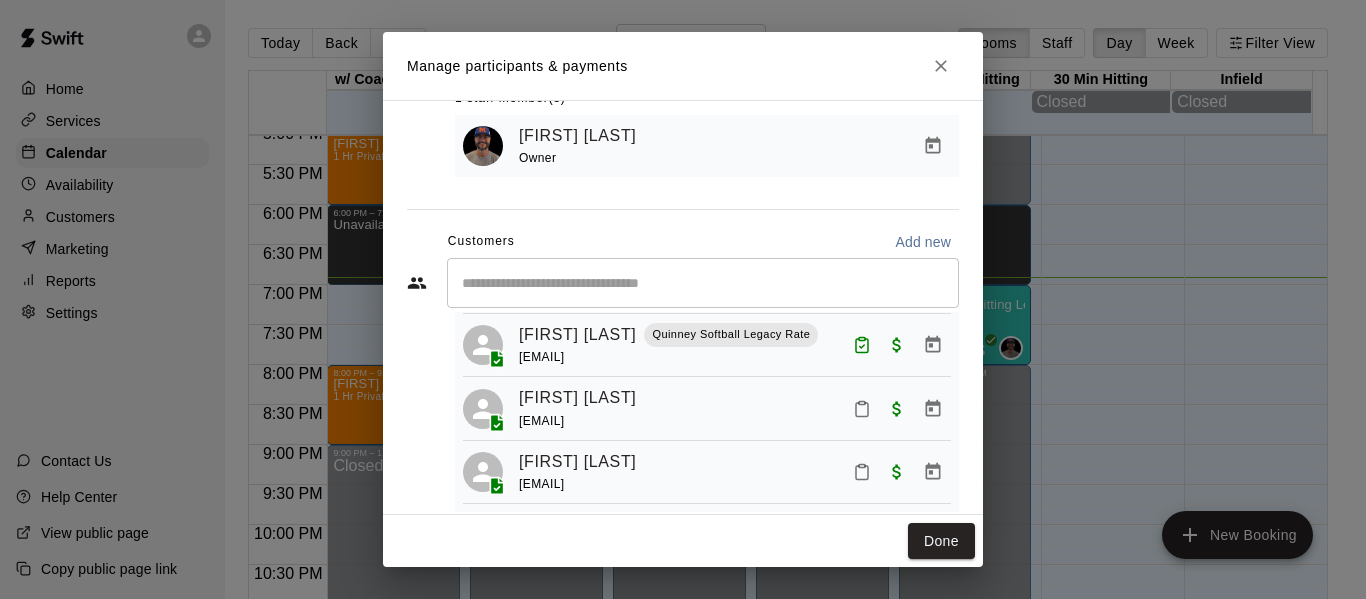 scroll, scrollTop: 306, scrollLeft: 0, axis: vertical 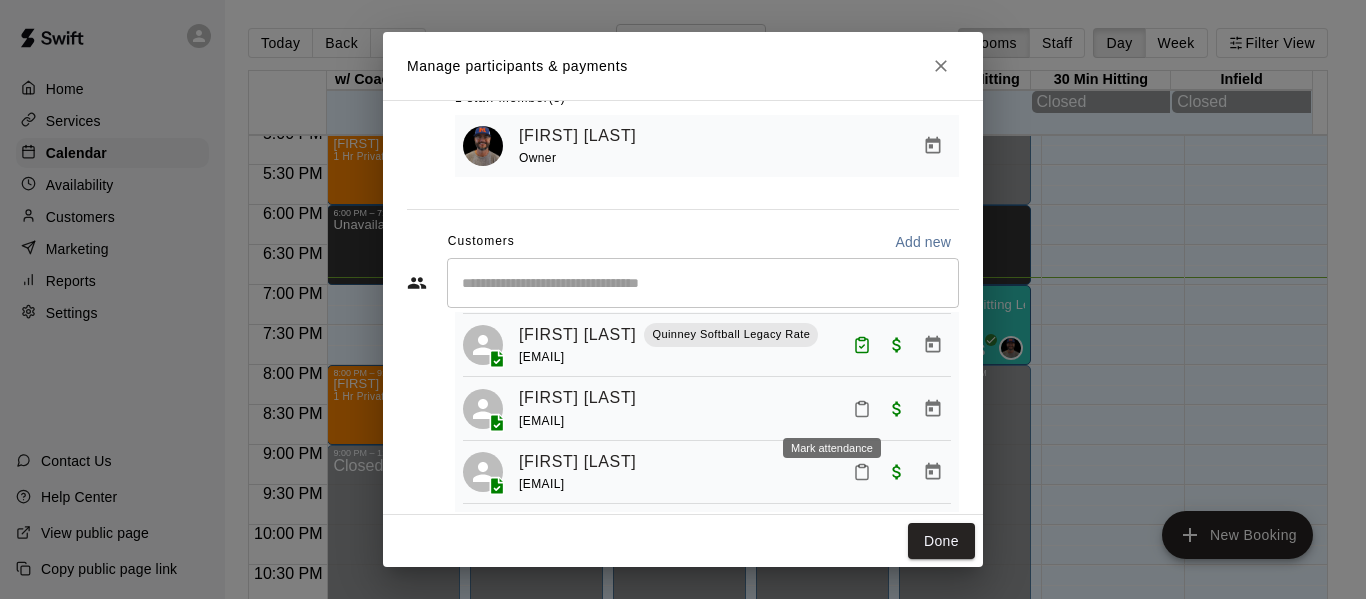 click 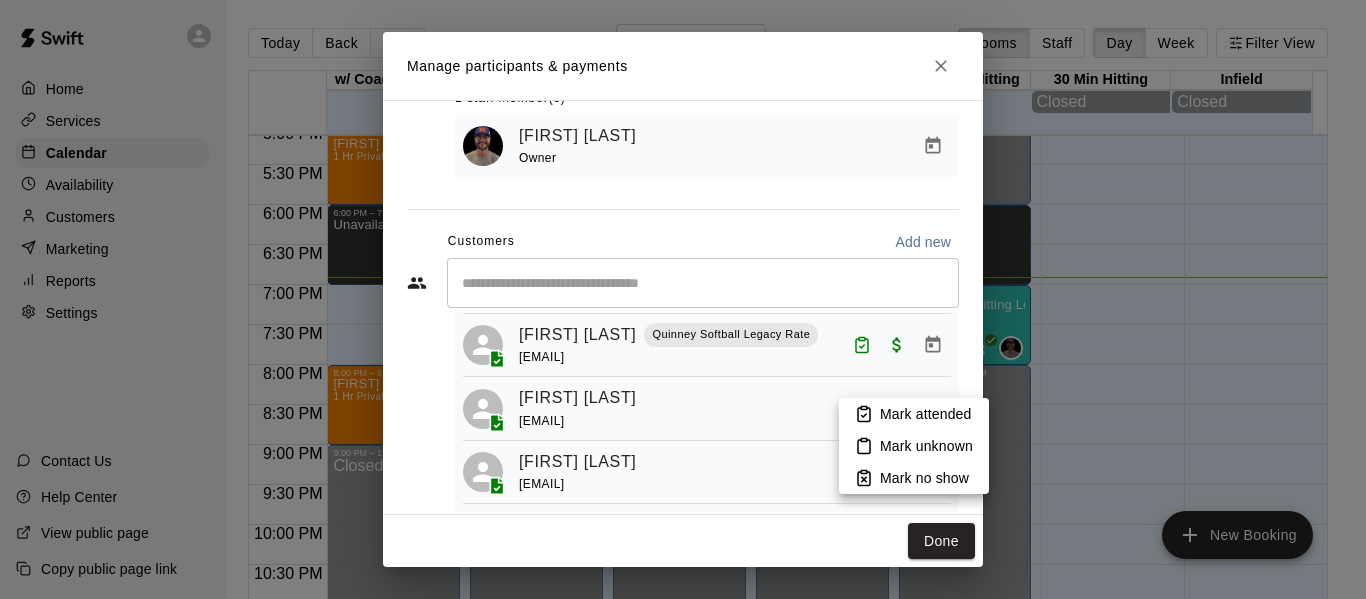 click on "Mark attended" at bounding box center (925, 414) 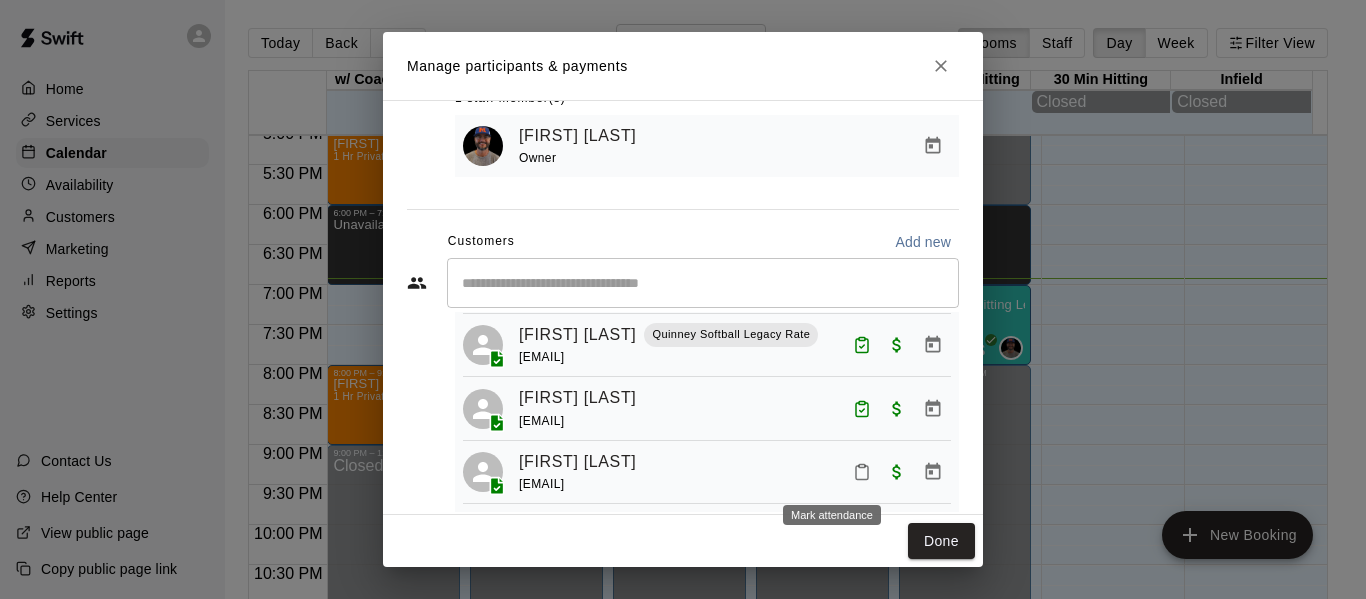 click 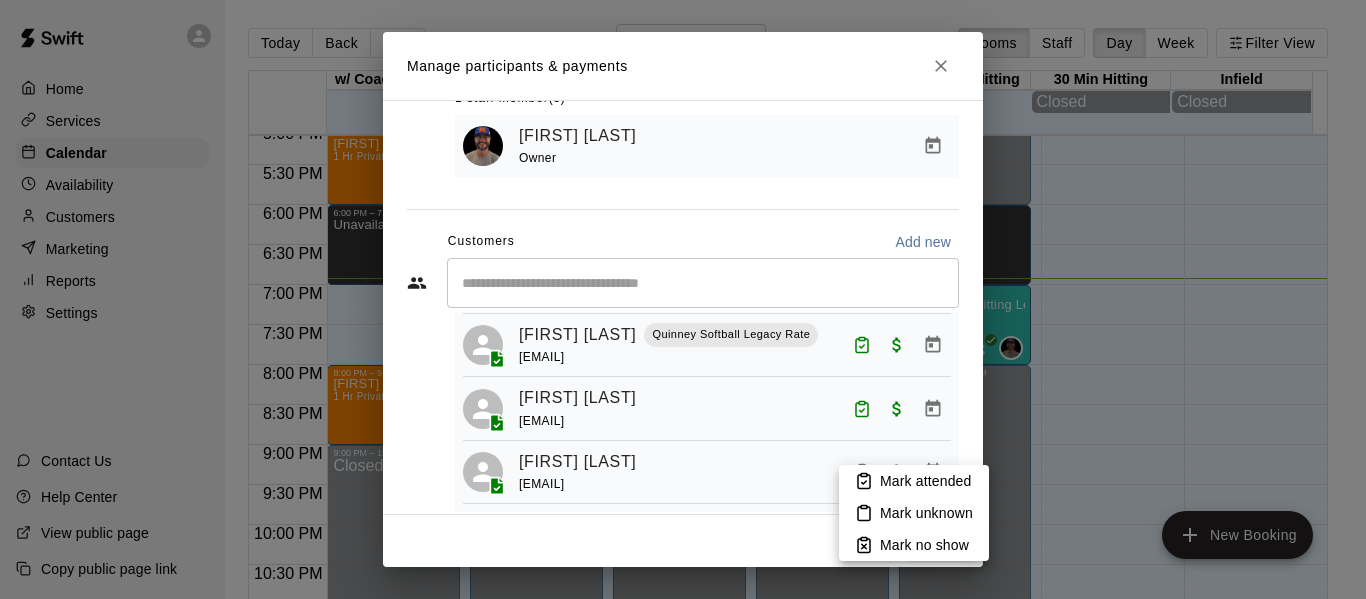 click on "Mark attended" at bounding box center [914, 481] 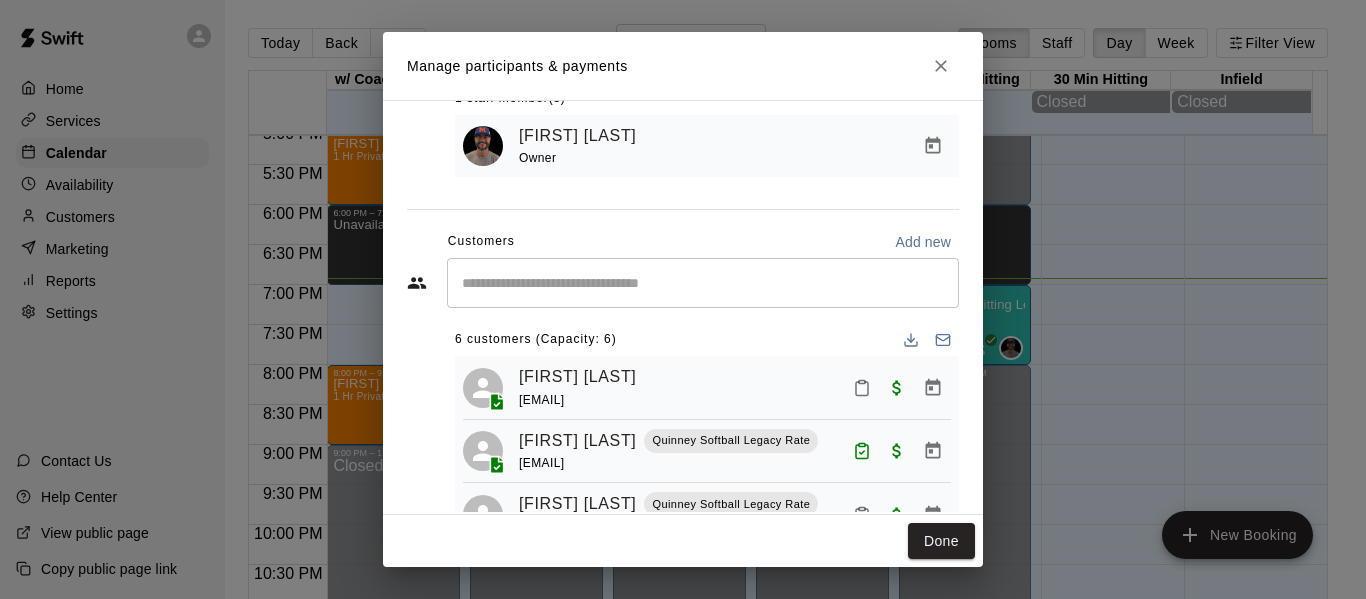 scroll, scrollTop: 0, scrollLeft: 0, axis: both 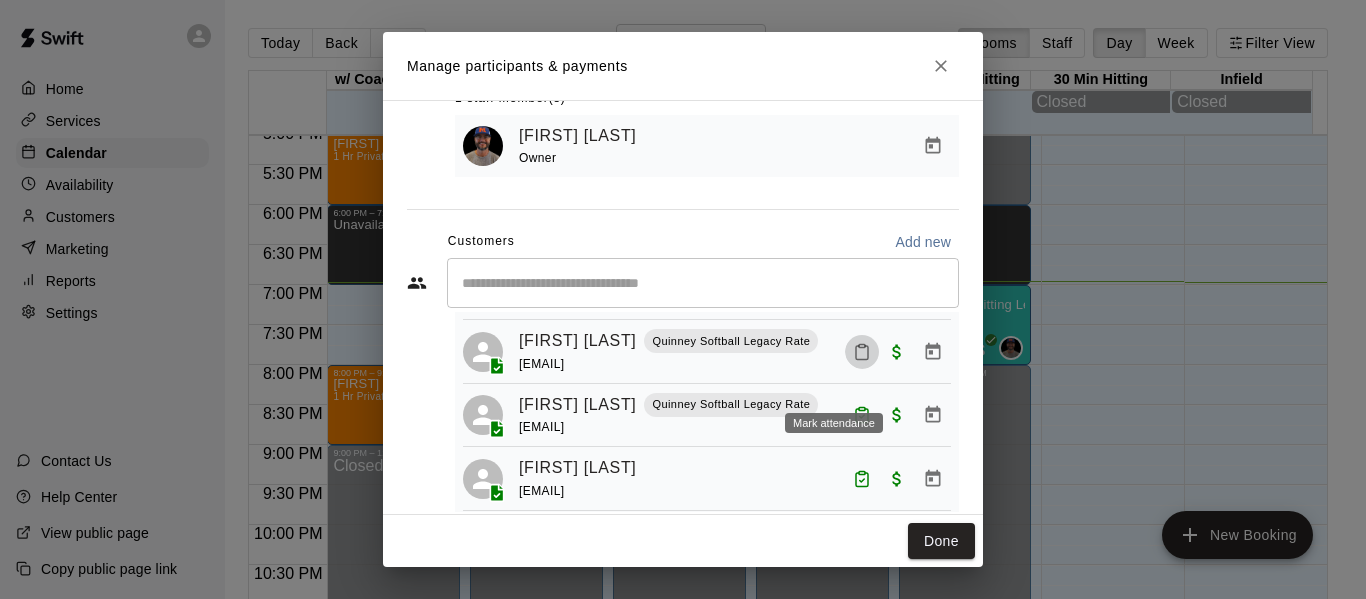 click 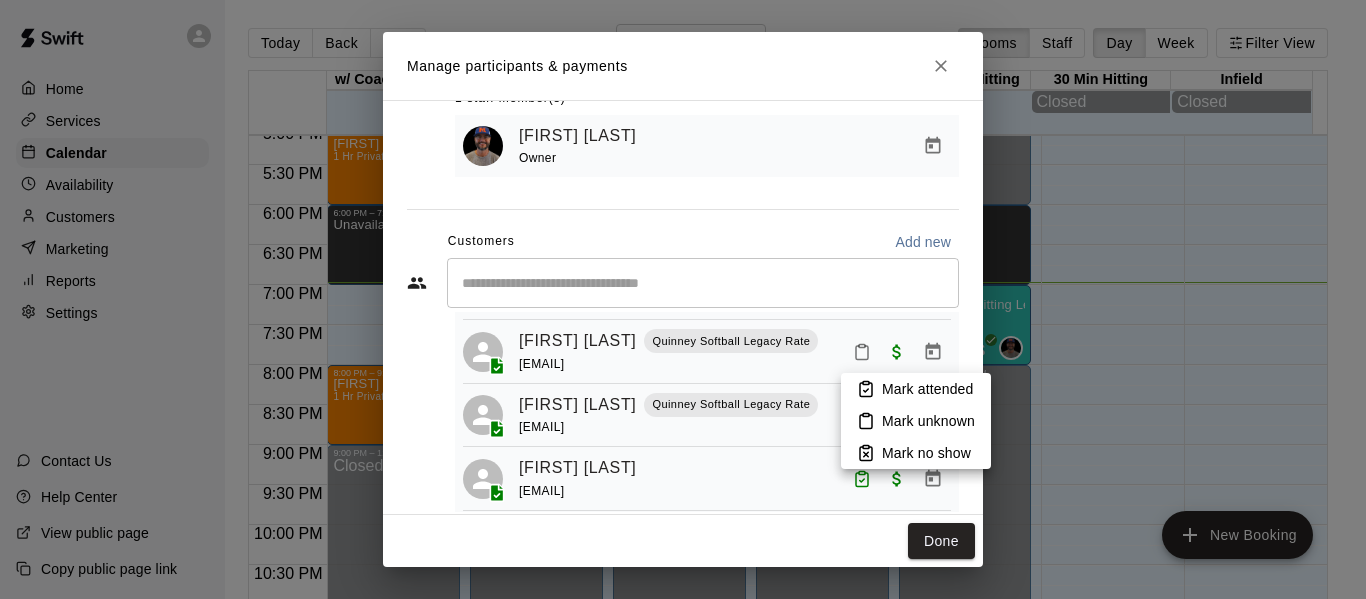 click on "Mark attended" at bounding box center [927, 389] 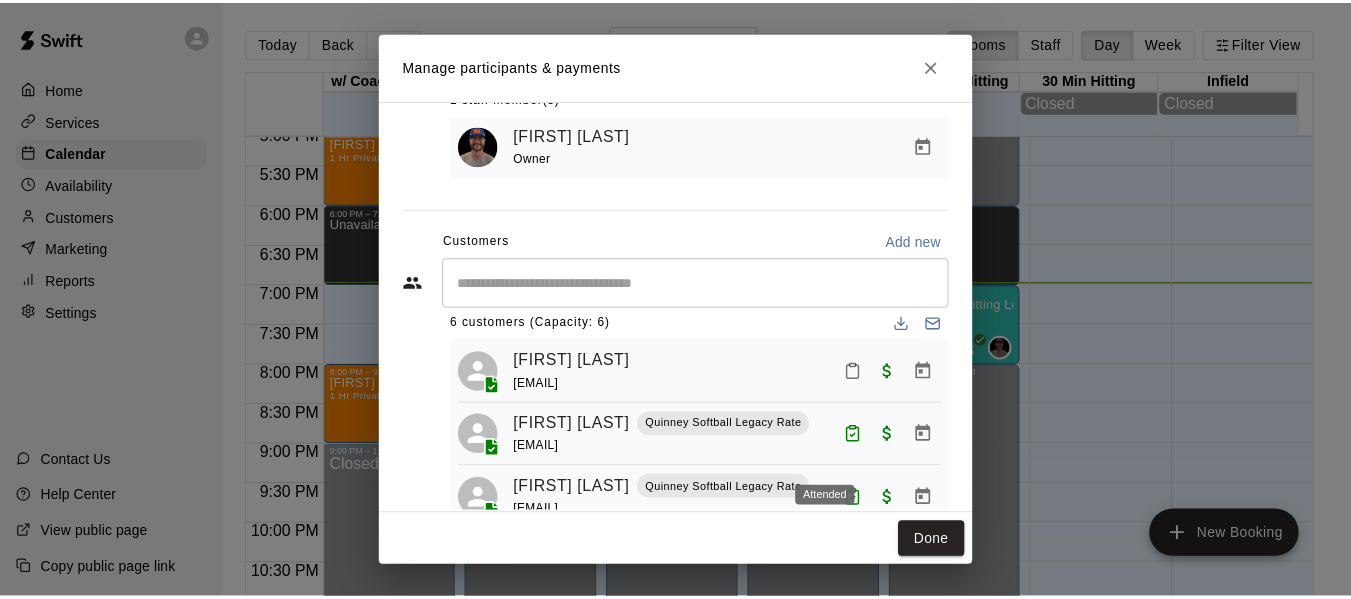 scroll, scrollTop: 0, scrollLeft: 0, axis: both 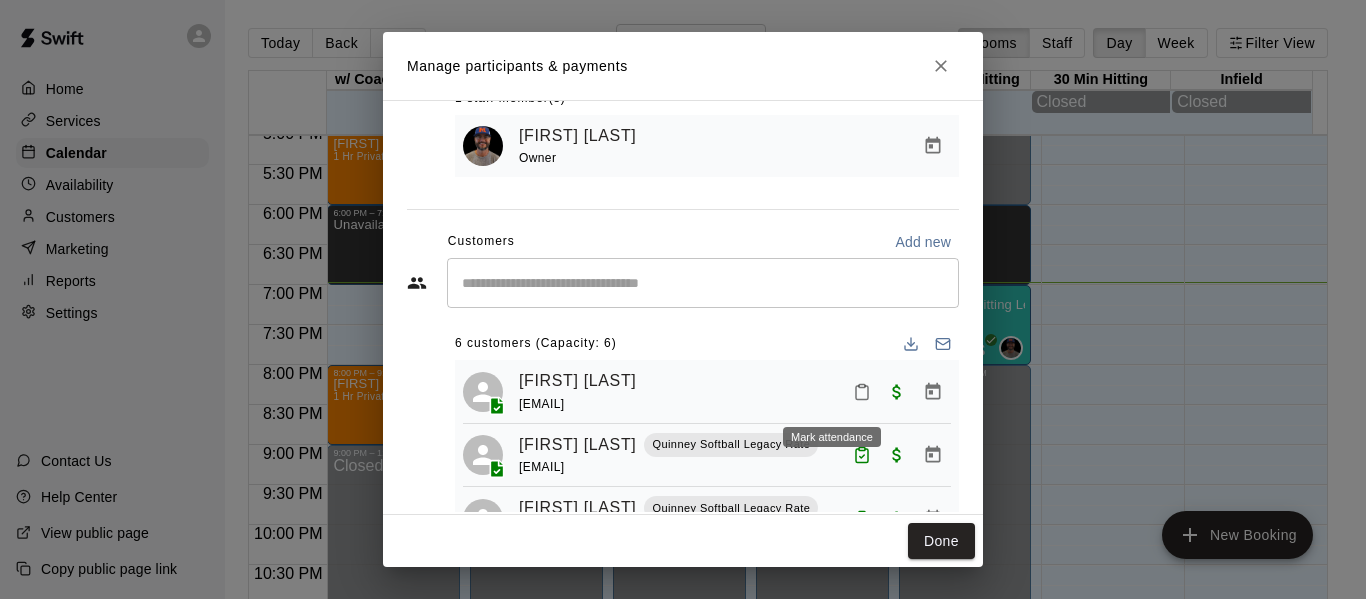 click 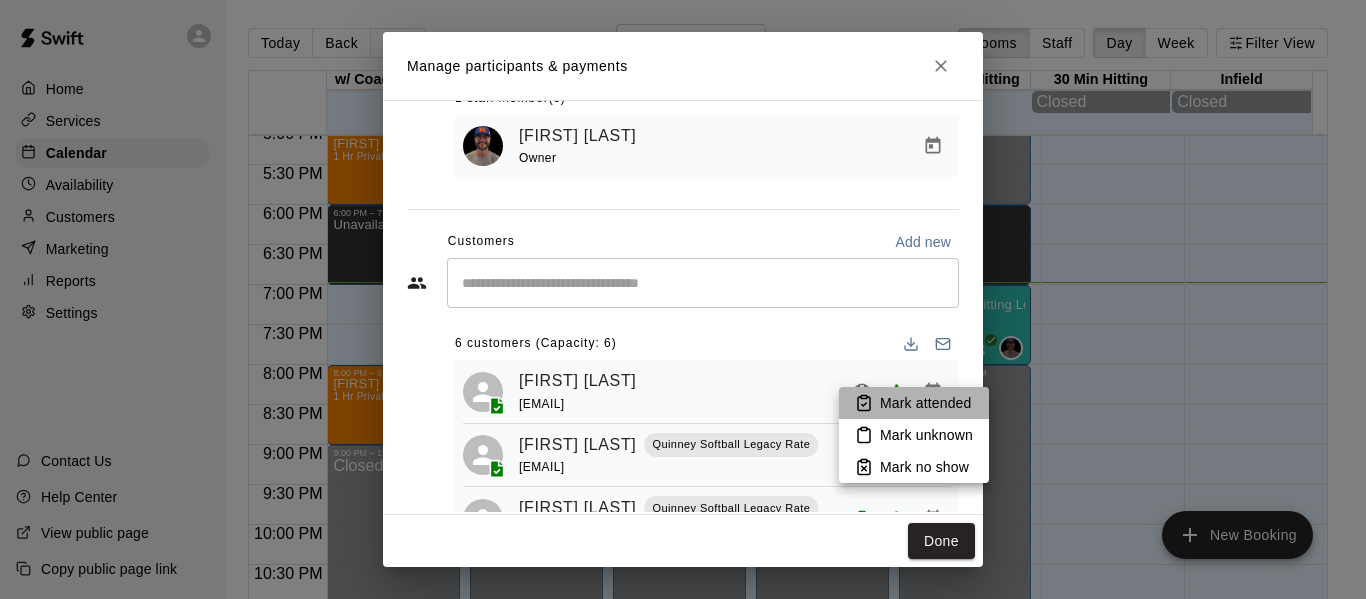 click on "Mark attended" at bounding box center [925, 403] 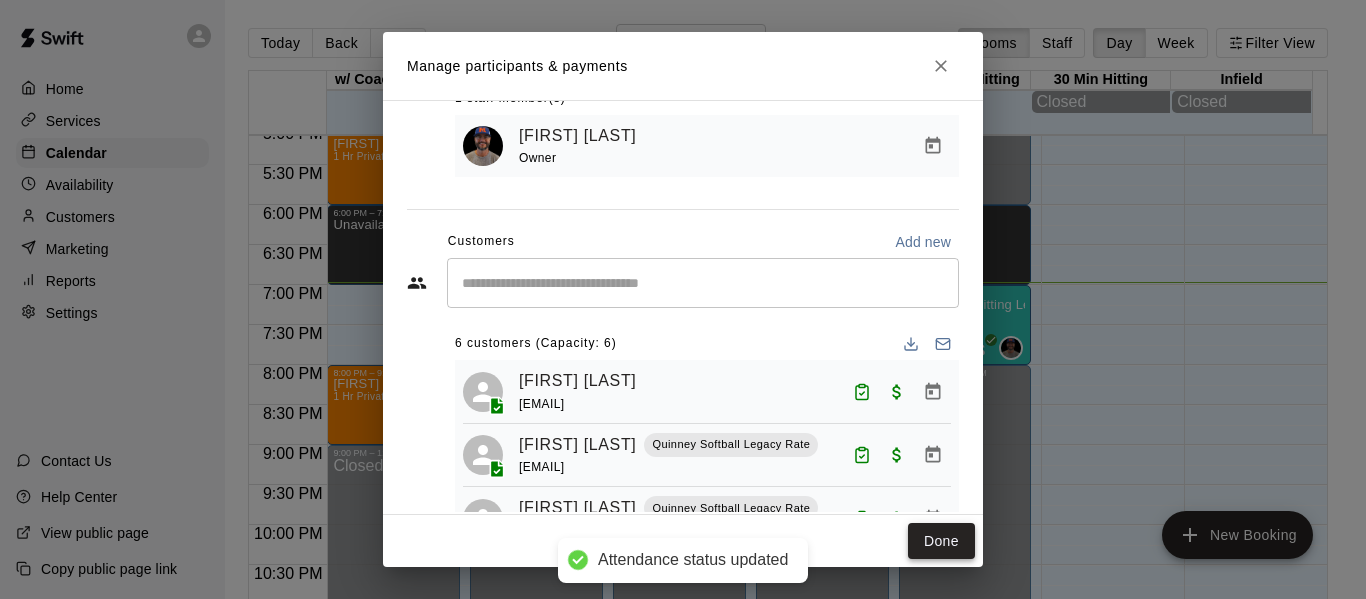 click on "Done" at bounding box center [941, 541] 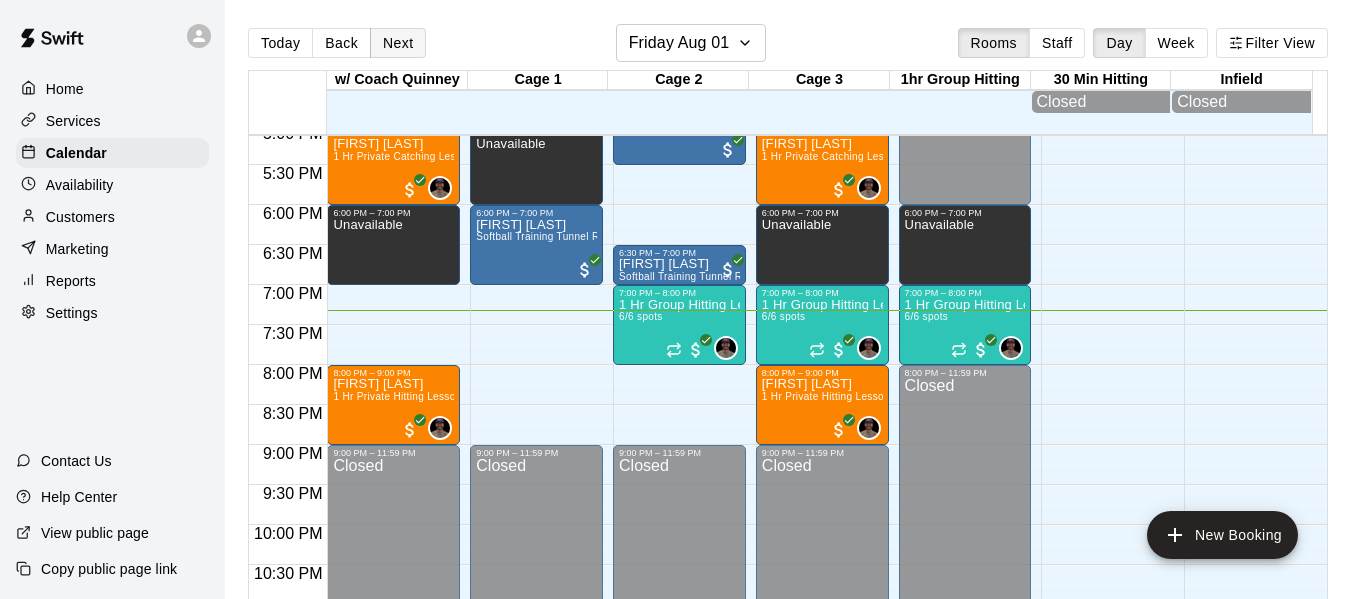 click on "Next" at bounding box center (398, 43) 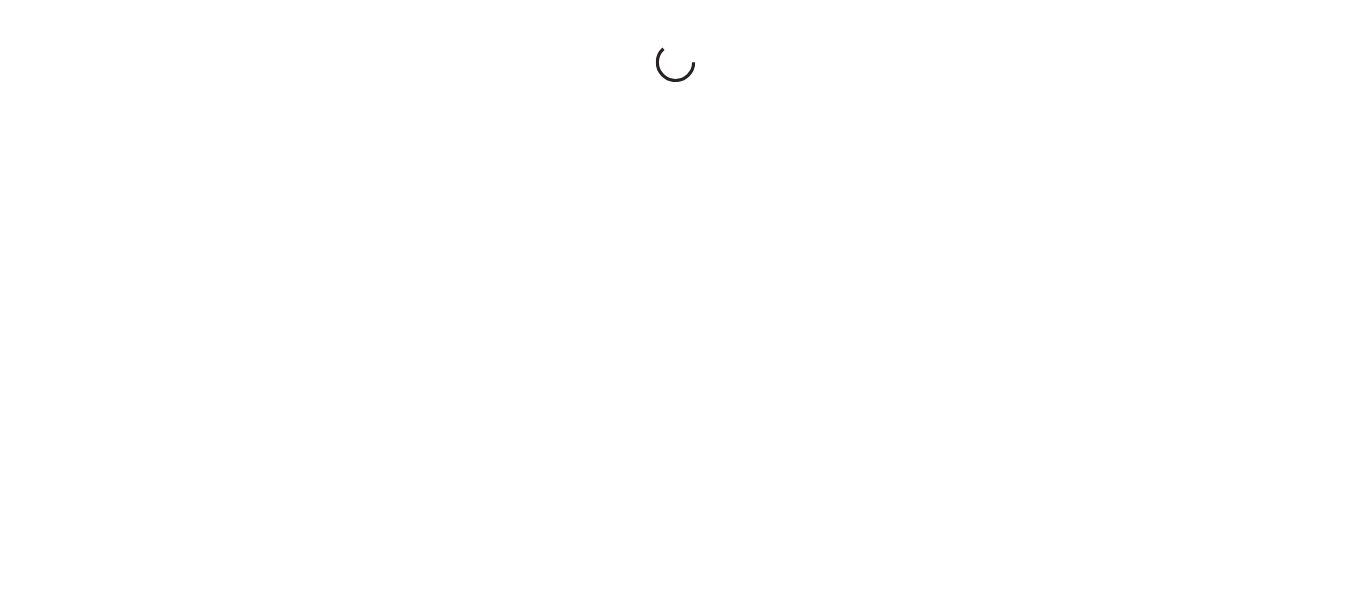scroll, scrollTop: 0, scrollLeft: 0, axis: both 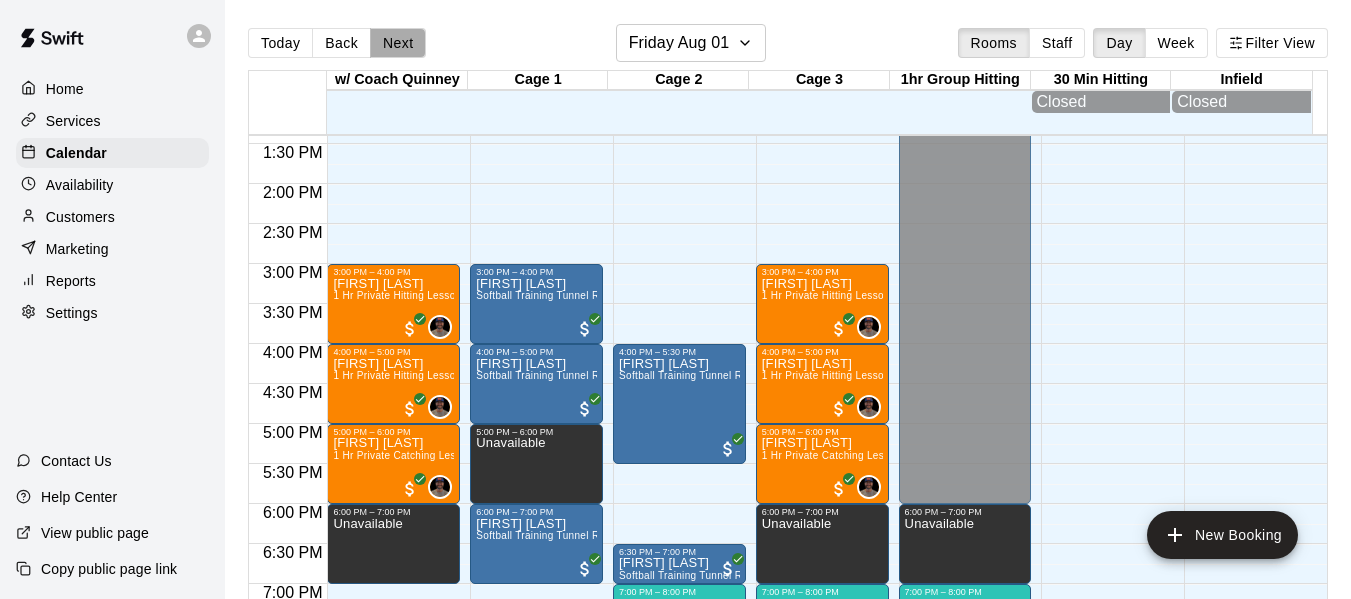 click on "Next" at bounding box center [398, 43] 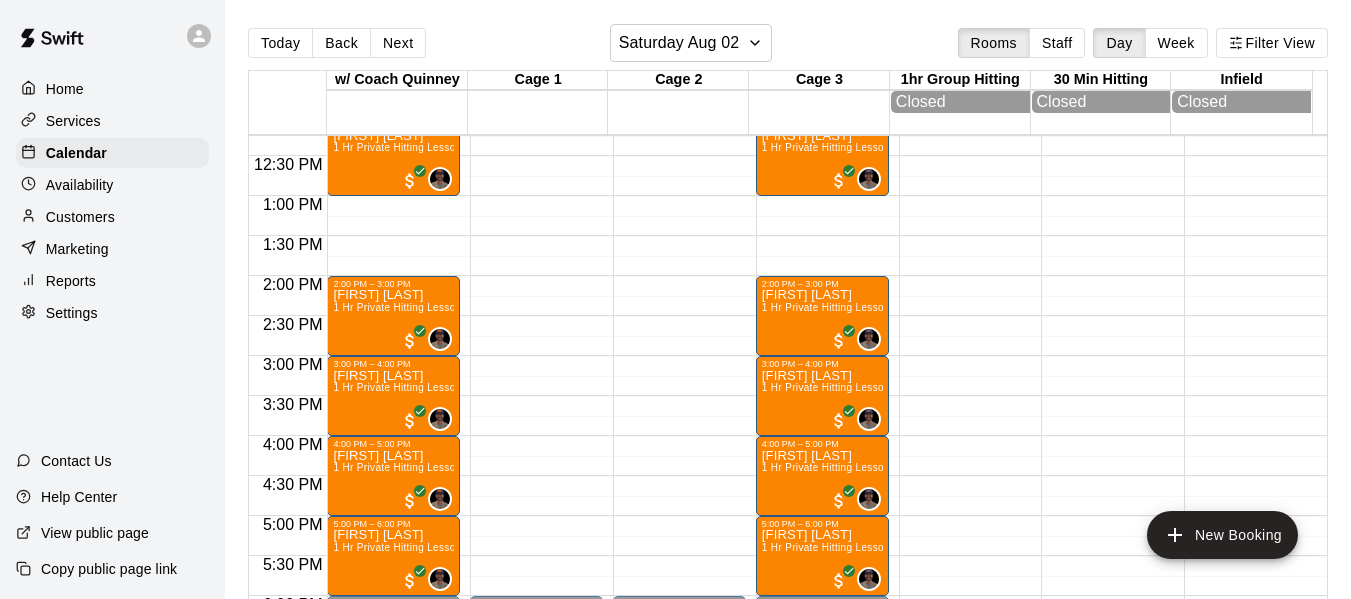 scroll, scrollTop: 972, scrollLeft: 0, axis: vertical 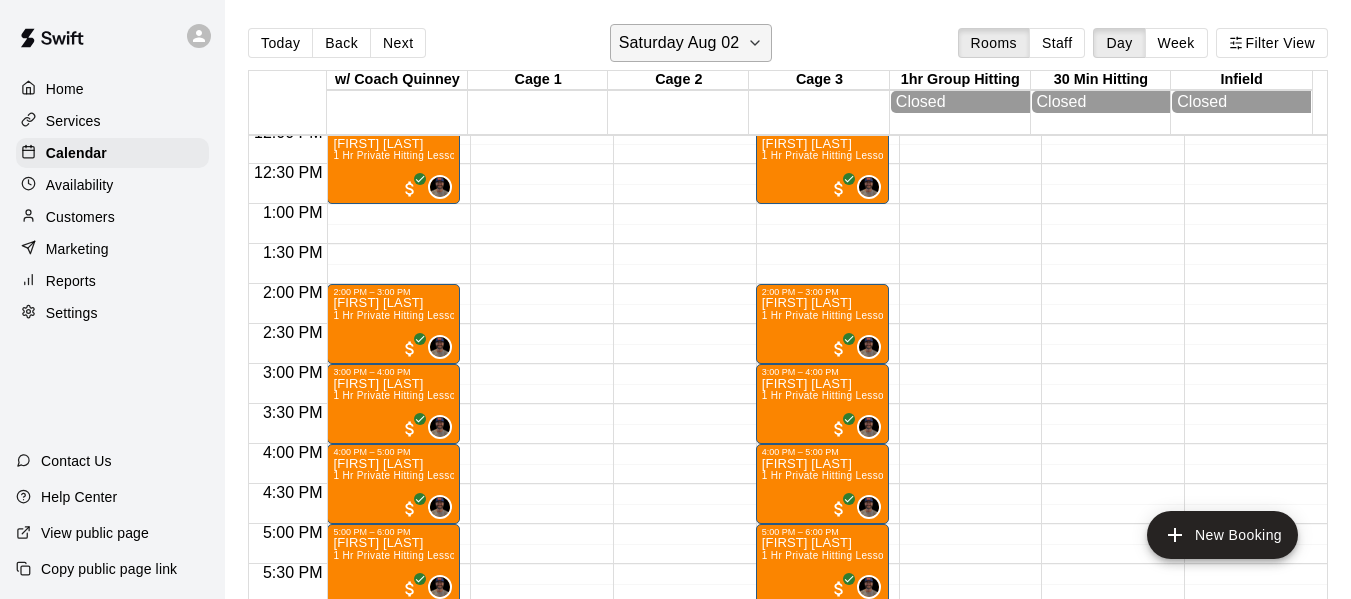 click on "Saturday Aug 02" at bounding box center (679, 43) 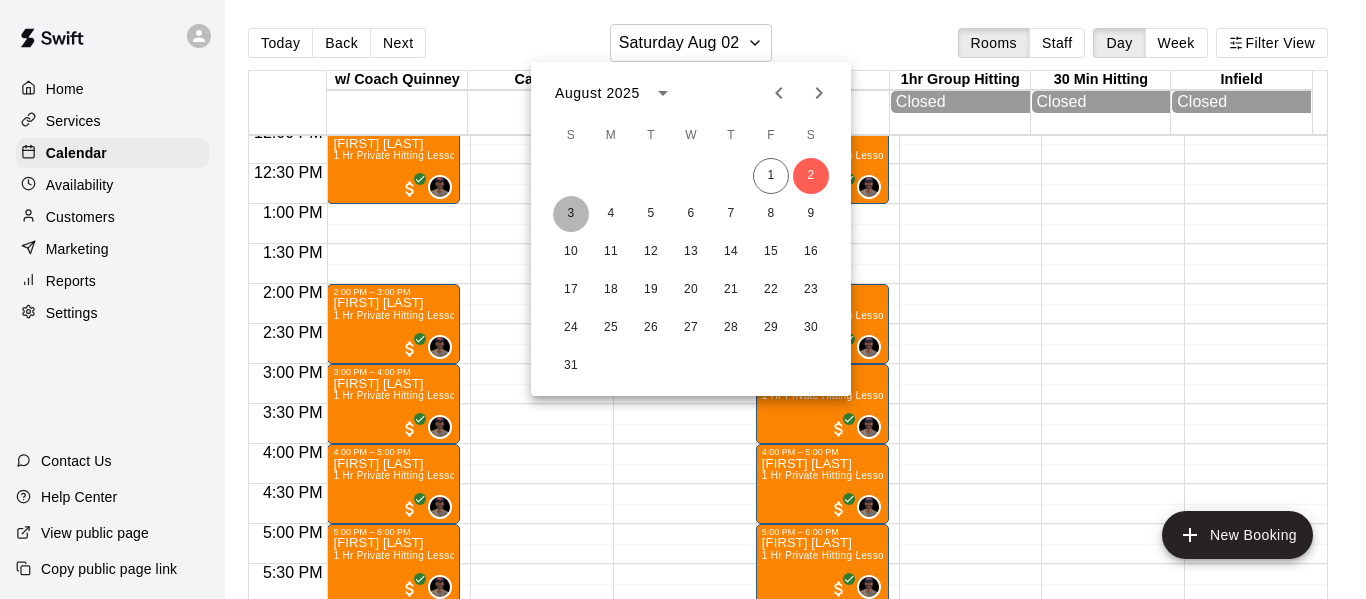 click on "3" at bounding box center (571, 214) 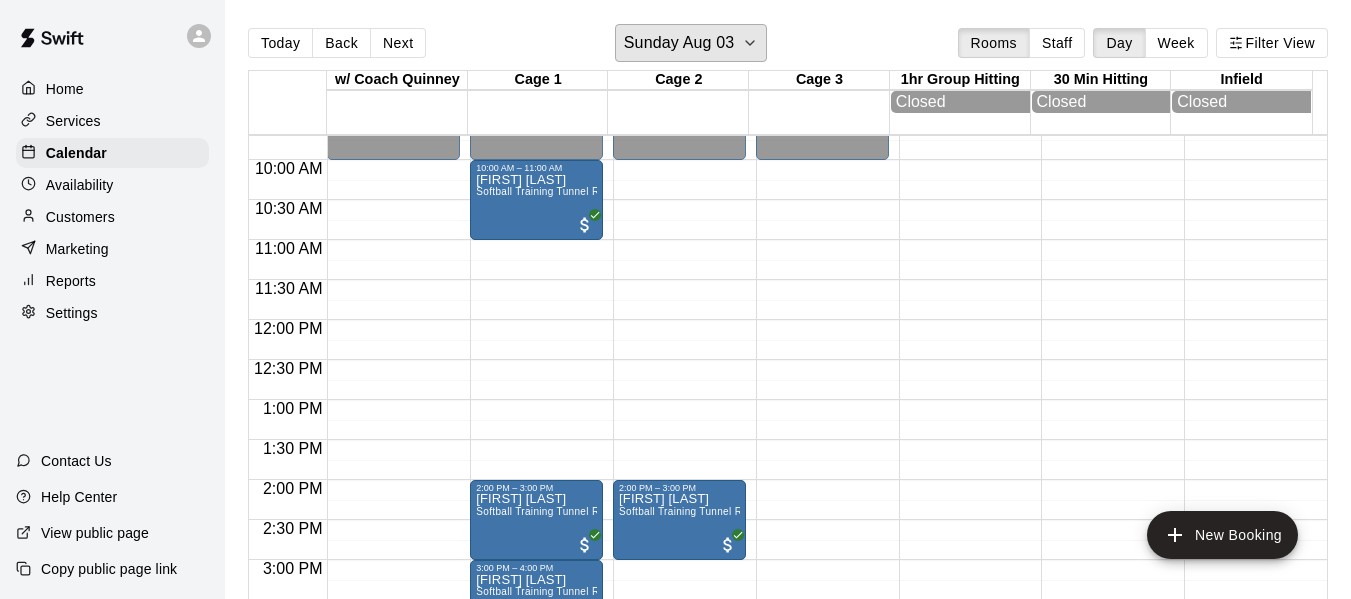 scroll, scrollTop: 606, scrollLeft: 0, axis: vertical 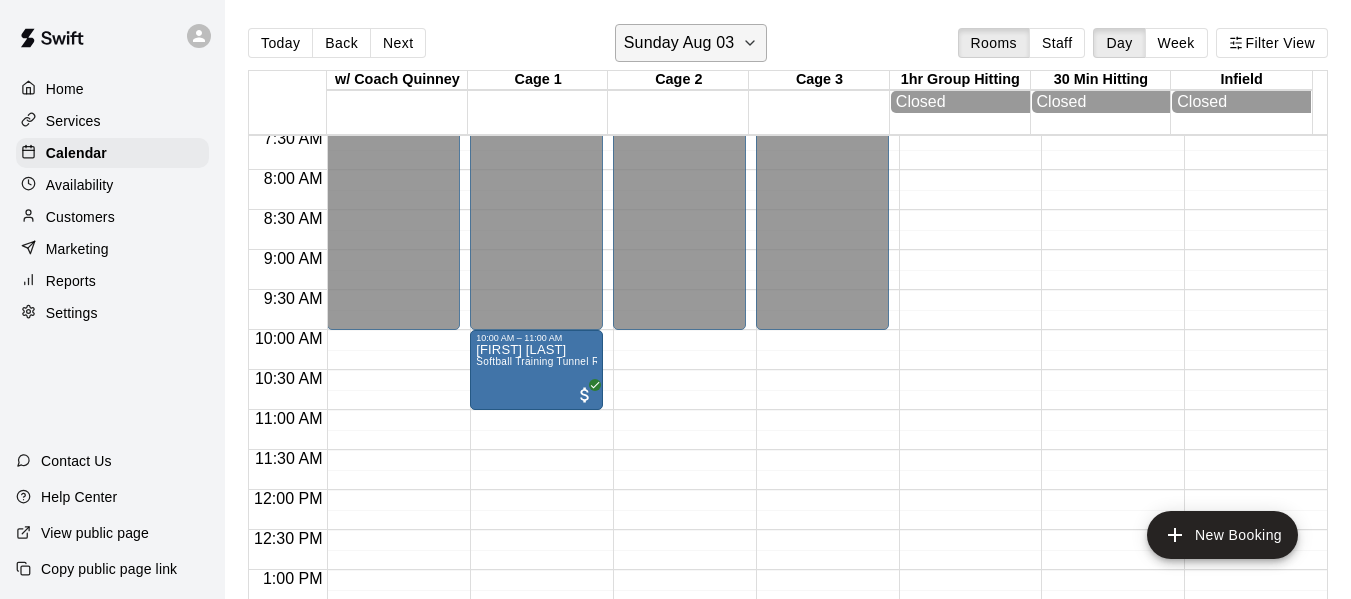 click on "Sunday Aug 03" at bounding box center [679, 43] 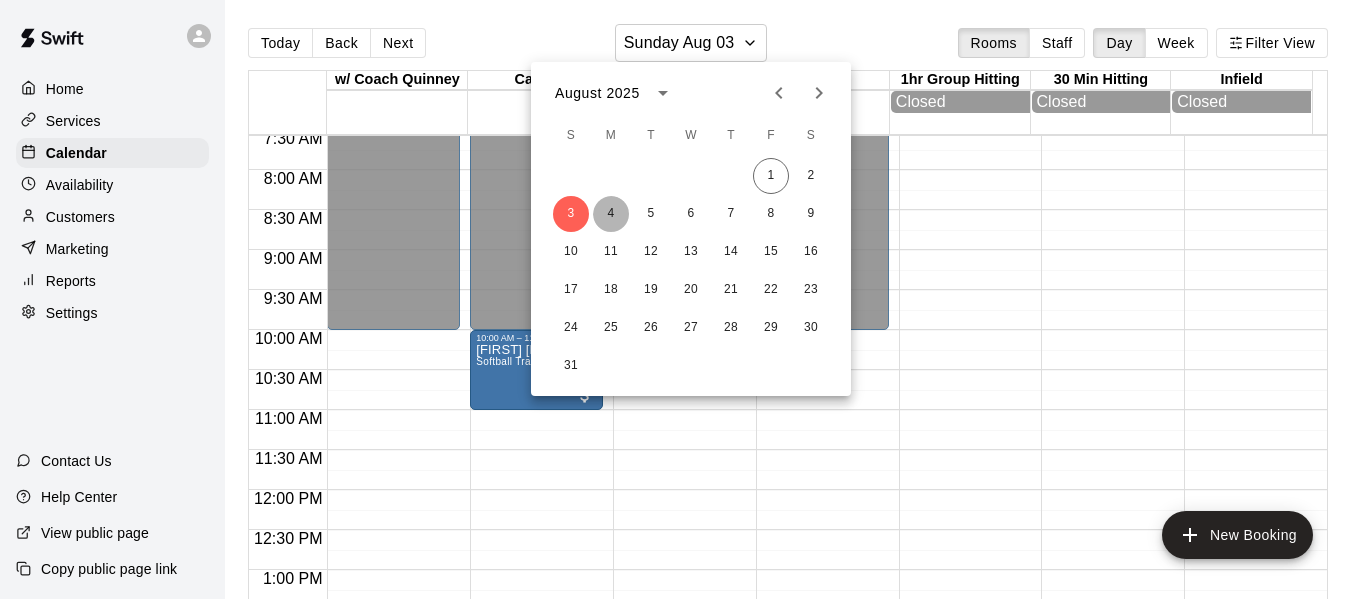 click on "4" at bounding box center [611, 214] 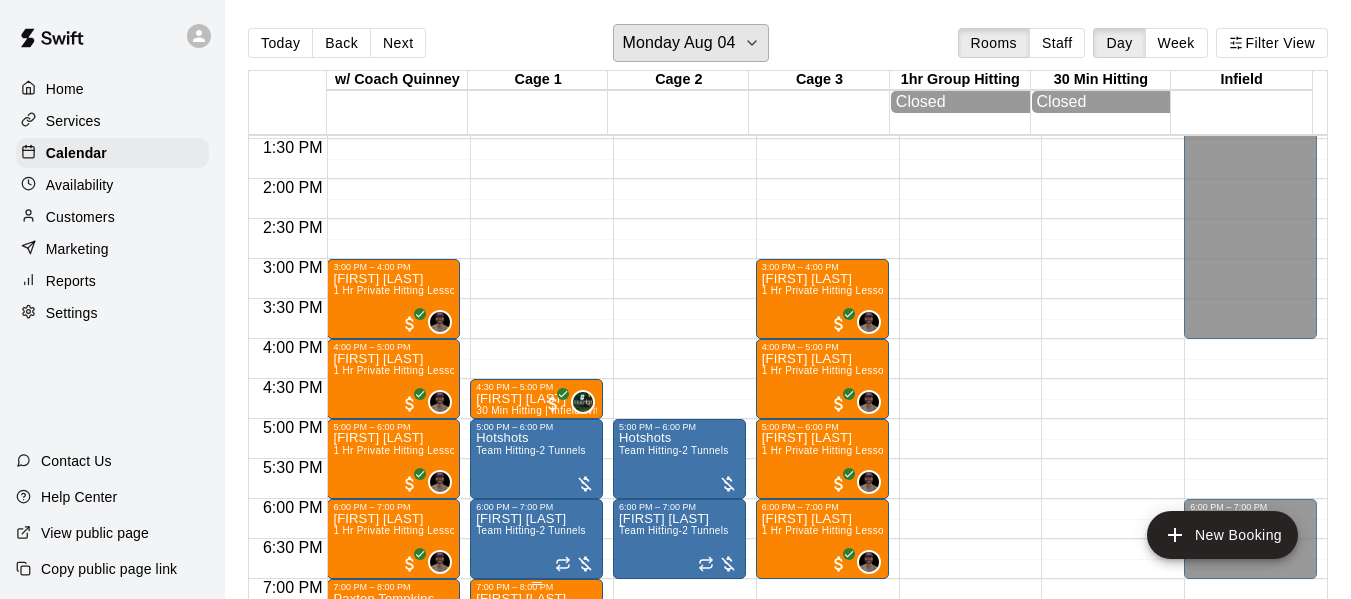 scroll, scrollTop: 1072, scrollLeft: 0, axis: vertical 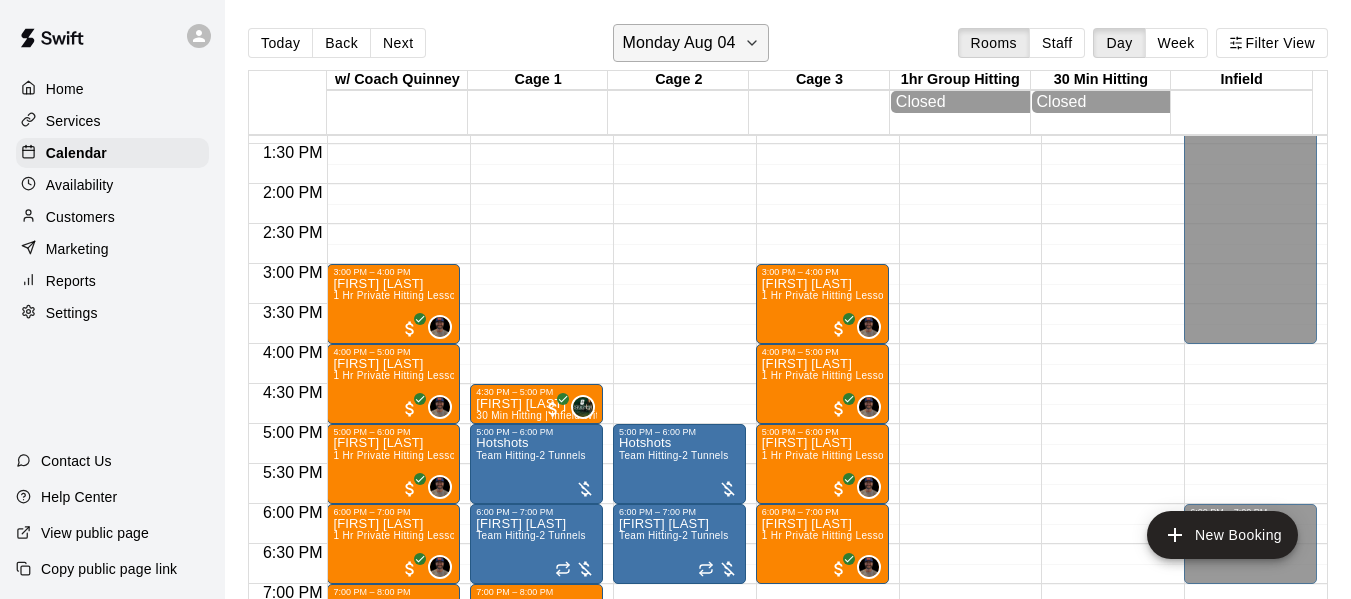 click on "Monday Aug 04" at bounding box center (678, 43) 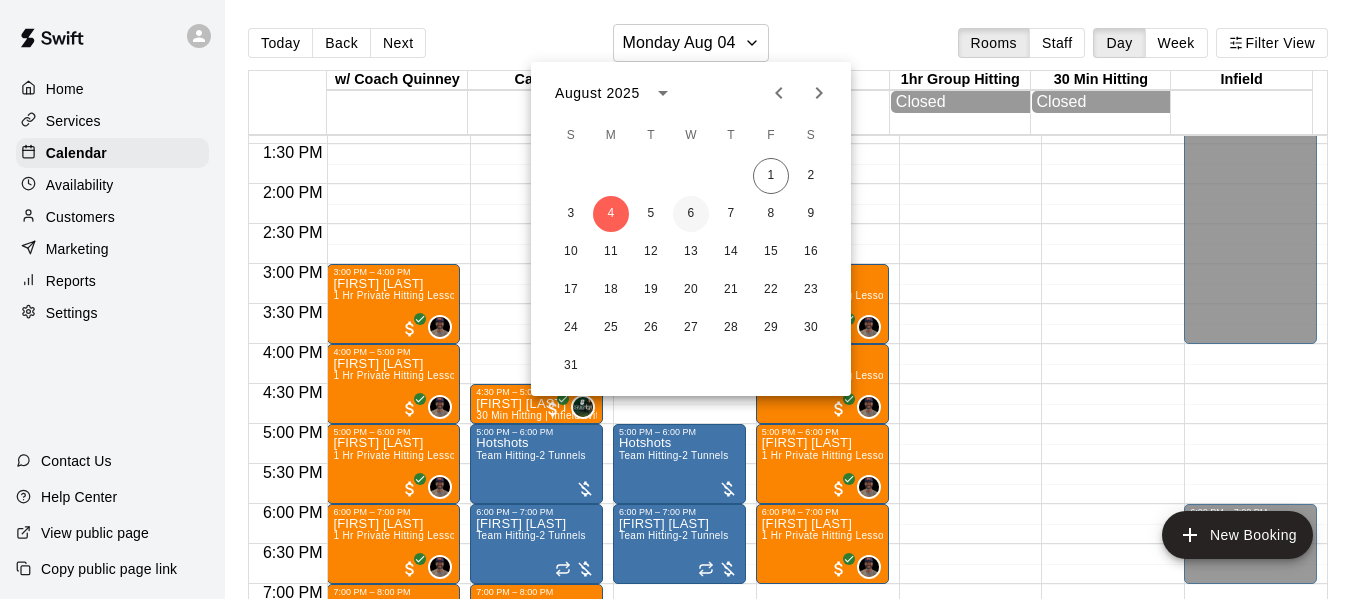 click on "6" at bounding box center [691, 214] 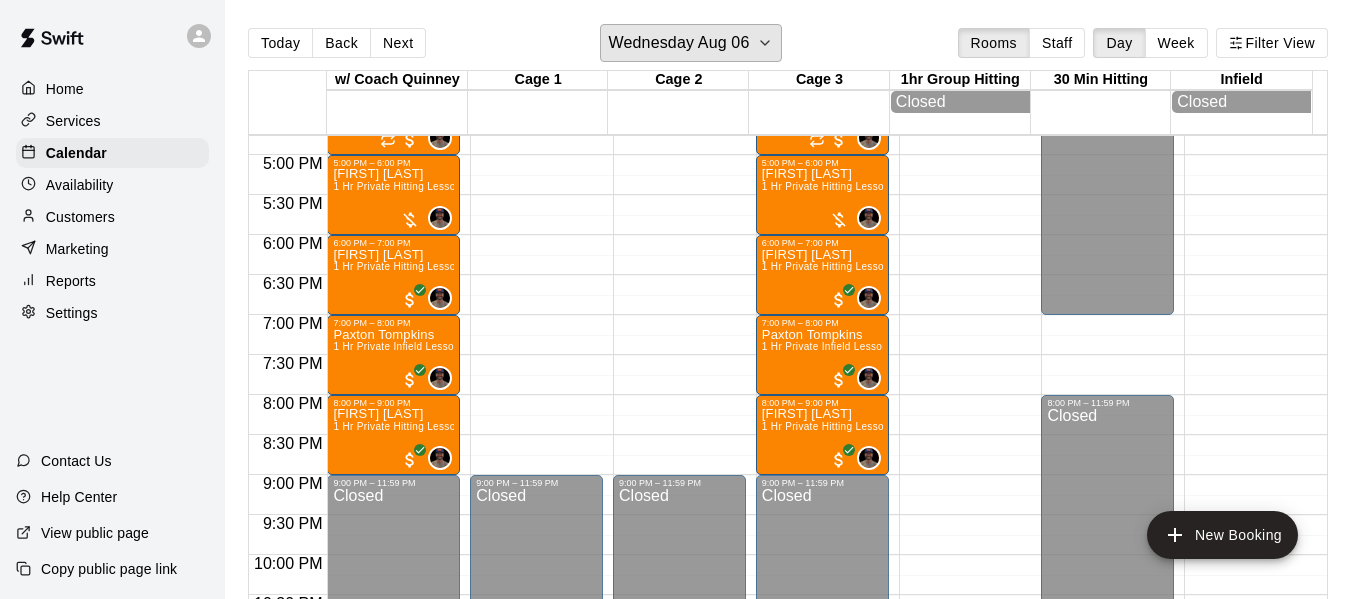 scroll, scrollTop: 1439, scrollLeft: 0, axis: vertical 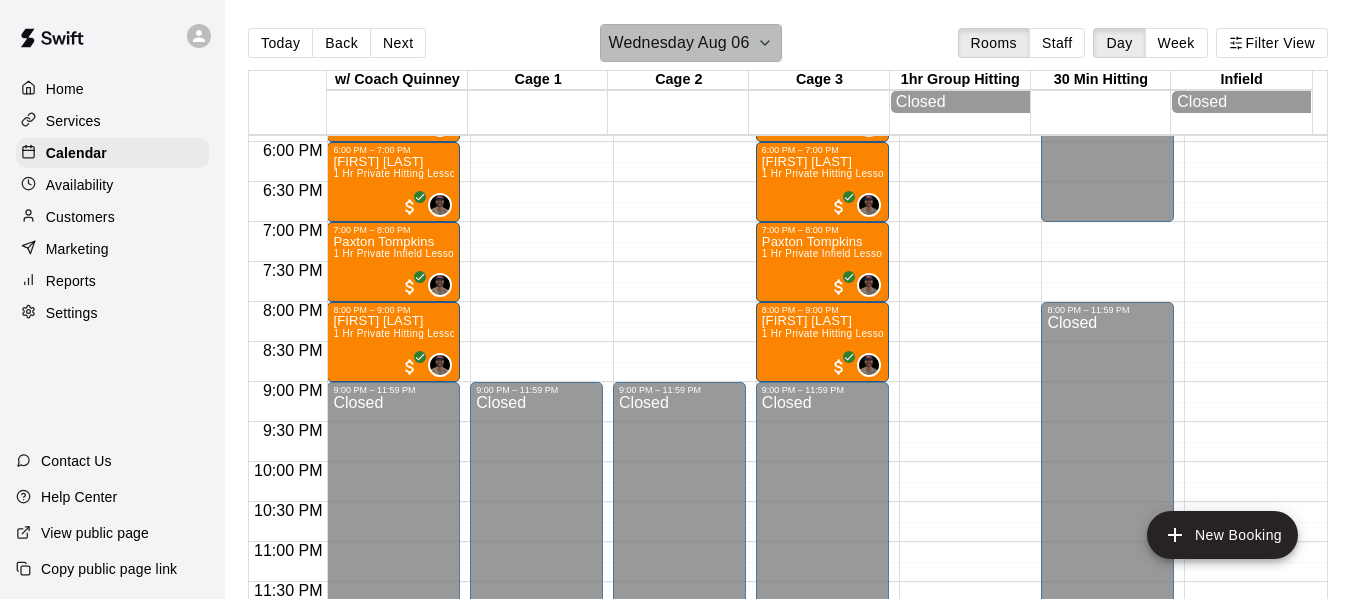 click on "Wednesday Aug 06" at bounding box center [679, 43] 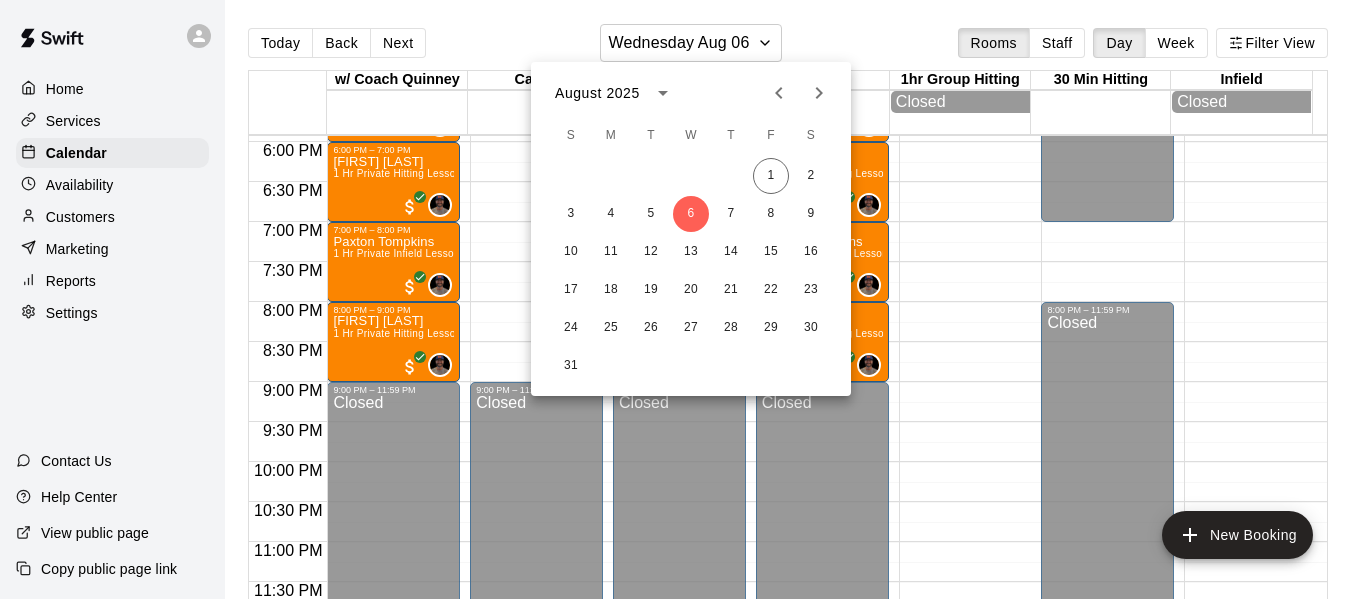 click at bounding box center [683, 299] 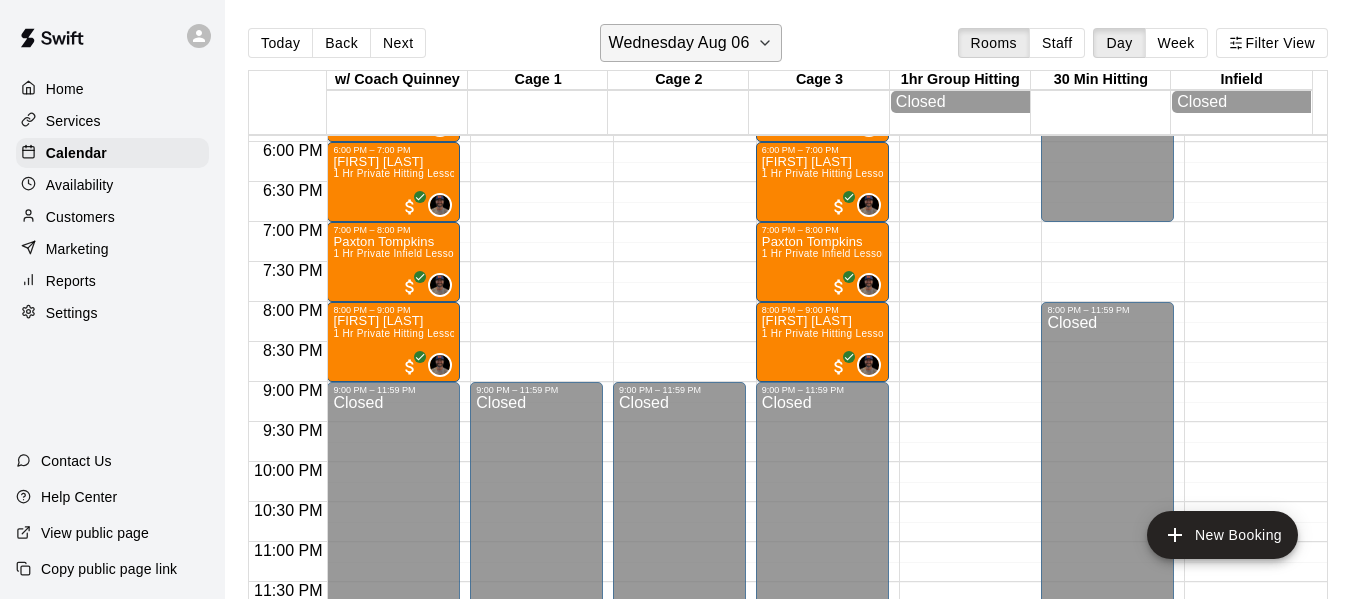 click on "Wednesday Aug 06" at bounding box center (679, 43) 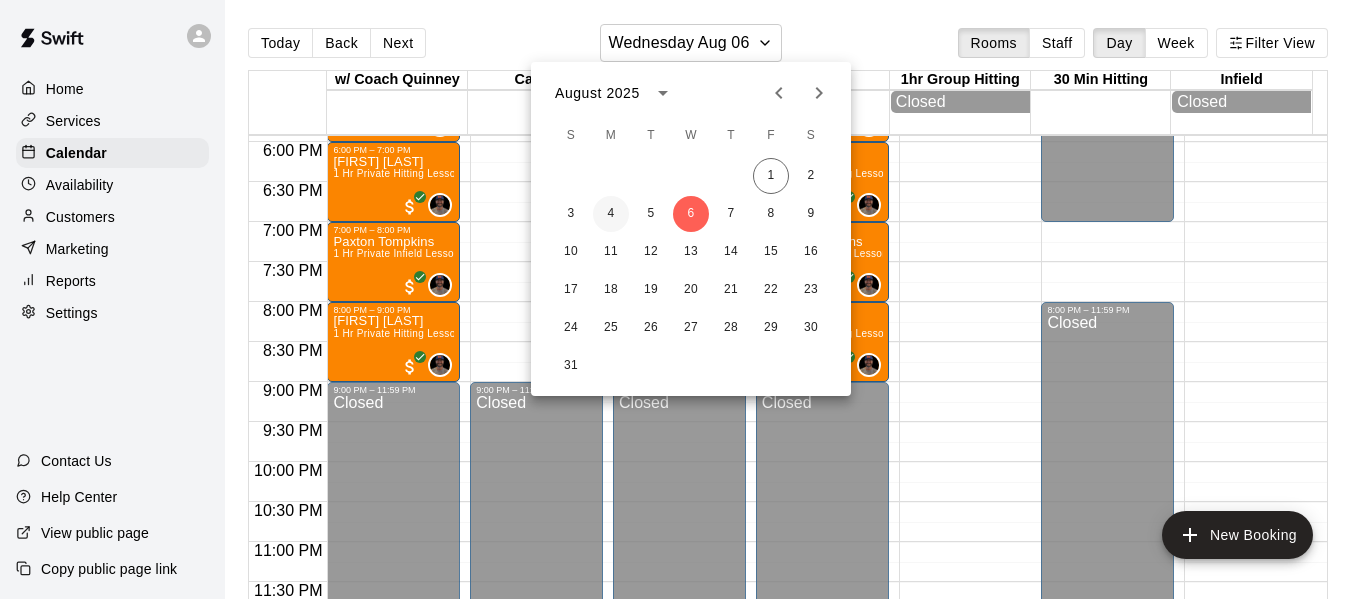 click on "4" at bounding box center [611, 214] 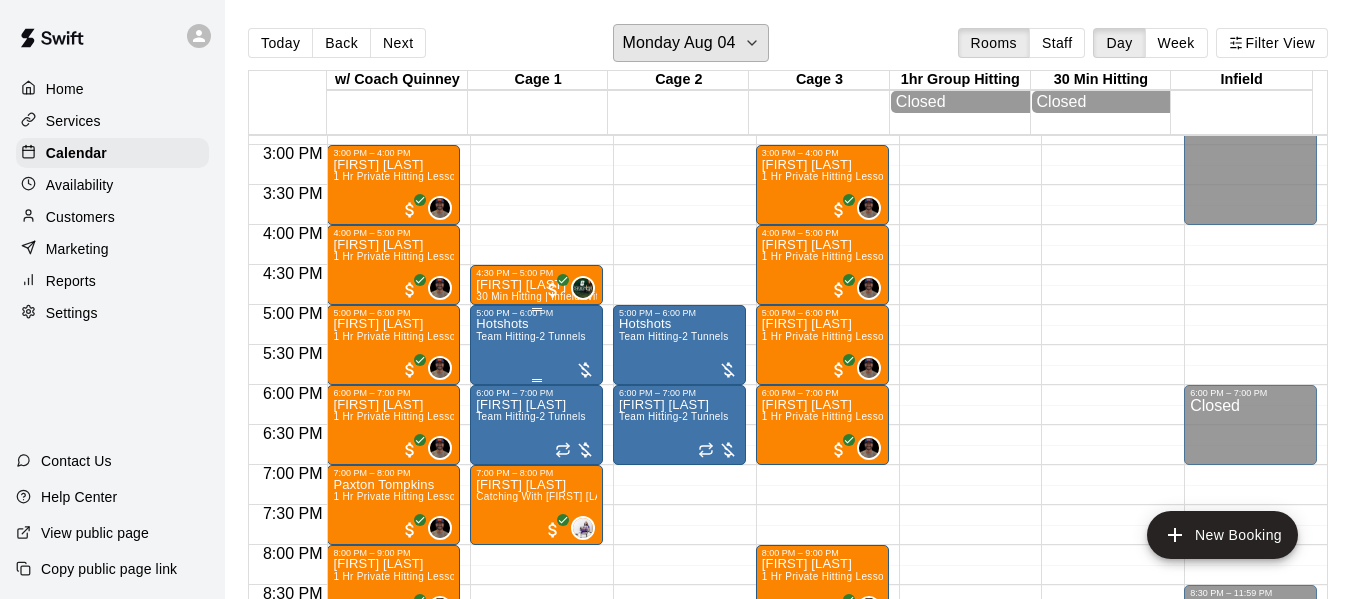 scroll, scrollTop: 1139, scrollLeft: 0, axis: vertical 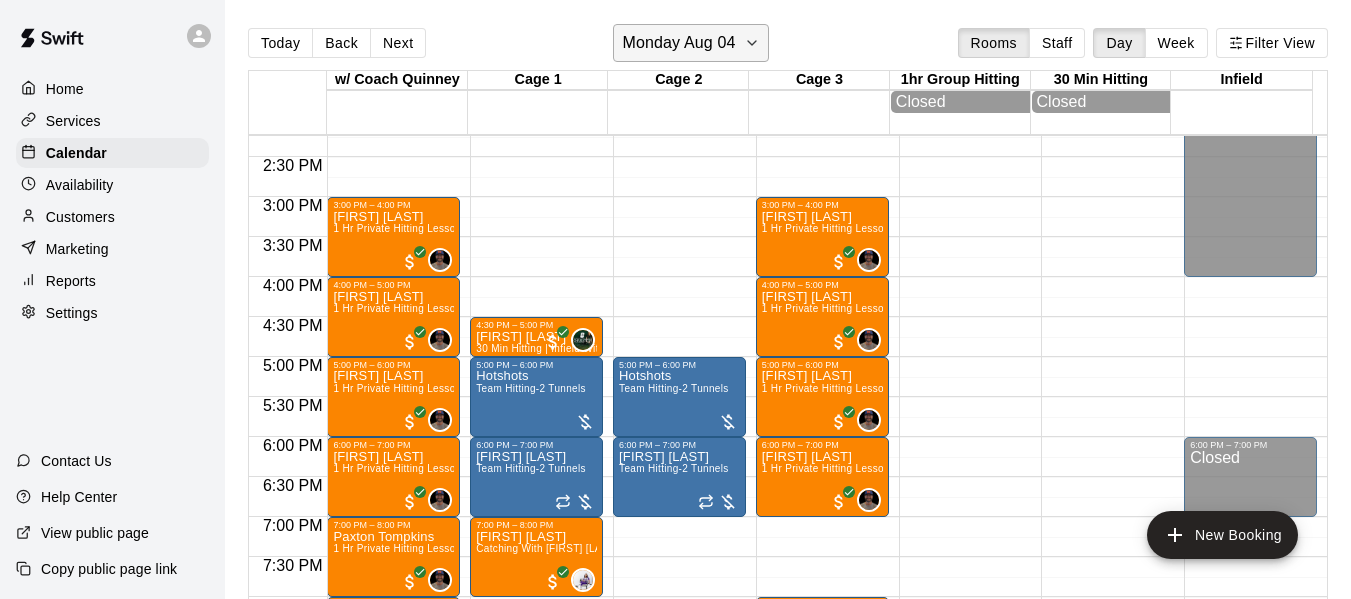 click on "Monday Aug 04" at bounding box center [678, 43] 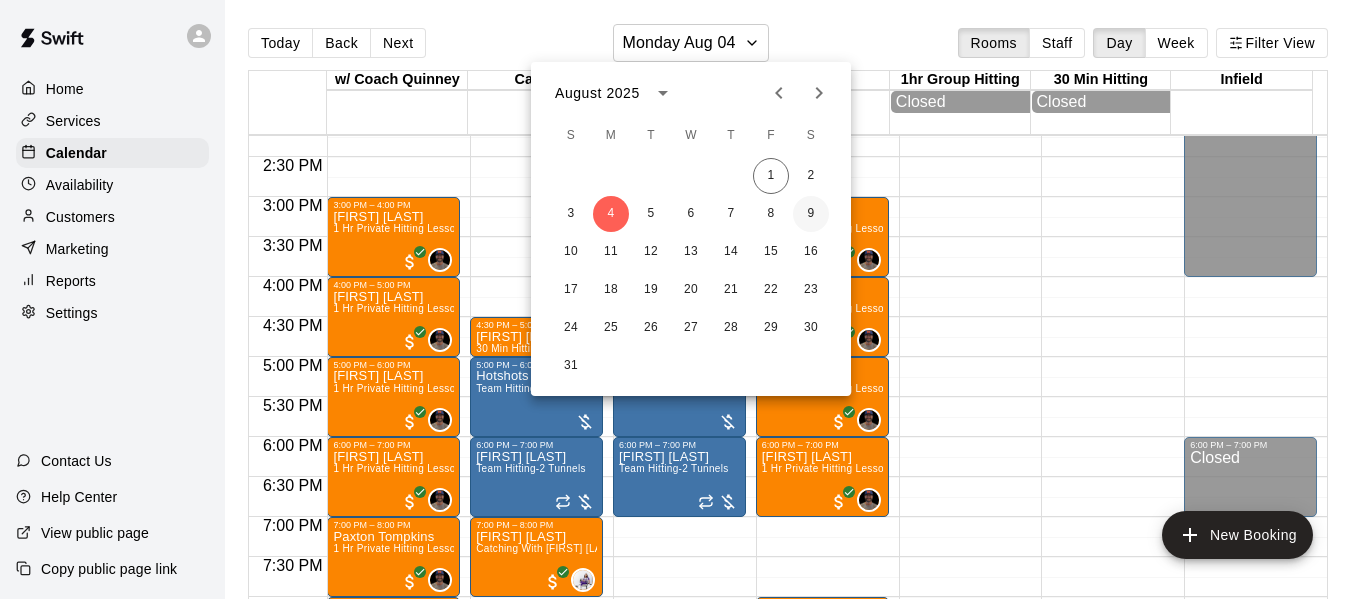 click on "9" at bounding box center (811, 214) 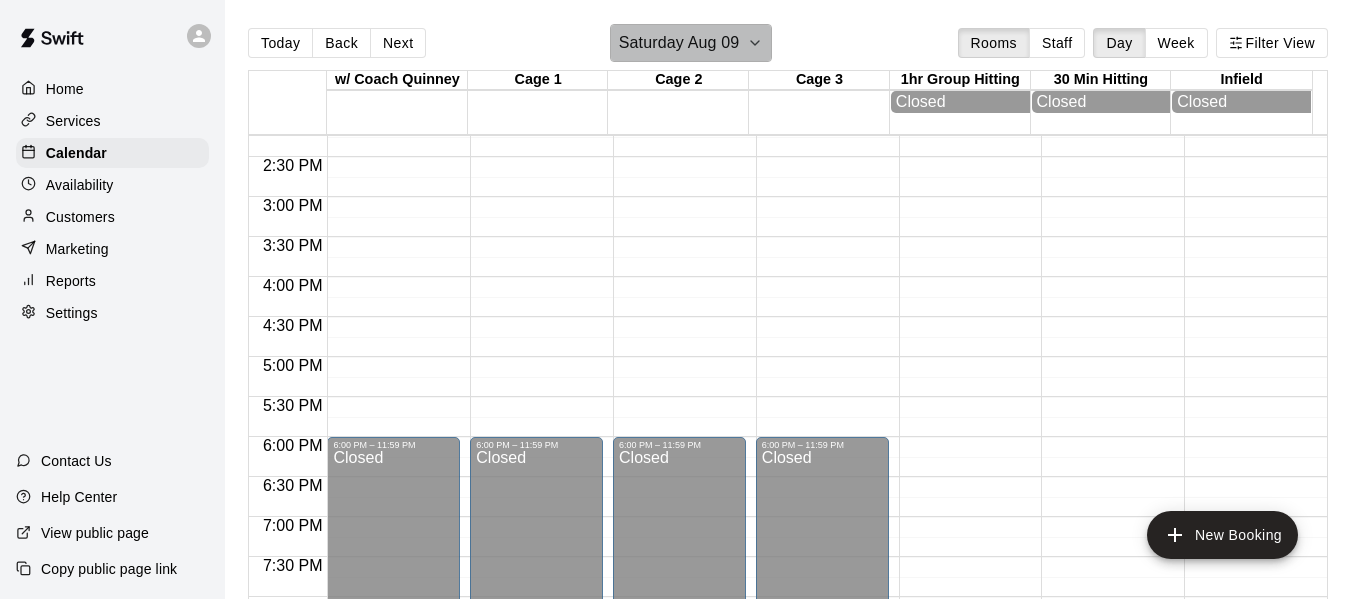 click on "Saturday Aug 09" at bounding box center [679, 43] 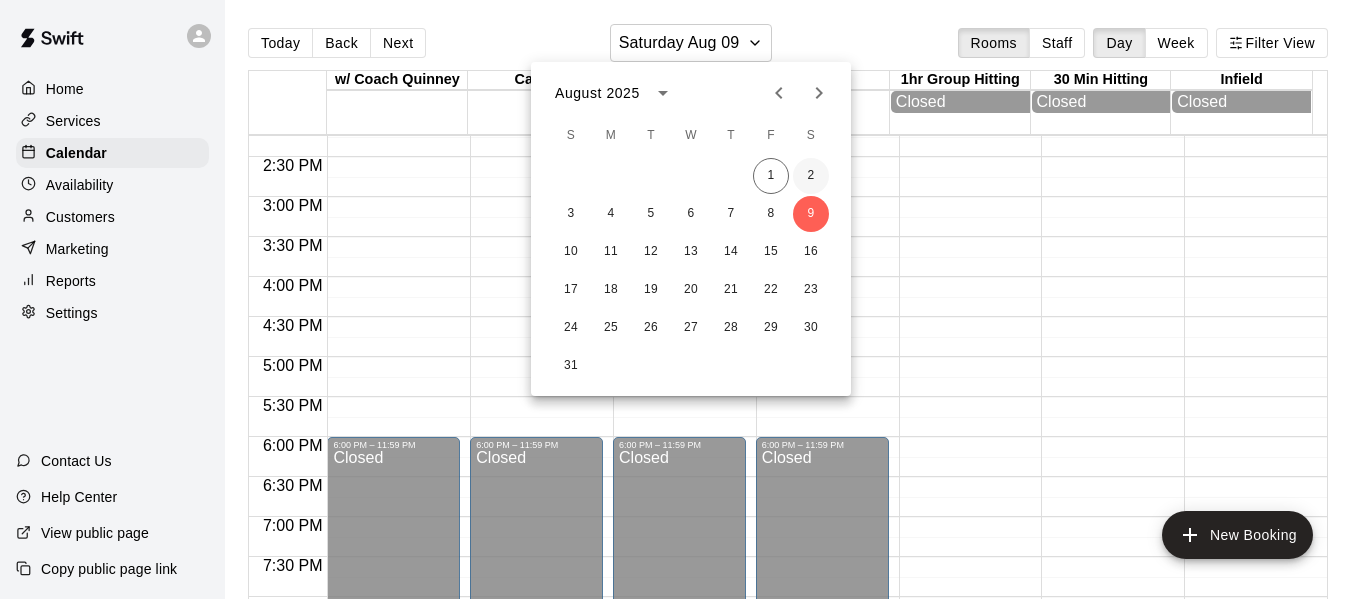 click on "2" at bounding box center [811, 176] 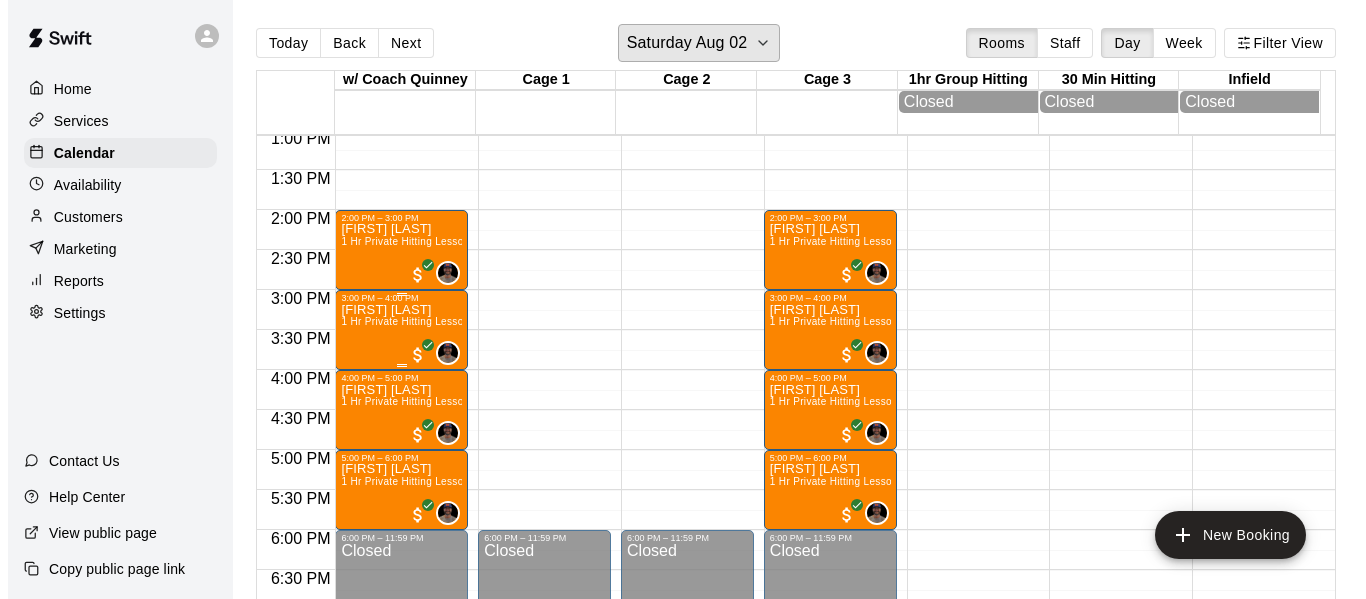scroll, scrollTop: 1039, scrollLeft: 0, axis: vertical 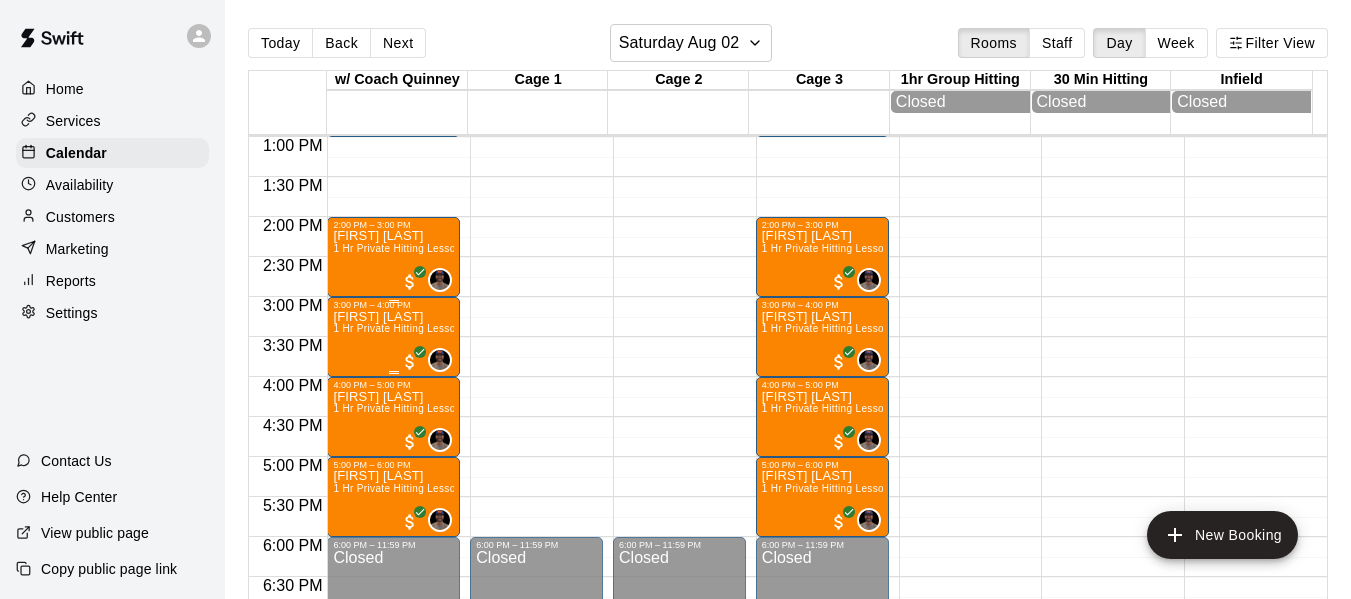 click on "1 Hr Private Hitting Lesson Ages 8 And Older" at bounding box center (440, 328) 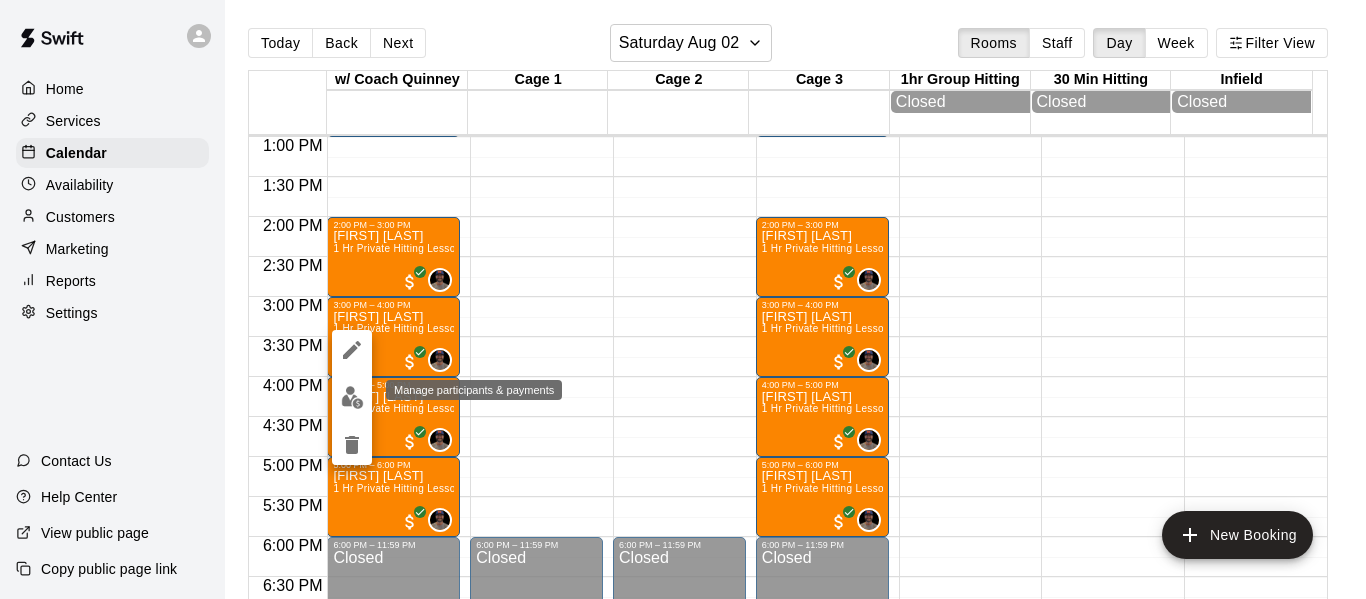 click at bounding box center [352, 397] 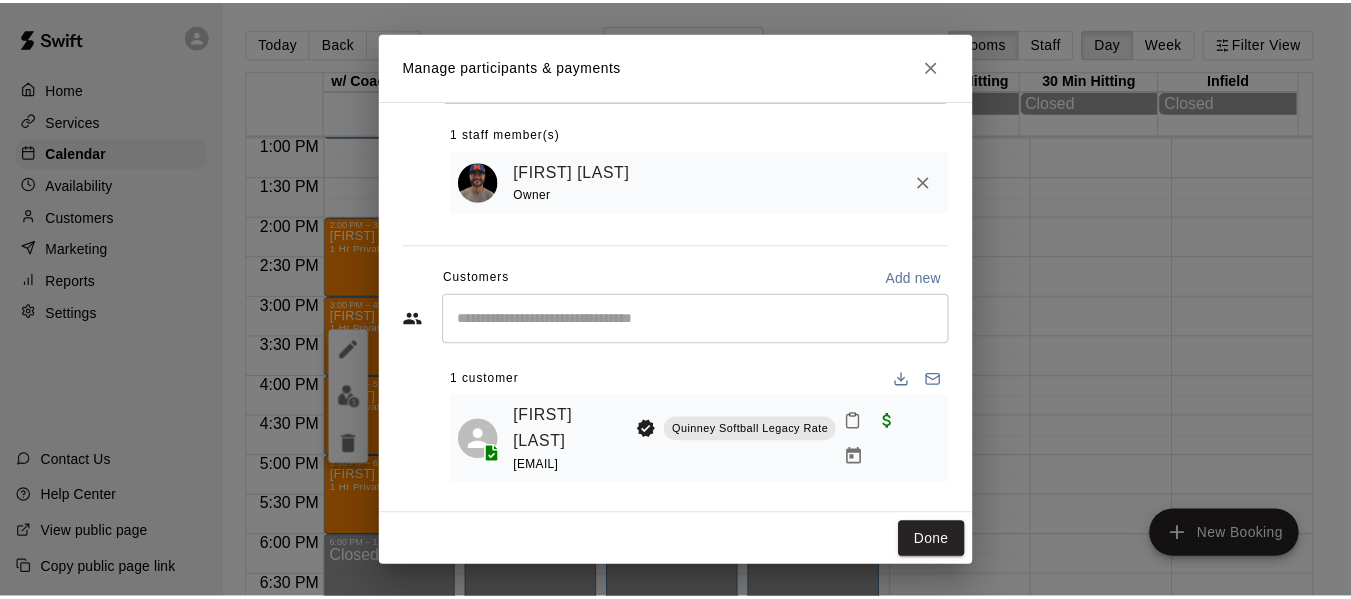scroll, scrollTop: 108, scrollLeft: 0, axis: vertical 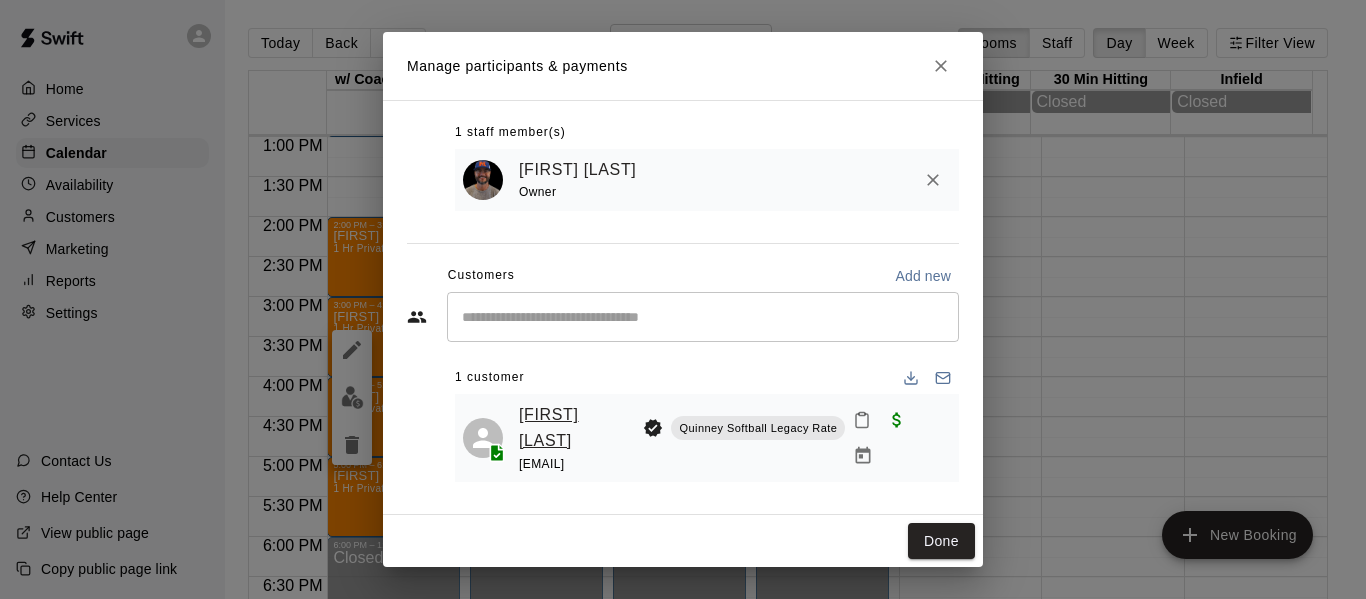click on "[FIRST] [LAST]" at bounding box center (577, 427) 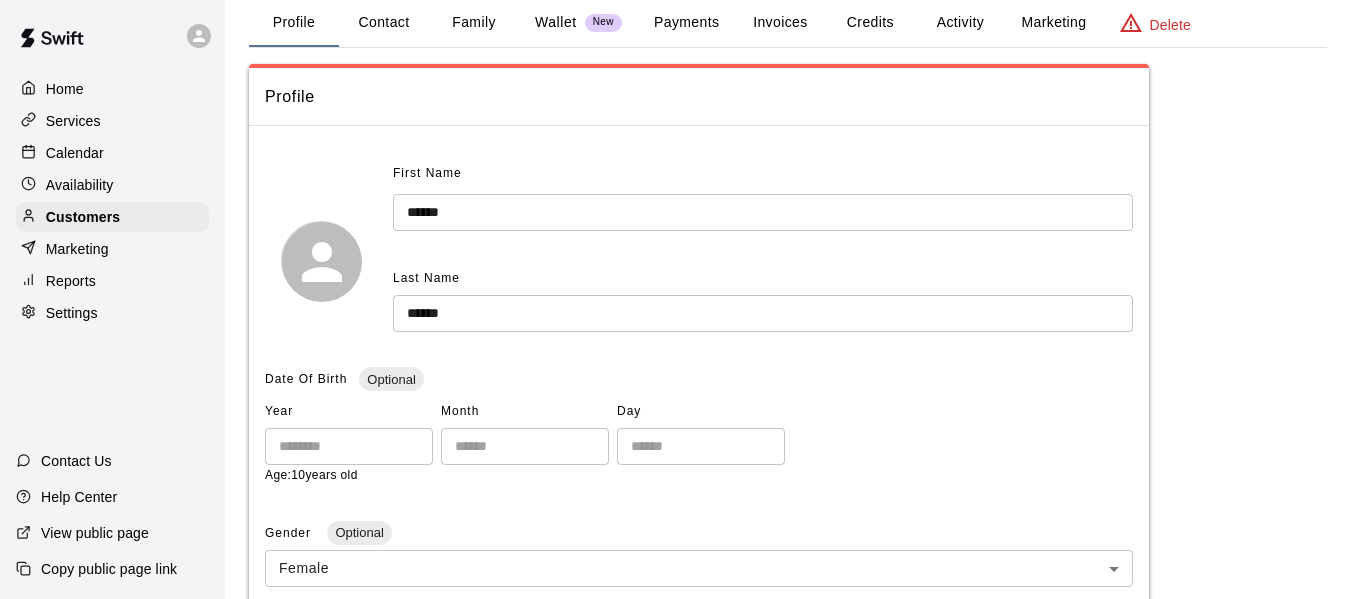 scroll, scrollTop: 0, scrollLeft: 0, axis: both 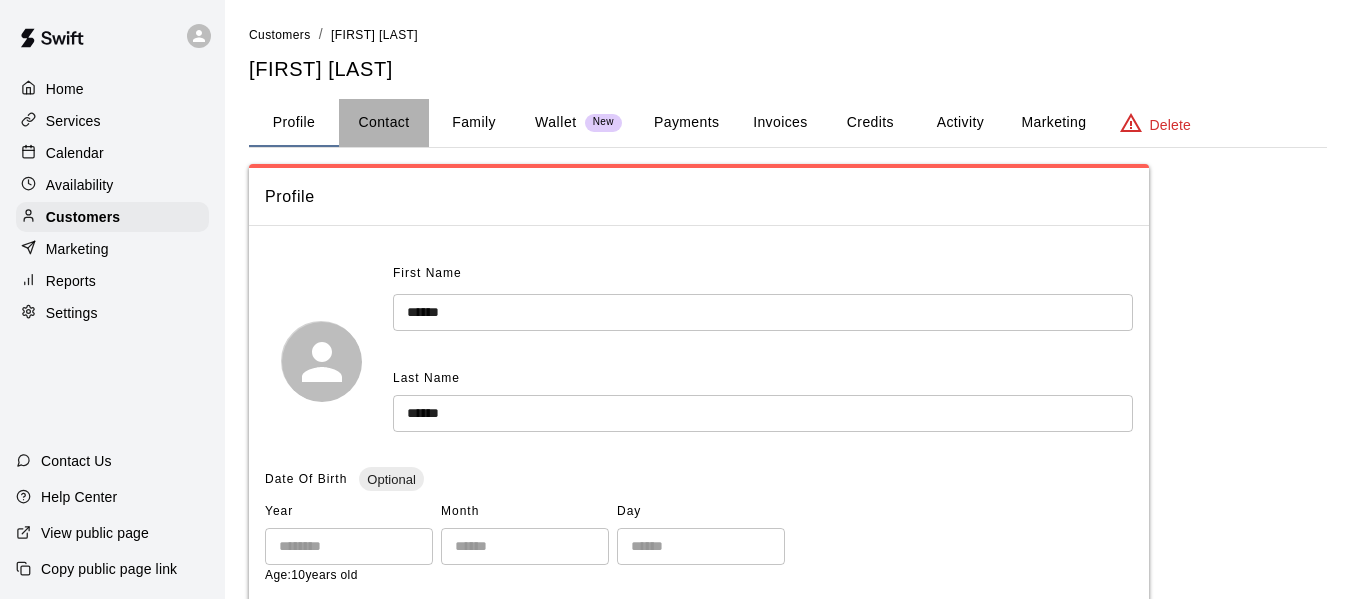 click on "Contact" at bounding box center (384, 123) 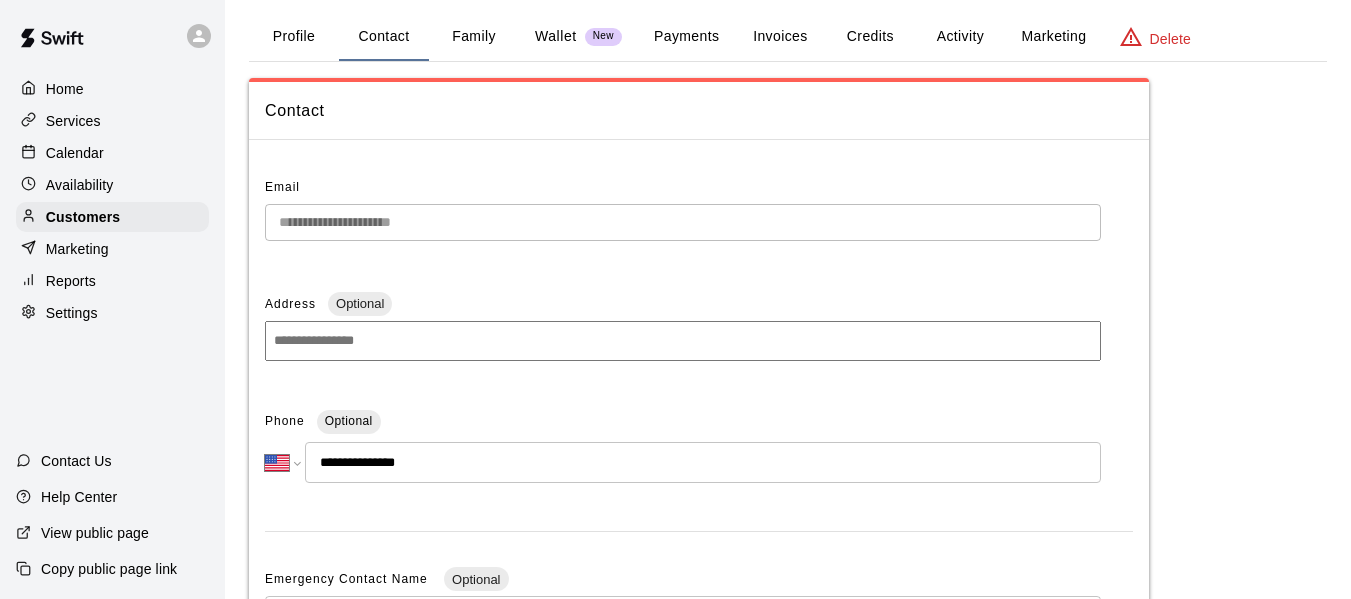 scroll, scrollTop: 0, scrollLeft: 0, axis: both 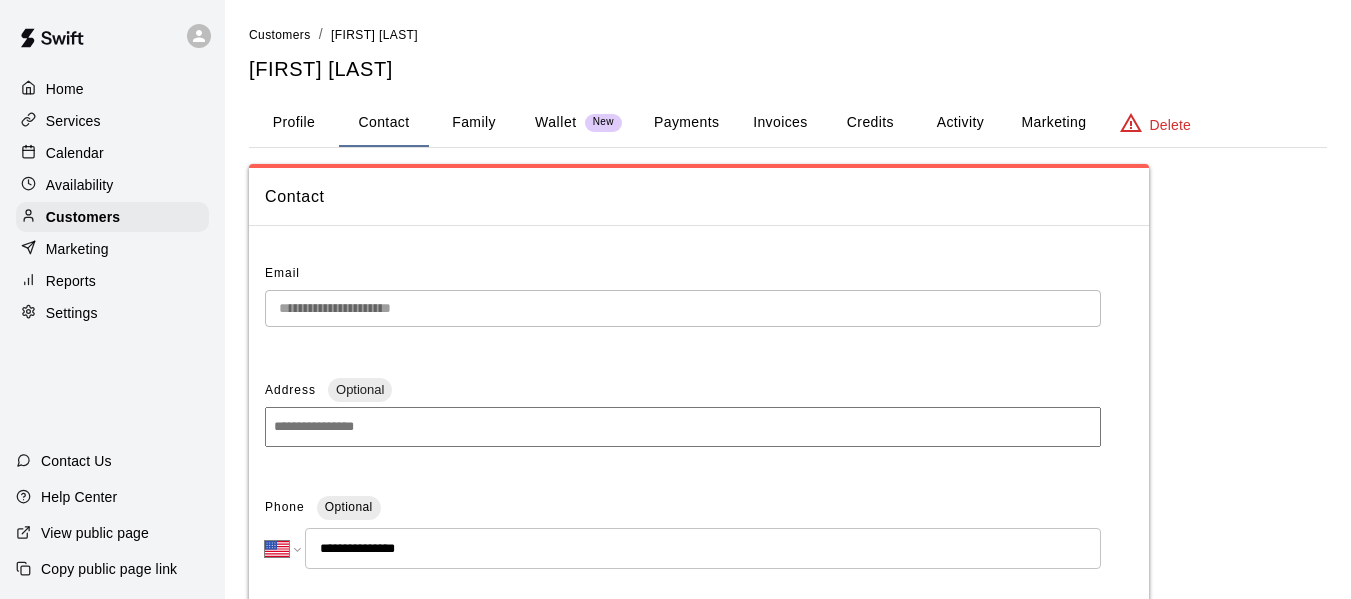 click on "Profile" at bounding box center [294, 123] 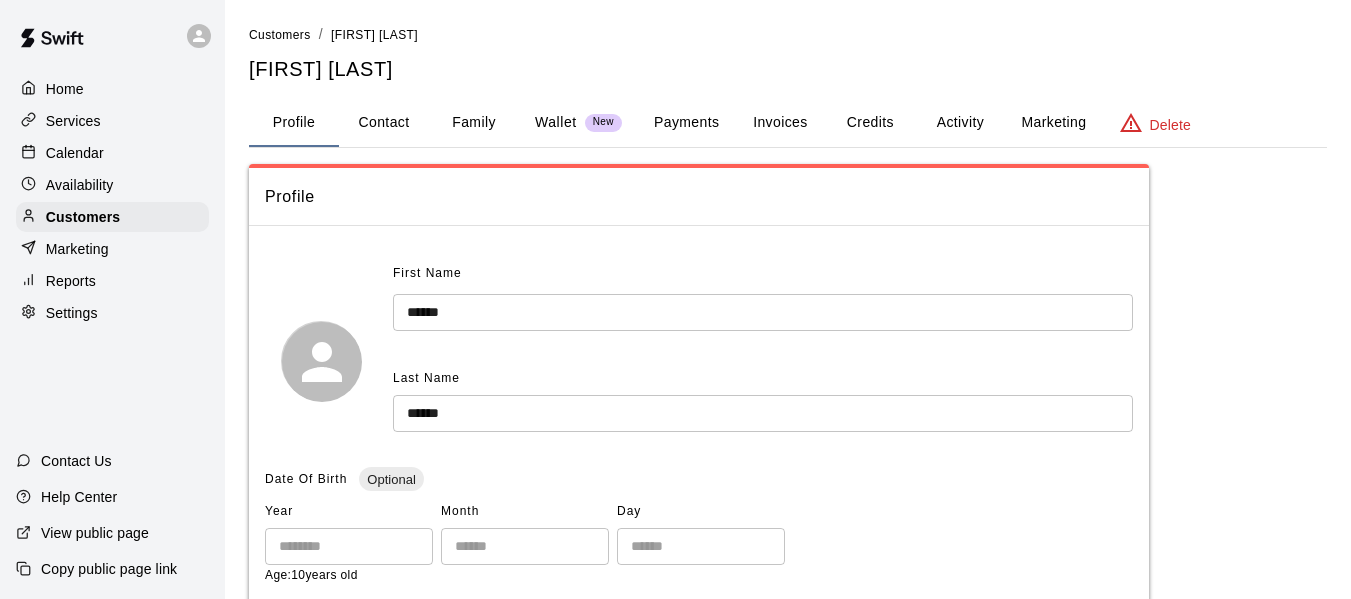 click on "Home" at bounding box center [112, 89] 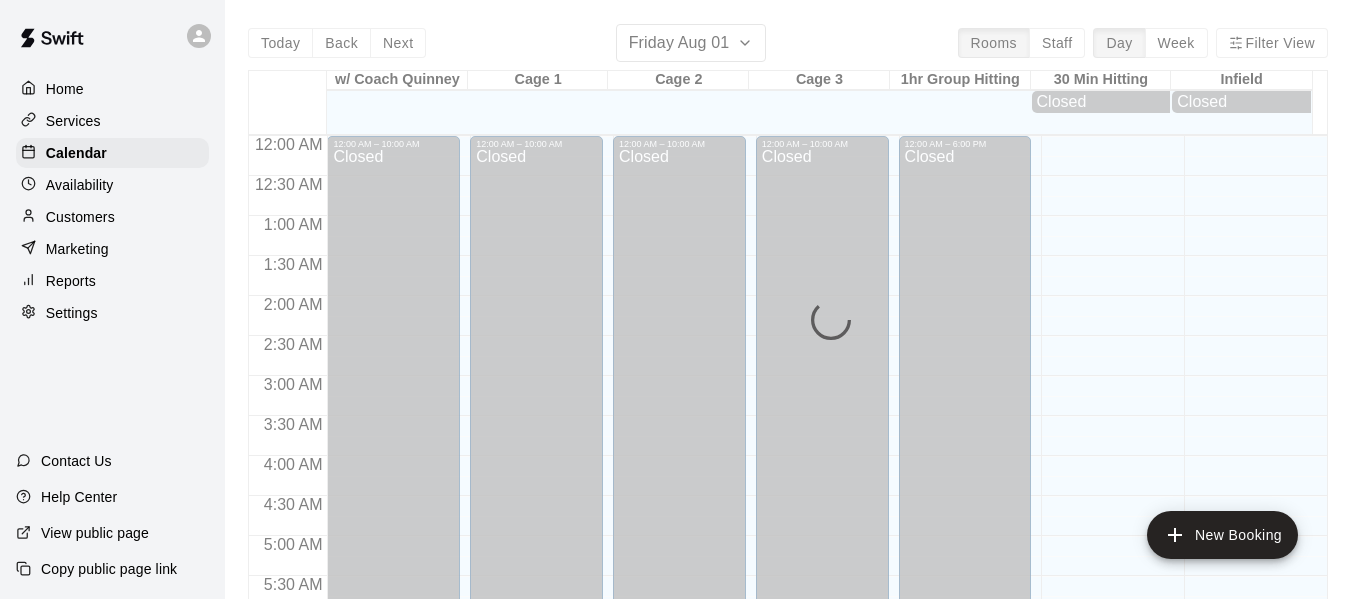 scroll, scrollTop: 1371, scrollLeft: 0, axis: vertical 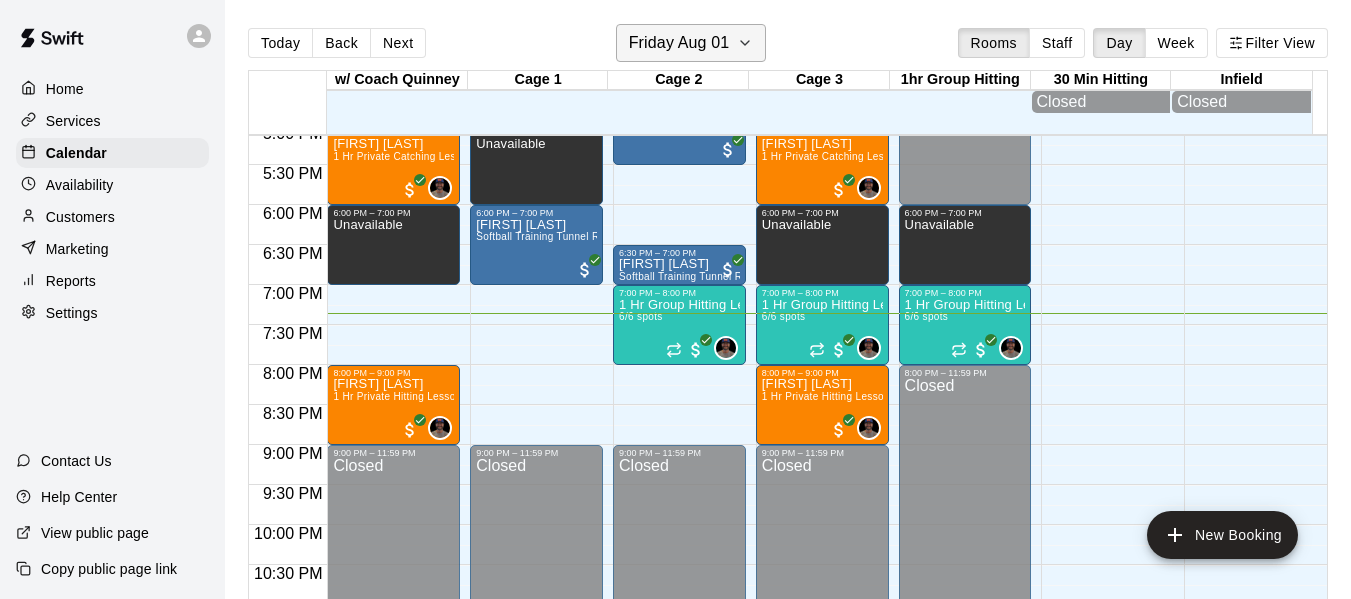 click on "Friday Aug 01" at bounding box center (679, 43) 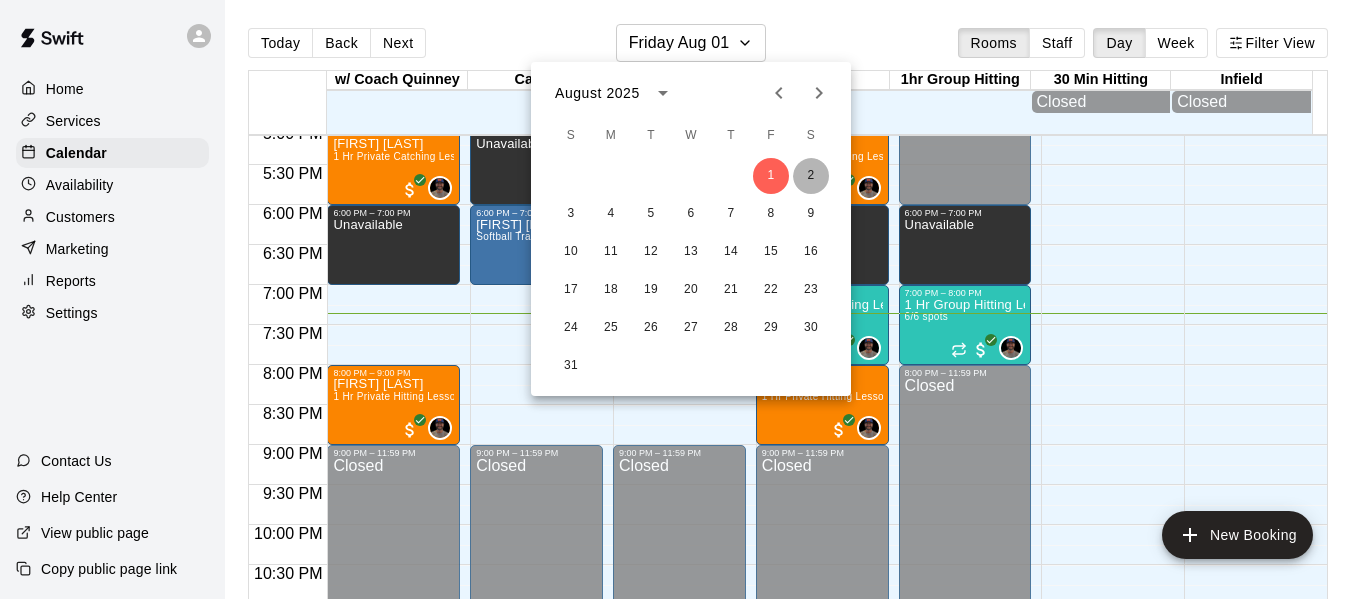 click on "2" at bounding box center (811, 176) 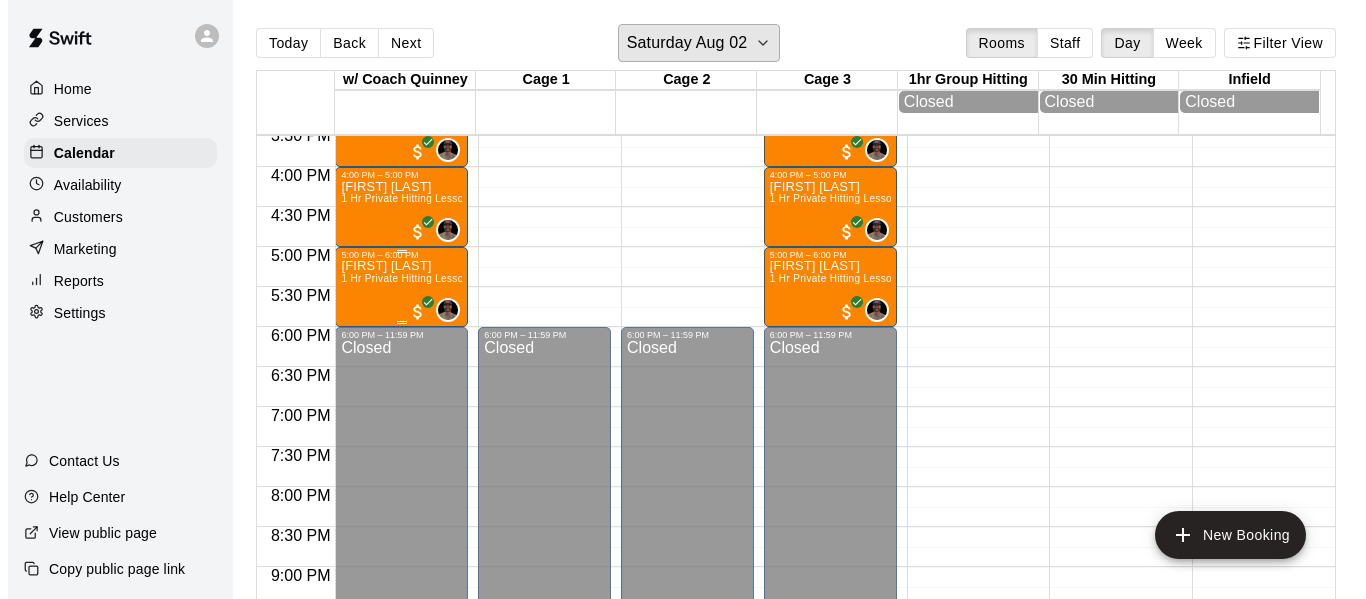 scroll, scrollTop: 1138, scrollLeft: 0, axis: vertical 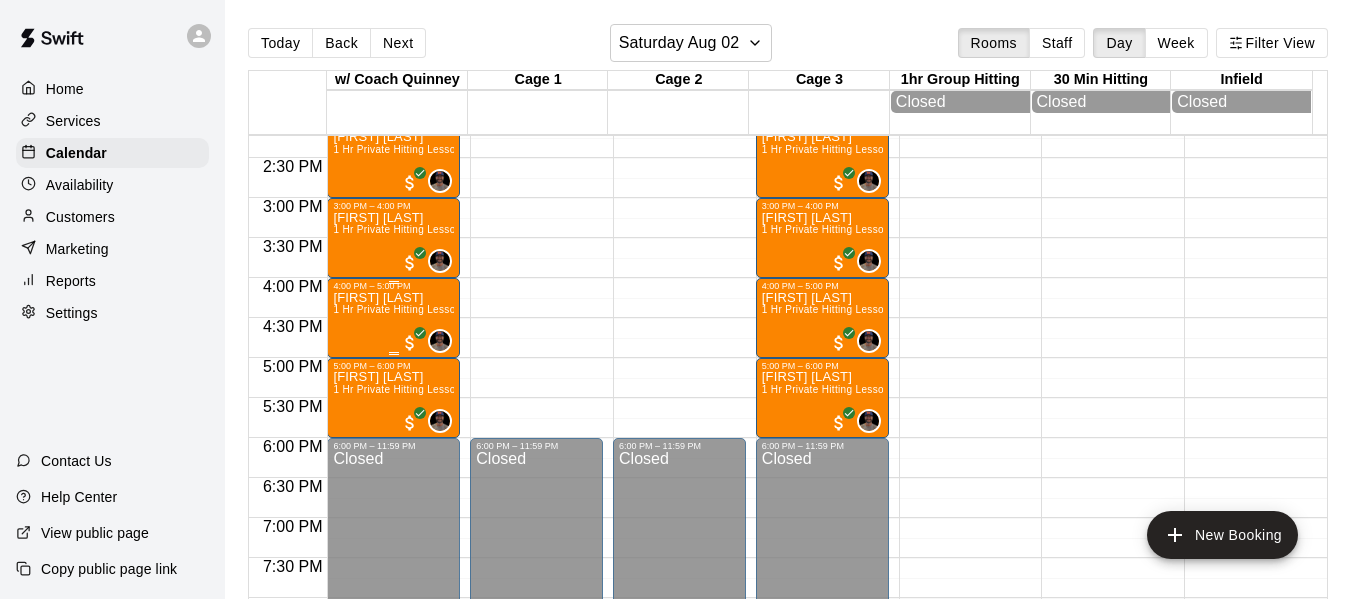 click on "[FIRST] [LAST]" at bounding box center (393, 298) 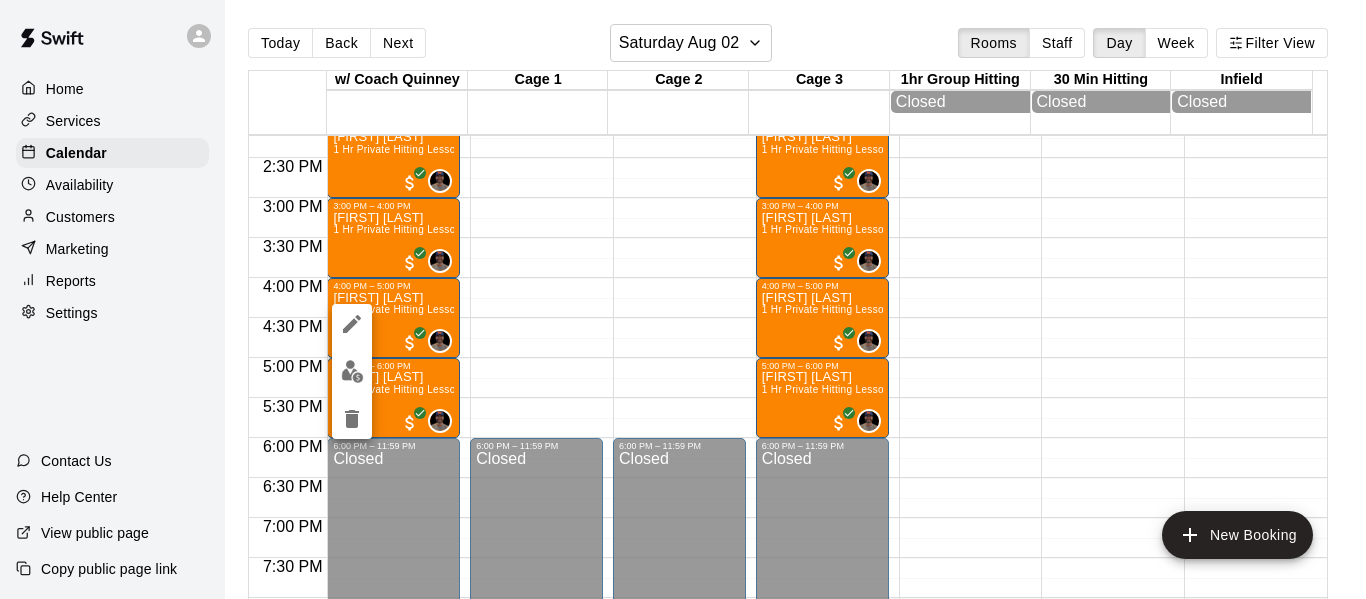 click at bounding box center [352, 371] 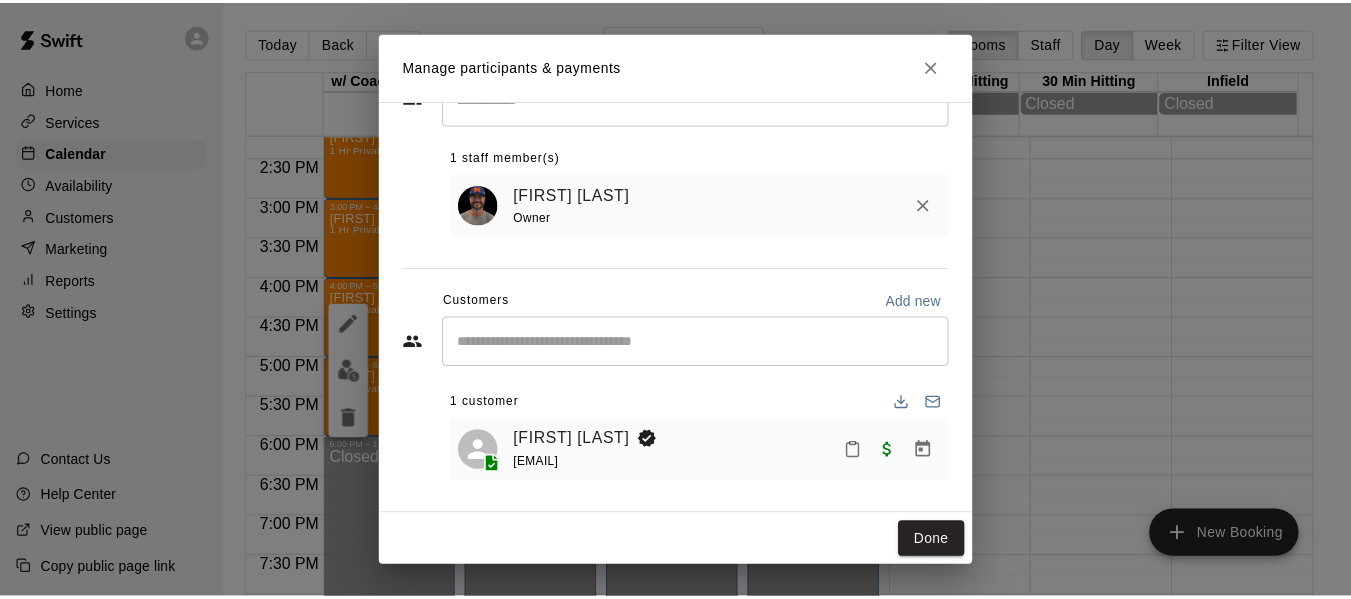scroll, scrollTop: 83, scrollLeft: 0, axis: vertical 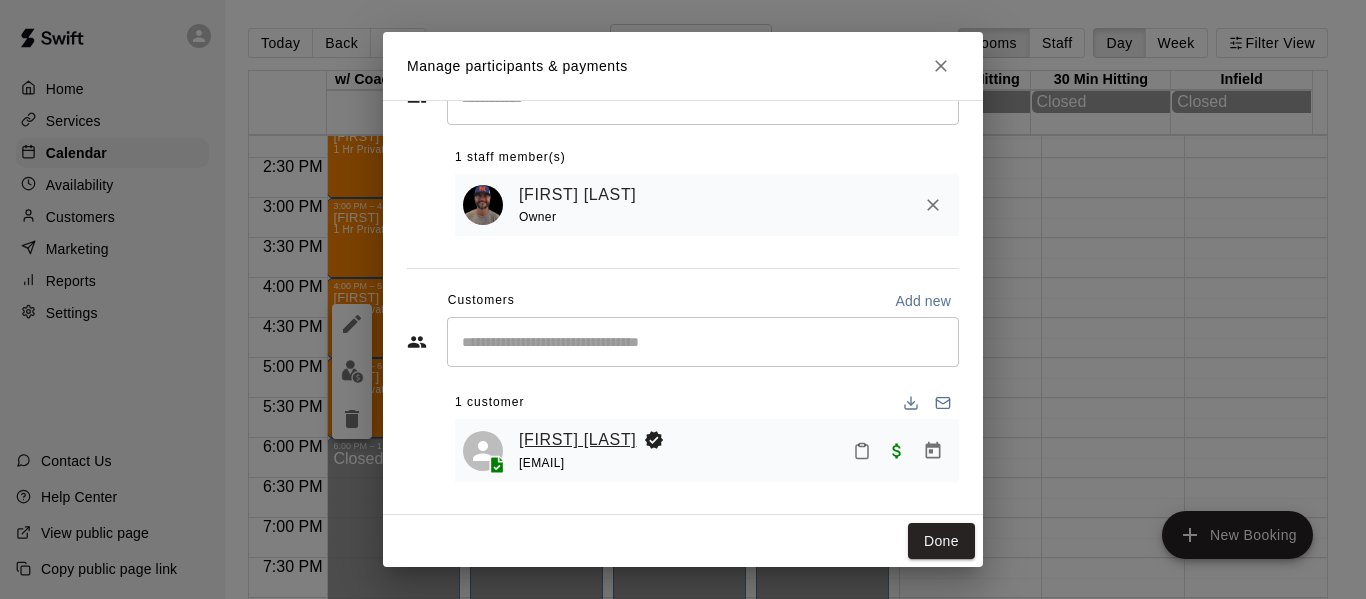 click on "[FIRST] [LAST]" at bounding box center (577, 440) 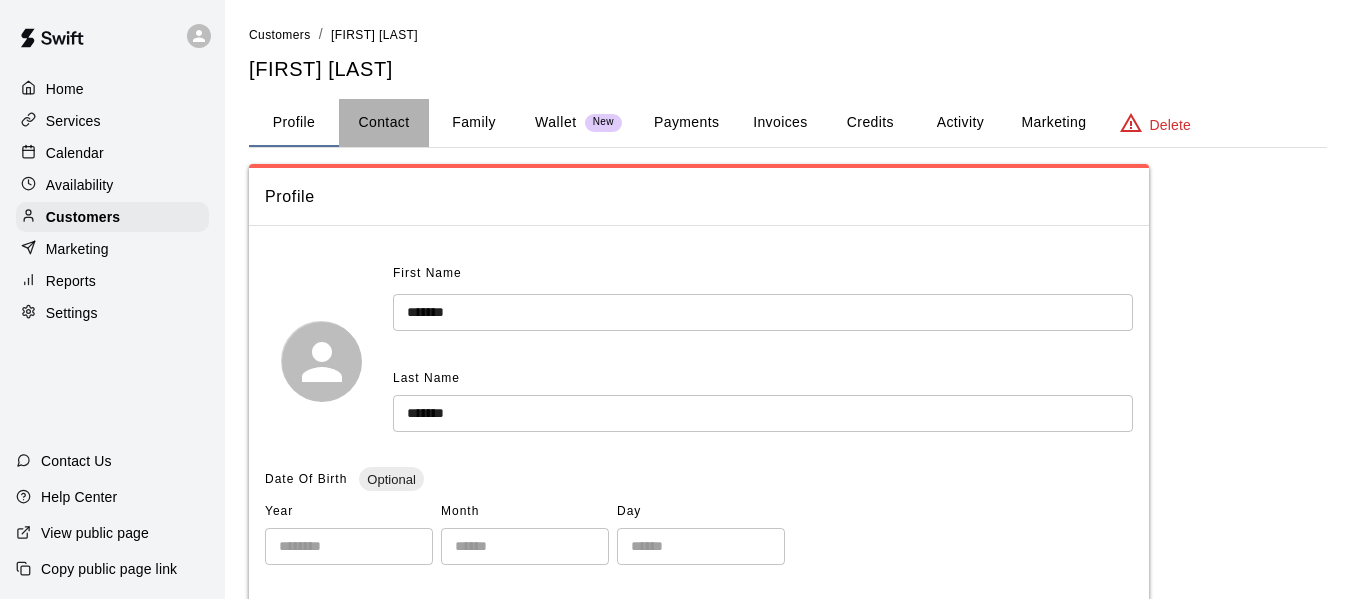 click on "Contact" at bounding box center [384, 123] 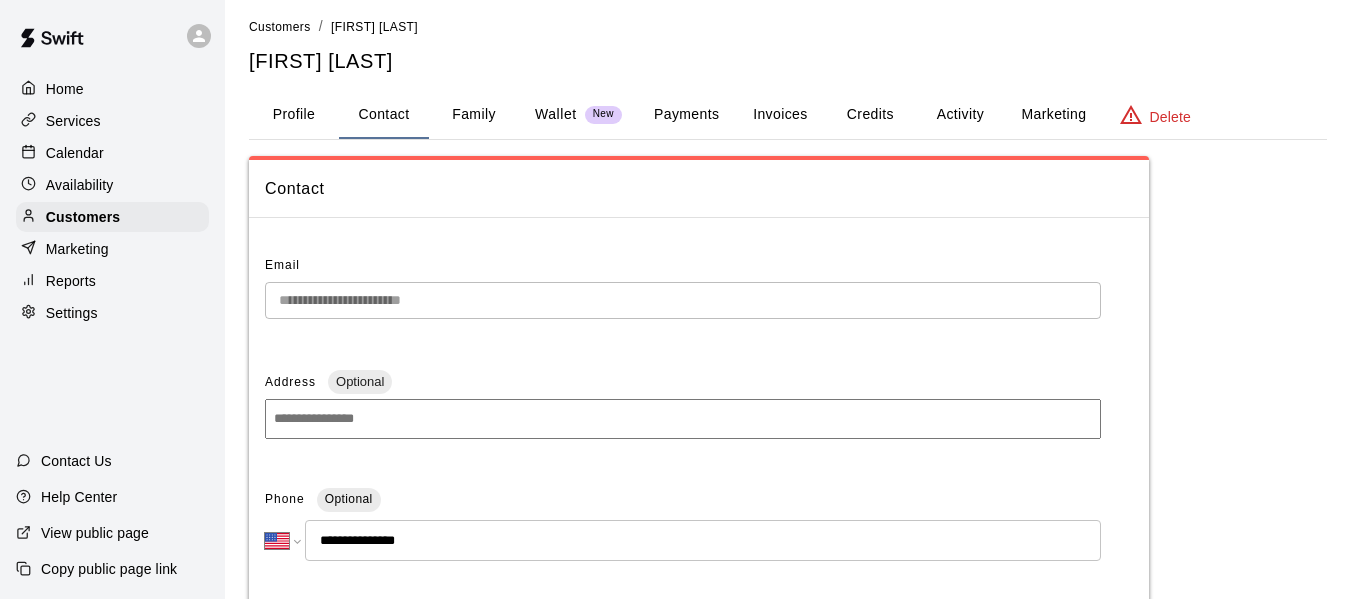 scroll, scrollTop: 0, scrollLeft: 0, axis: both 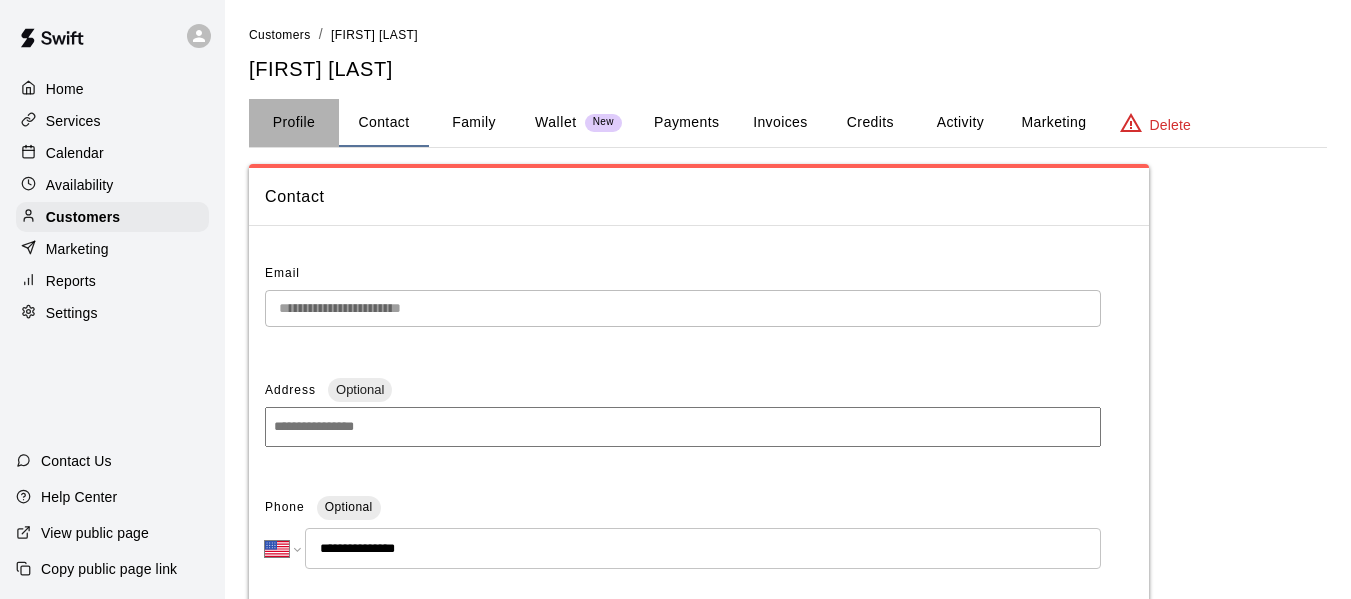 click on "Profile" at bounding box center (294, 123) 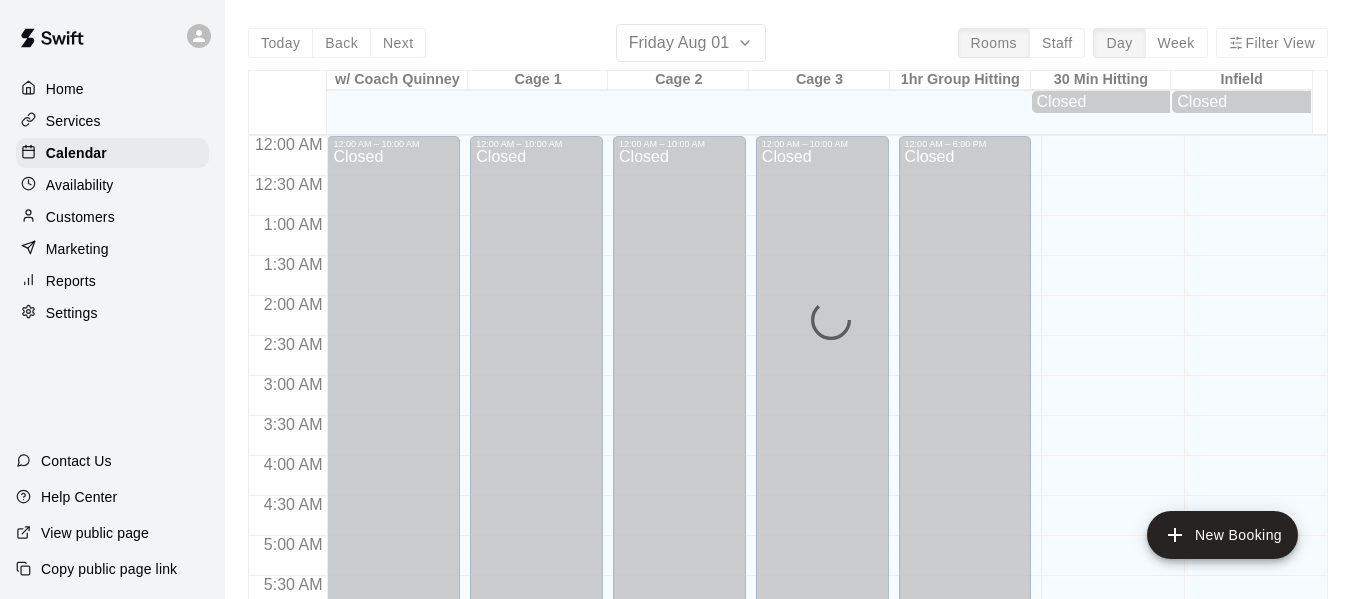 scroll, scrollTop: 1371, scrollLeft: 0, axis: vertical 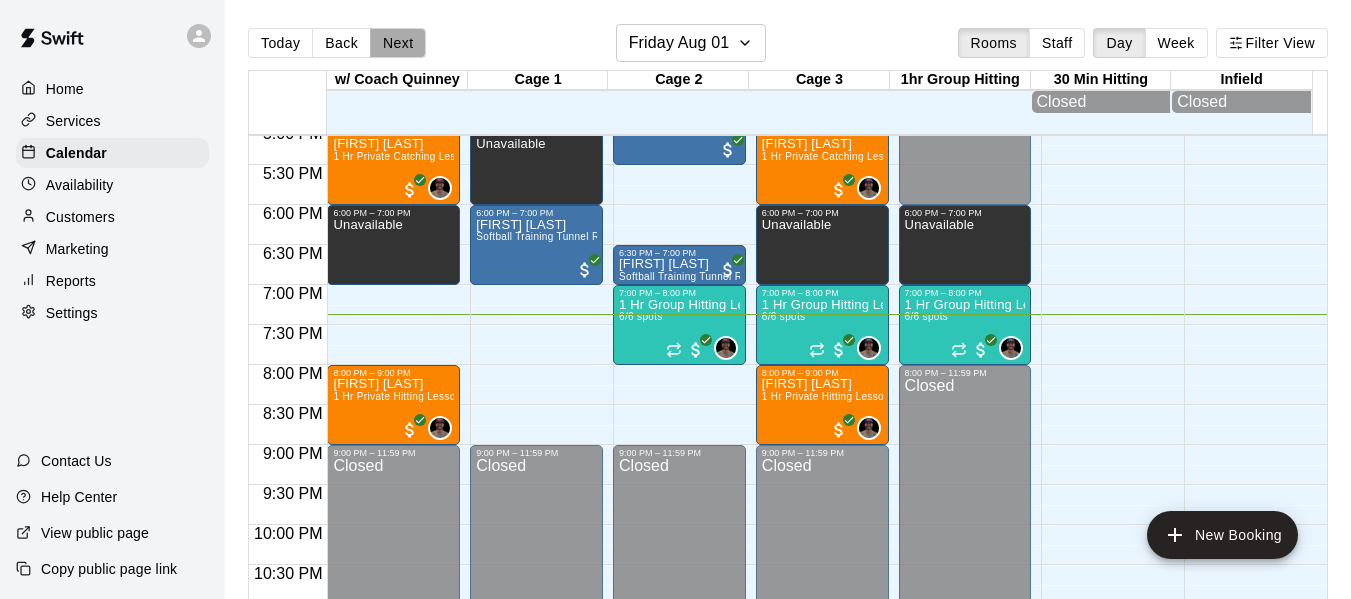 click on "Next" at bounding box center (398, 43) 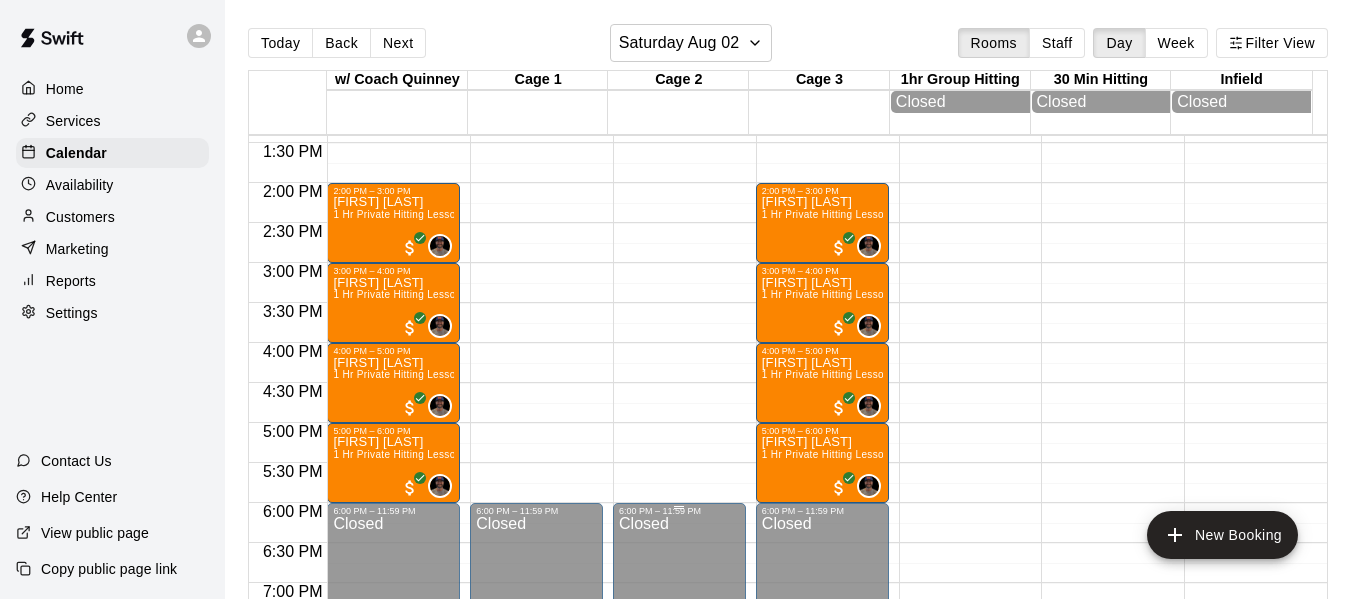 scroll, scrollTop: 1071, scrollLeft: 0, axis: vertical 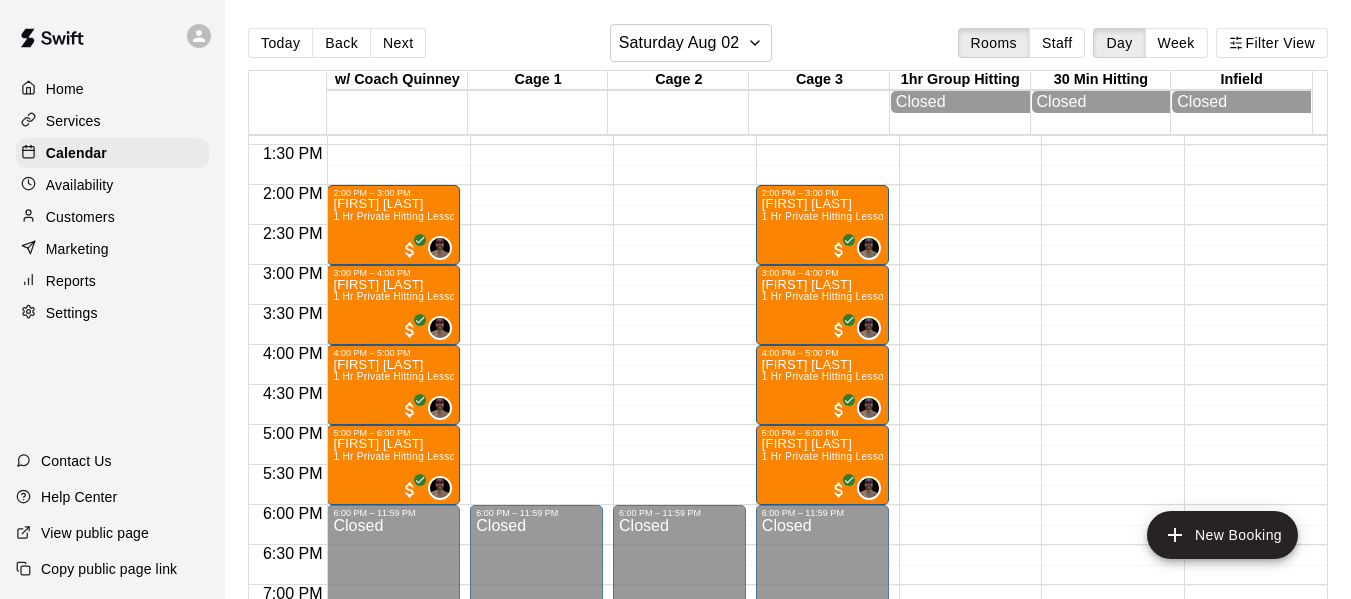 click on "Today" at bounding box center [280, 43] 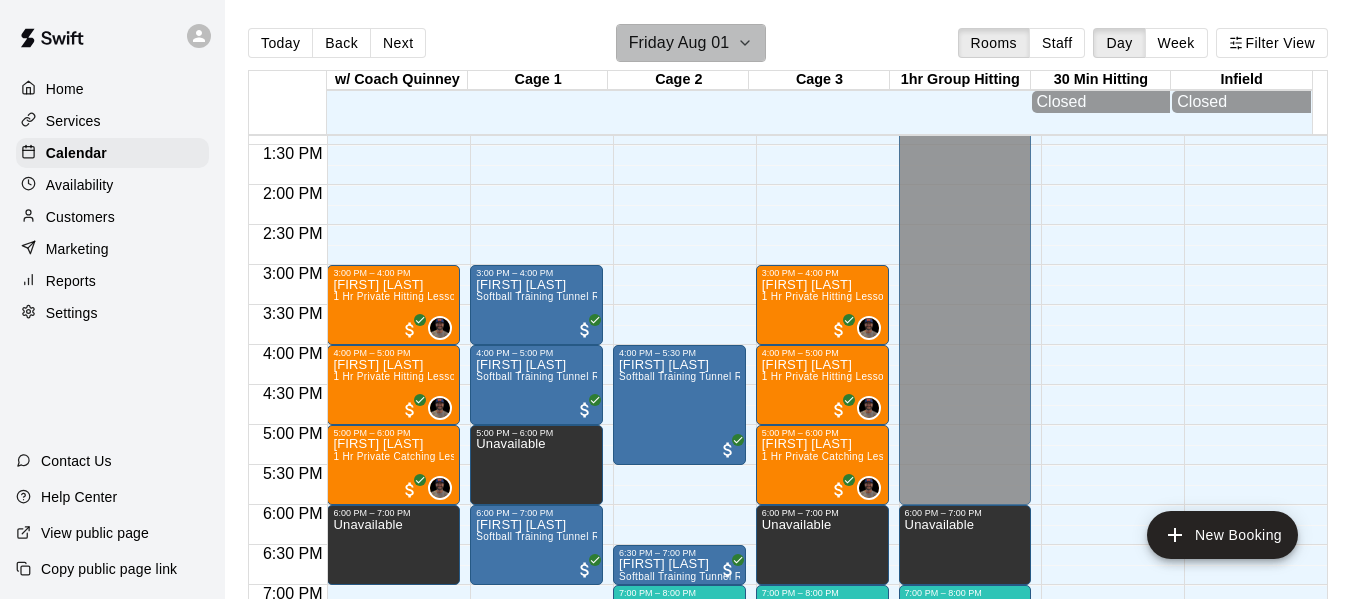 click on "Friday Aug 01" at bounding box center [679, 43] 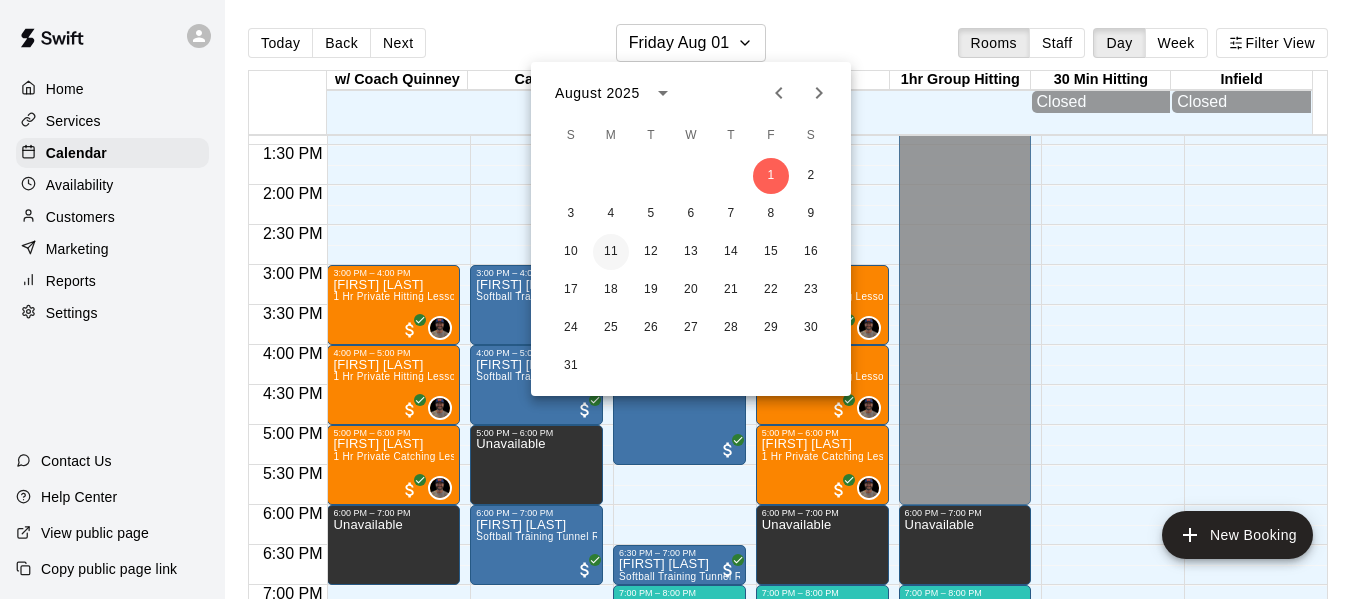 click on "11" at bounding box center (611, 252) 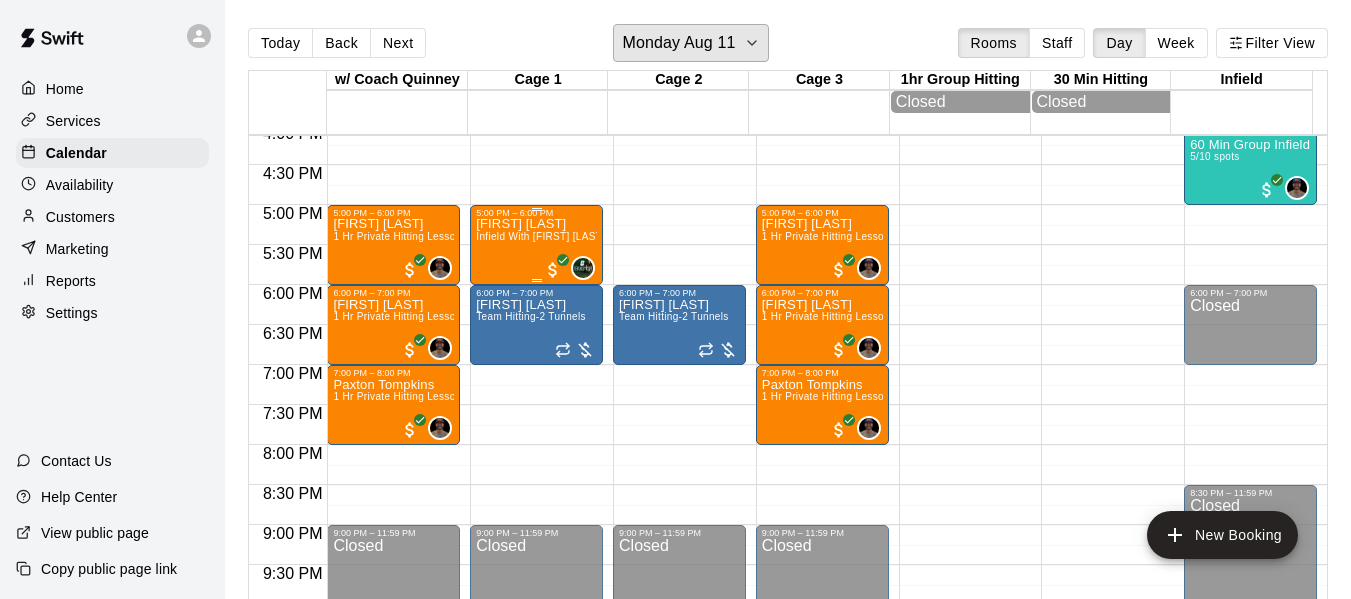 scroll, scrollTop: 1304, scrollLeft: 0, axis: vertical 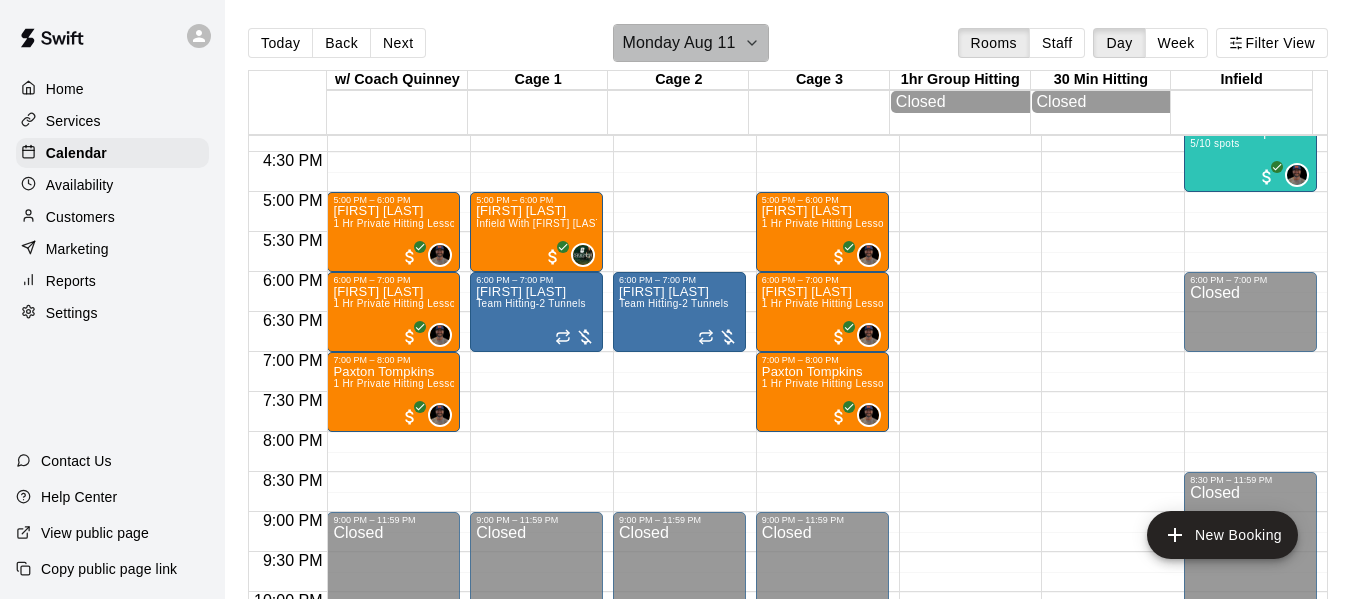 click on "Monday Aug 11" at bounding box center (678, 43) 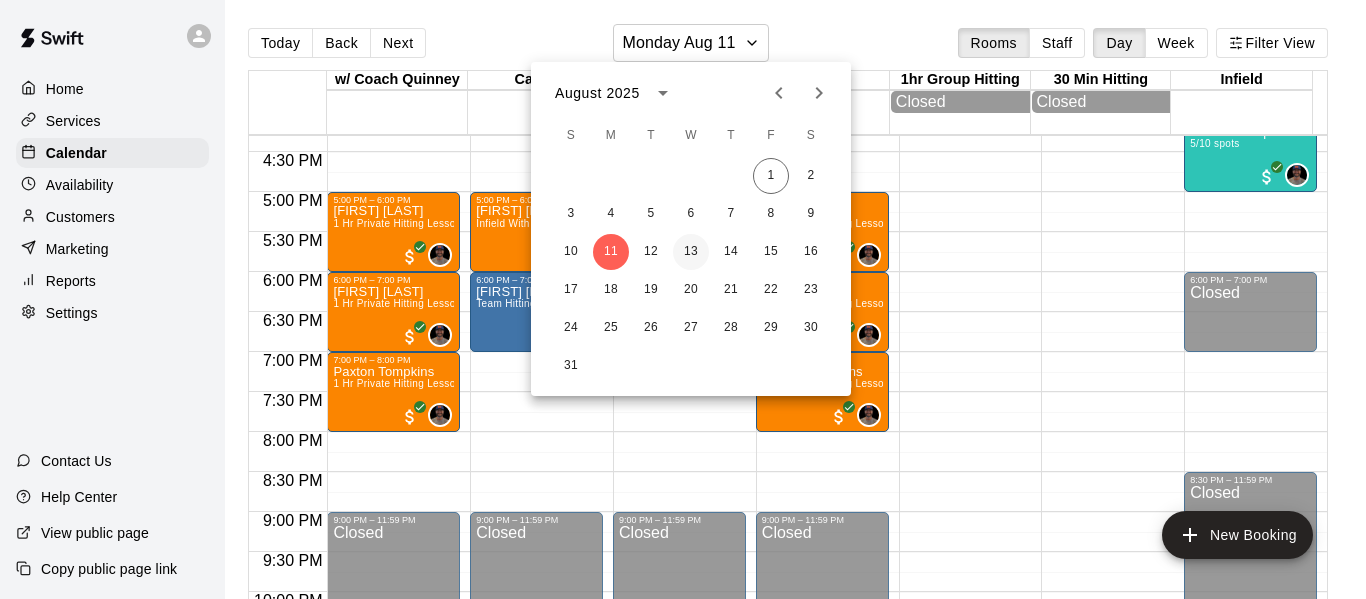 click on "13" at bounding box center [691, 252] 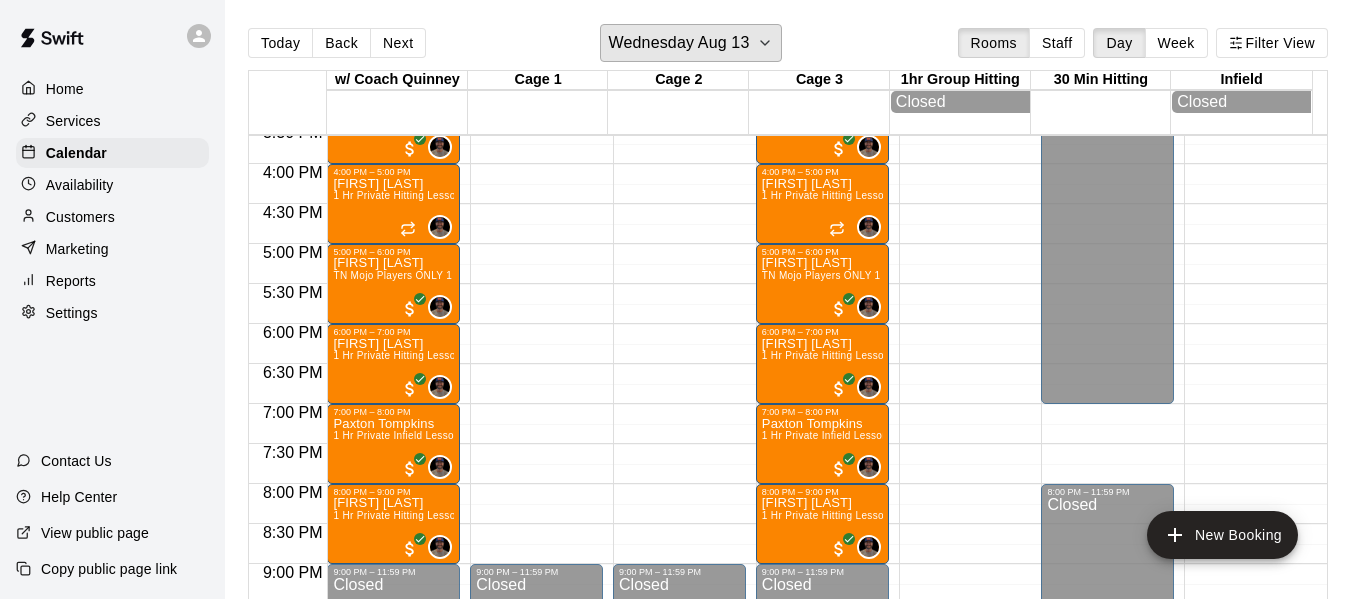scroll, scrollTop: 1104, scrollLeft: 0, axis: vertical 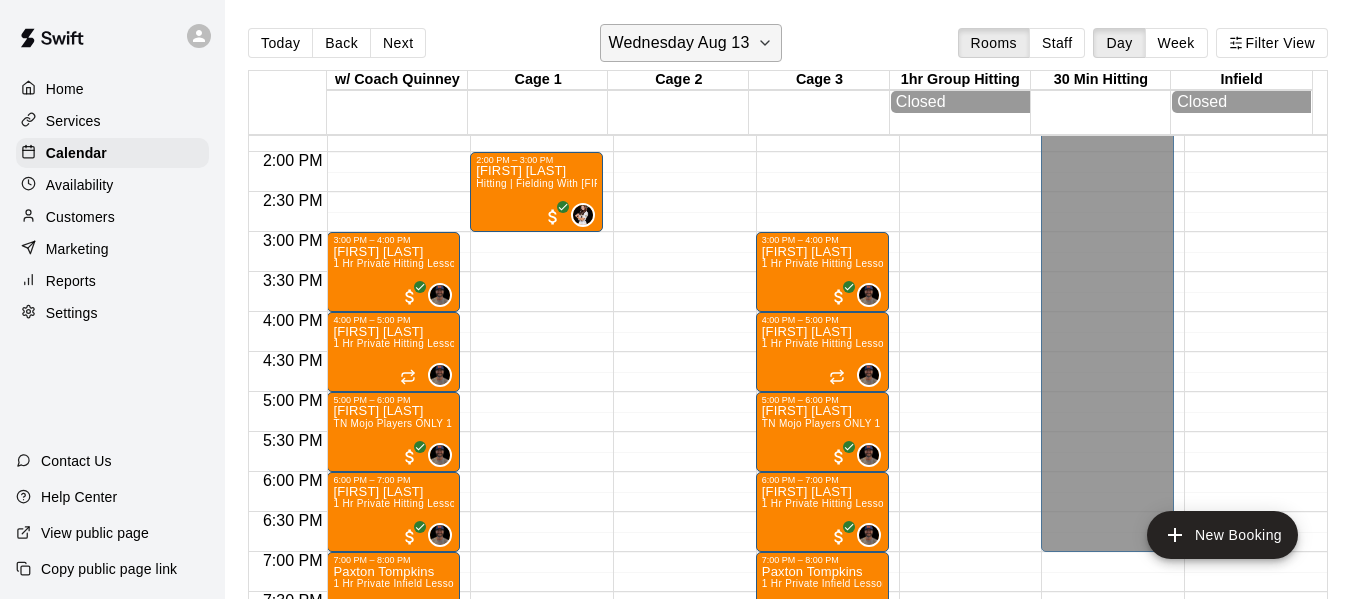 click on "Wednesday Aug 13" at bounding box center [679, 43] 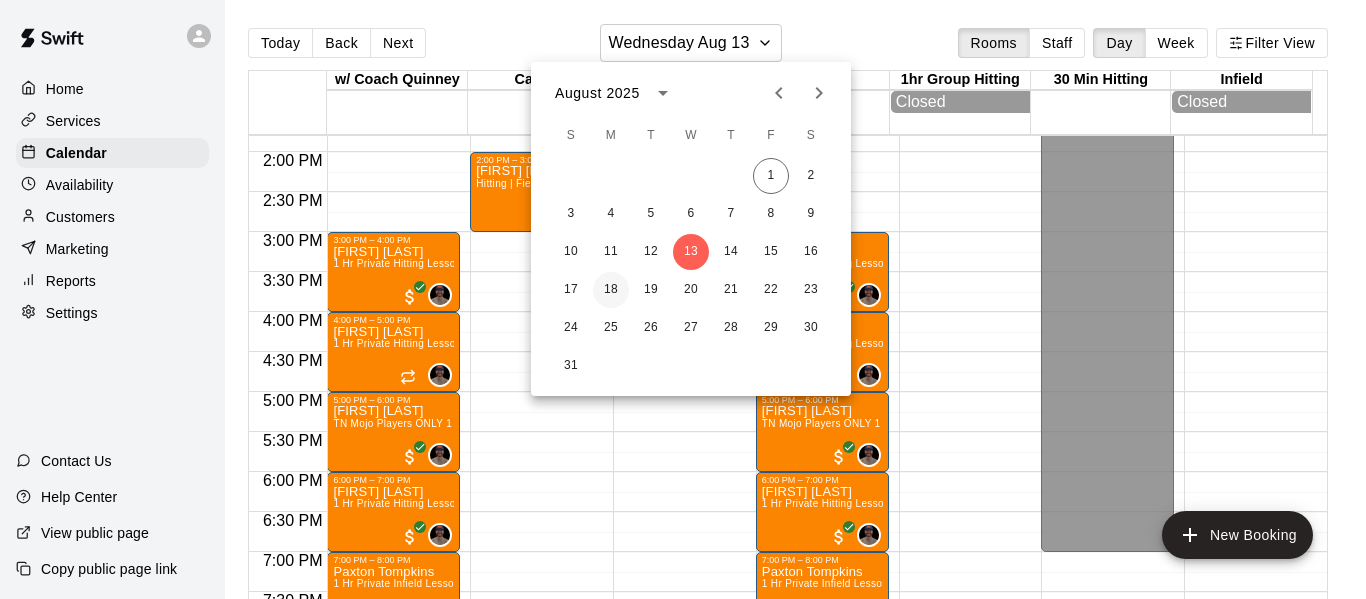 click on "18" at bounding box center [611, 290] 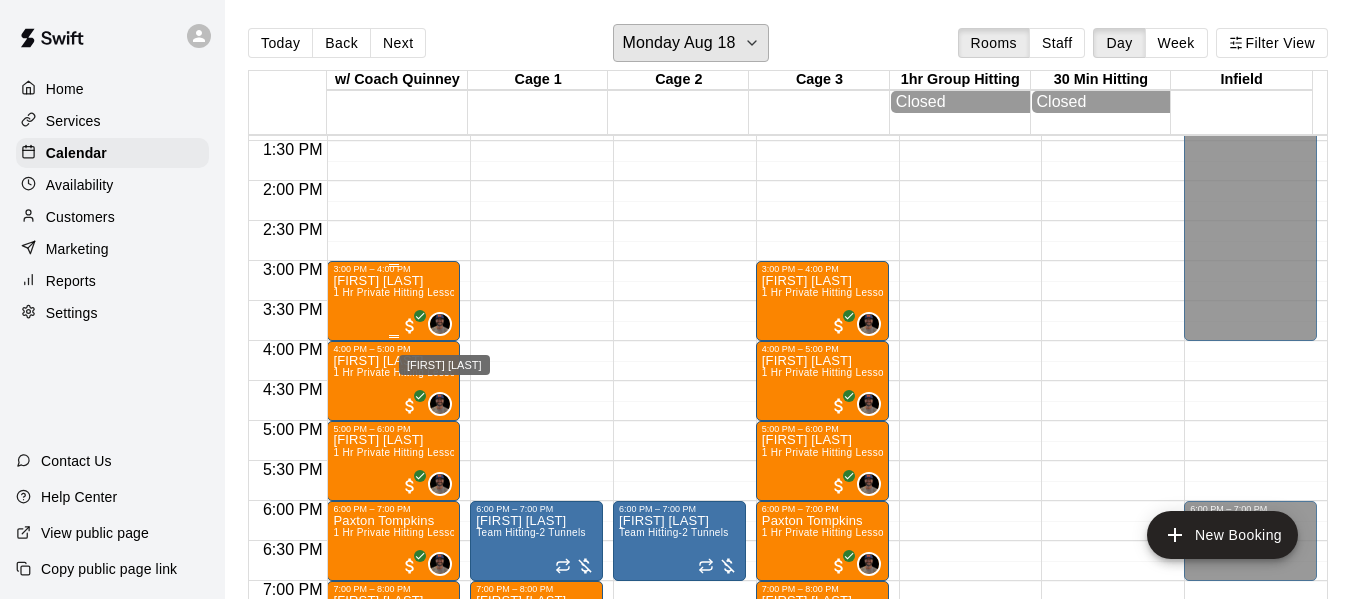 scroll, scrollTop: 1071, scrollLeft: 0, axis: vertical 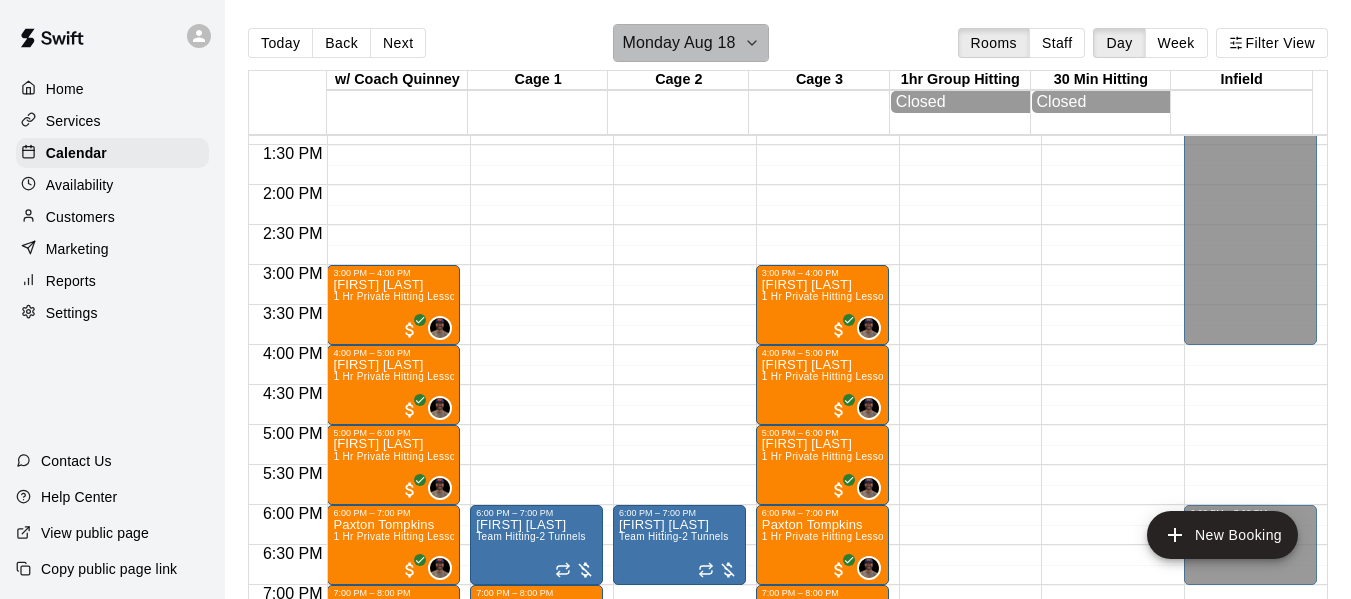 click on "Monday Aug 18" at bounding box center [678, 43] 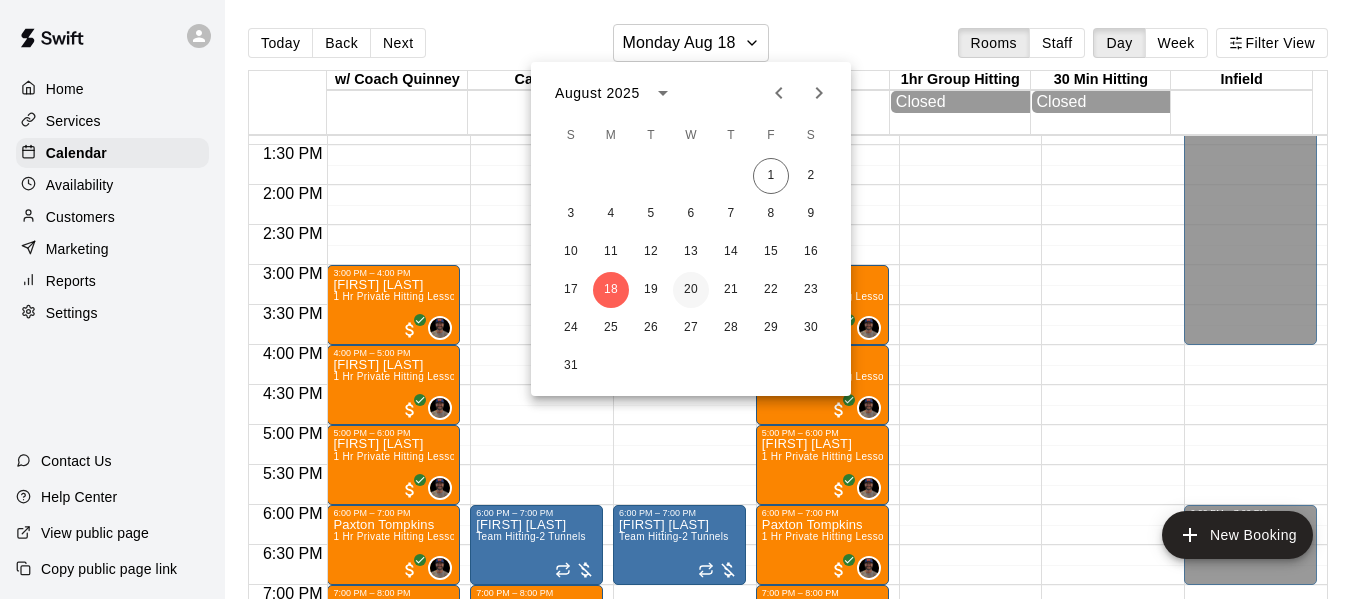 click on "20" at bounding box center [691, 290] 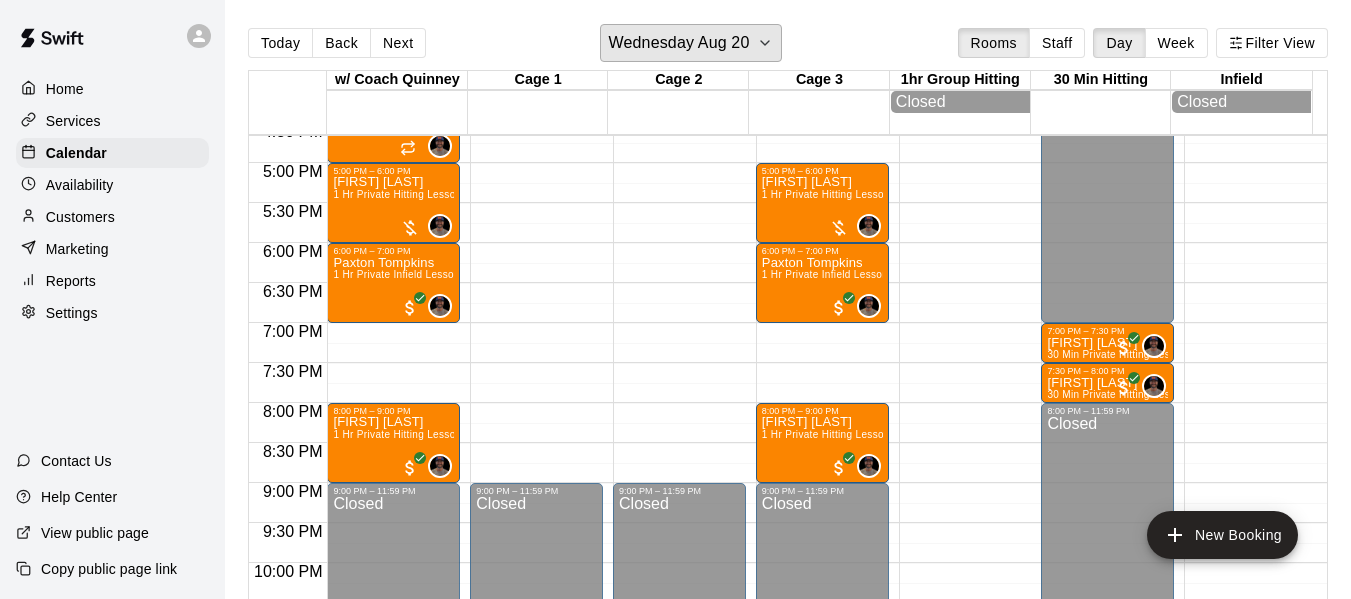 scroll, scrollTop: 1338, scrollLeft: 0, axis: vertical 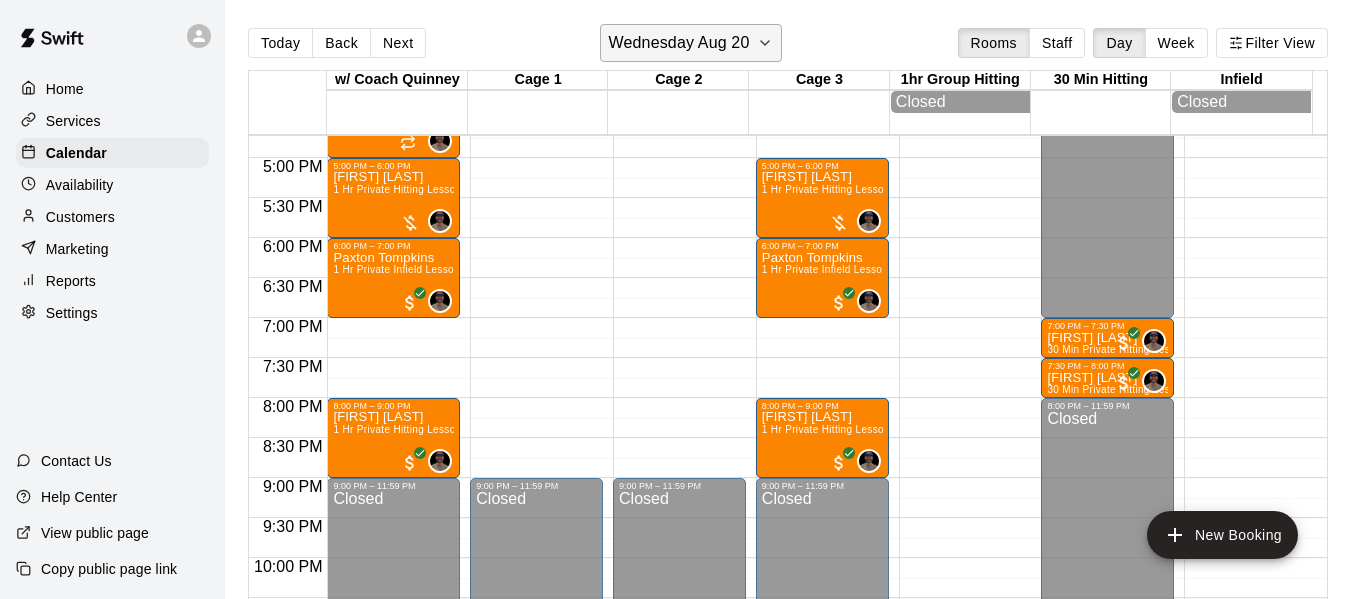 click on "Wednesday Aug 20" at bounding box center (679, 43) 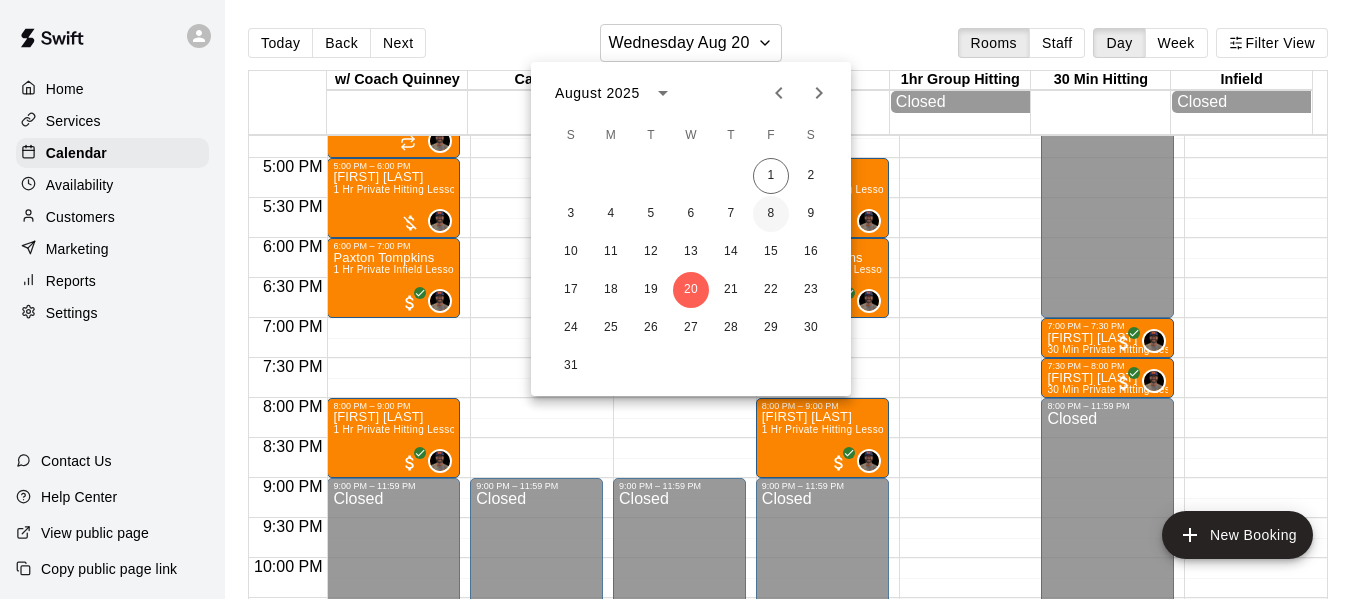 click on "8" at bounding box center (771, 214) 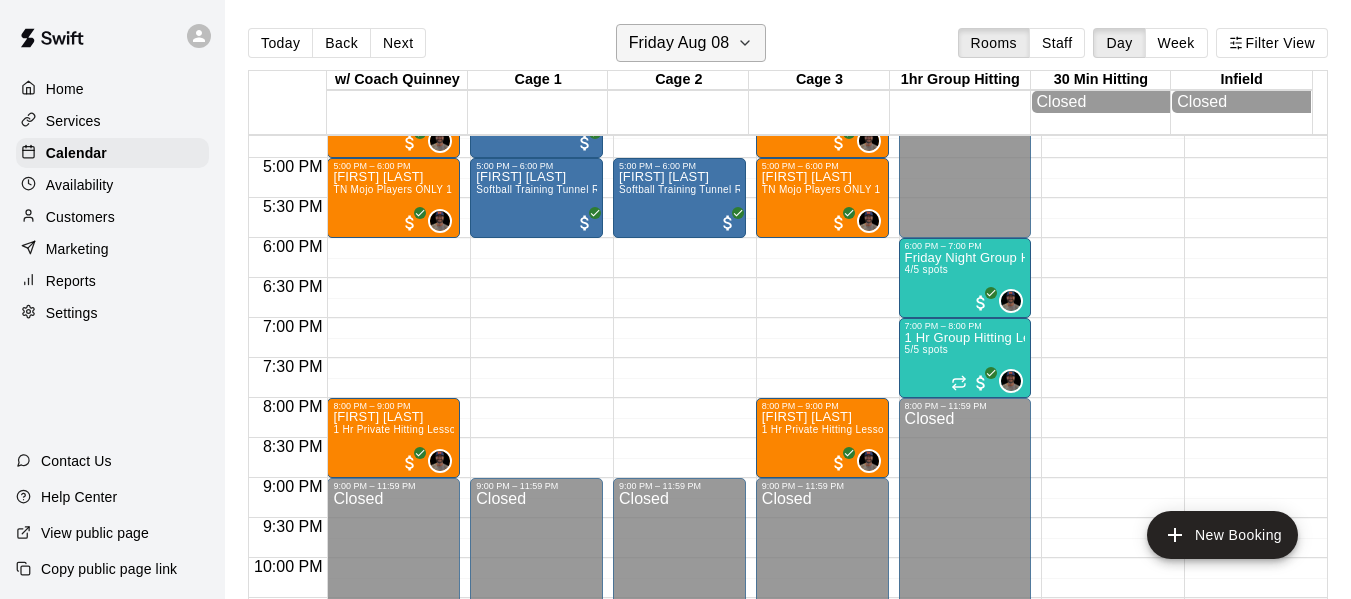 click on "Friday Aug 08" at bounding box center [679, 43] 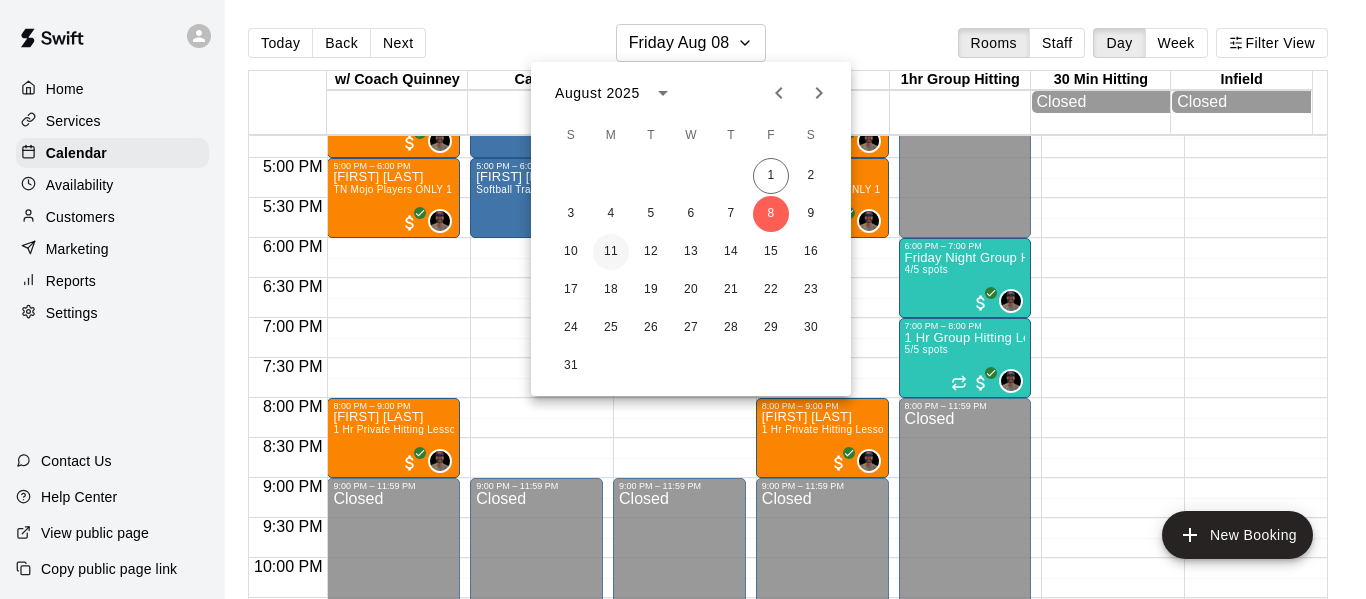 click on "11" at bounding box center [611, 252] 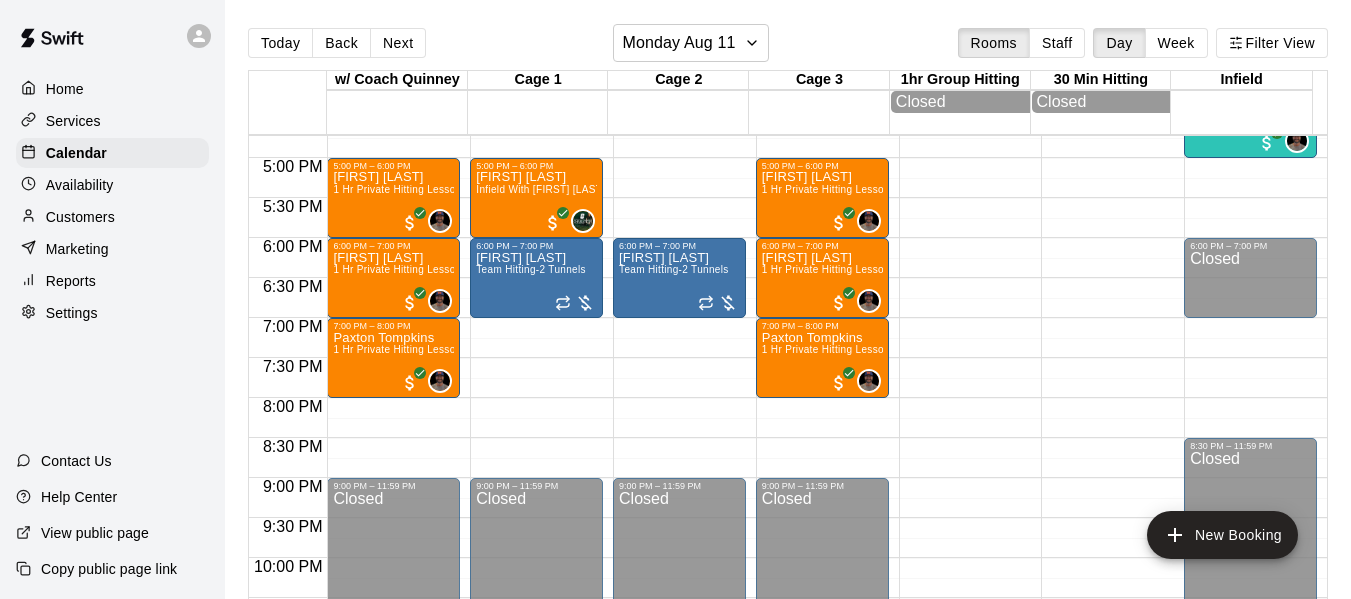 click on "Today Back Next Monday Aug 11 Rooms Staff Day Week Filter View w/ Coach Quinney 11 Mon Cage 1 11 Mon Cage 2 11 Mon Cage 3 11 Mon 1hr Group Hitting 11 Mon Closed 30 Min Hitting 11 Mon Closed Infield 11 Mon 12:00 AM 12:30 AM 1:00 AM 1:30 AM 2:00 AM 2:30 AM 3:00 AM 3:30 AM 4:00 AM 4:30 AM 5:00 AM 5:30 AM 6:00 AM 6:30 AM 7:00 AM 7:30 AM 8:00 AM 8:30 AM 9:00 AM 9:30 AM 10:00 AM 10:30 AM 11:00 AM 11:30 AM 12:00 PM 12:30 PM 1:00 PM 1:30 PM 2:00 PM 2:30 PM 3:00 PM 3:30 PM 4:00 PM 4:30 PM 5:00 PM 5:30 PM 6:00 PM 6:30 PM 7:00 PM 7:30 PM 8:00 PM 8:30 PM 9:00 PM 9:30 PM 10:00 PM 10:30 PM 11:00 PM 11:30 PM 12:00 AM – 10:00 AM Closed 3:00 PM – 4:00 PM [FIRST] [LAST] 1 Hr Private Hitting Lesson Ages 8 And Older 0 5:00 PM – 6:00 PM [FIRST] [LAST] 1 Hr Private Hitting Lesson Ages 8 And Older 0 6:00 PM – 7:00 PM [FIRST] [LAST] 1 Hr Private Hitting Lesson Ages 8 And Older 0 7:00 PM – 8:00 PM [FIRST] [LAST] 1 Hr Private Hitting Lesson Ages 8 And Older 0 9:00 PM – 11:59 PM Closed 12:00 AM – 10:00 AM Closed 0 0 0" at bounding box center [788, 315] 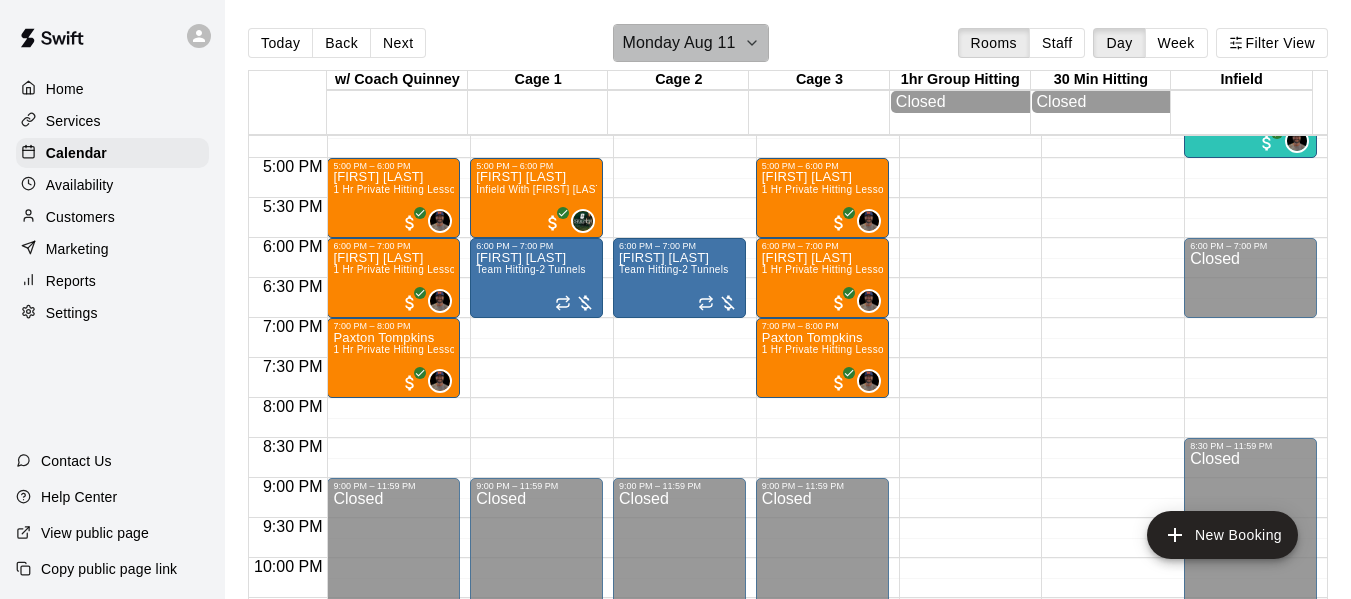 click on "Monday Aug 11" at bounding box center [678, 43] 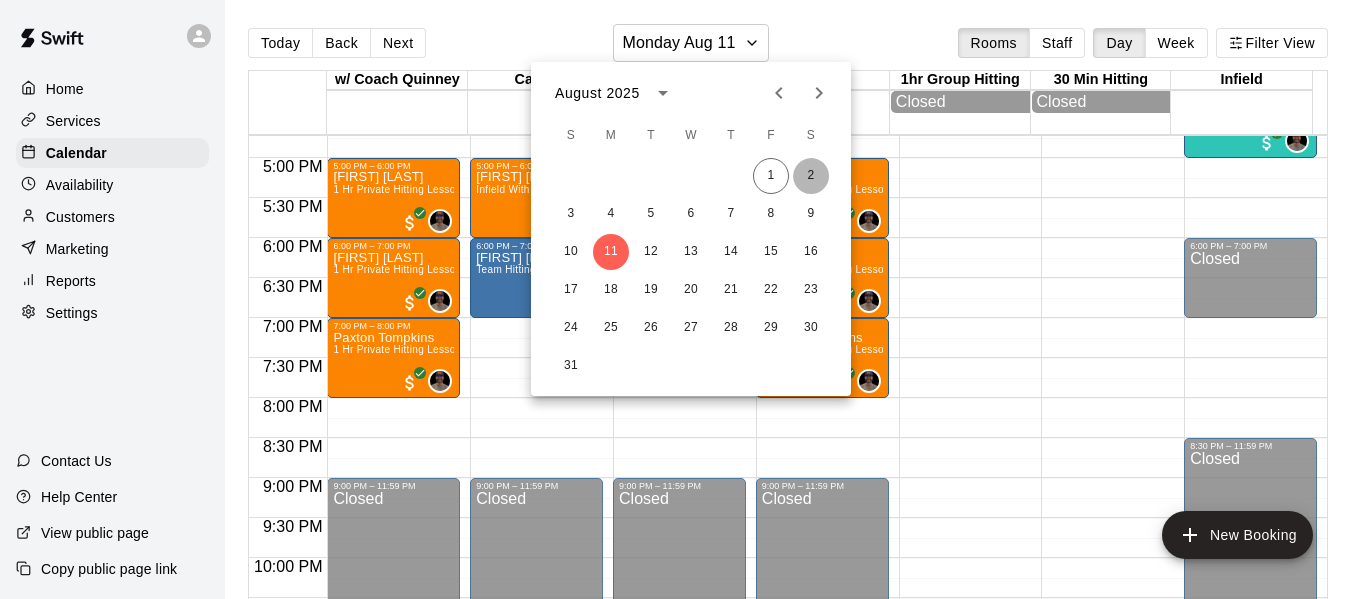 click on "2" at bounding box center [811, 176] 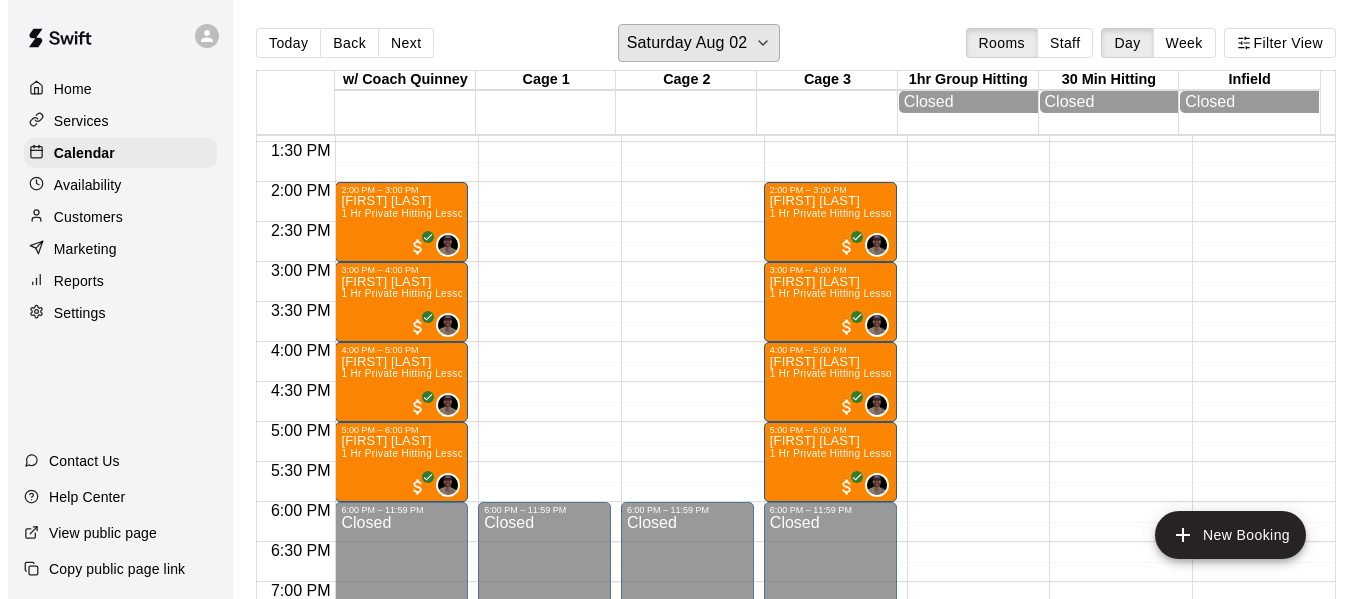 scroll, scrollTop: 1071, scrollLeft: 0, axis: vertical 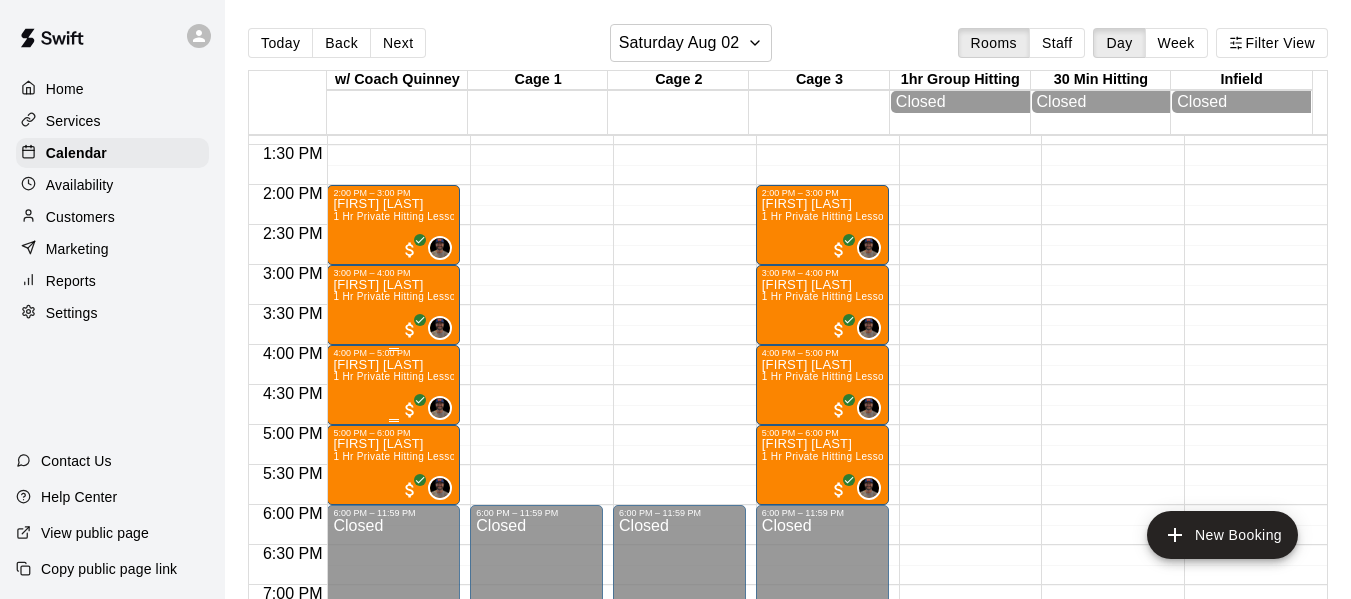 click on "1 Hr Private Hitting Lesson Ages 8 And Older" at bounding box center (440, 376) 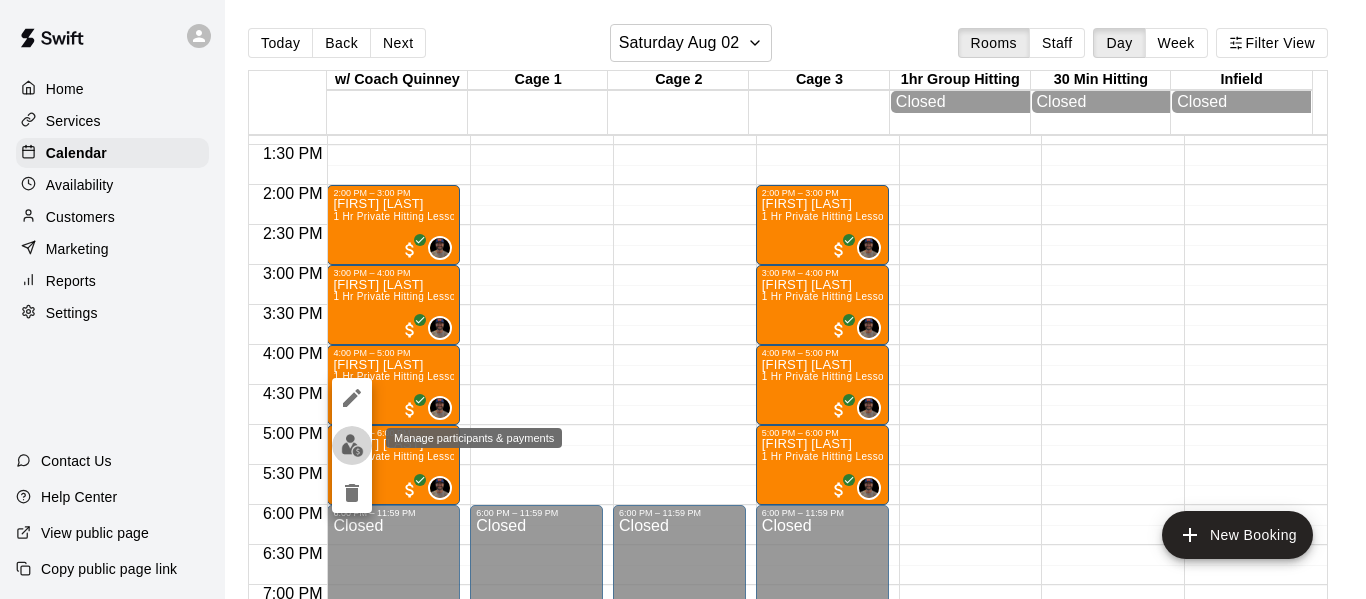 click at bounding box center (352, 445) 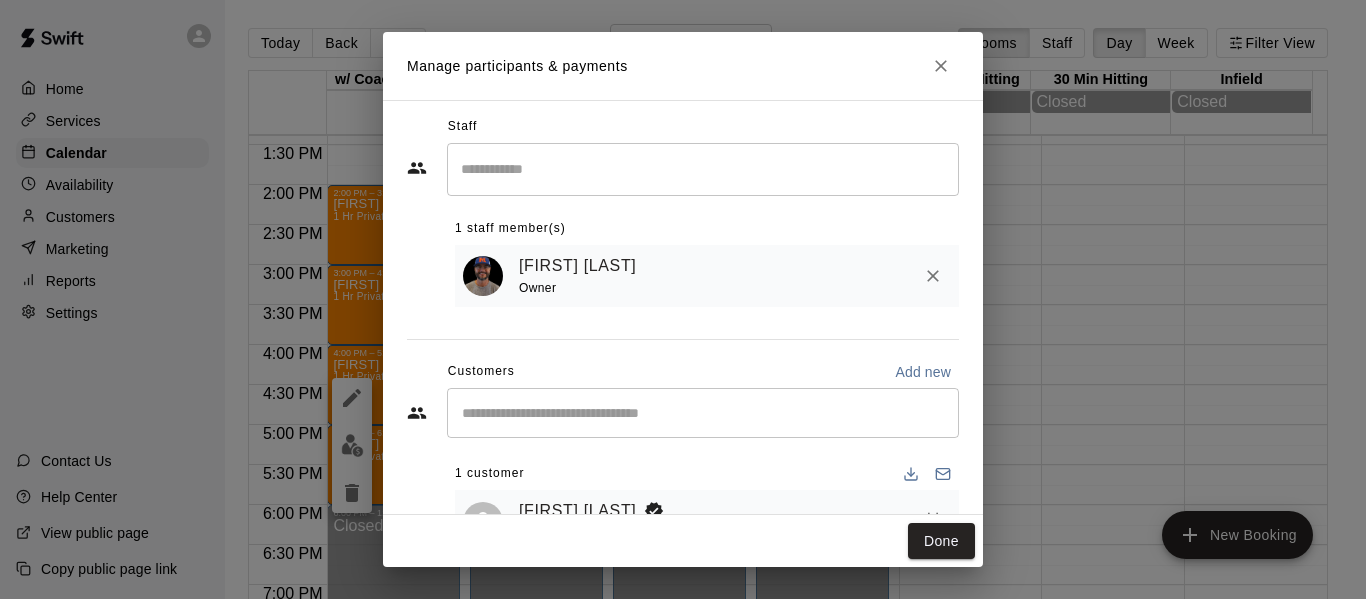 scroll, scrollTop: 0, scrollLeft: 0, axis: both 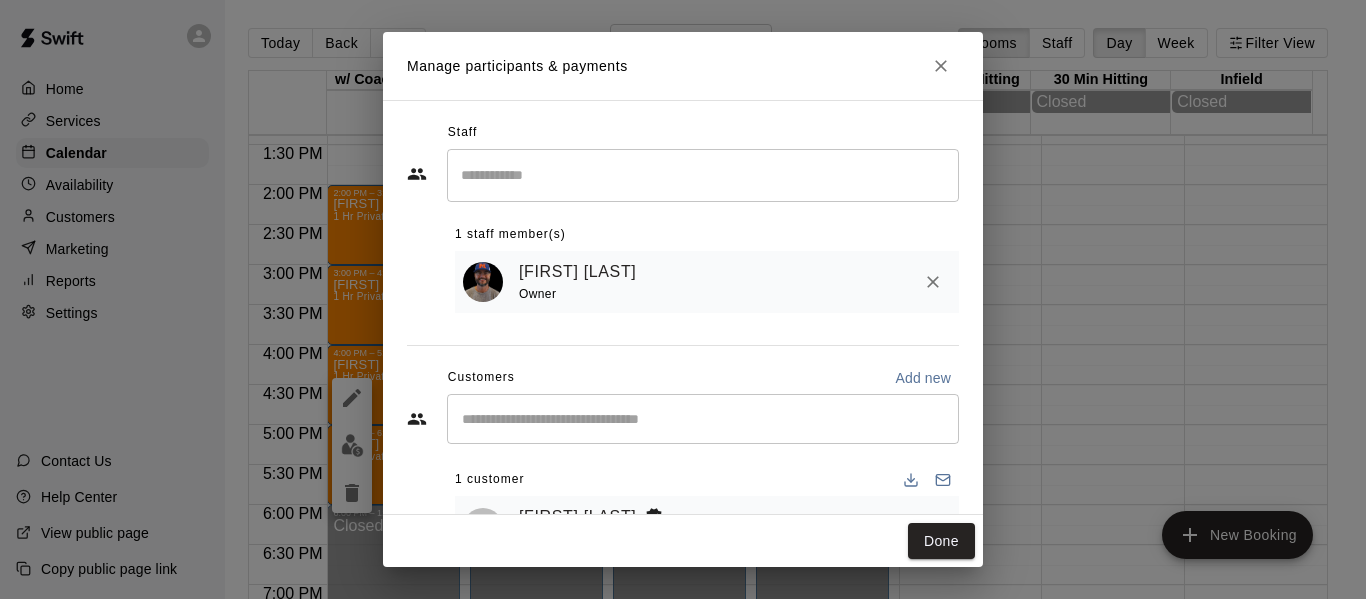 click at bounding box center [941, 66] 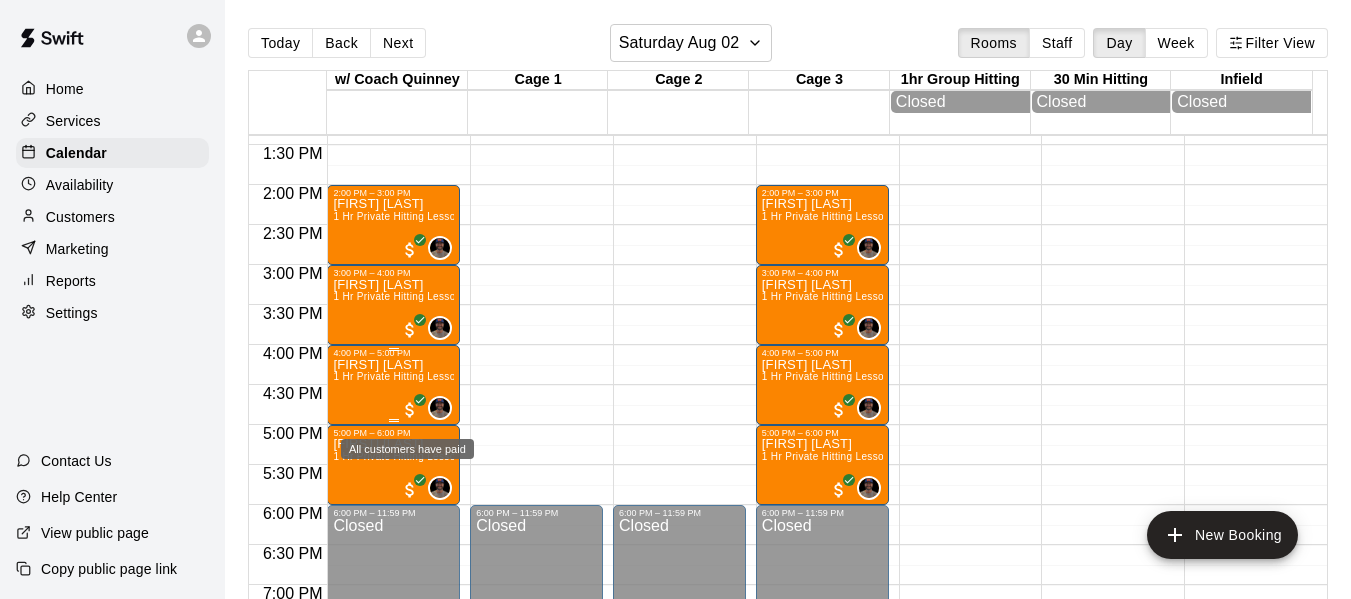 click on "0" at bounding box center [426, 408] 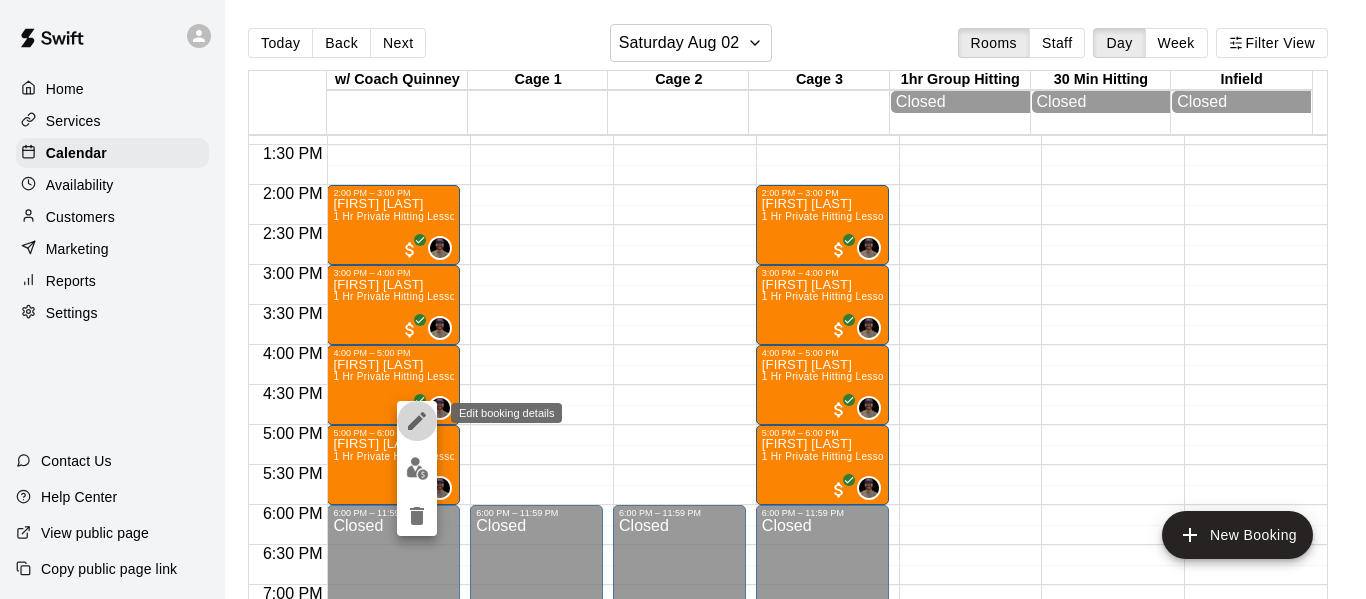 click 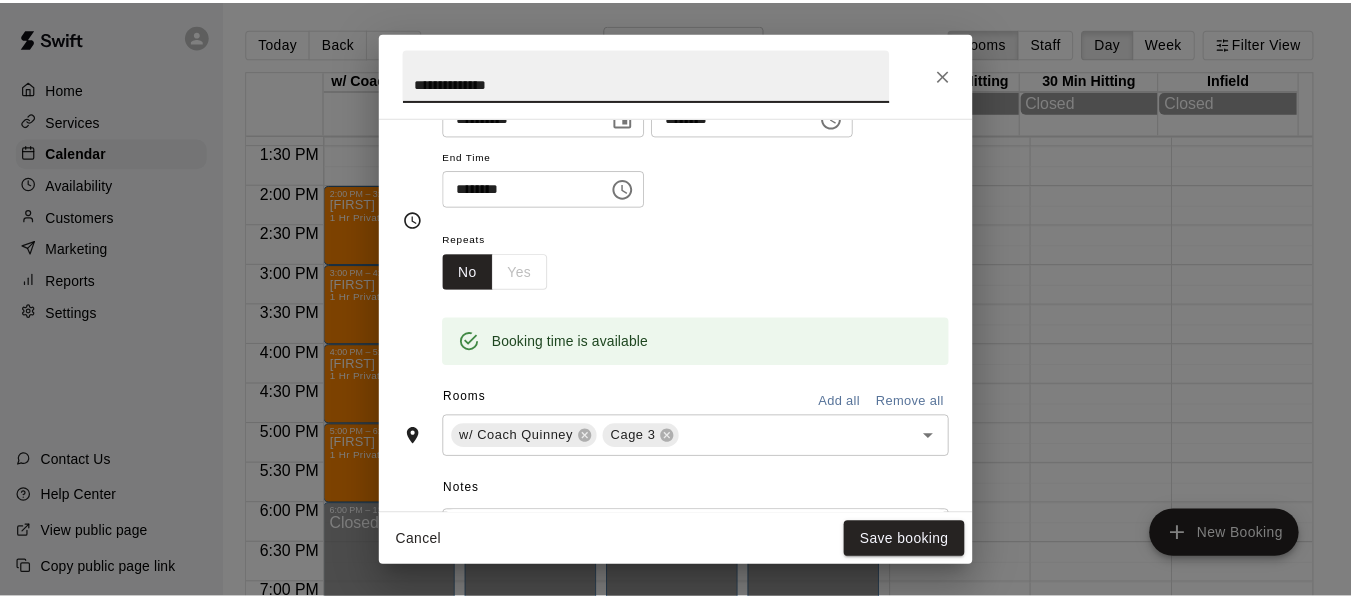 scroll, scrollTop: 167, scrollLeft: 0, axis: vertical 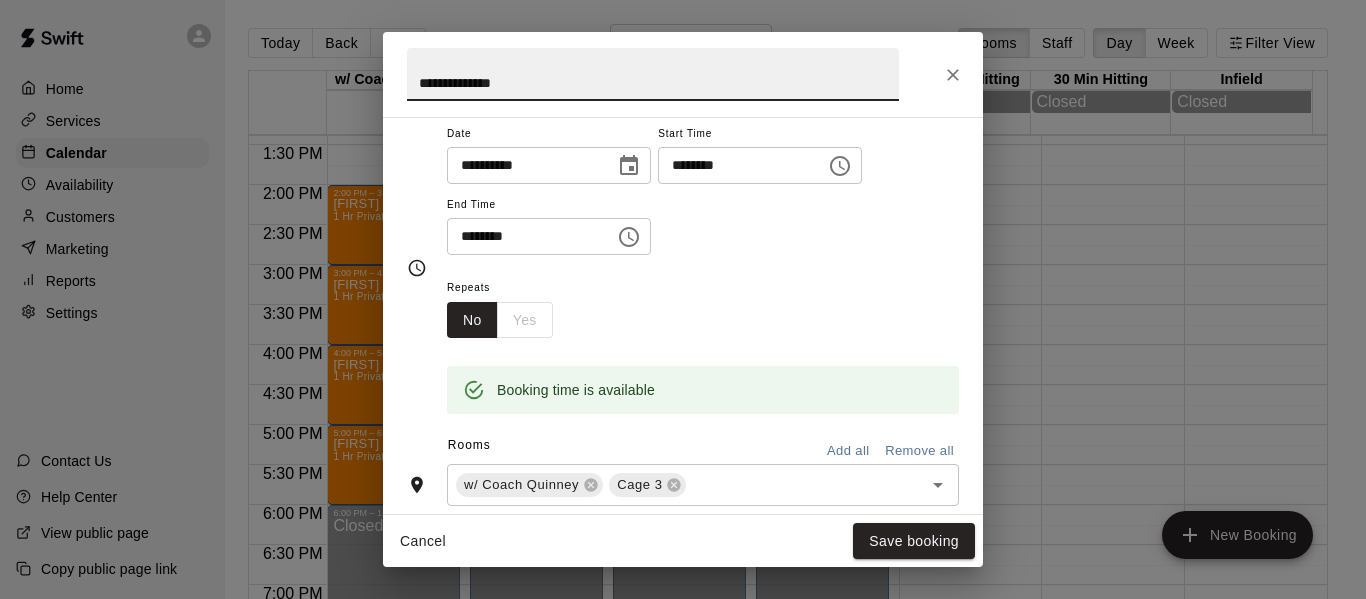click on "**********" at bounding box center (524, 165) 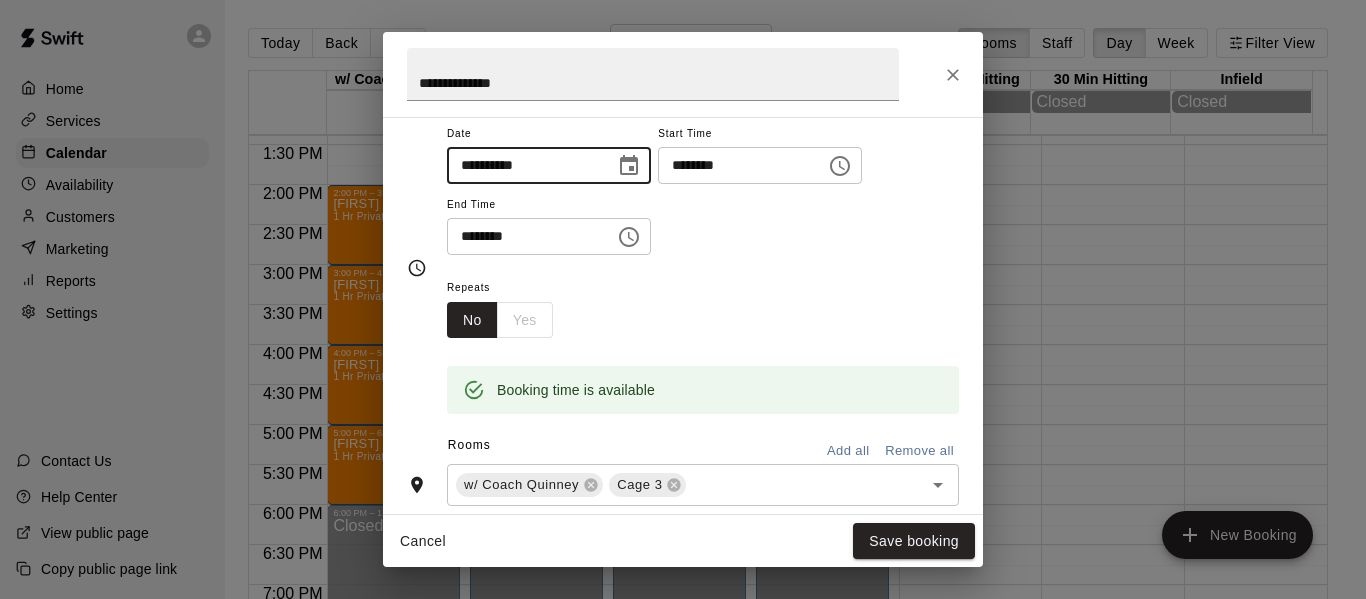 click on "**********" at bounding box center (524, 165) 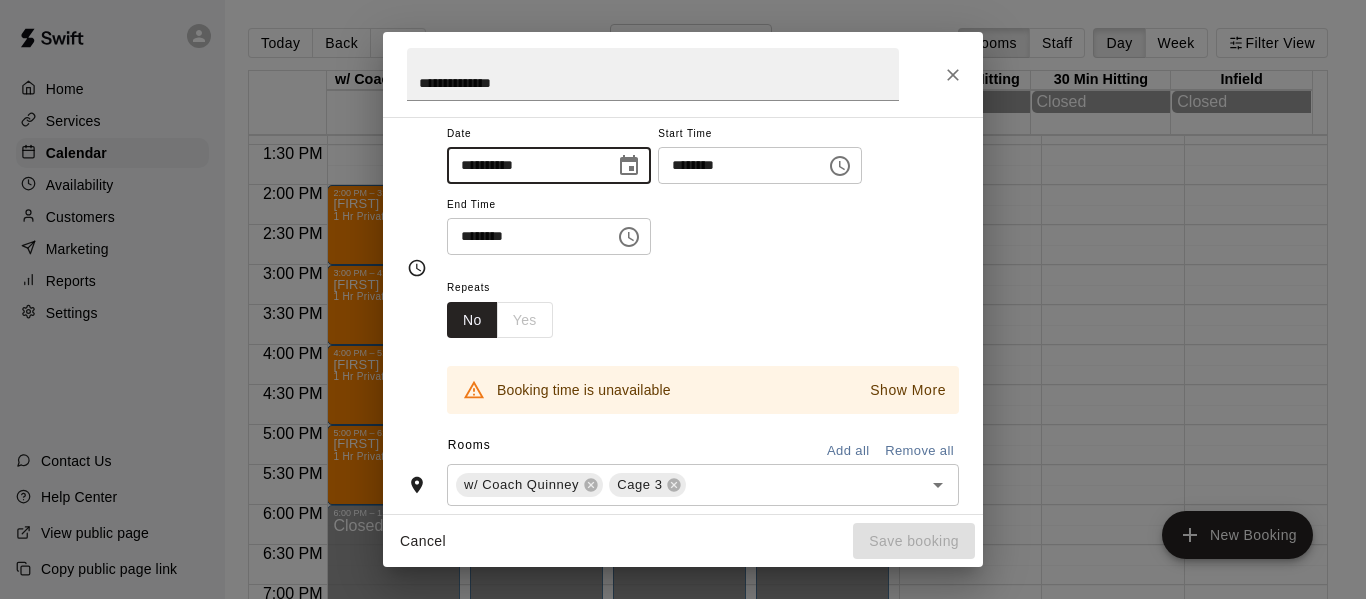 type on "**********" 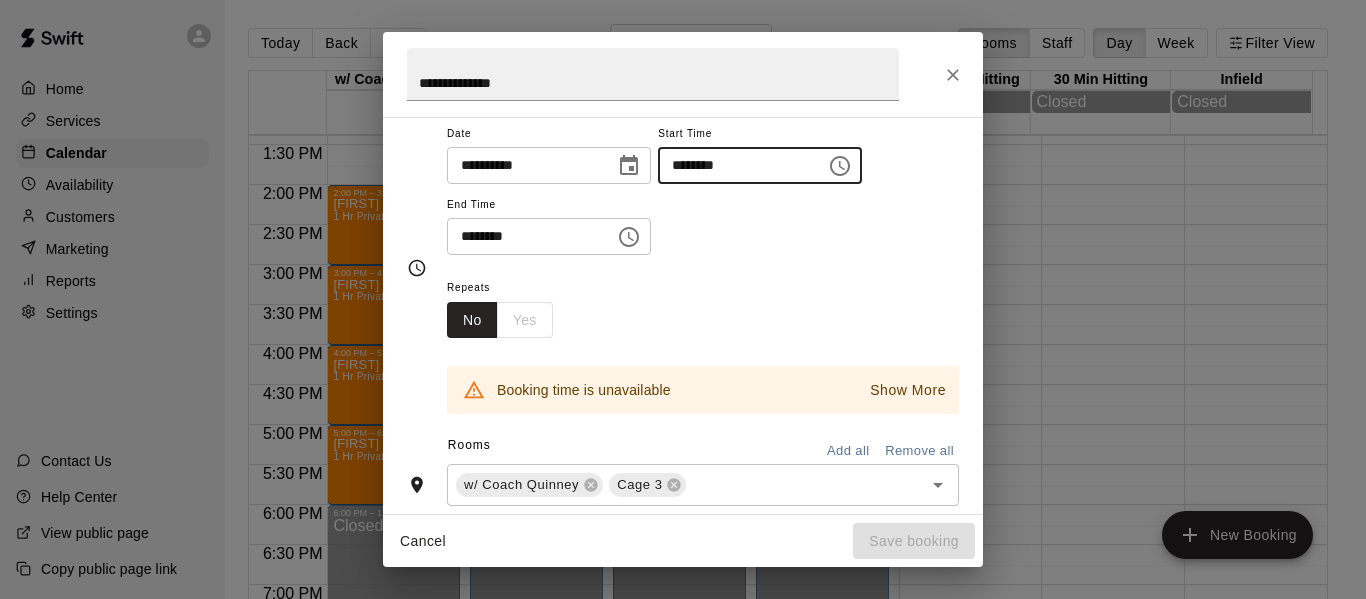 click on "********" at bounding box center [735, 165] 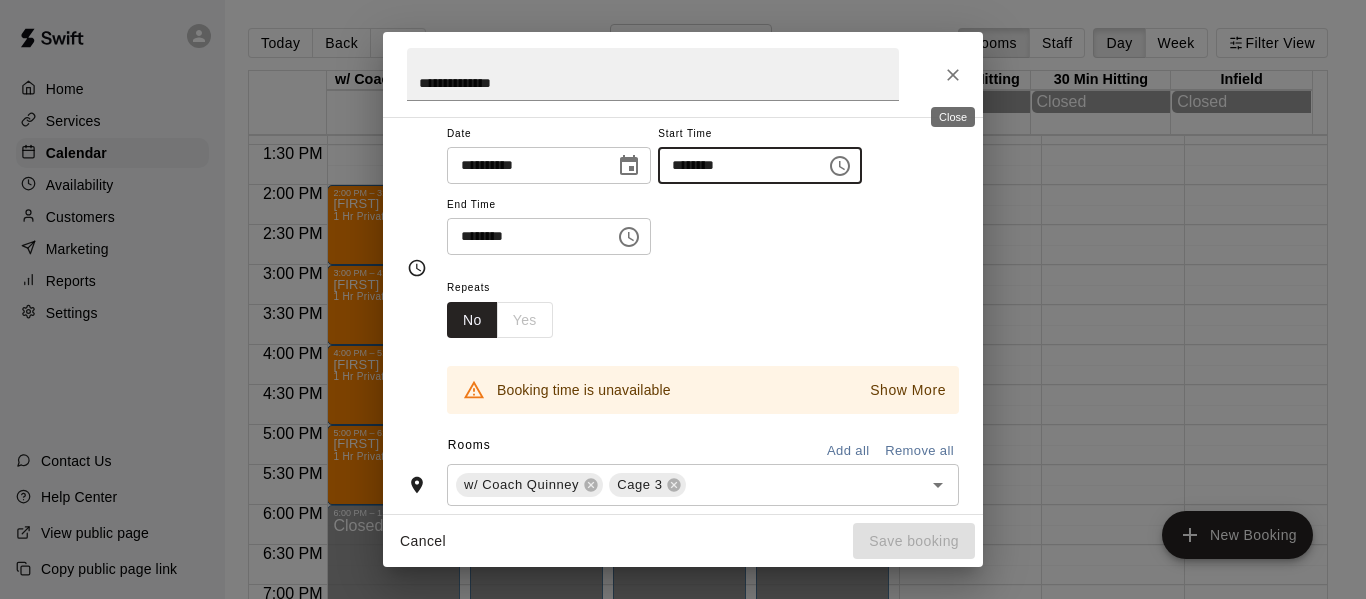 click 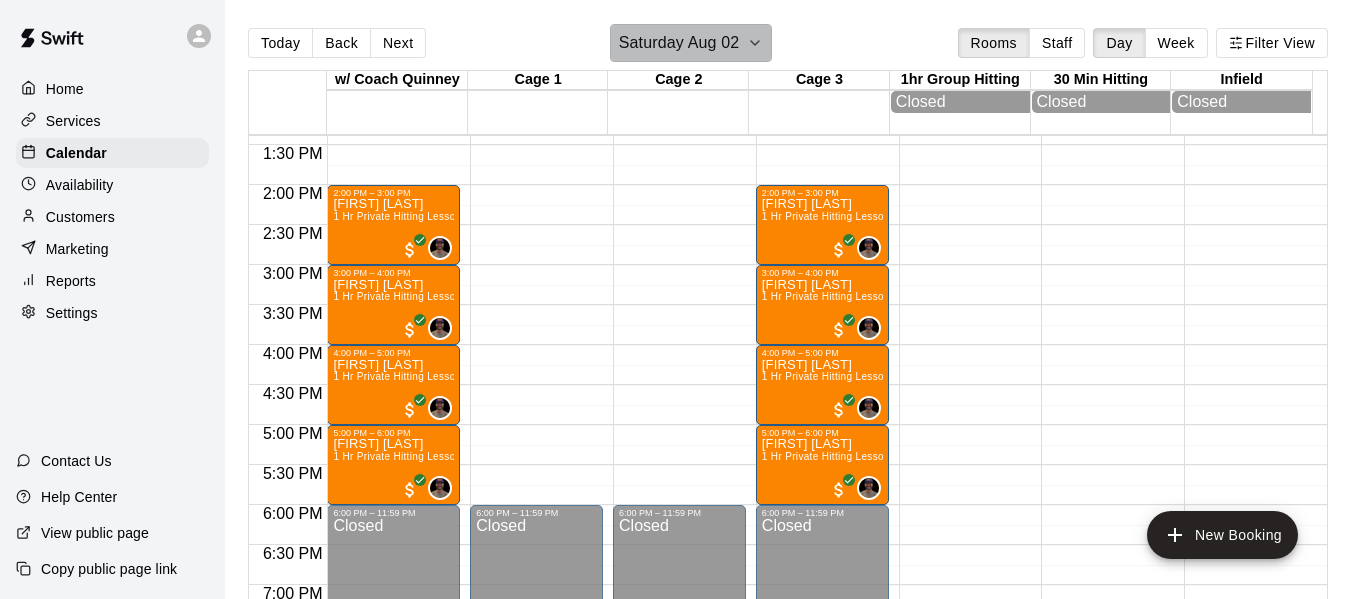 click on "Saturday Aug 02" at bounding box center [679, 43] 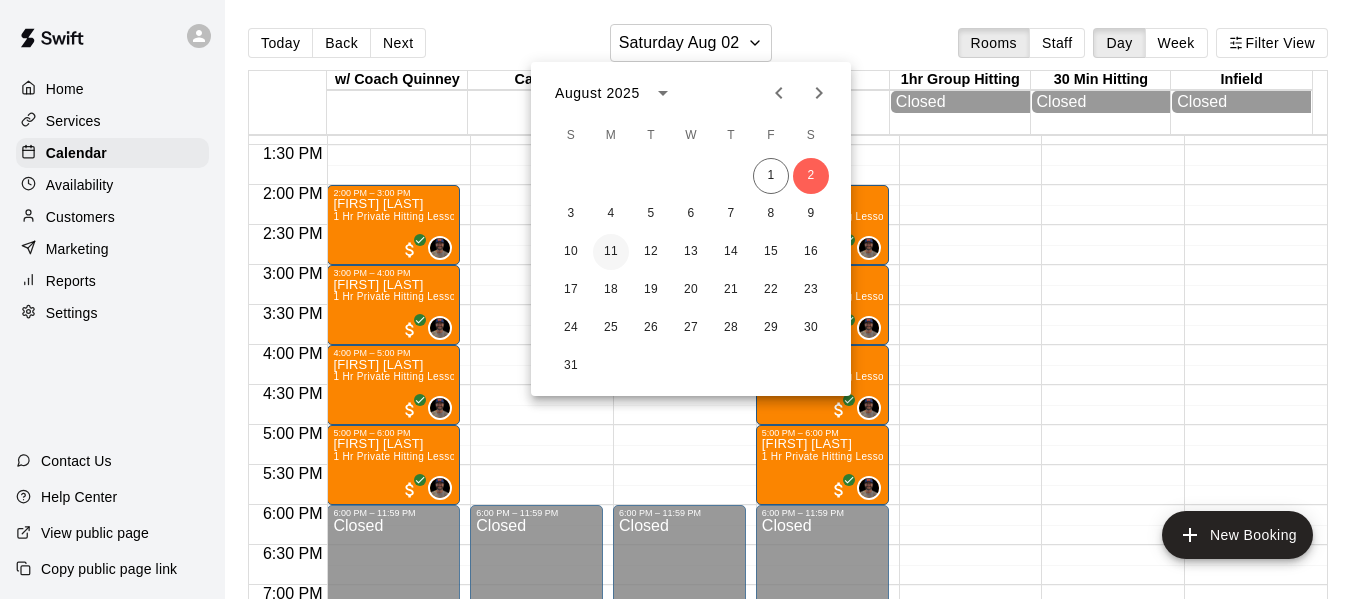 click on "11" at bounding box center (611, 252) 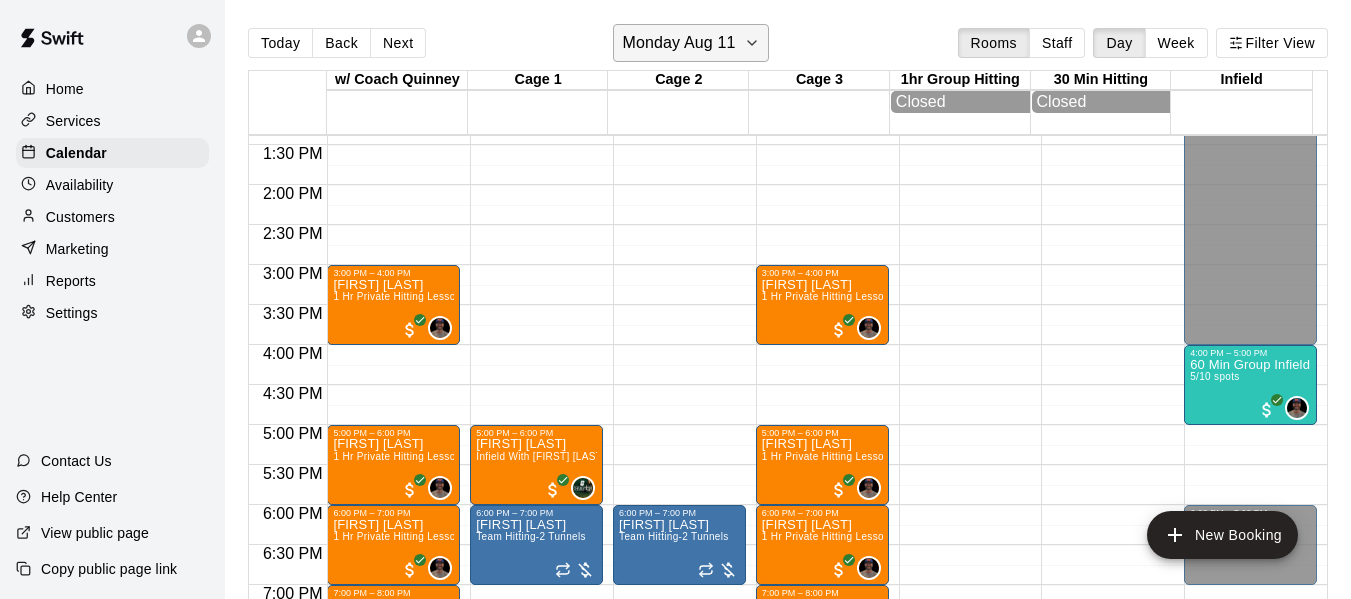click on "Monday Aug 11" at bounding box center [678, 43] 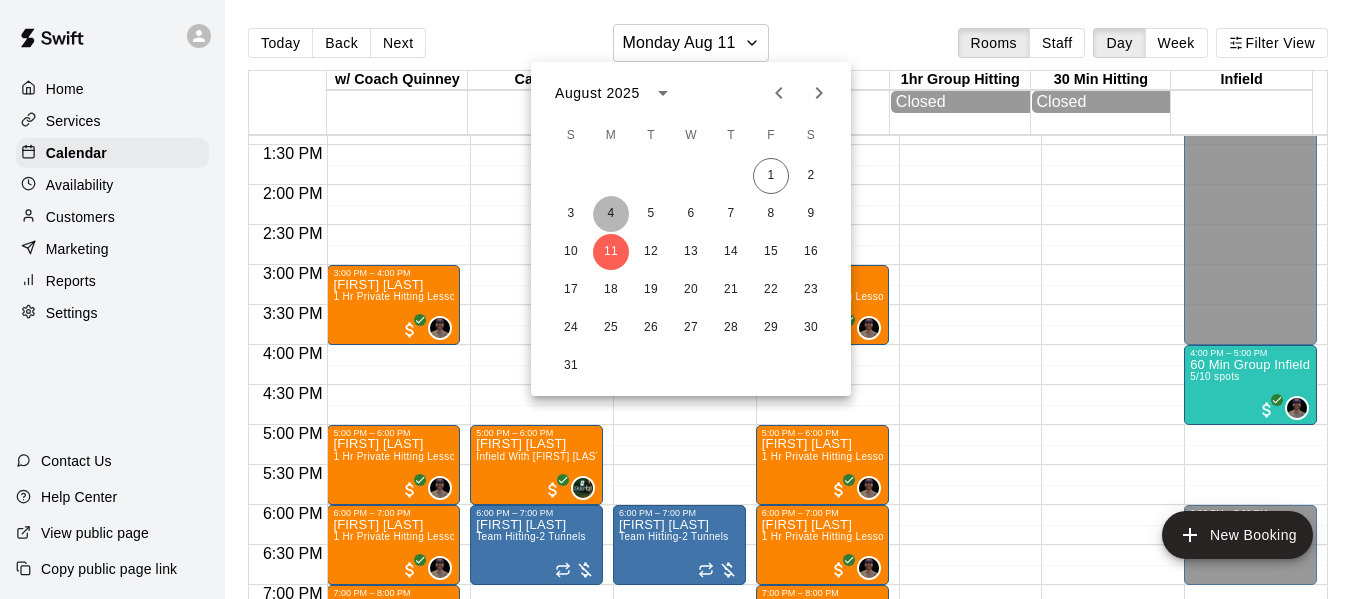 click on "4" at bounding box center (611, 214) 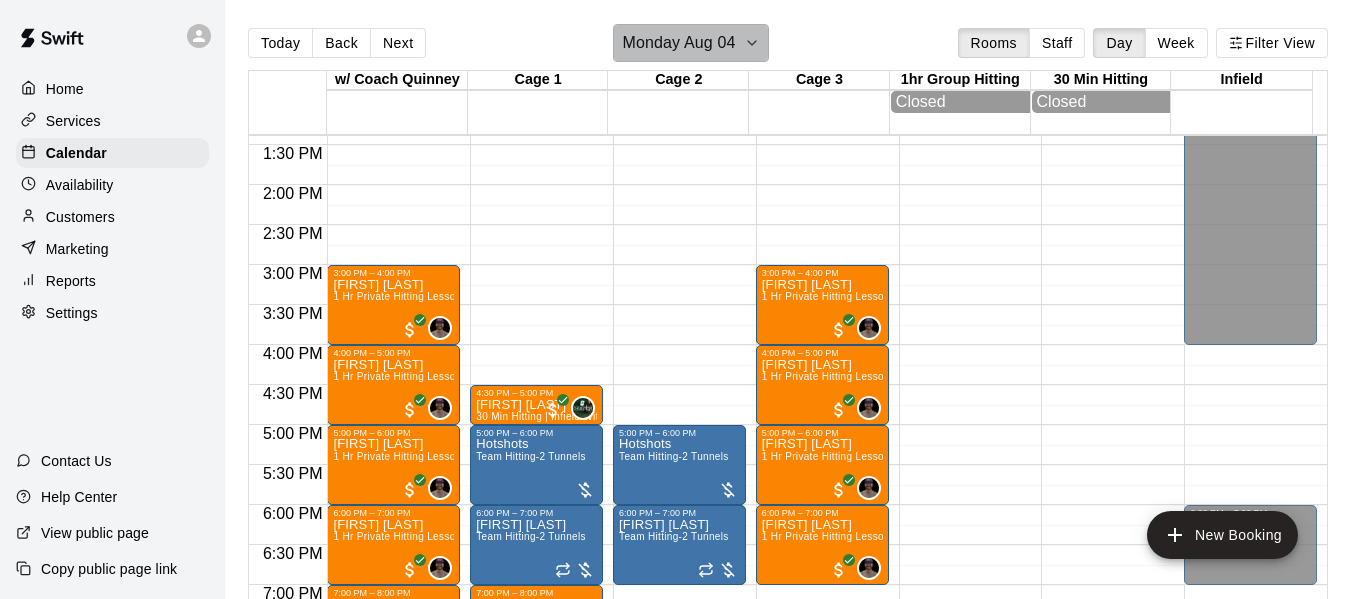 click on "Monday Aug 04" at bounding box center (678, 43) 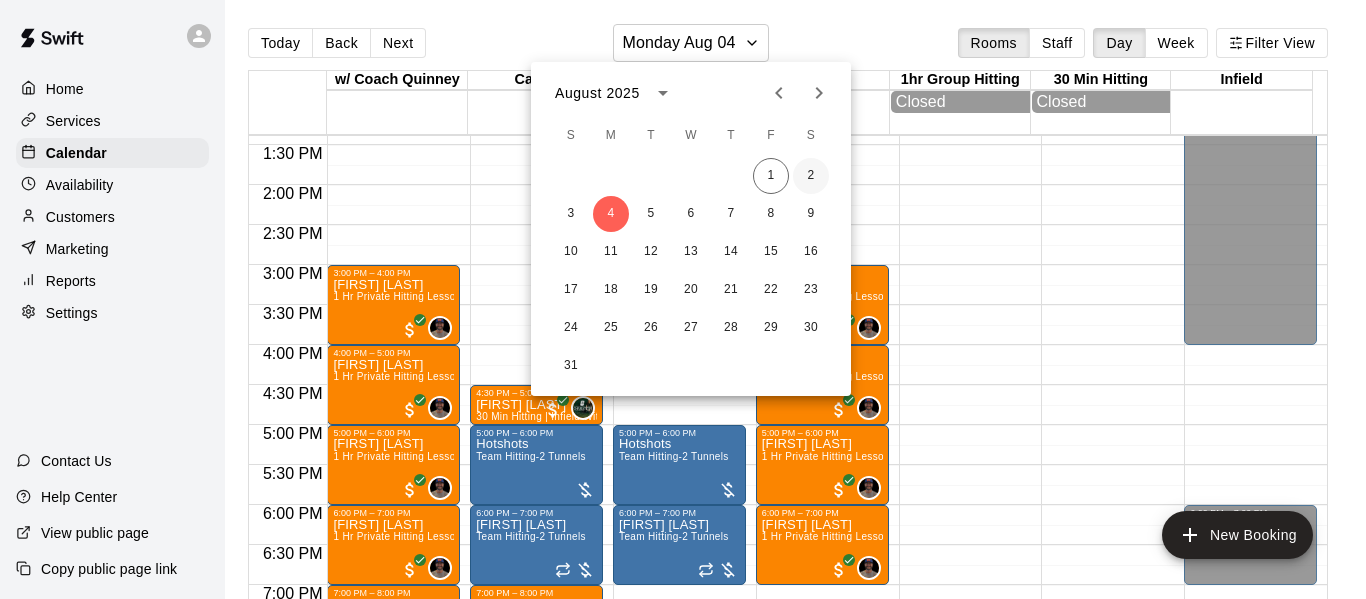 click on "2" at bounding box center (811, 176) 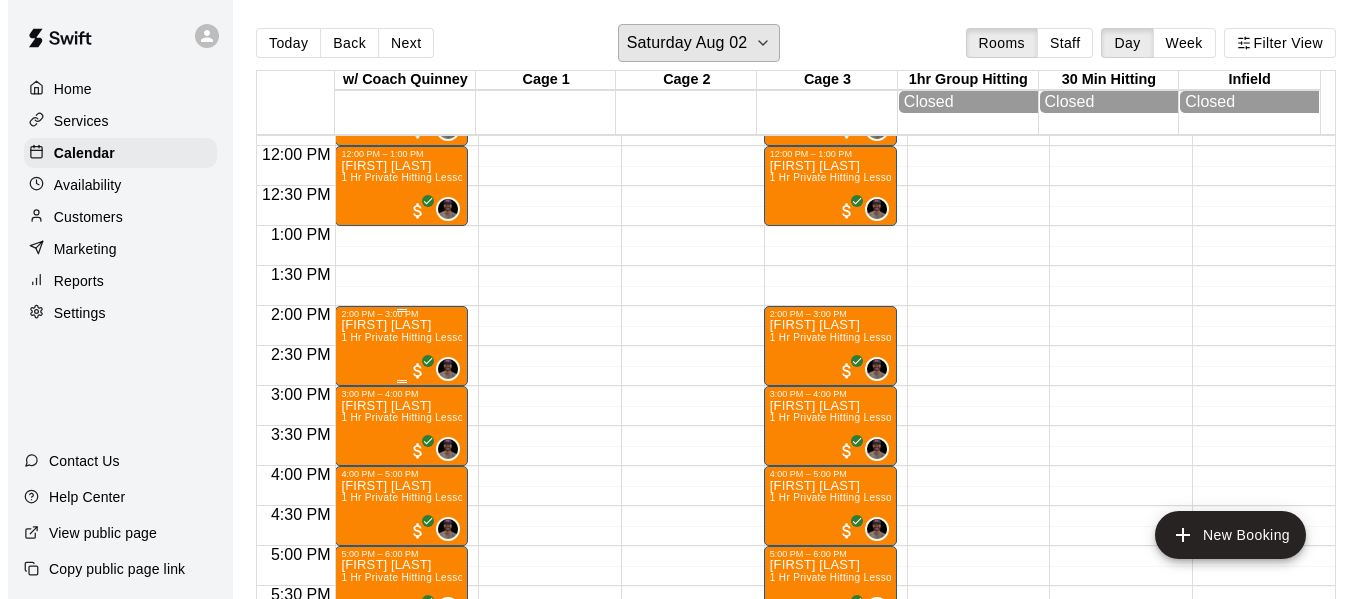 scroll, scrollTop: 938, scrollLeft: 0, axis: vertical 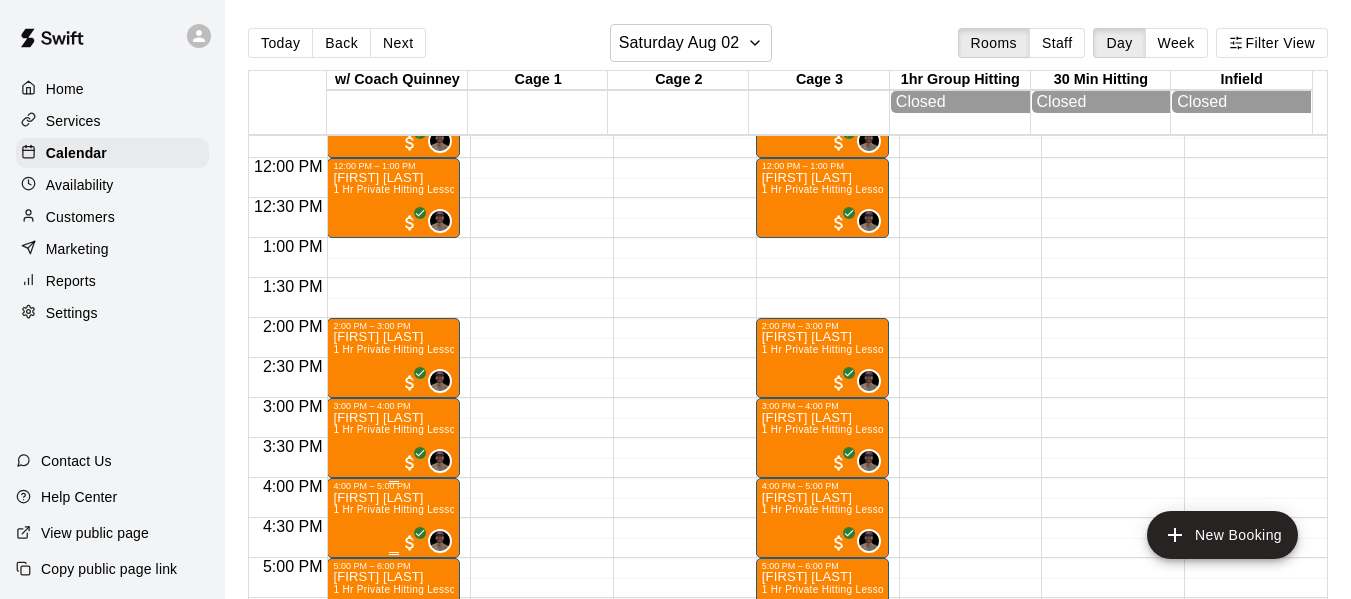 click on "[FIRST] [LAST]" at bounding box center (393, 498) 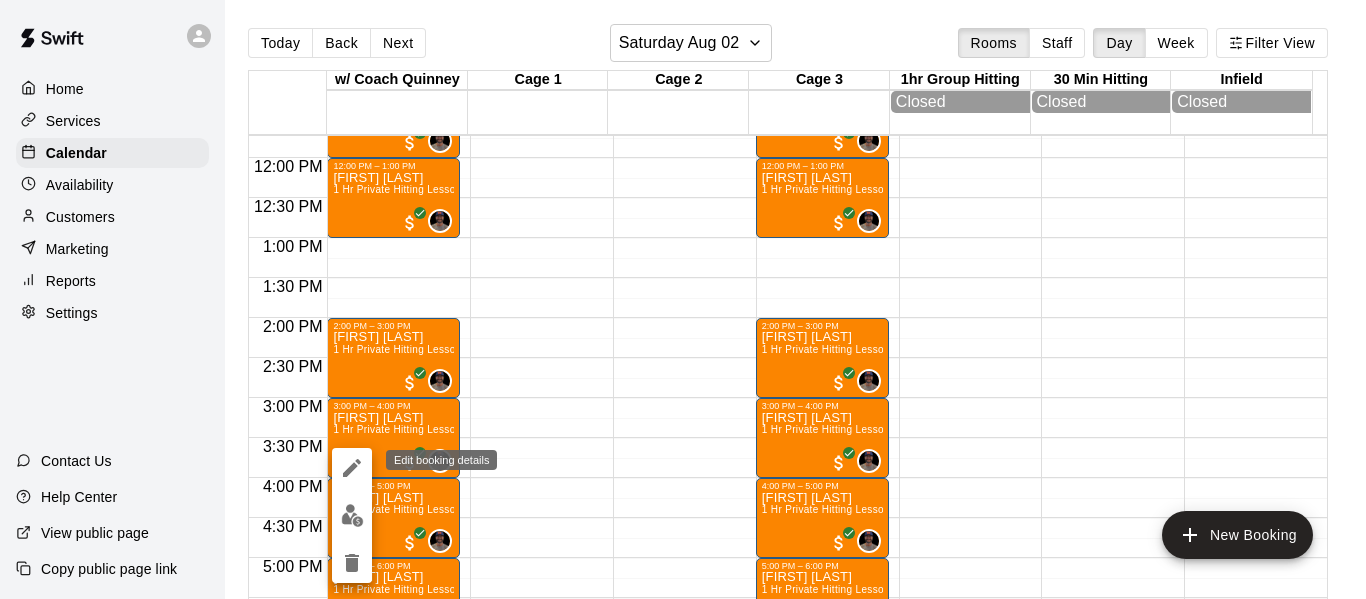 click 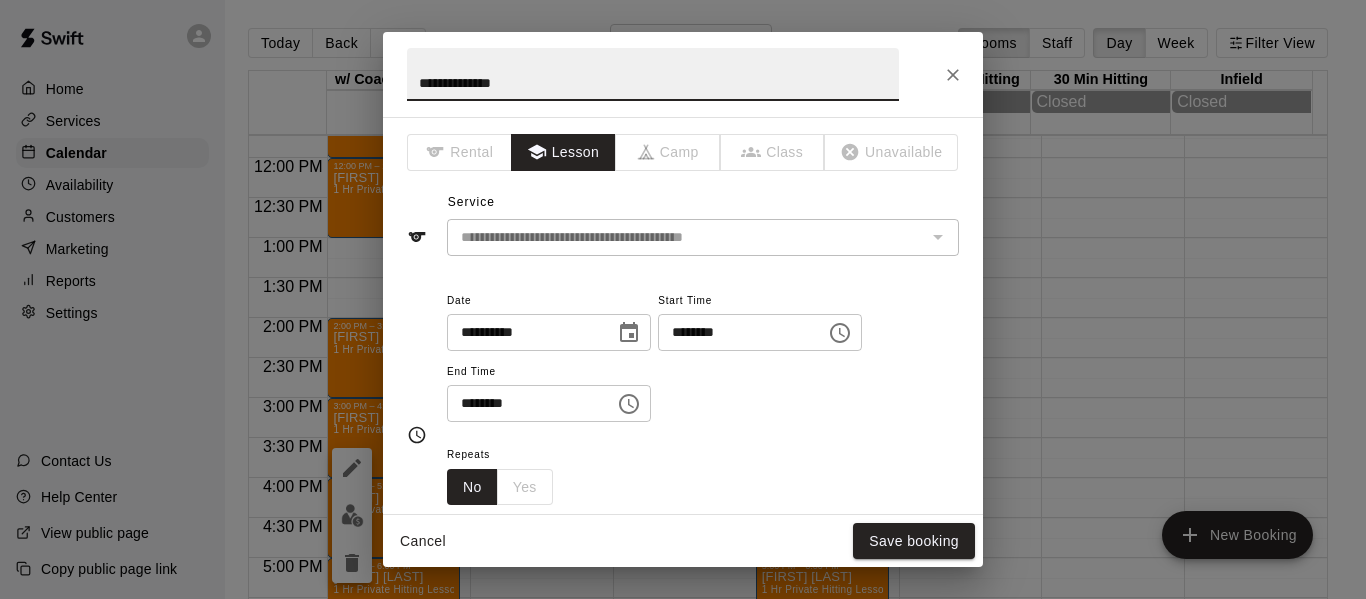 click on "**********" at bounding box center (524, 332) 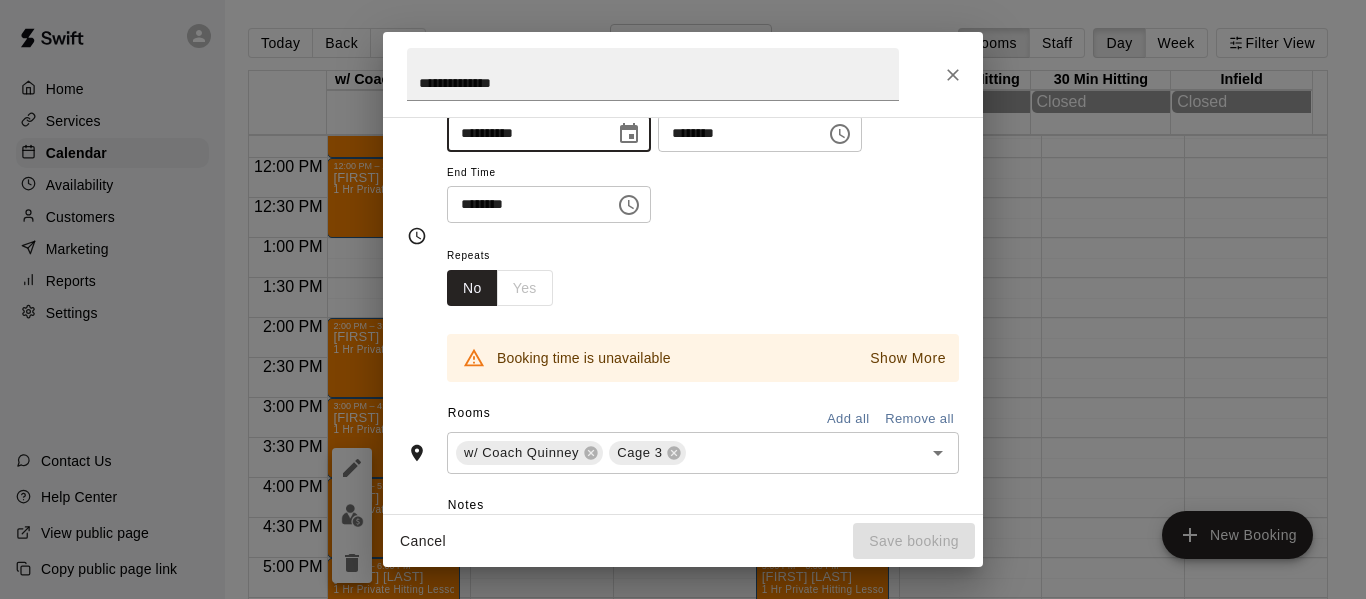 scroll, scrollTop: 200, scrollLeft: 0, axis: vertical 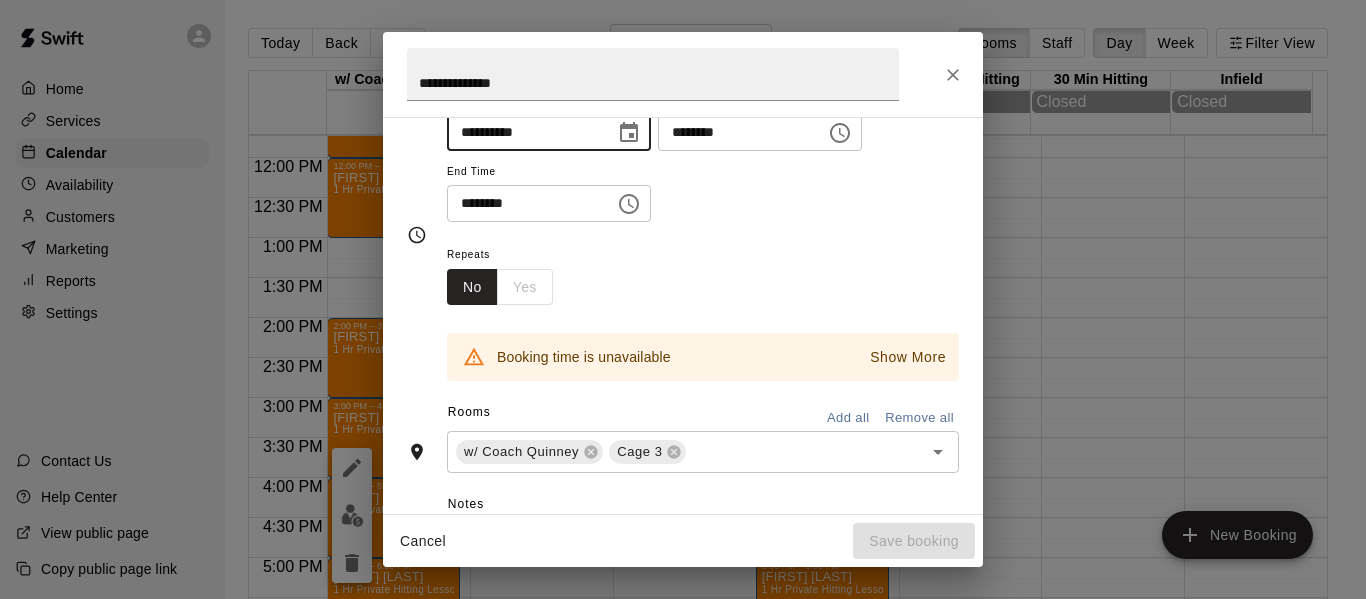 type on "**********" 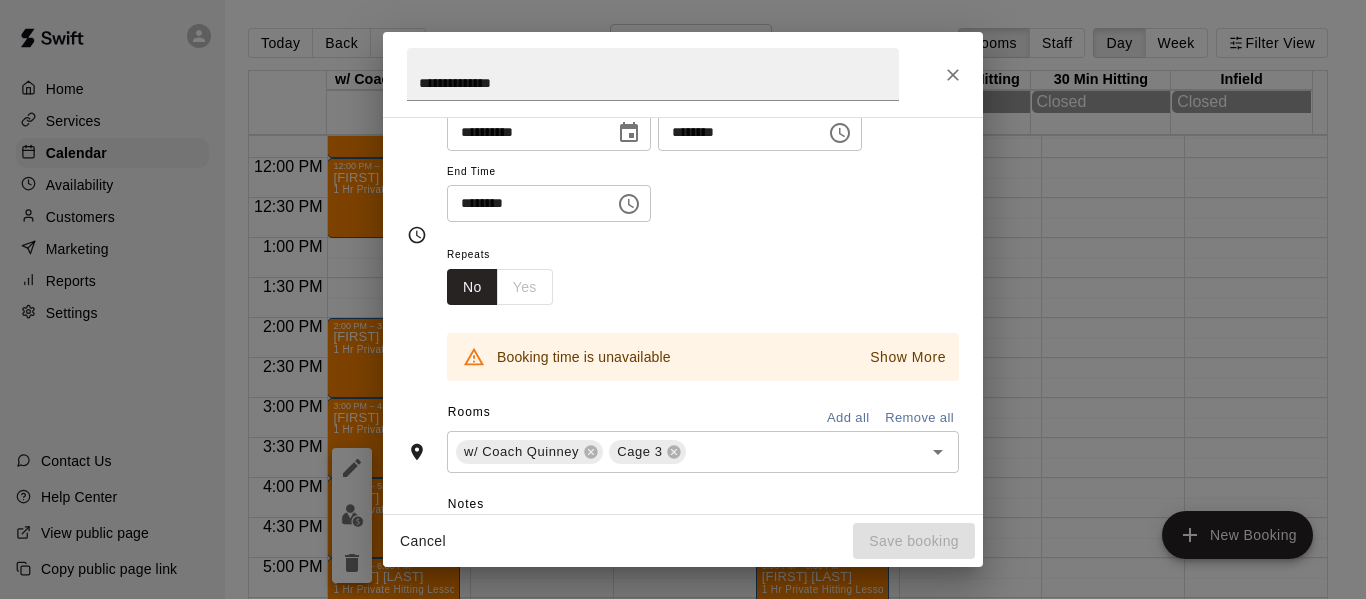 click on "Booking time is unavailable" at bounding box center (584, 357) 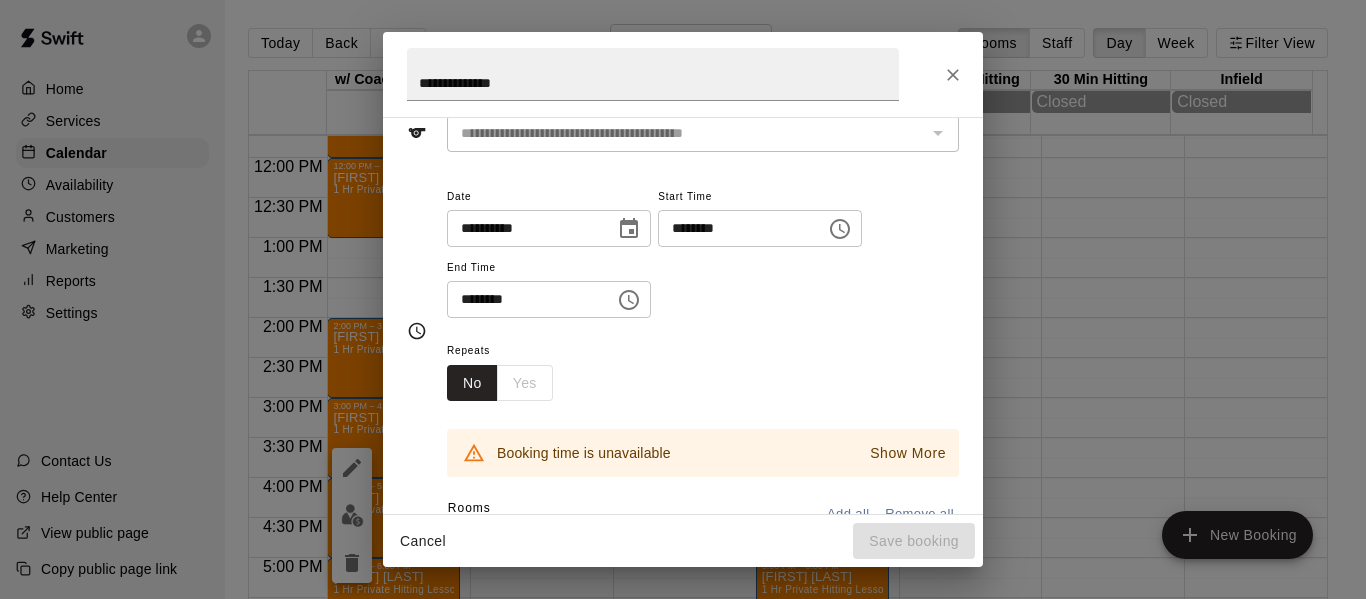 scroll, scrollTop: 101, scrollLeft: 0, axis: vertical 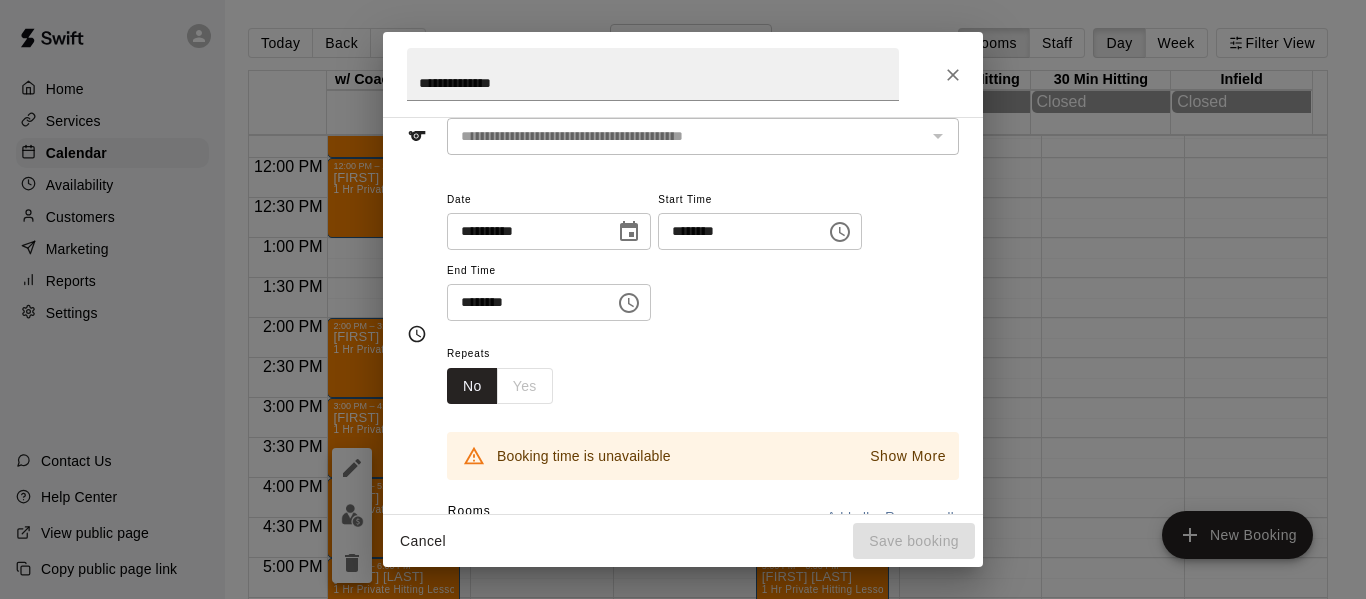 click on "********" at bounding box center [735, 231] 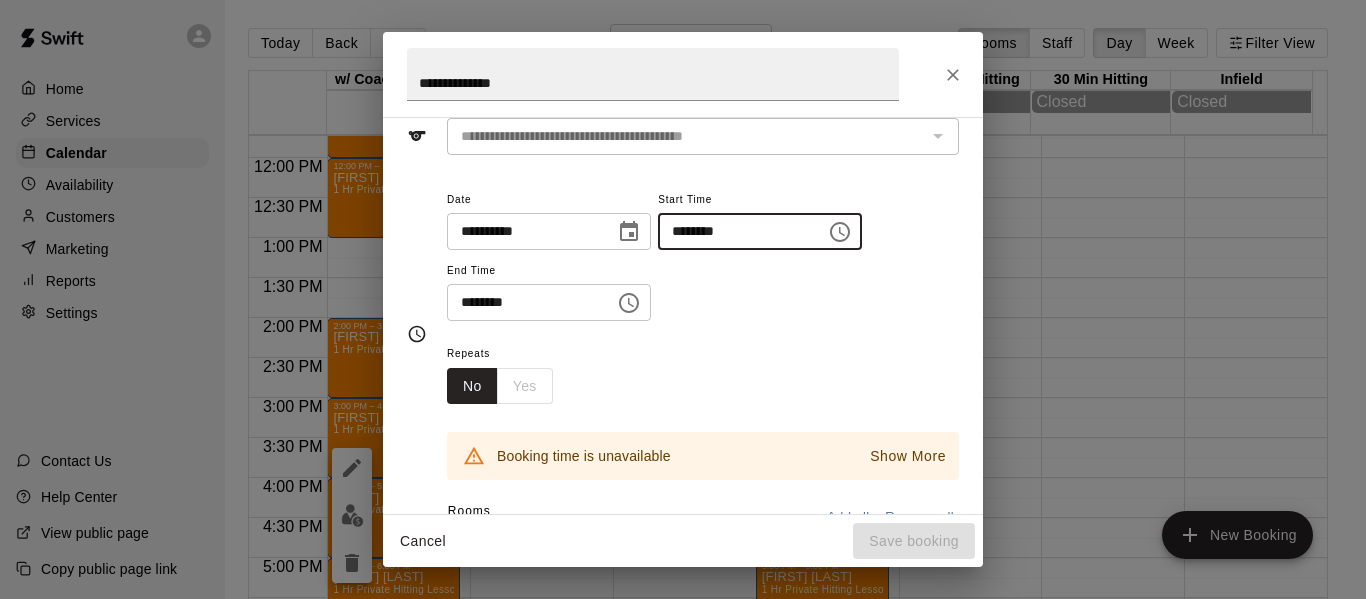click on "********" at bounding box center [735, 231] 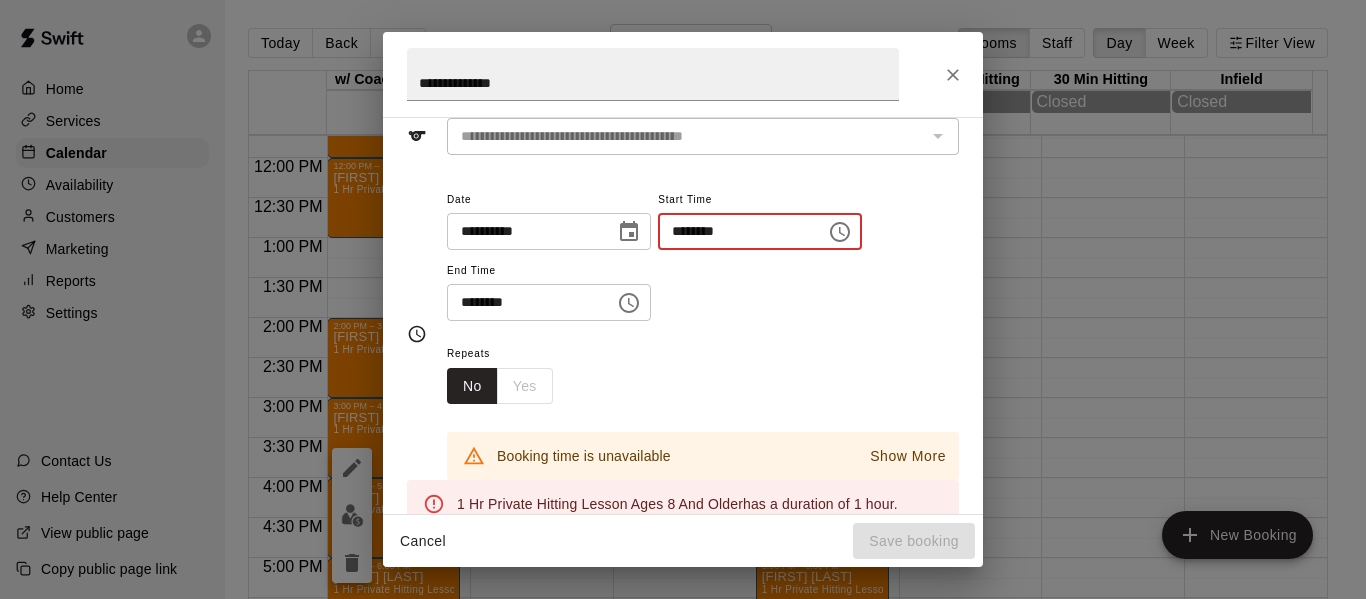 click on "********" at bounding box center [735, 231] 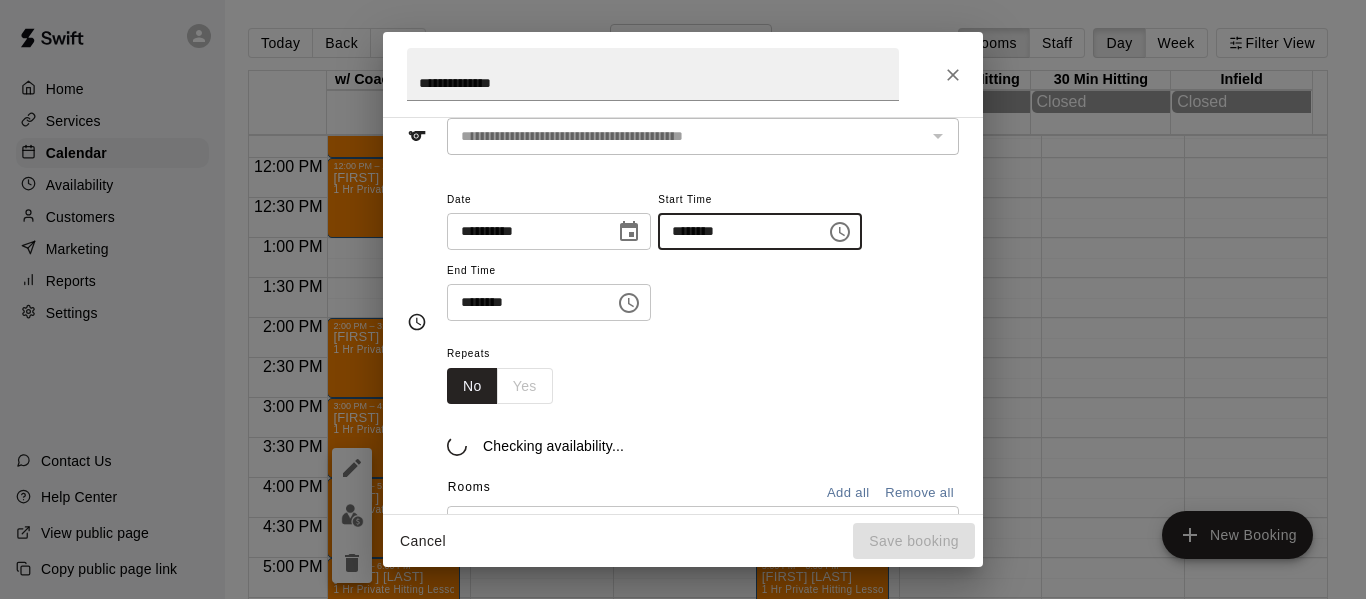 type on "********" 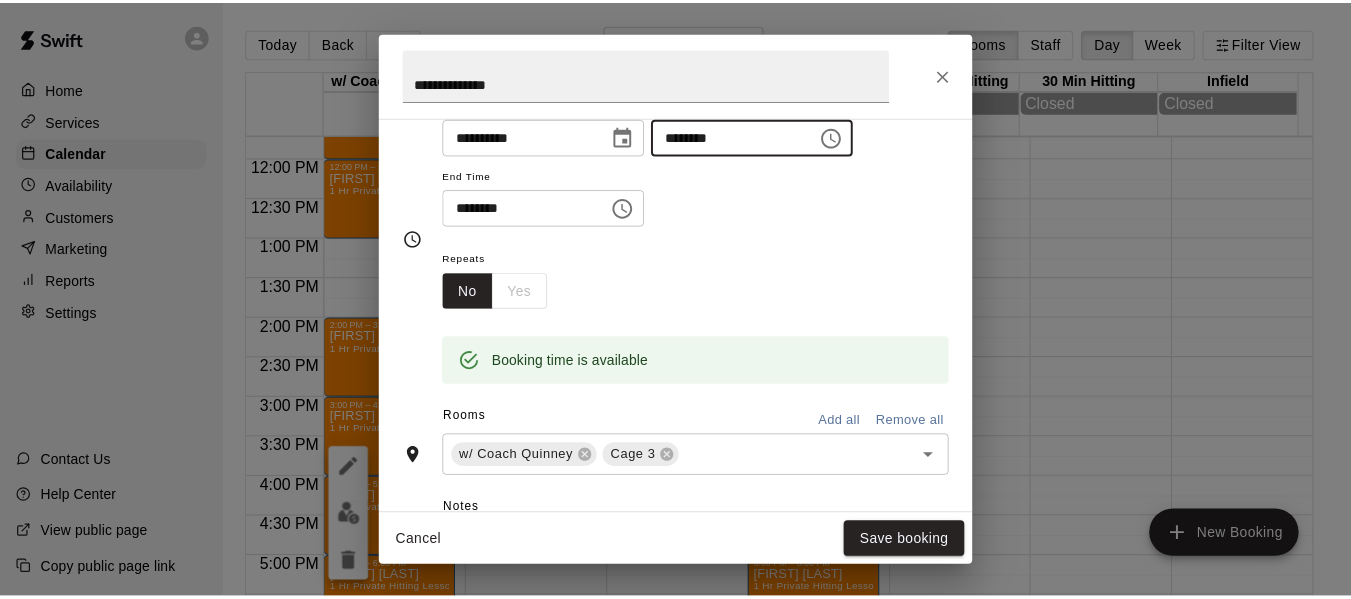 scroll, scrollTop: 101, scrollLeft: 0, axis: vertical 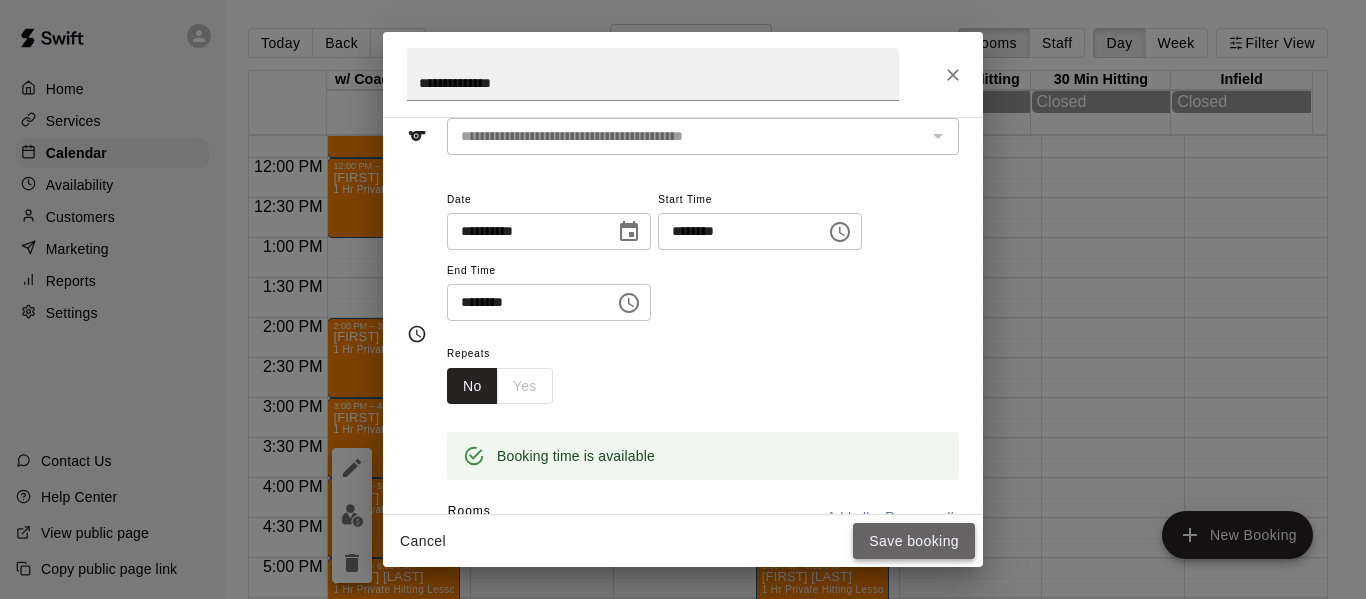click on "Save booking" at bounding box center [914, 541] 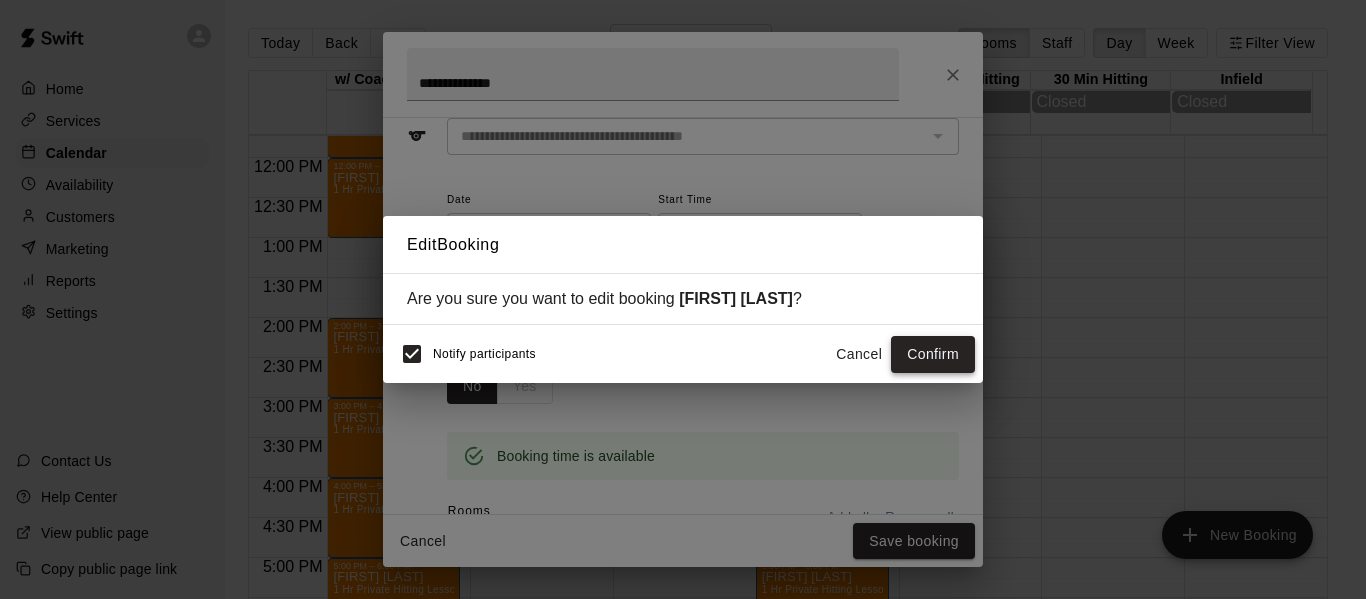 click on "Confirm" at bounding box center [933, 354] 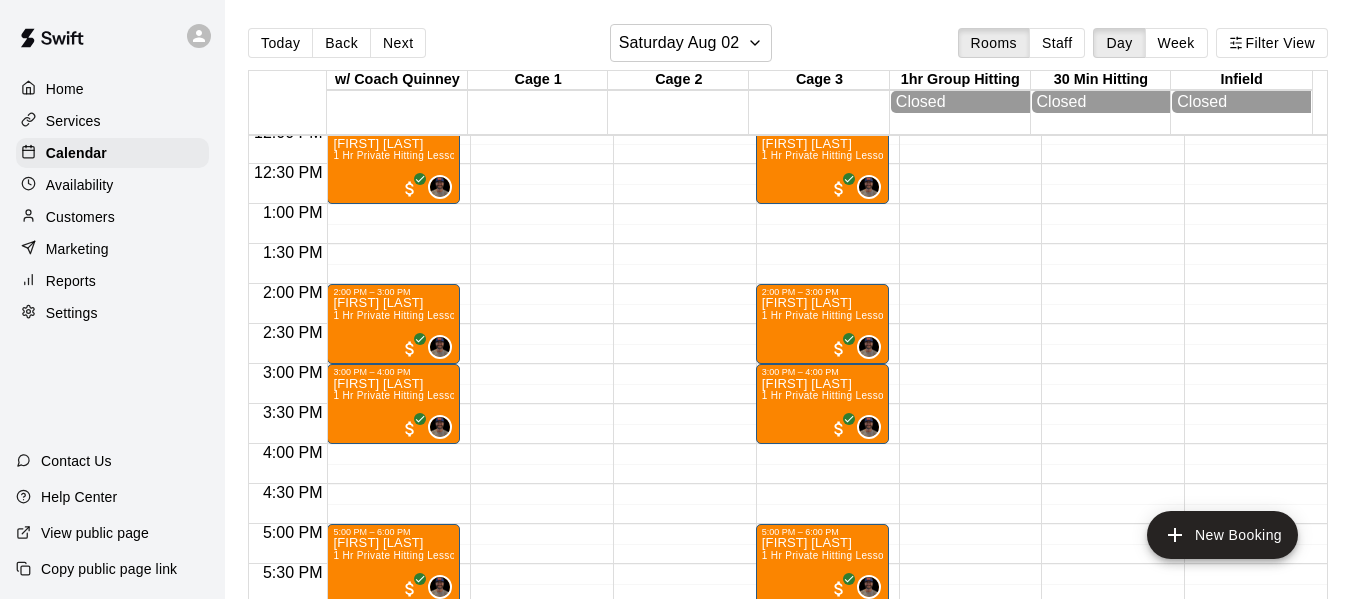 scroll, scrollTop: 1004, scrollLeft: 0, axis: vertical 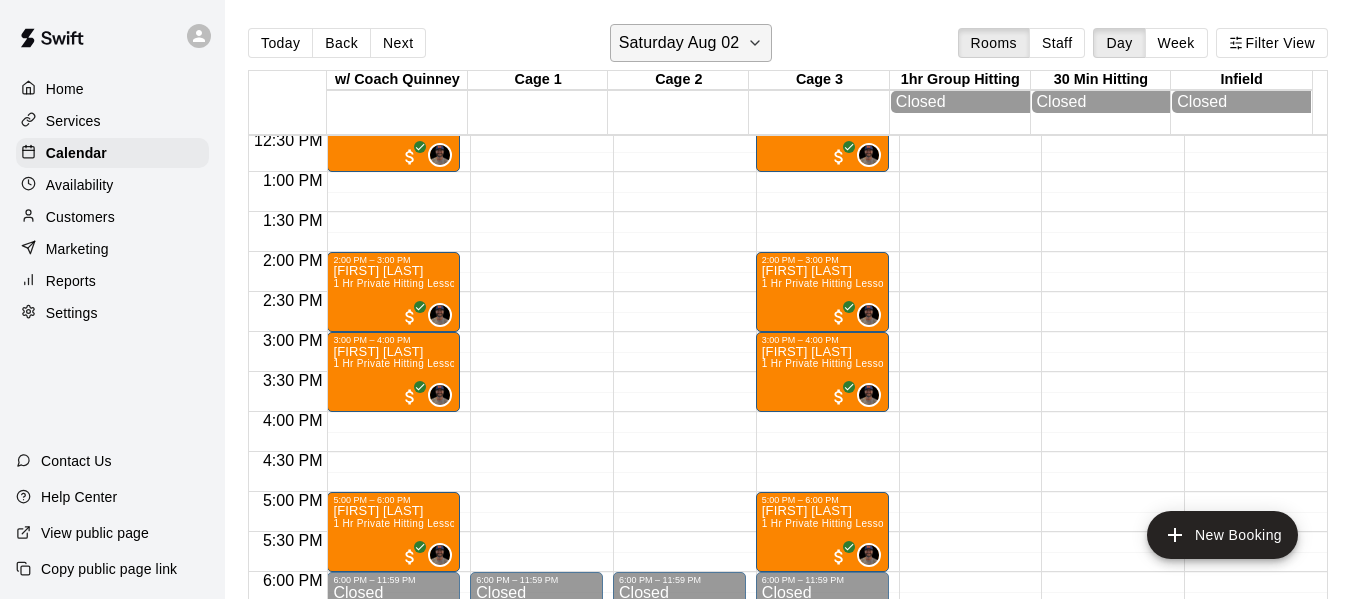 click on "Saturday Aug 02" at bounding box center (679, 43) 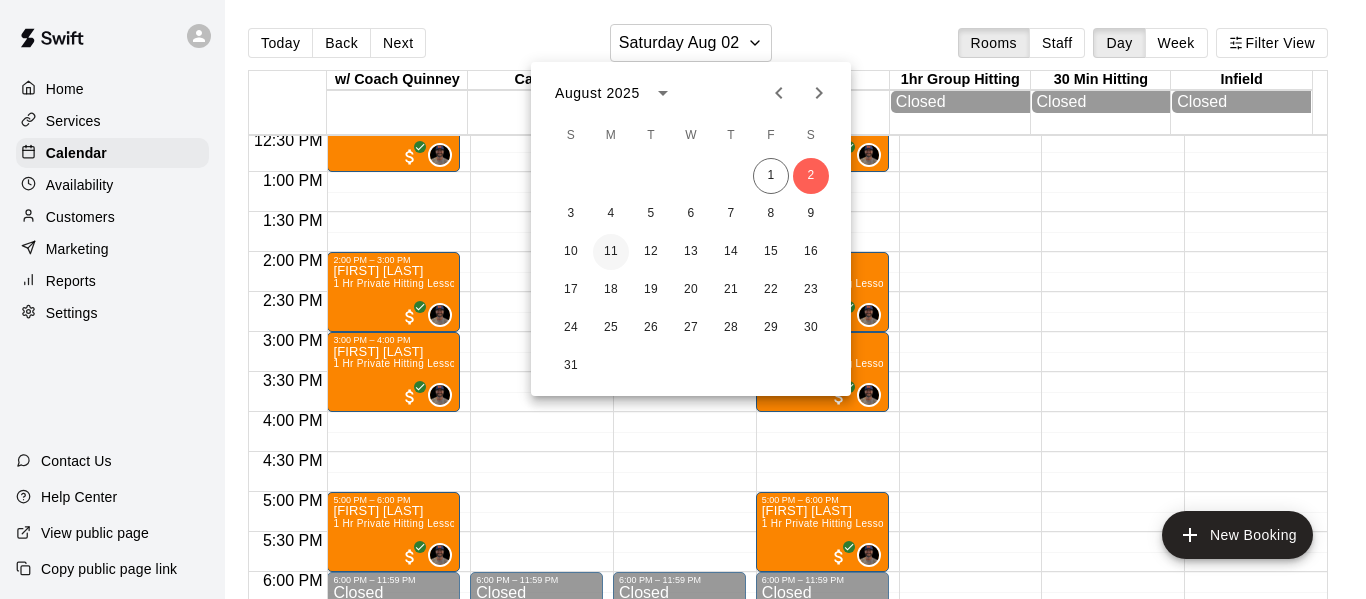 click on "11" at bounding box center (611, 252) 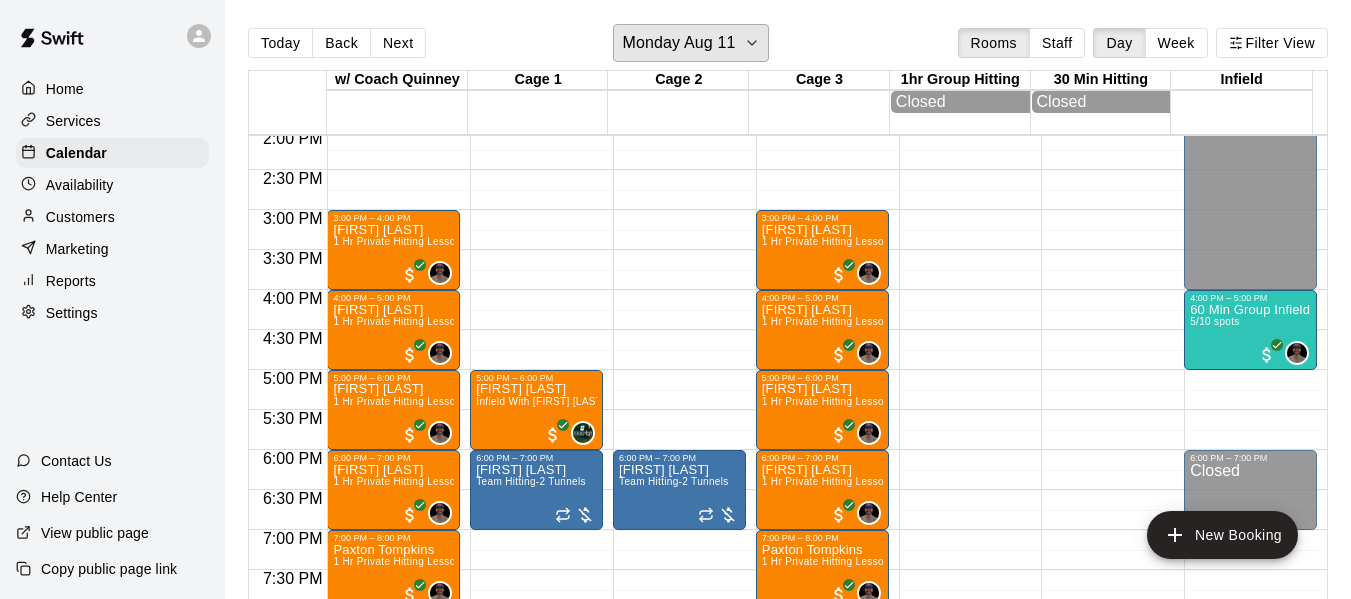 scroll, scrollTop: 1138, scrollLeft: 0, axis: vertical 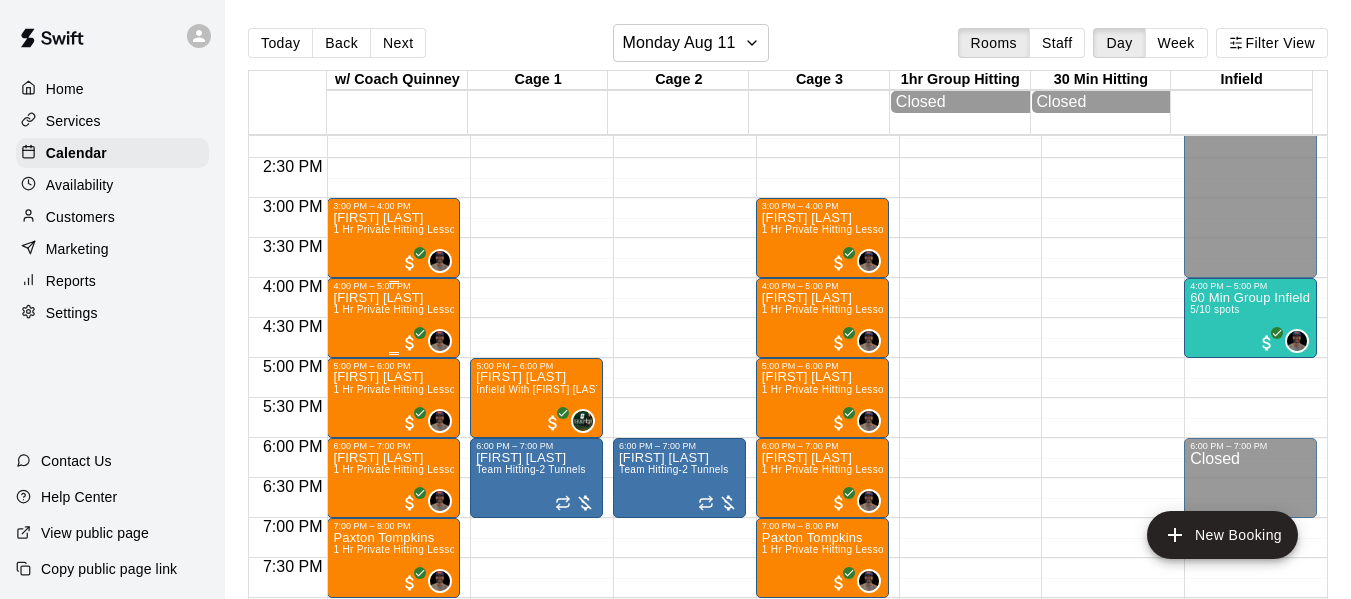 click on "[FIRST] [LAST]" at bounding box center (393, 298) 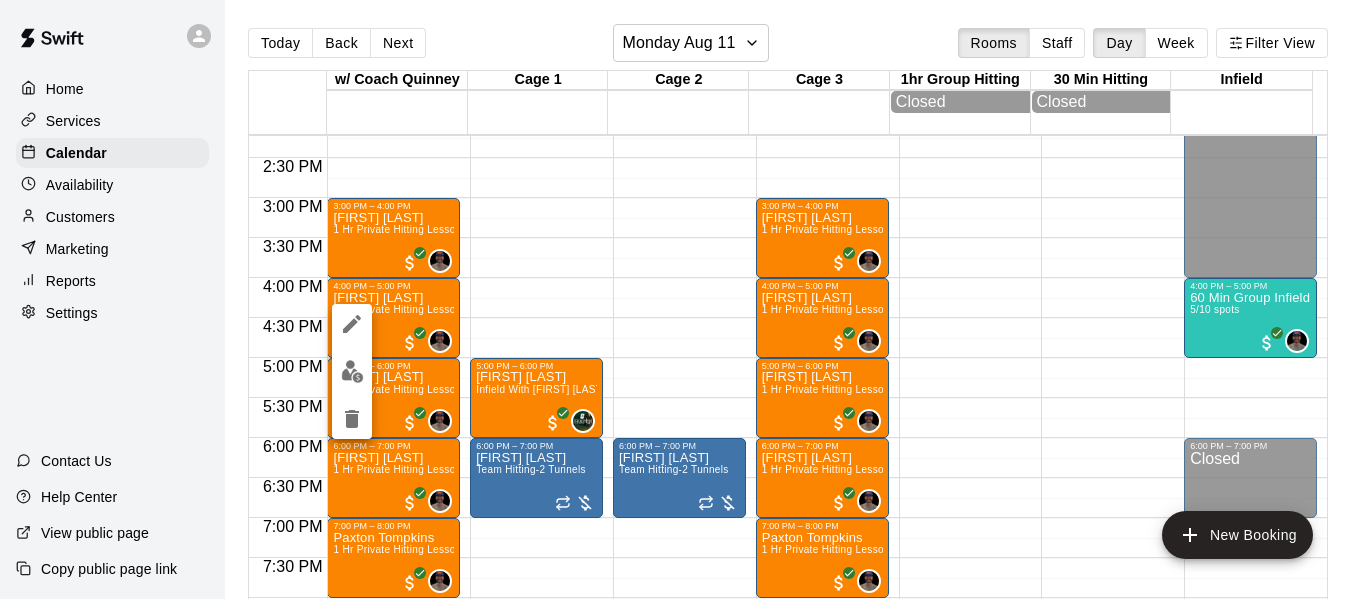 click at bounding box center (683, 299) 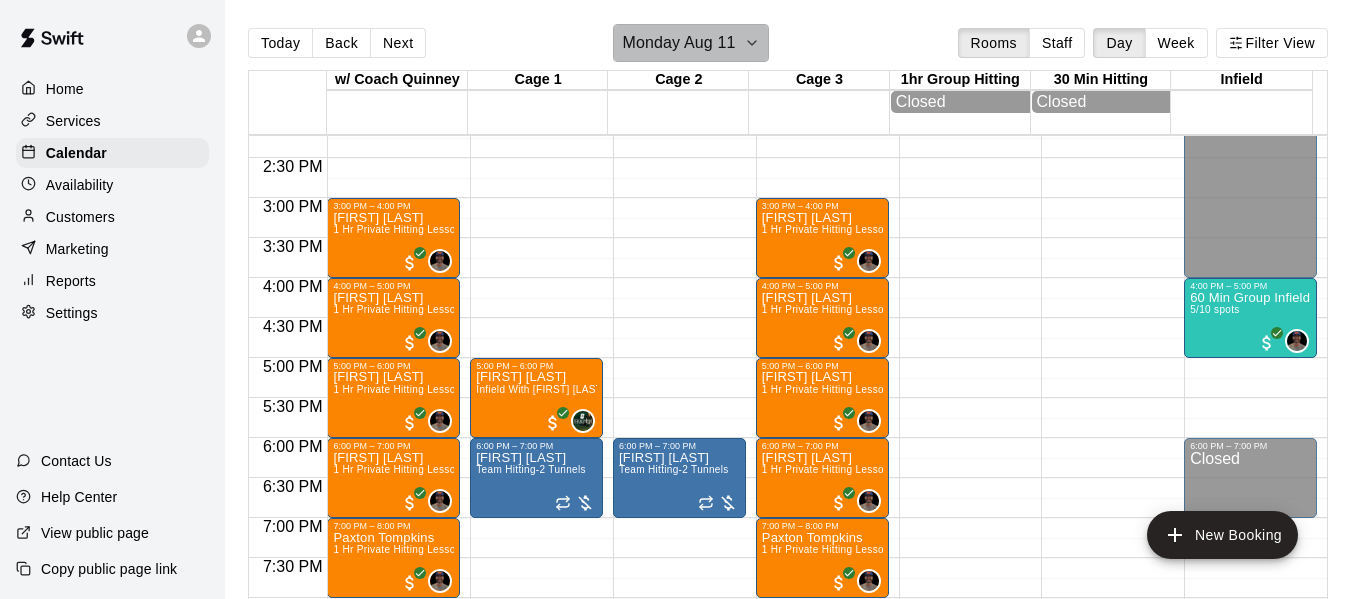 click 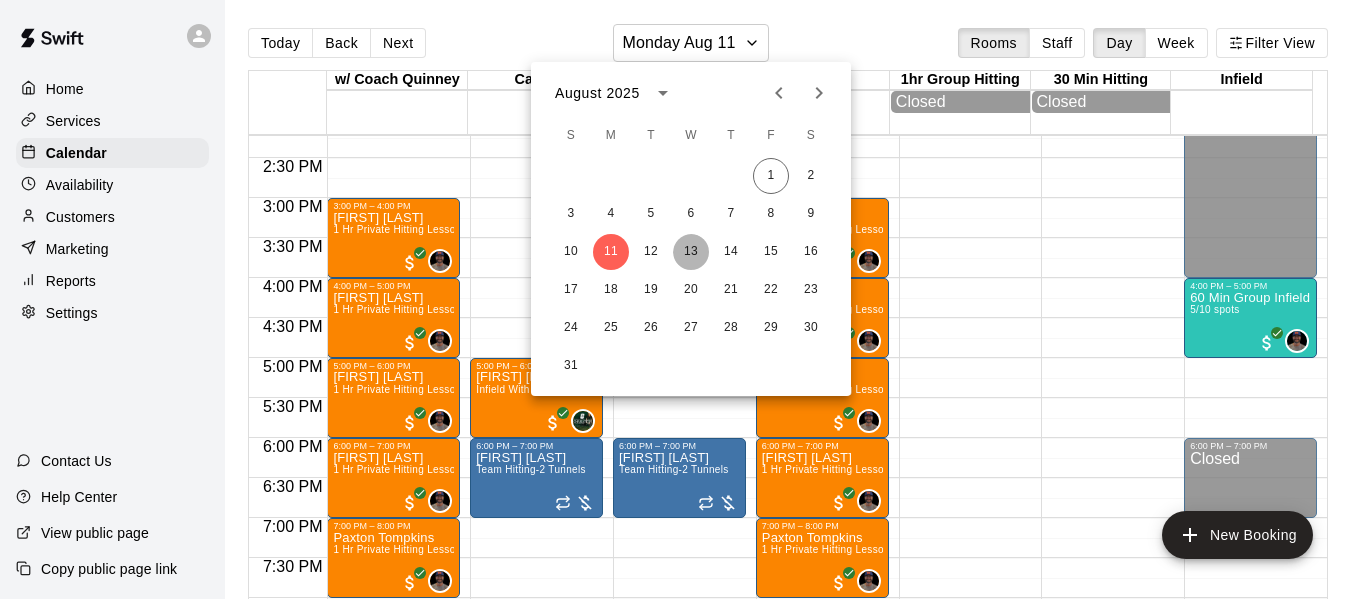 click on "13" at bounding box center [691, 252] 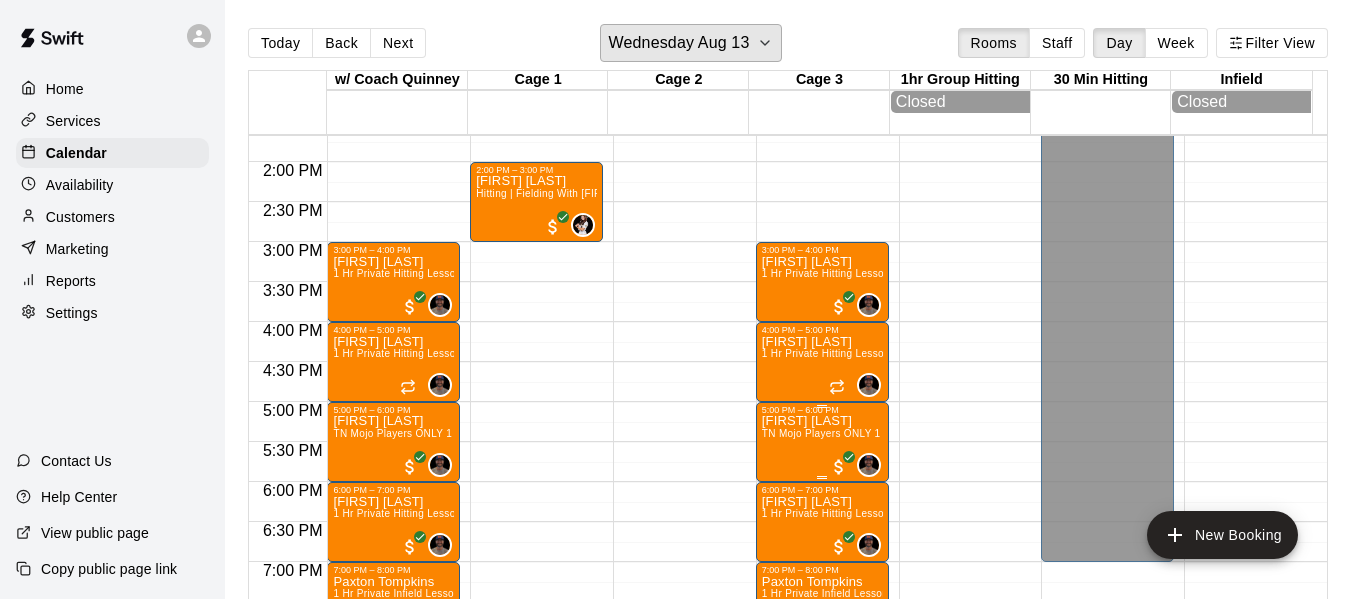 scroll, scrollTop: 1071, scrollLeft: 0, axis: vertical 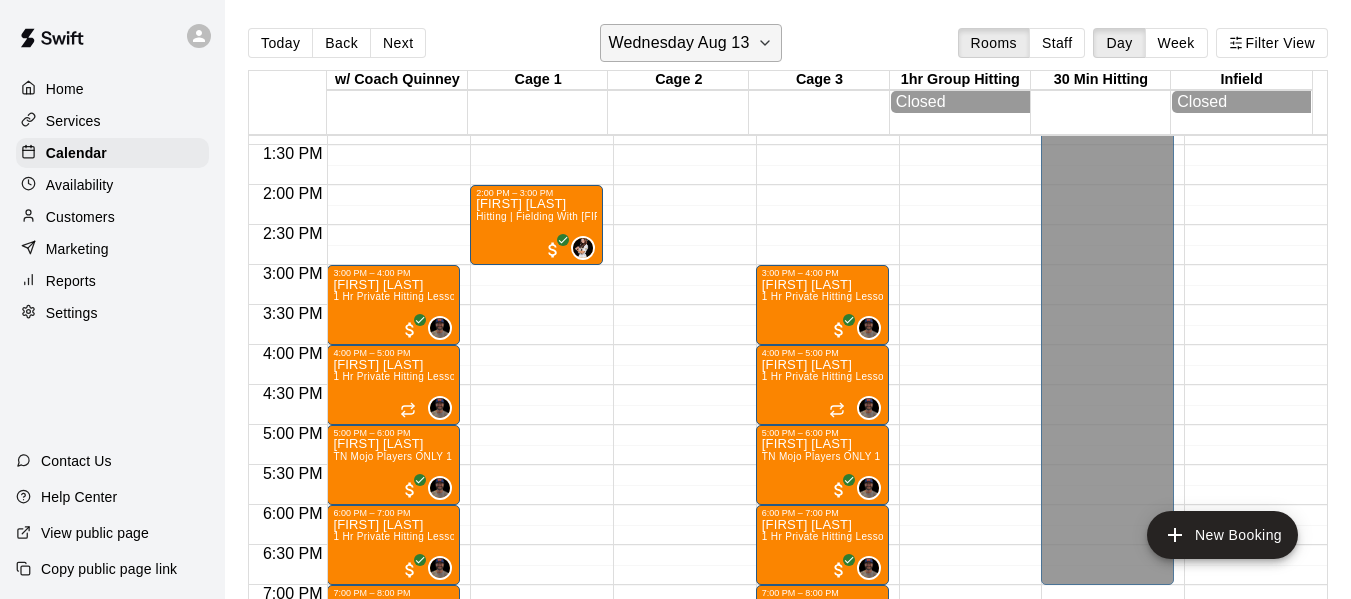 click on "Wednesday Aug 13" at bounding box center [679, 43] 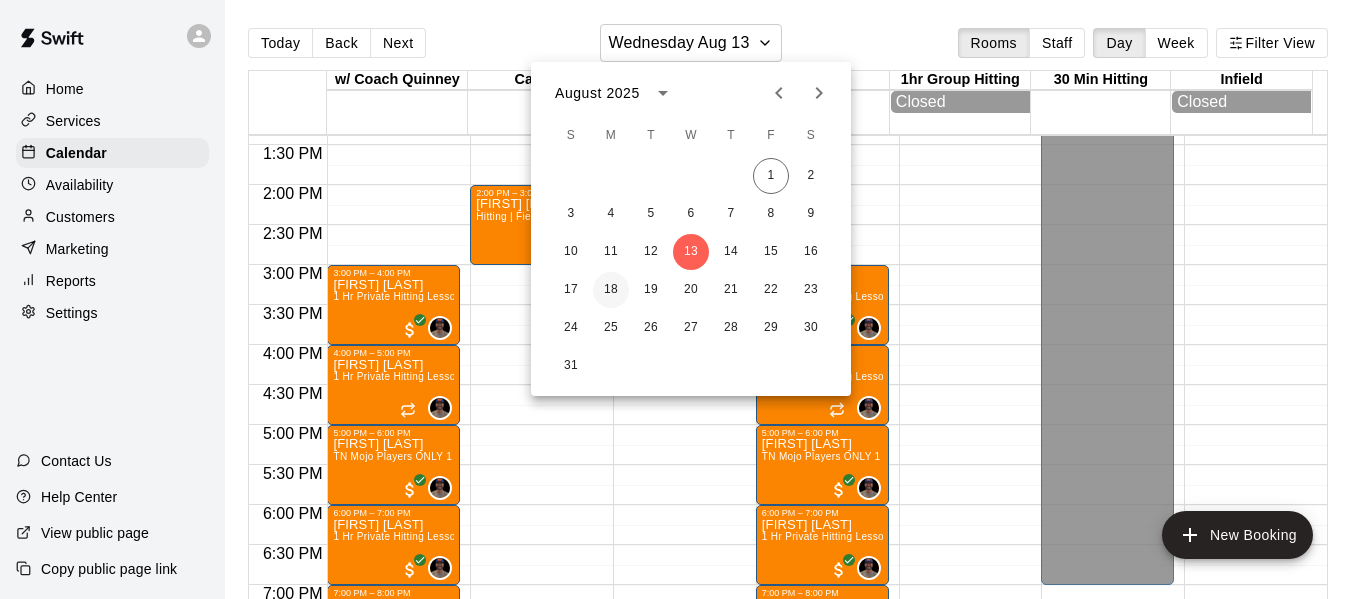 click on "18" at bounding box center (611, 290) 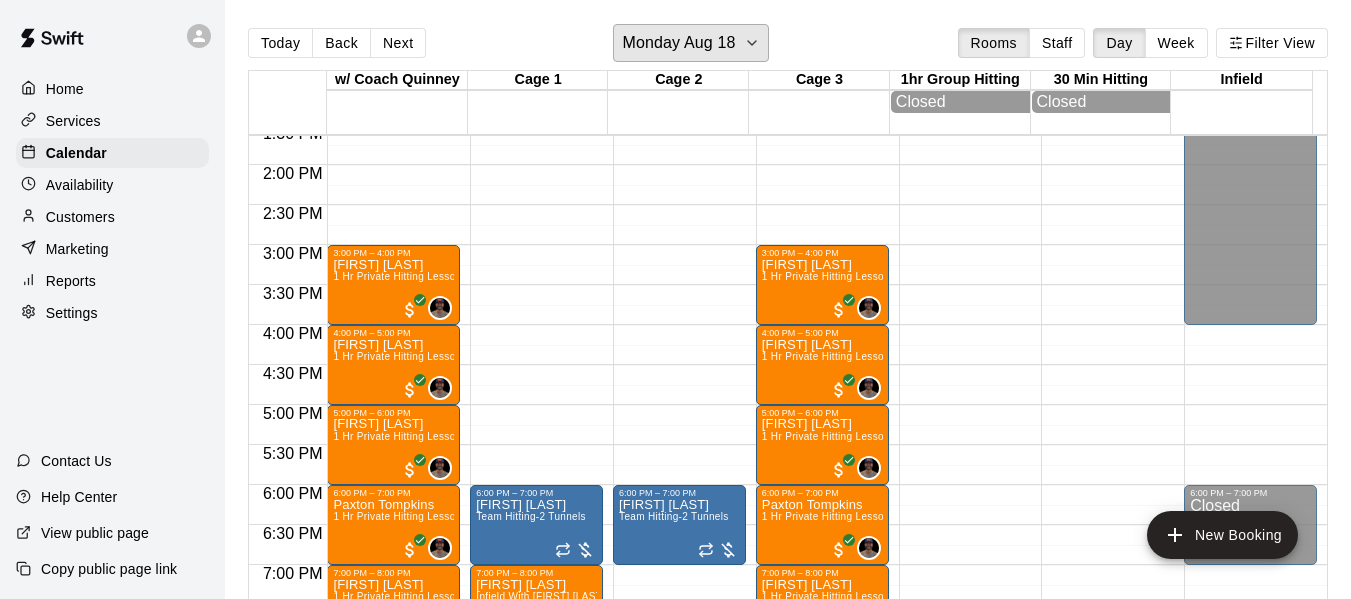 scroll, scrollTop: 1071, scrollLeft: 0, axis: vertical 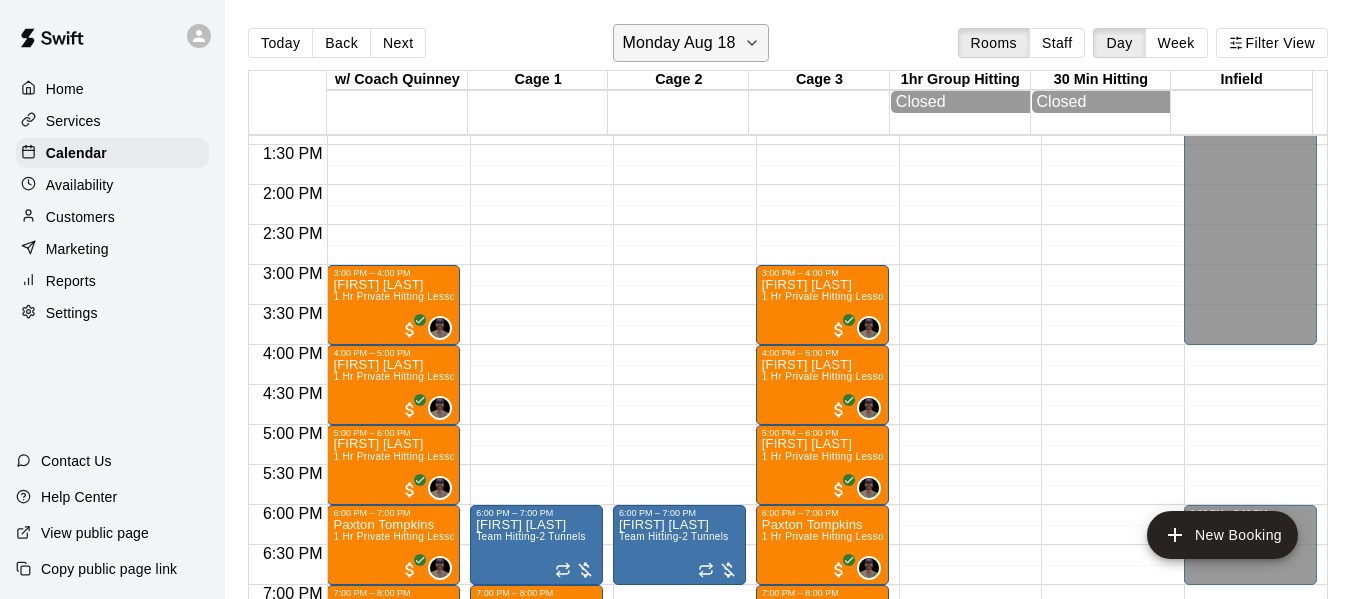 click on "Monday Aug 18" at bounding box center [678, 43] 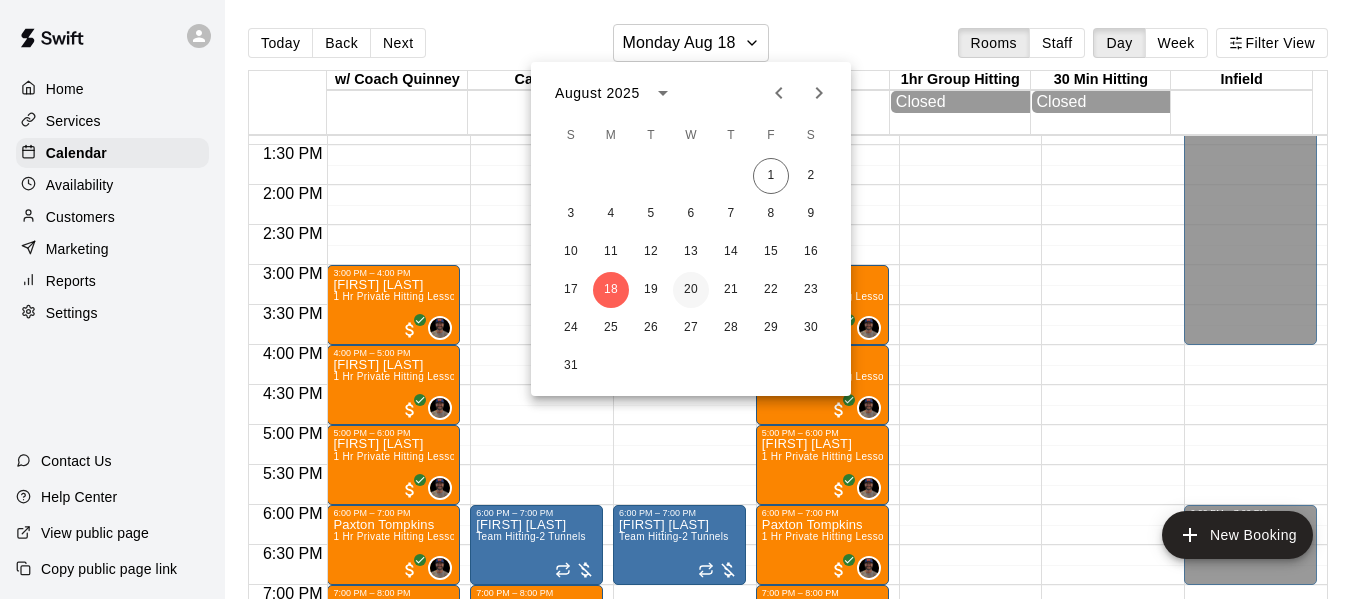 click on "20" at bounding box center [691, 290] 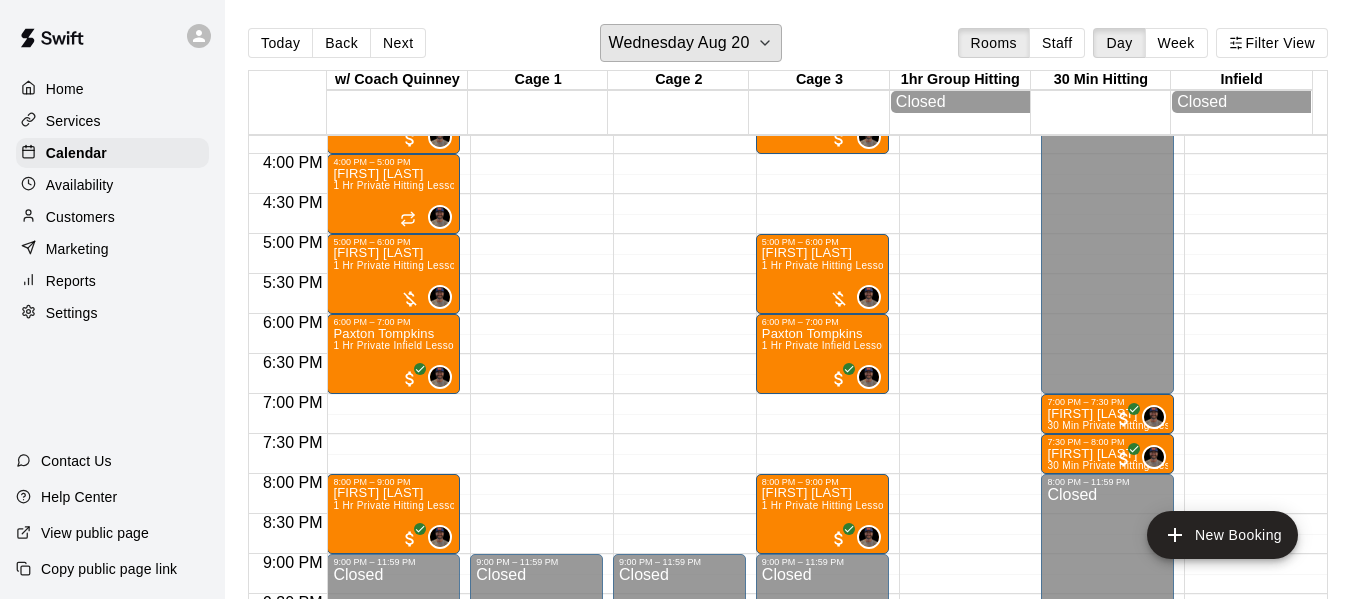 scroll, scrollTop: 1271, scrollLeft: 0, axis: vertical 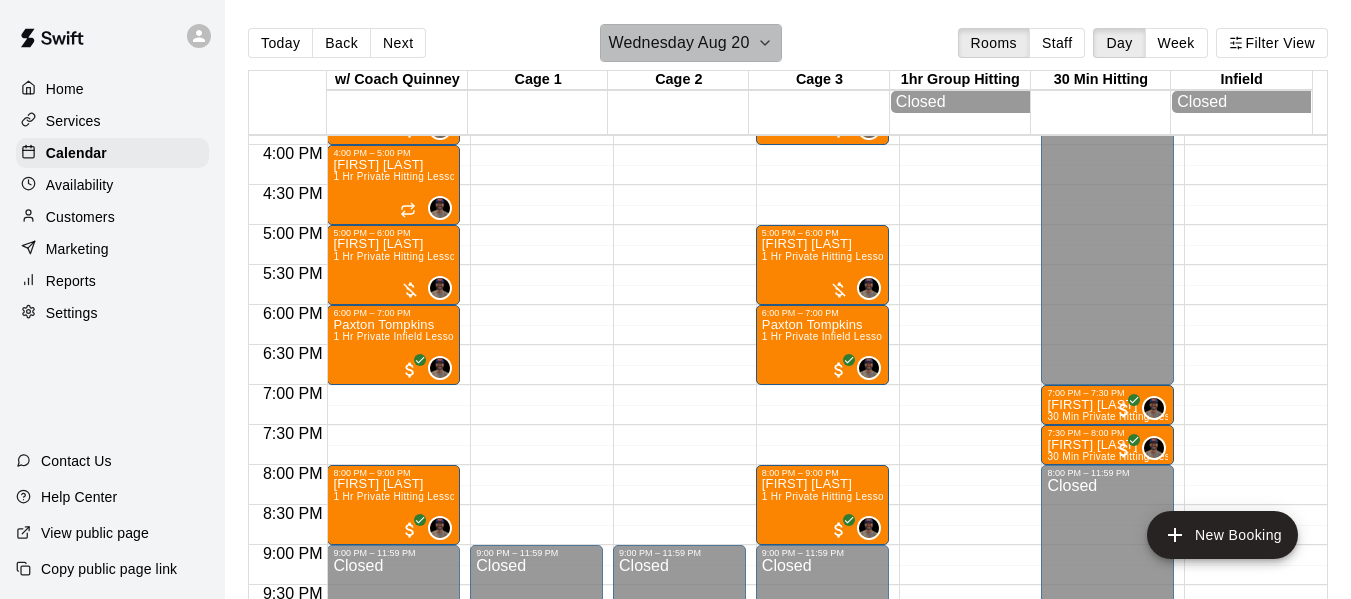 click on "Wednesday Aug 20" at bounding box center [679, 43] 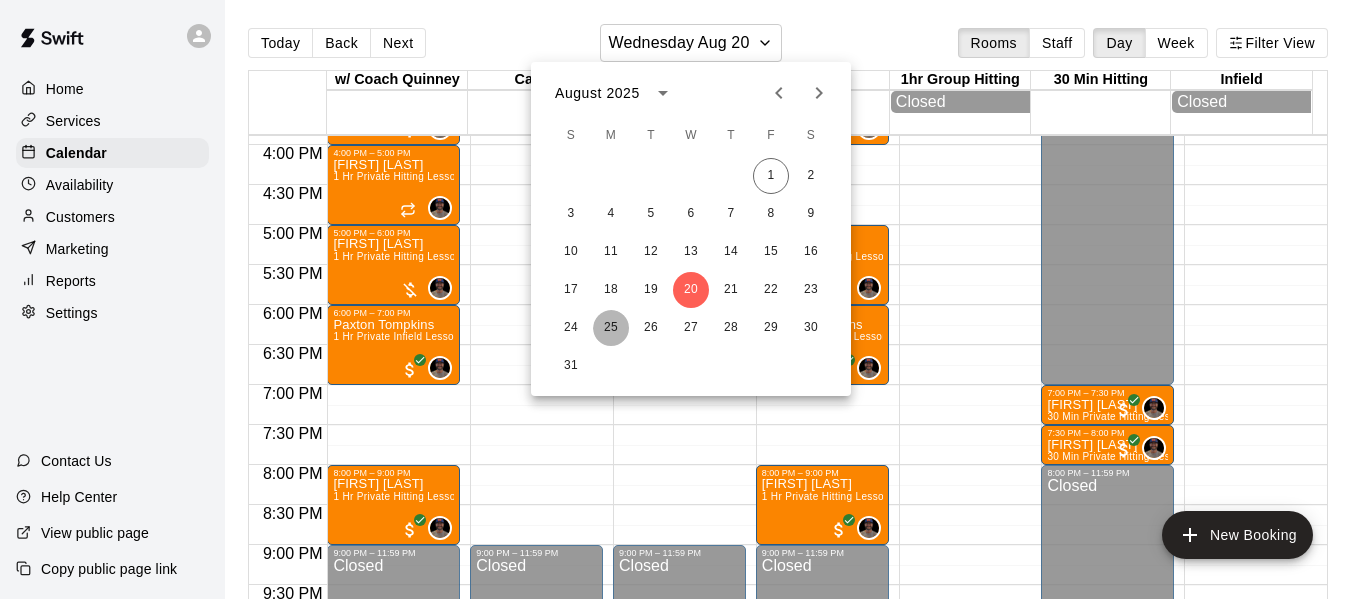 click on "25" at bounding box center [611, 328] 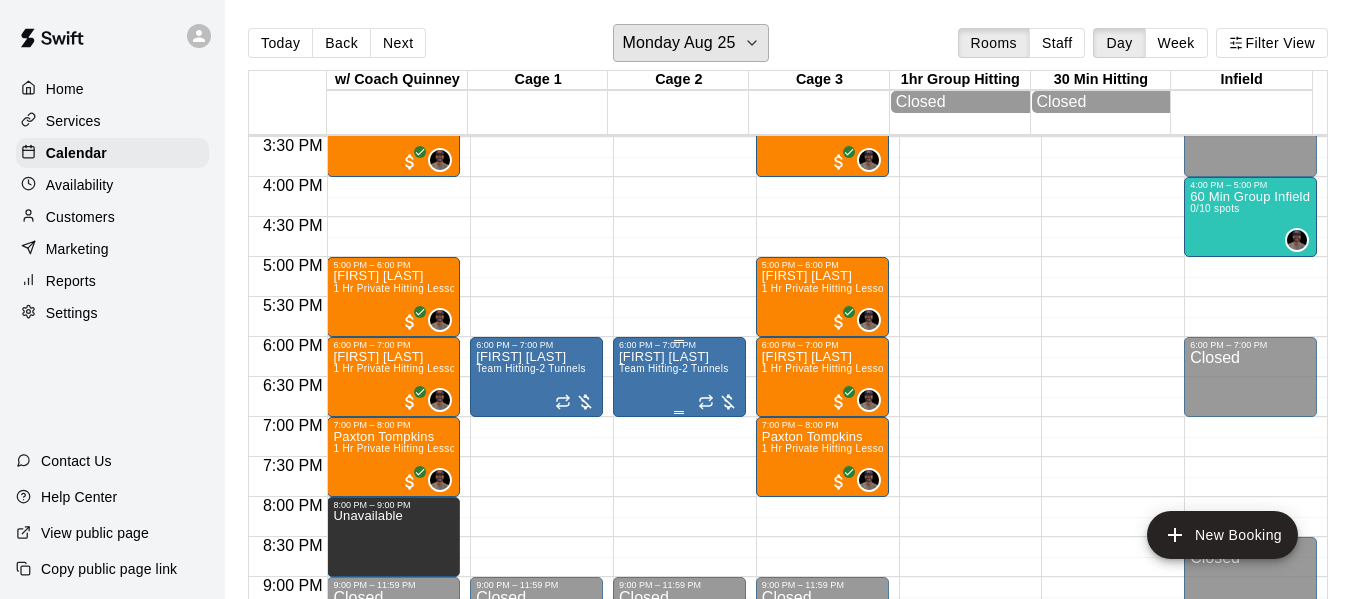 scroll, scrollTop: 1271, scrollLeft: 0, axis: vertical 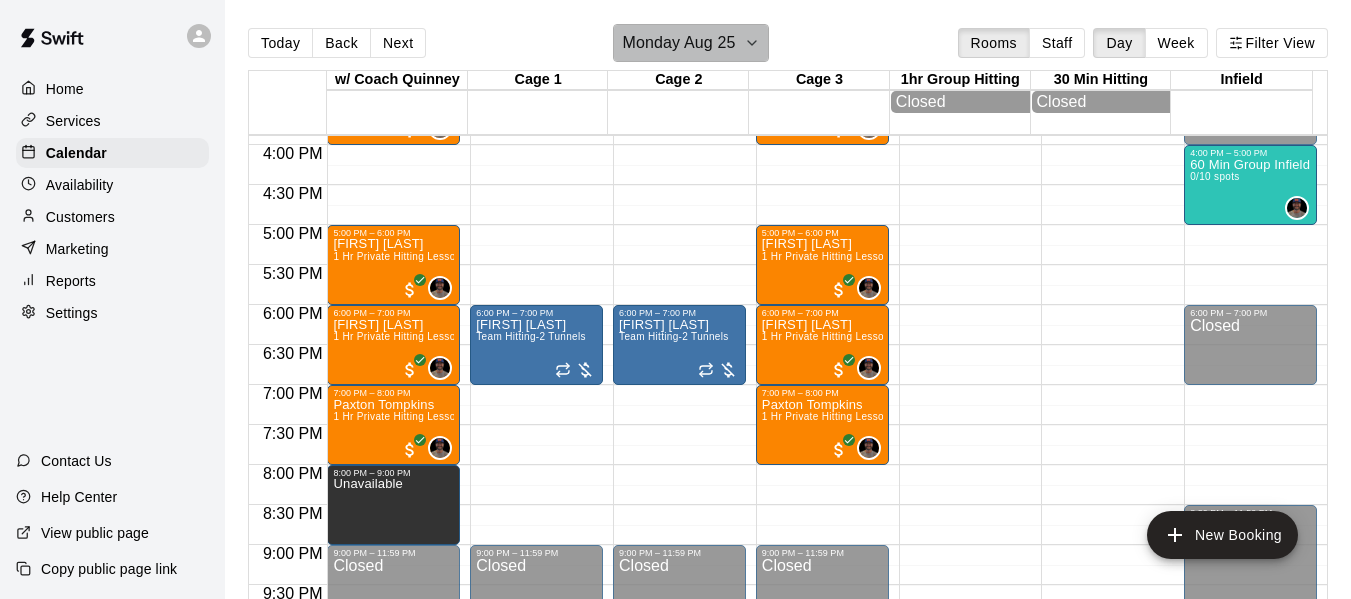 click on "Monday Aug 25" at bounding box center [678, 43] 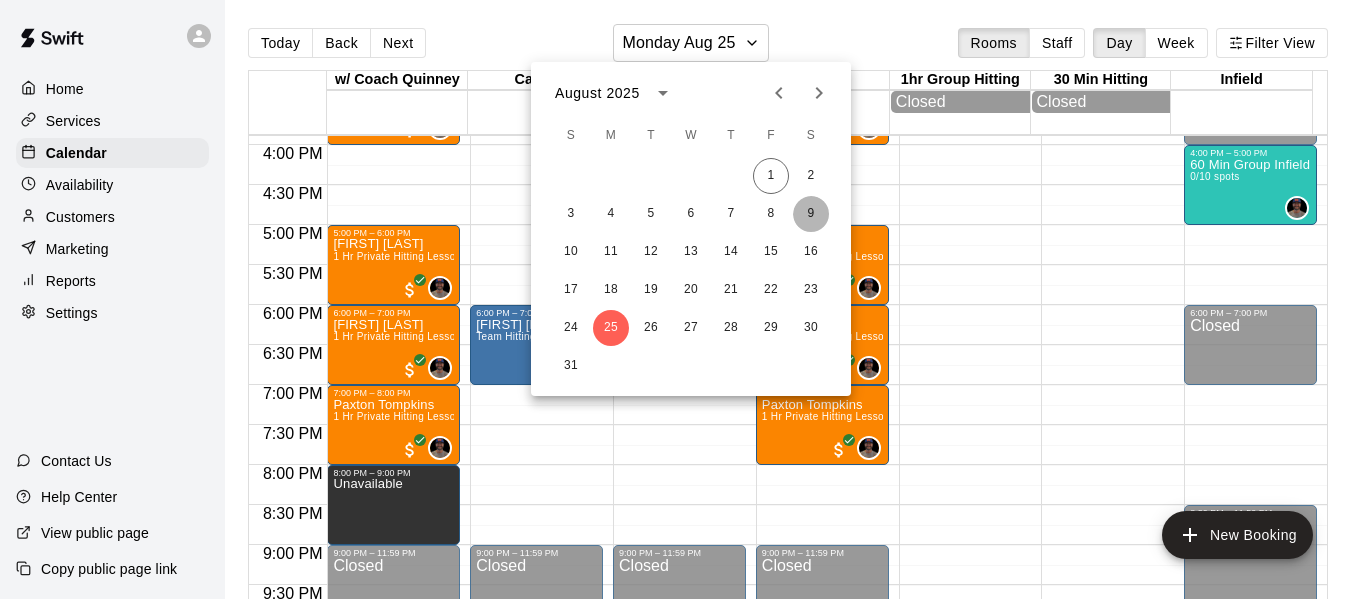 click on "9" at bounding box center [811, 214] 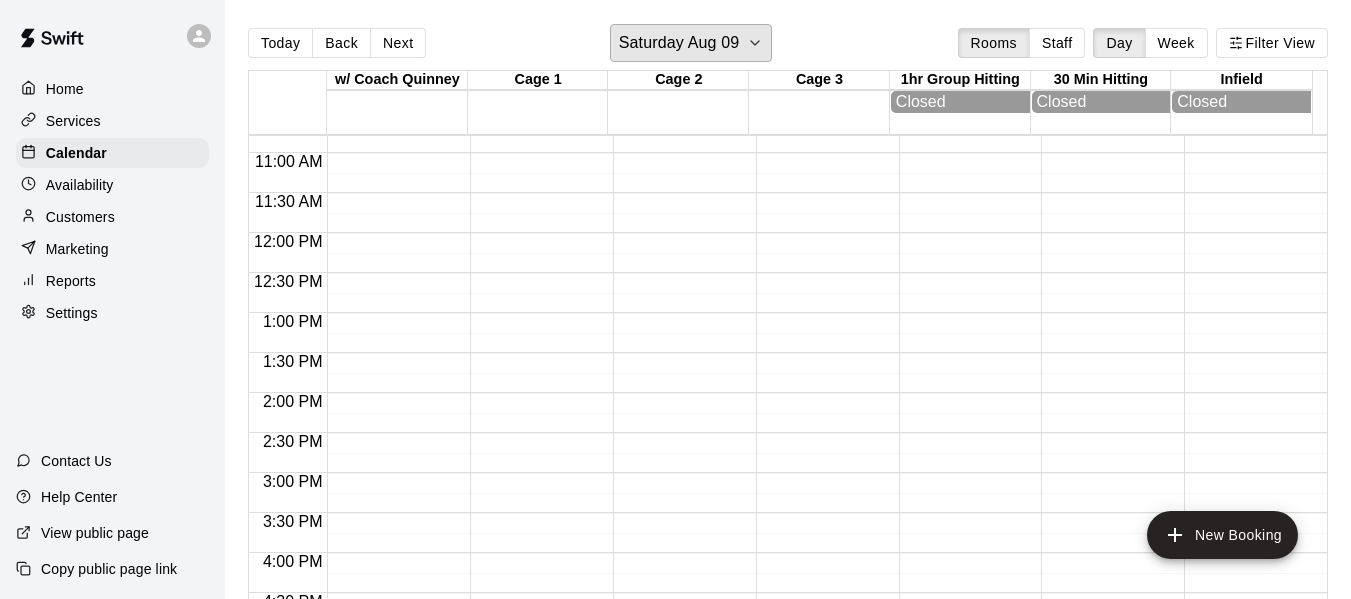 scroll, scrollTop: 804, scrollLeft: 0, axis: vertical 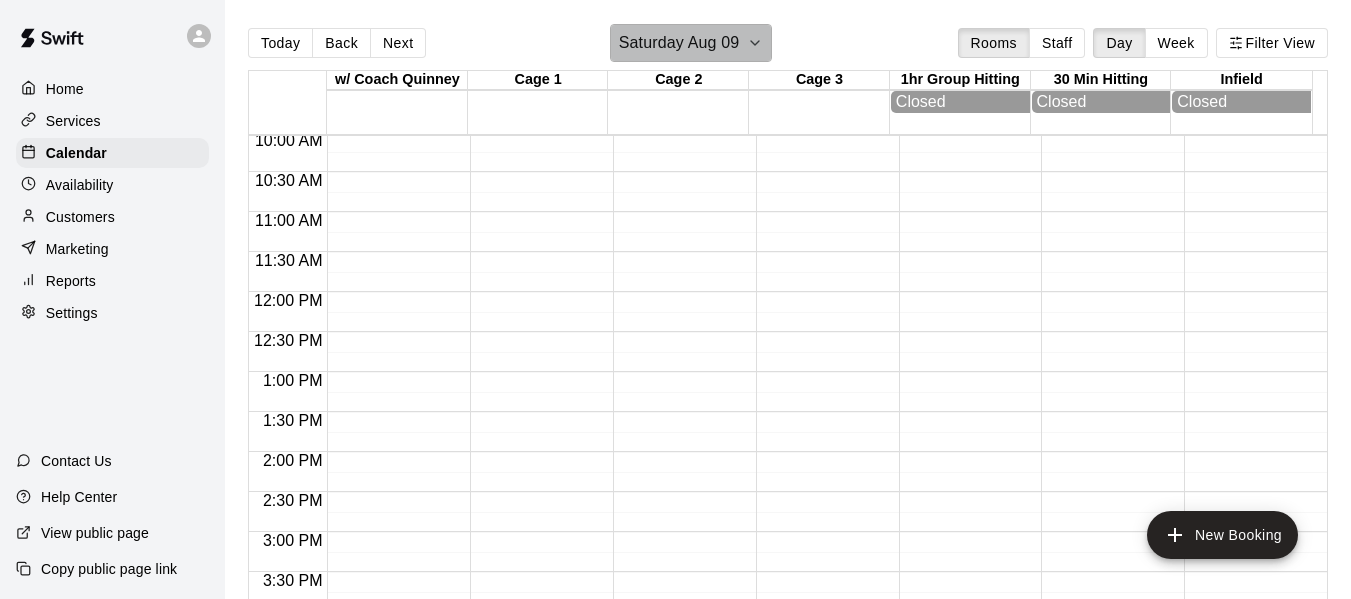 click on "Saturday Aug 09" at bounding box center [679, 43] 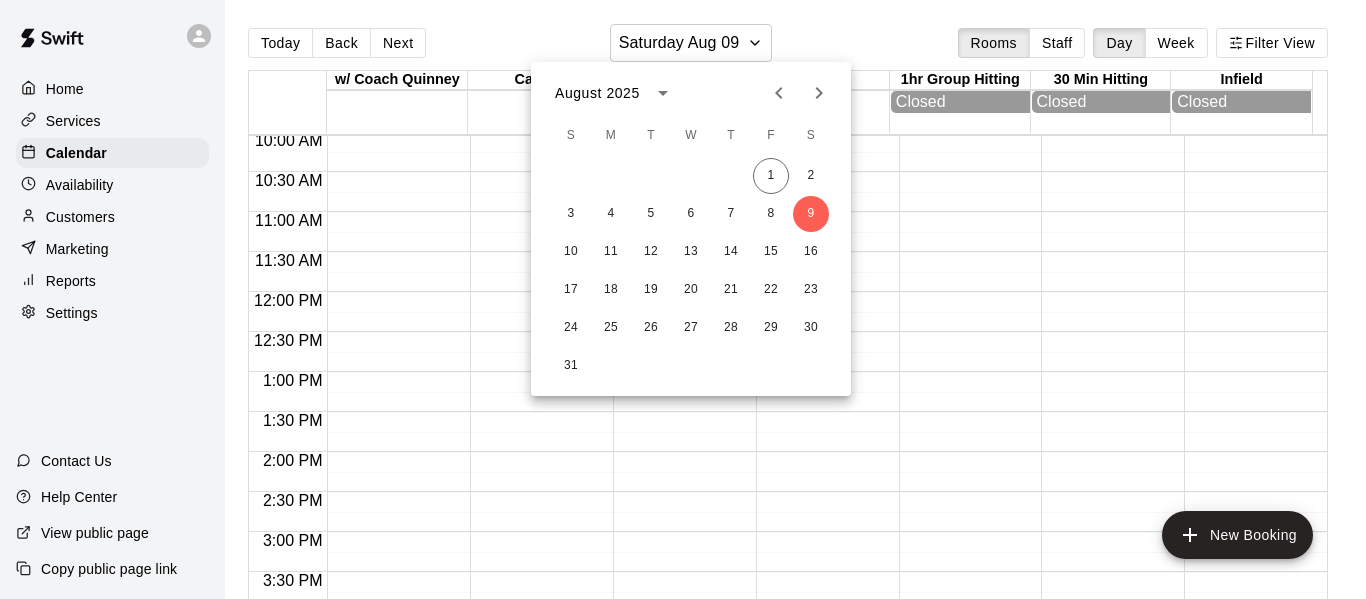 click at bounding box center [683, 299] 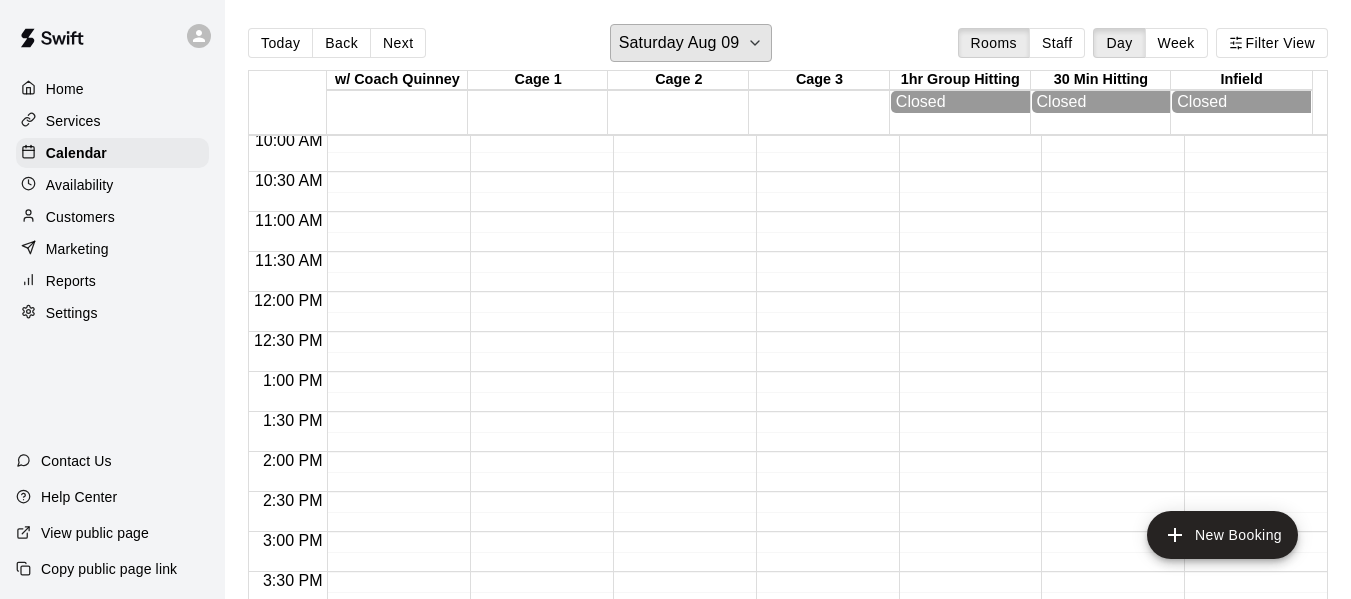scroll, scrollTop: 32, scrollLeft: 0, axis: vertical 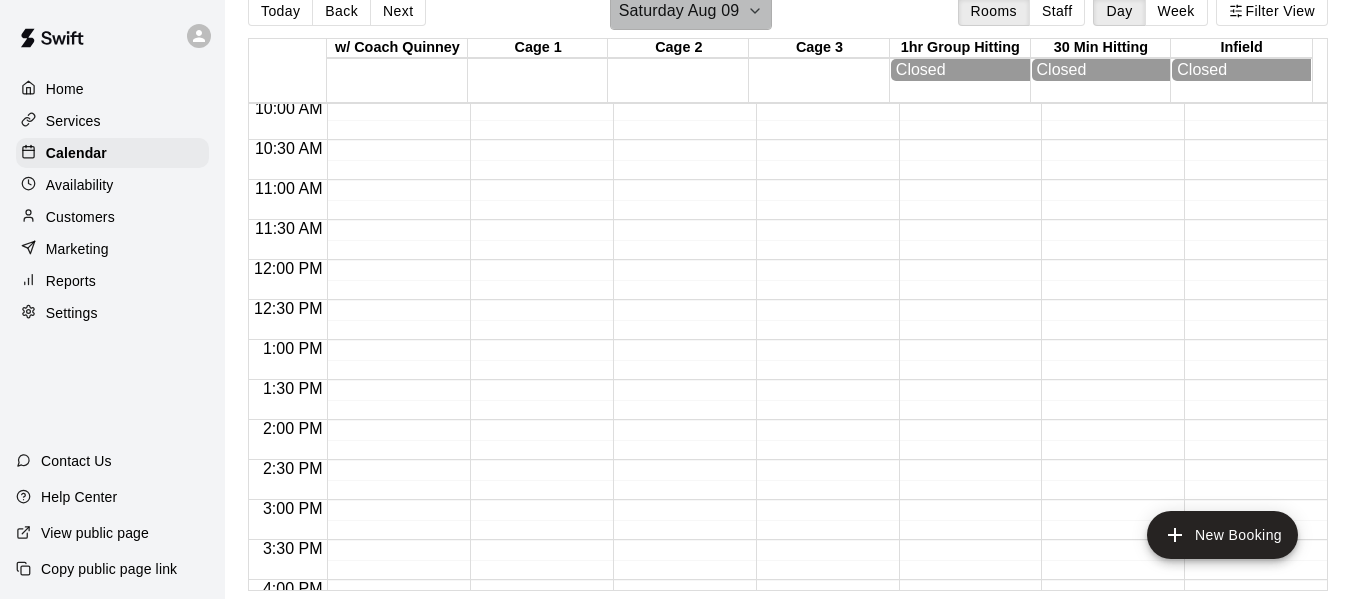 click on "Saturday Aug 09" at bounding box center [679, 11] 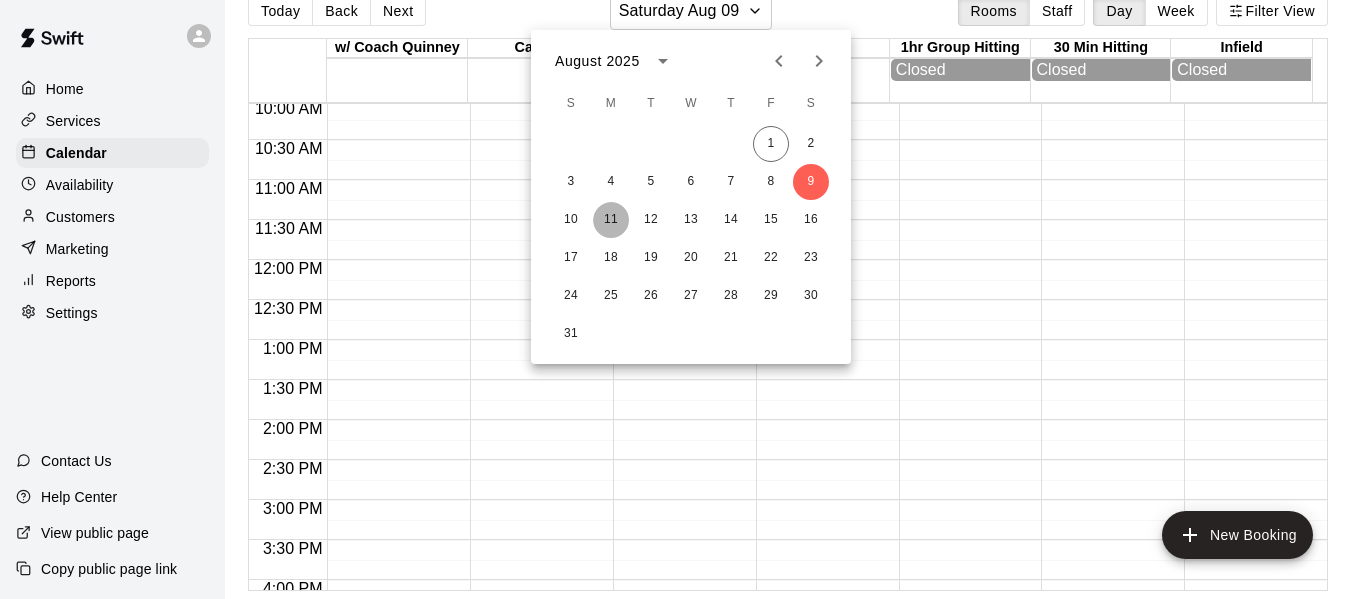 click on "11" at bounding box center [611, 220] 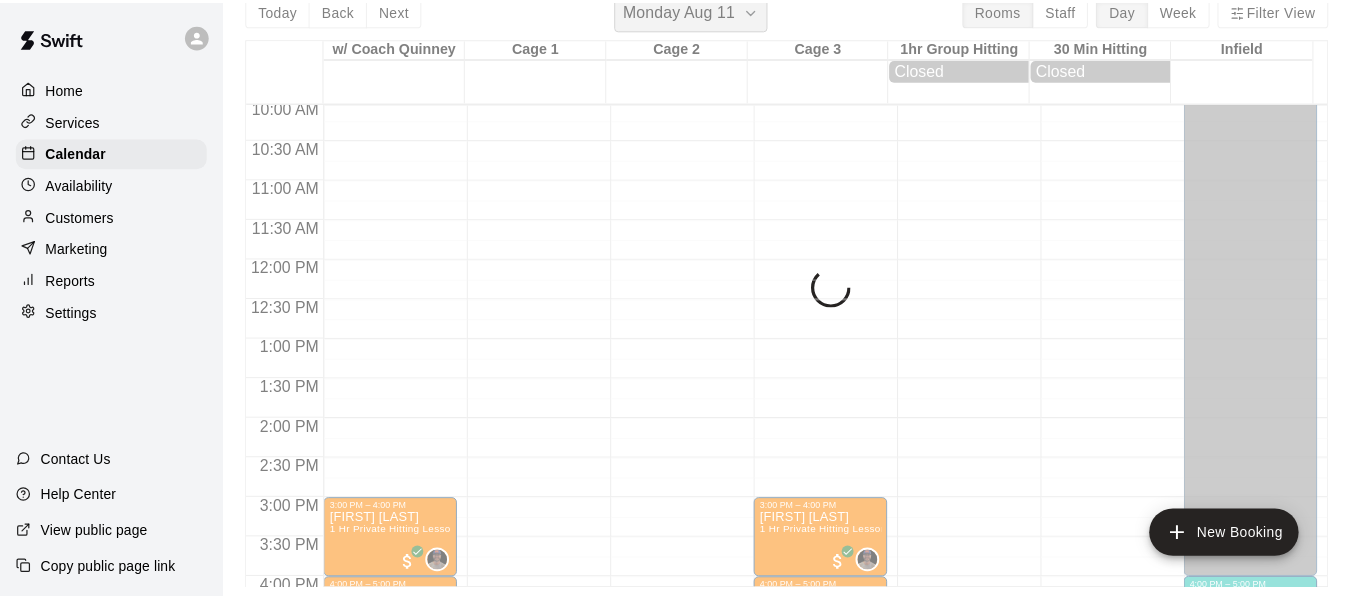 scroll, scrollTop: 24, scrollLeft: 0, axis: vertical 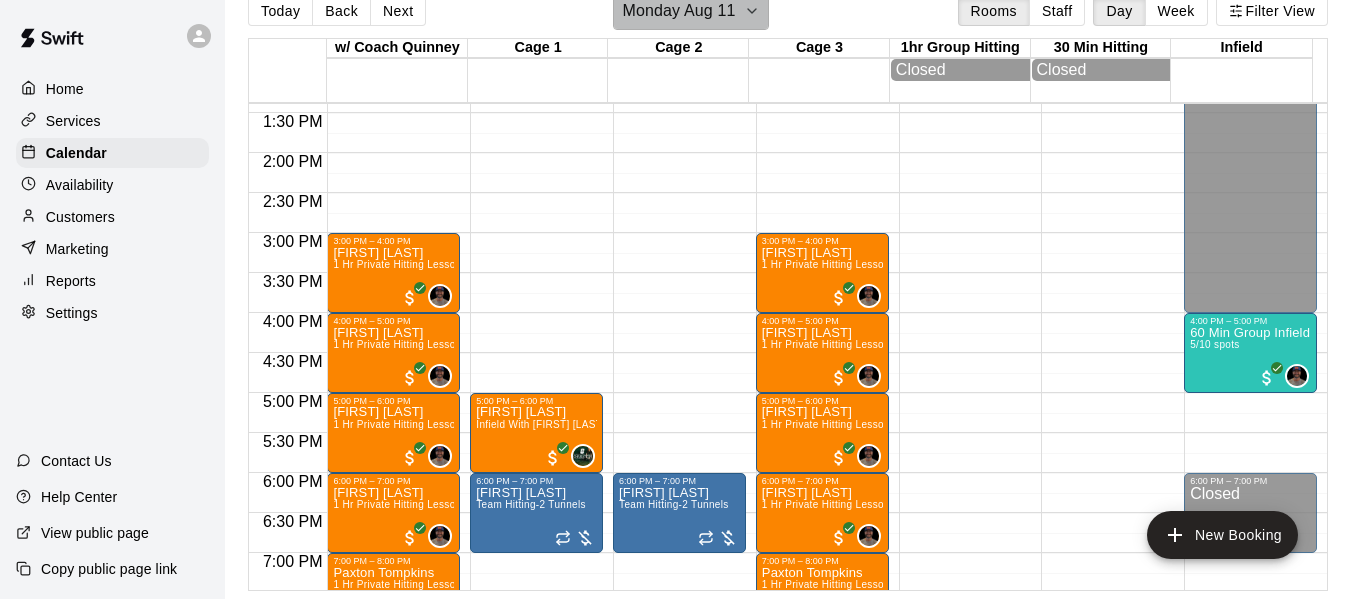 click on "Monday Aug 11" at bounding box center (690, 11) 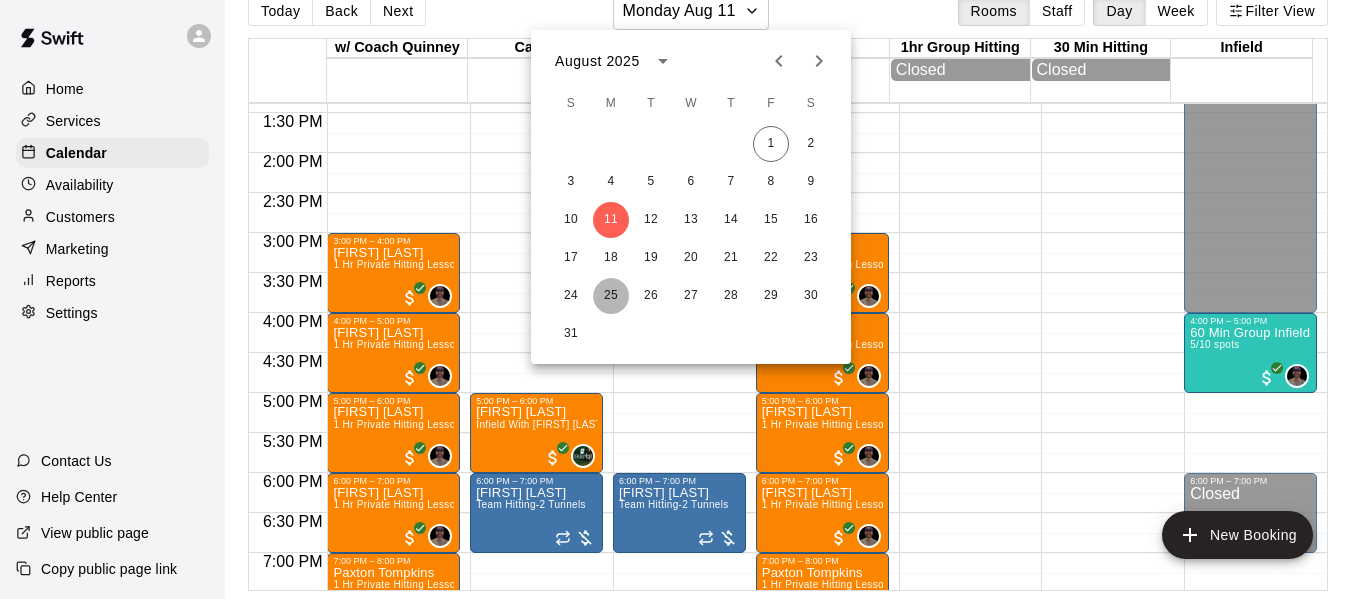 click on "25" at bounding box center [611, 296] 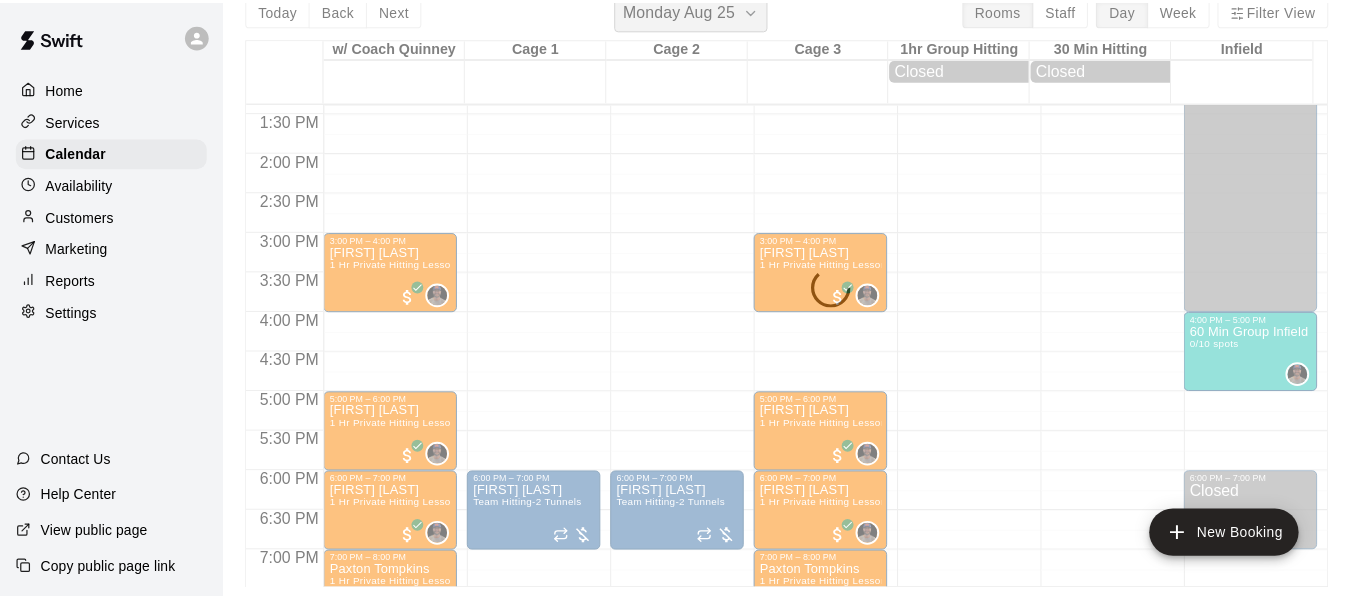 scroll, scrollTop: 24, scrollLeft: 0, axis: vertical 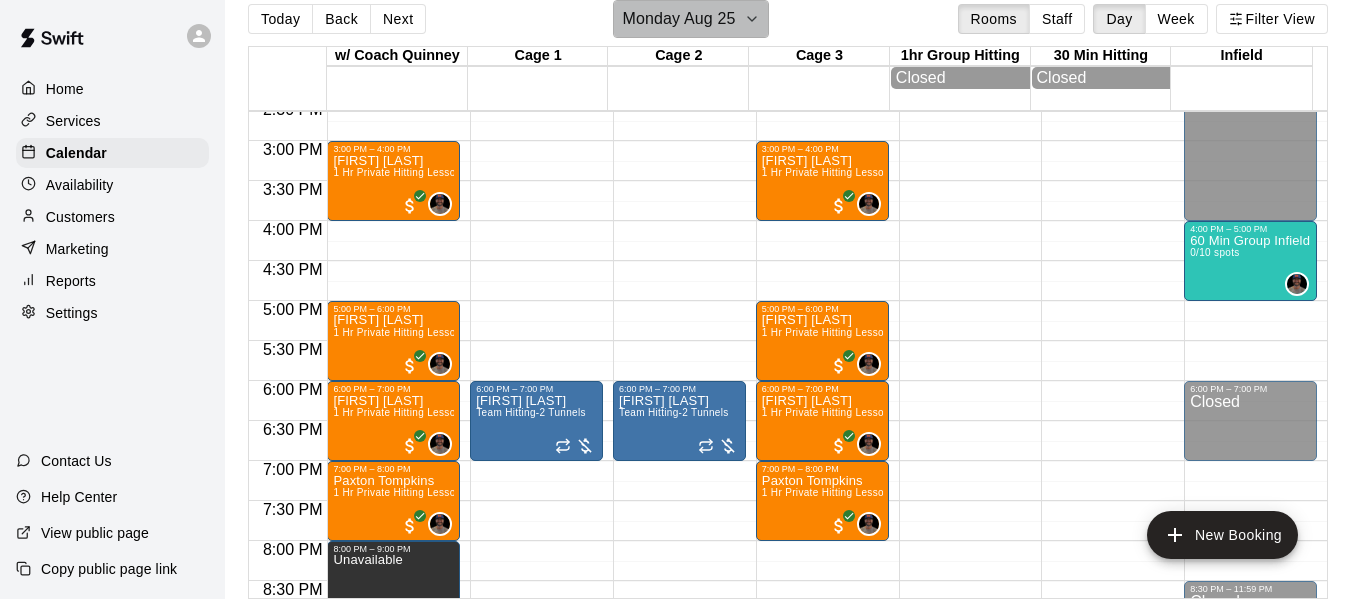 click on "Monday Aug 25" at bounding box center [690, 19] 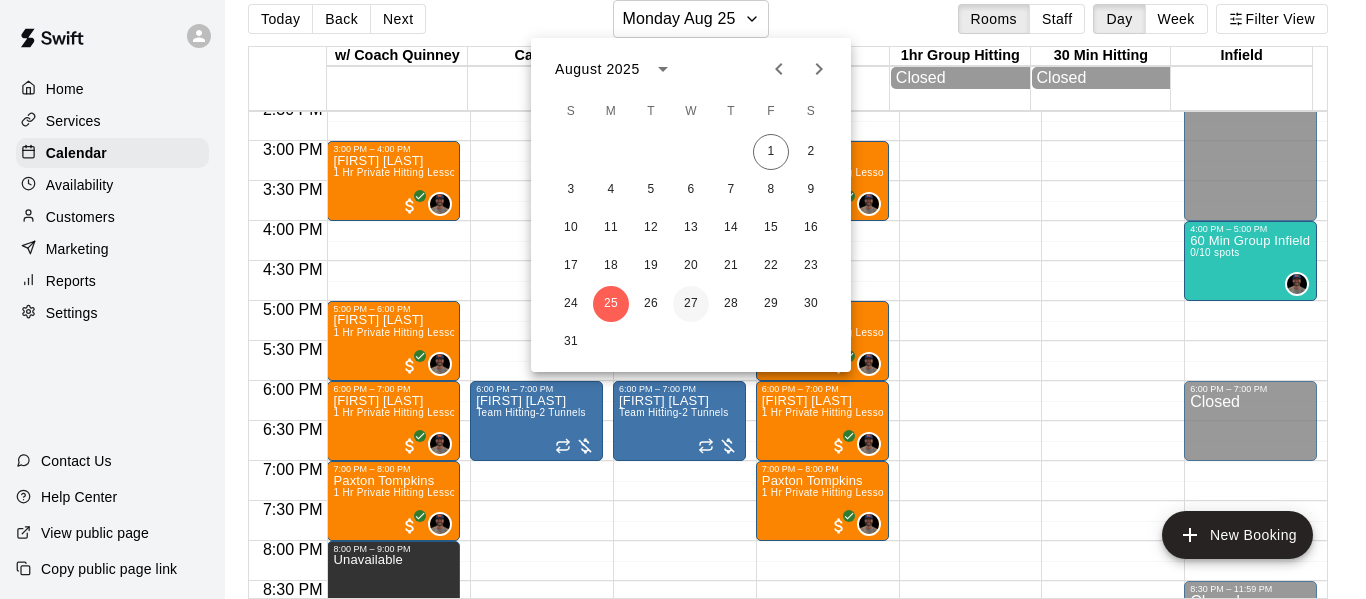 click on "27" at bounding box center [691, 304] 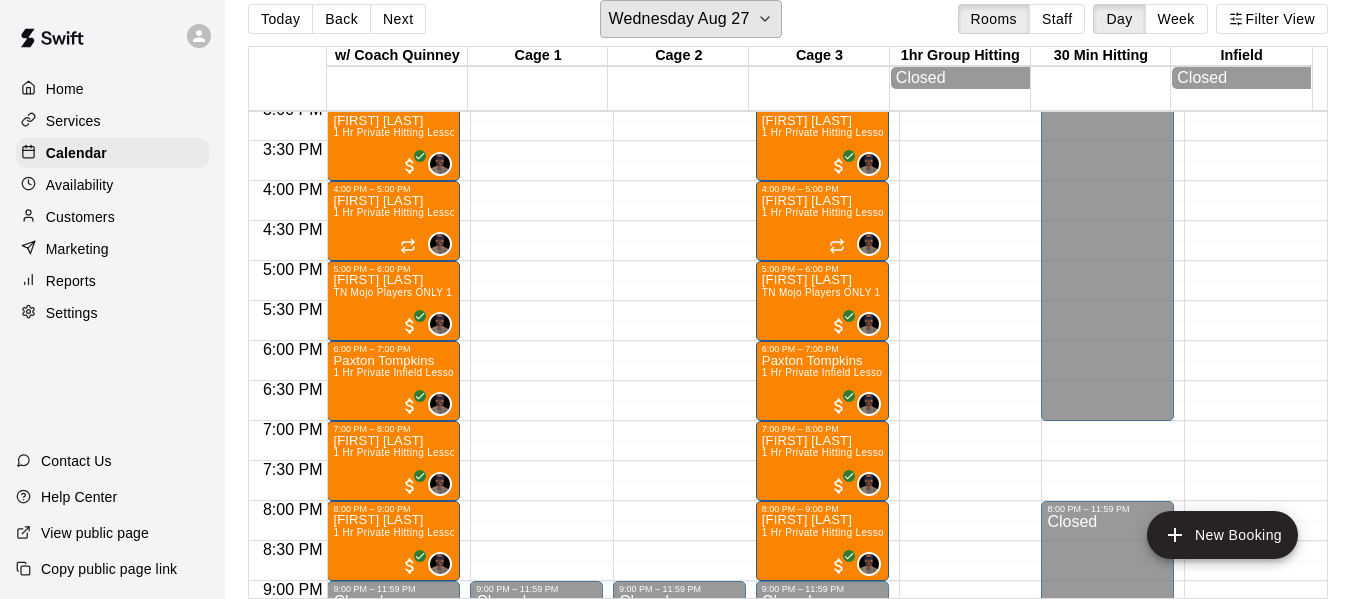 scroll, scrollTop: 1138, scrollLeft: 0, axis: vertical 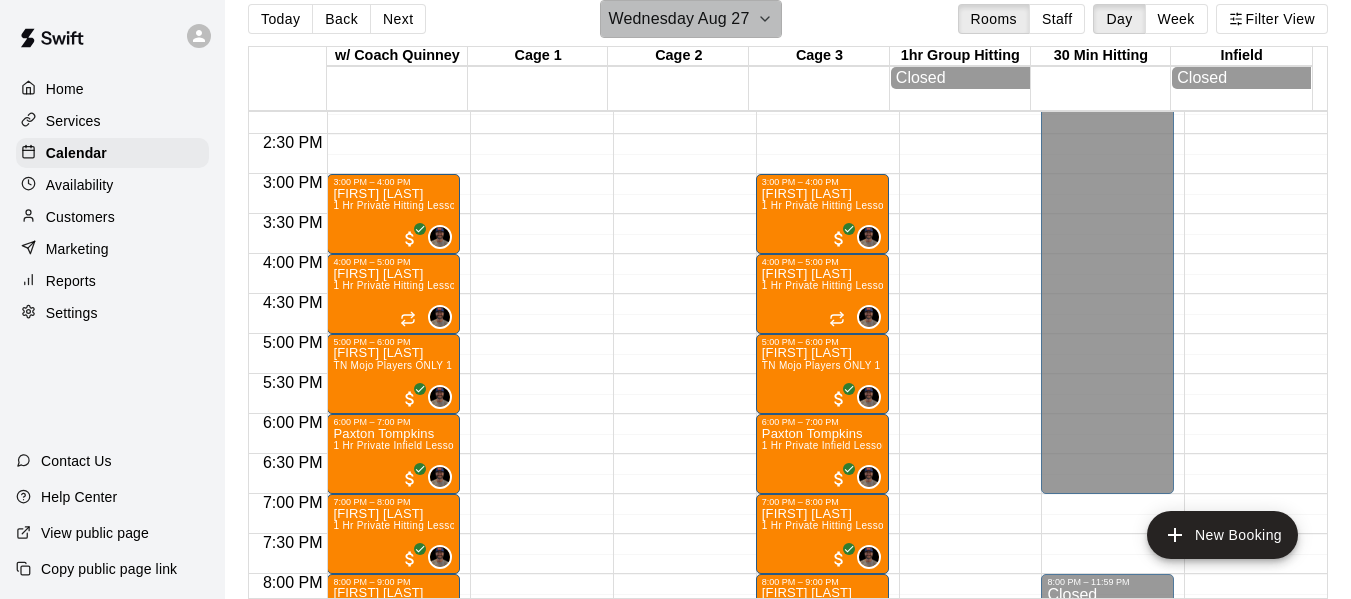 click on "Wednesday Aug 27" at bounding box center [679, 19] 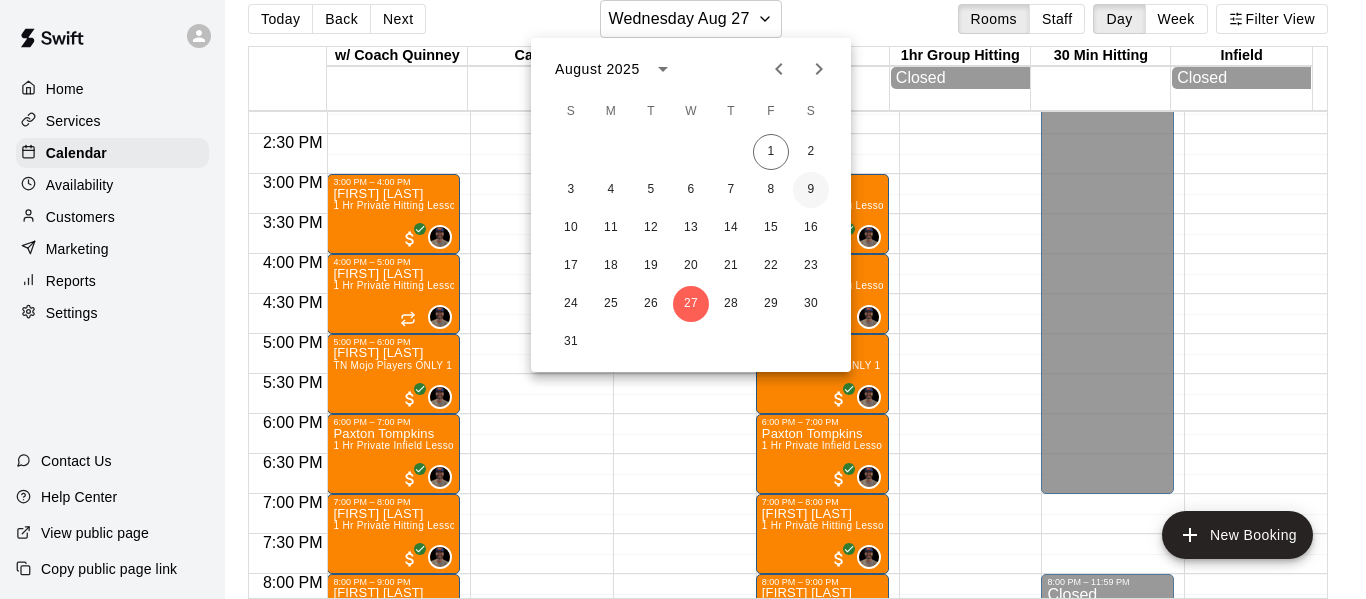 click on "9" at bounding box center (811, 190) 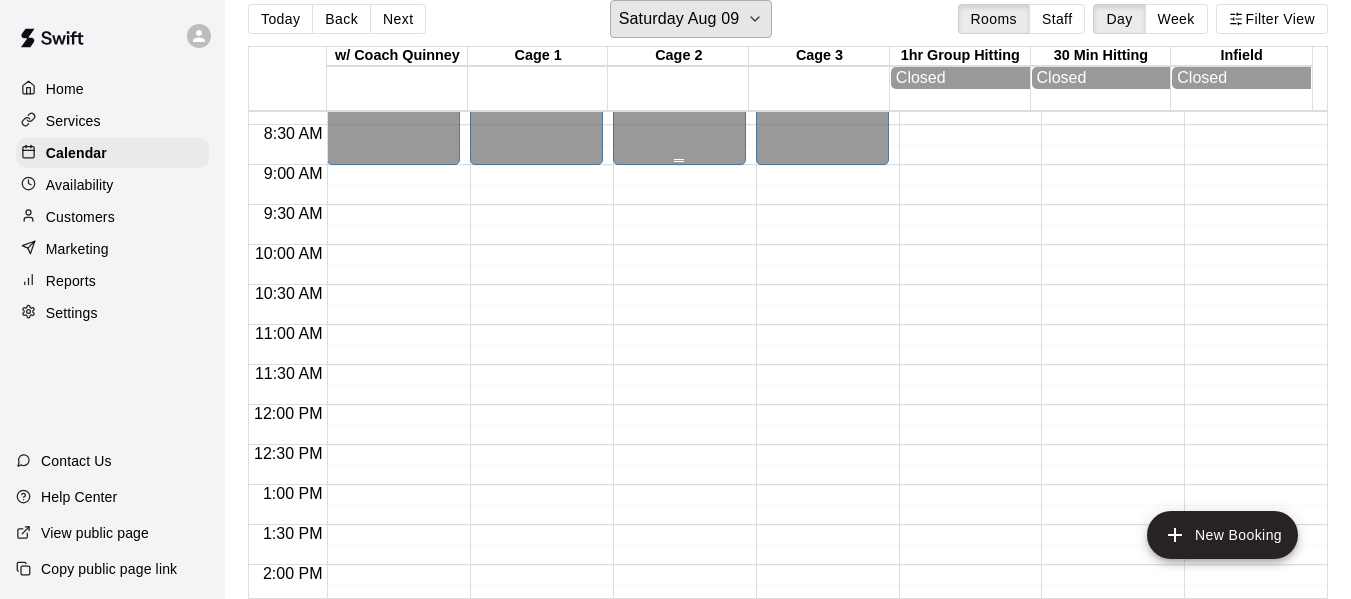 scroll, scrollTop: 638, scrollLeft: 0, axis: vertical 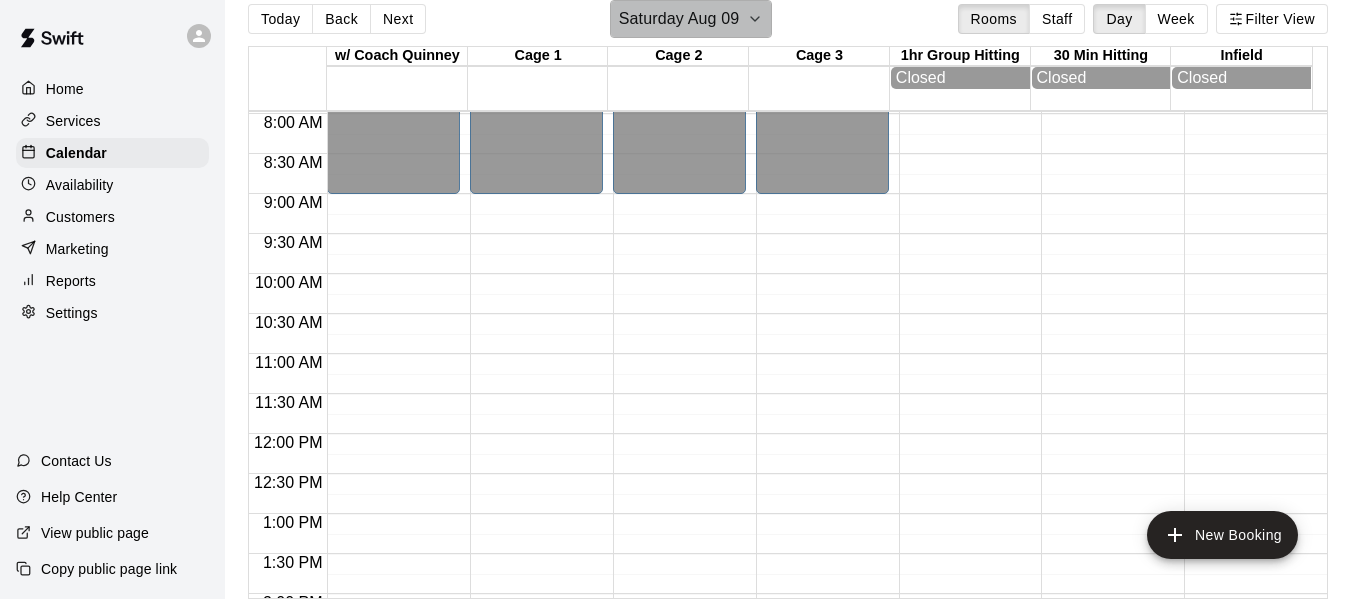 click 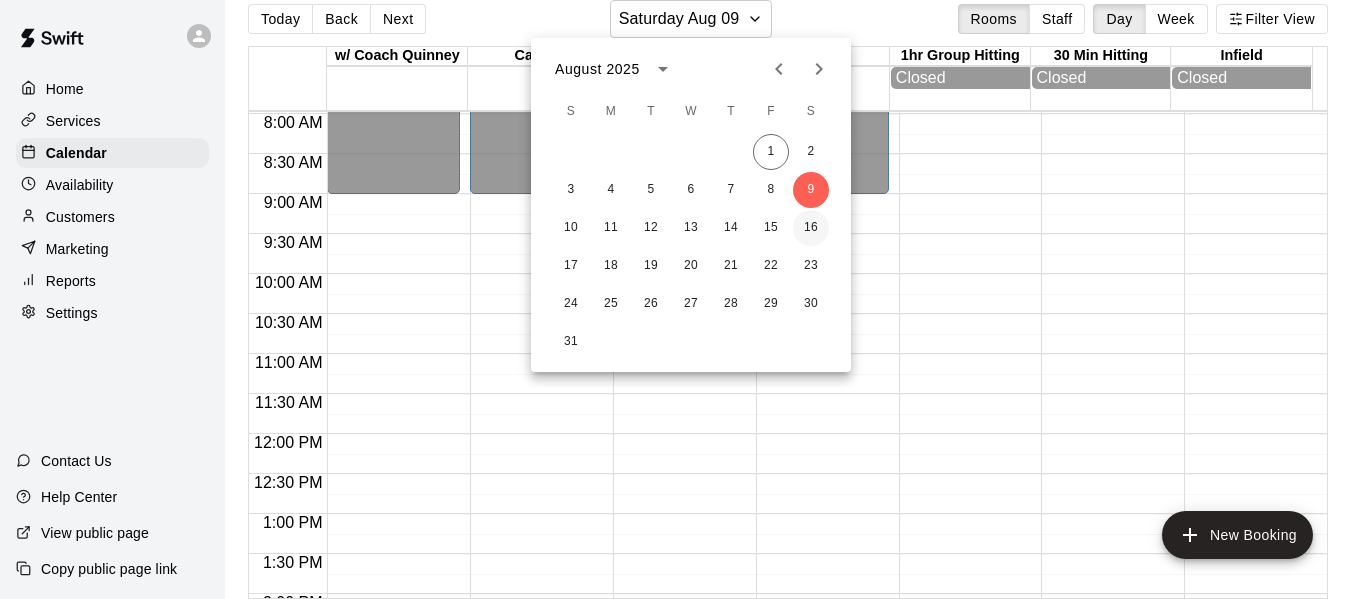 click on "16" at bounding box center (811, 228) 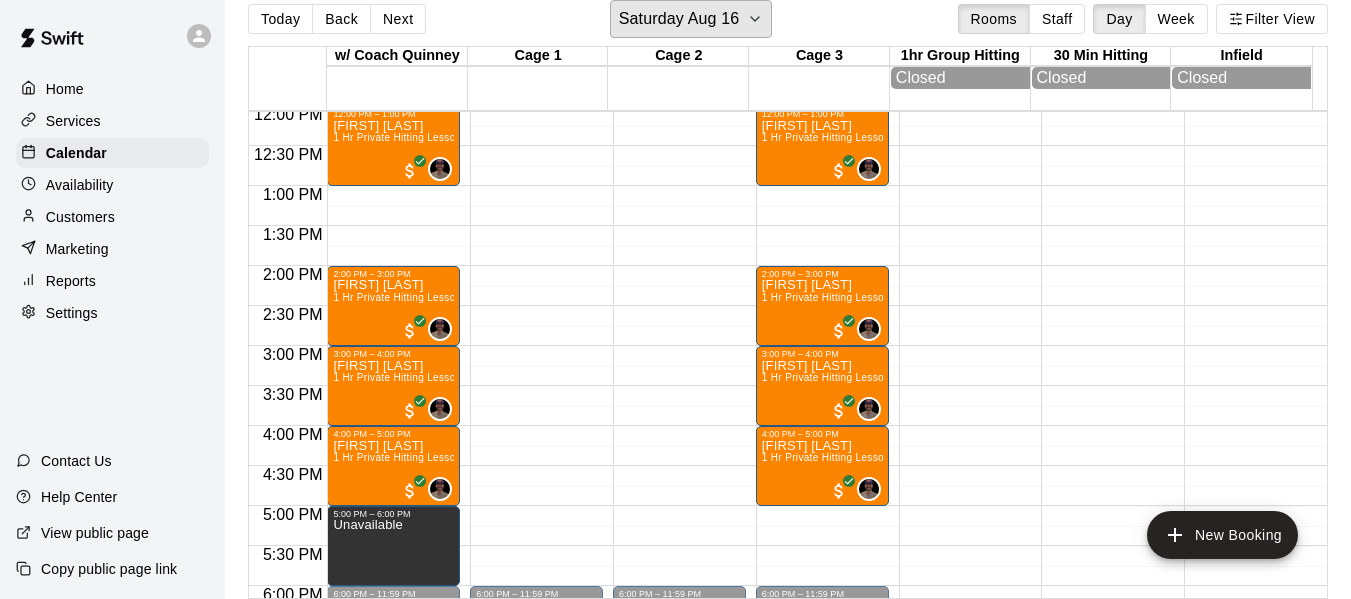 scroll, scrollTop: 1004, scrollLeft: 0, axis: vertical 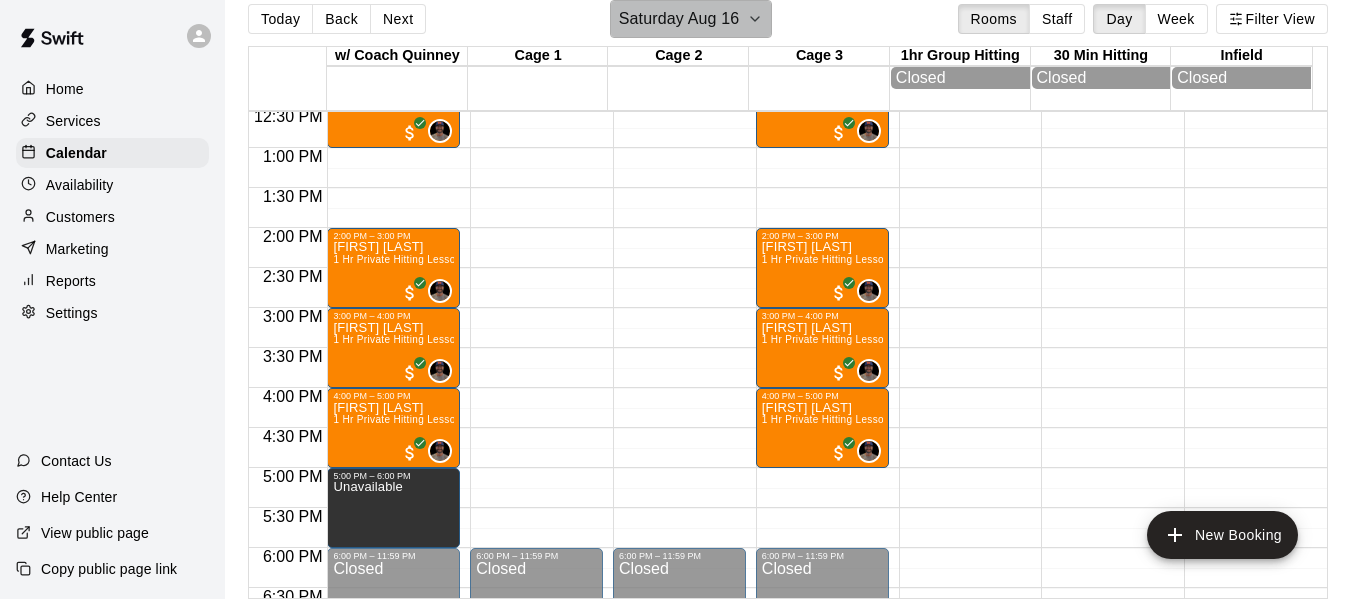 click on "Saturday Aug 16" at bounding box center (691, 19) 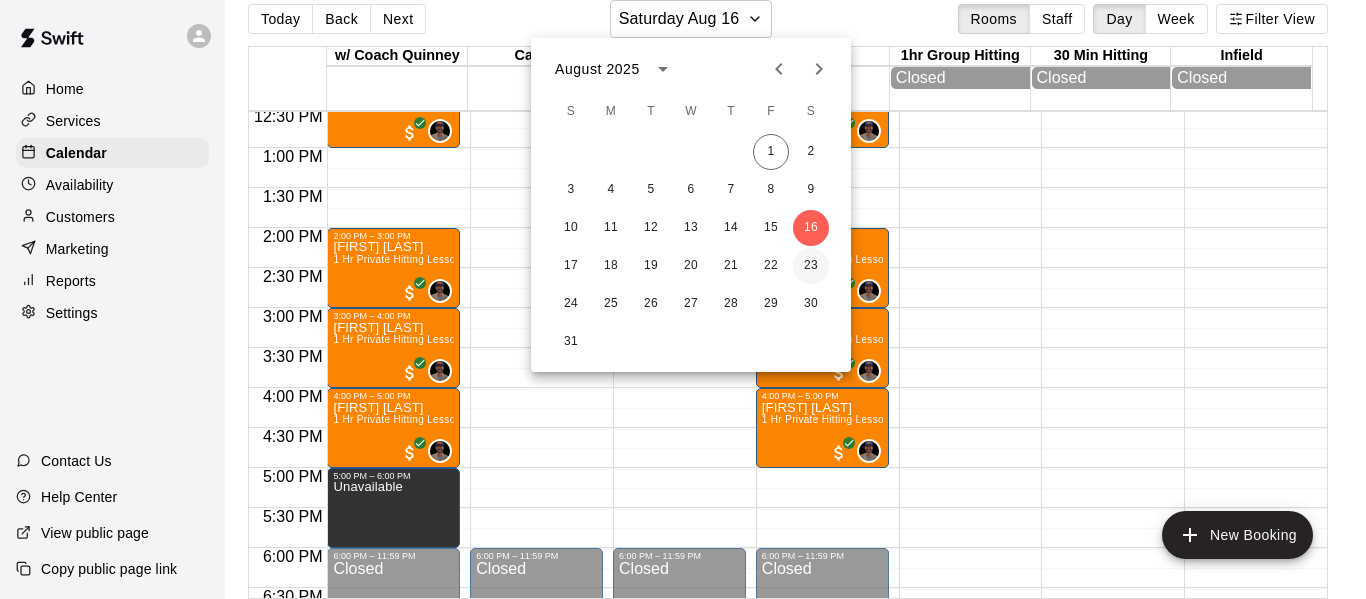 click on "23" at bounding box center [811, 266] 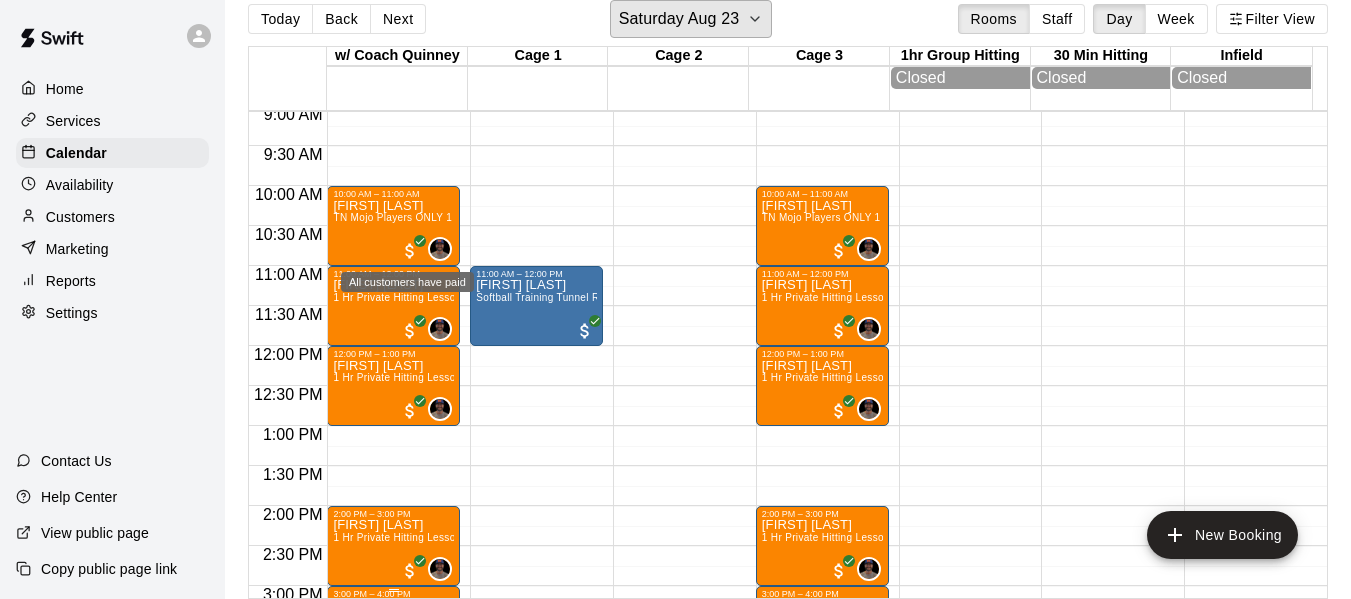 scroll, scrollTop: 738, scrollLeft: 0, axis: vertical 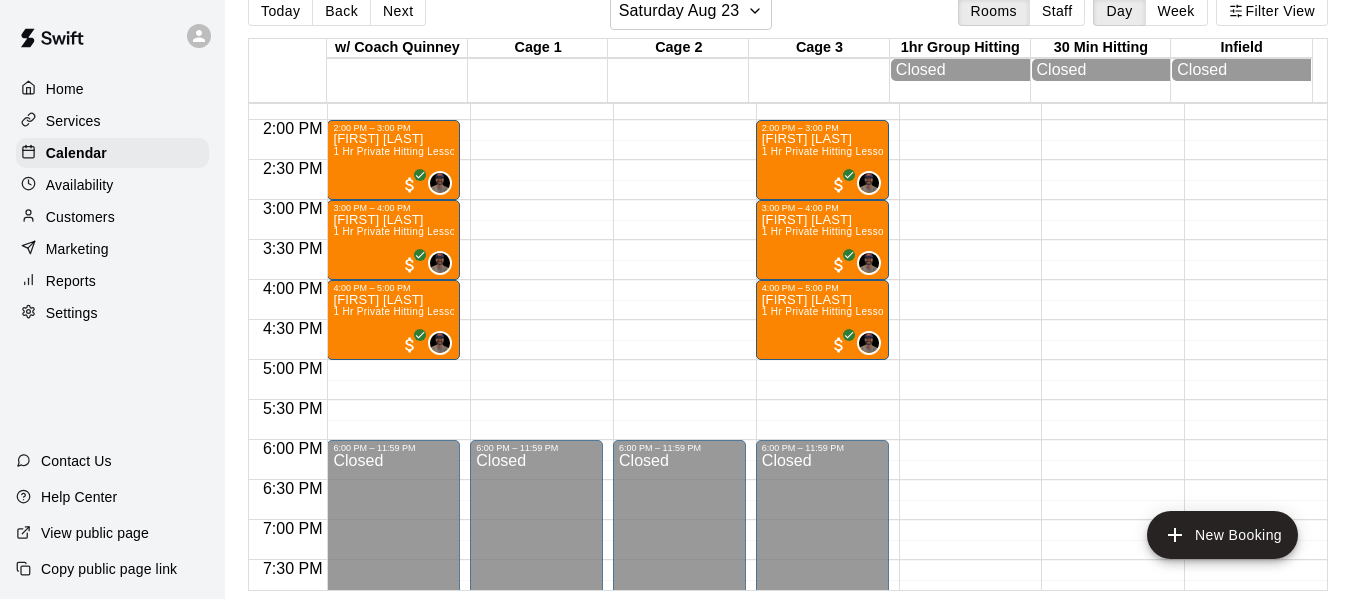 click on "Today Back Next Saturday Aug 23 Rooms Staff Day Week Filter View" at bounding box center (788, 15) 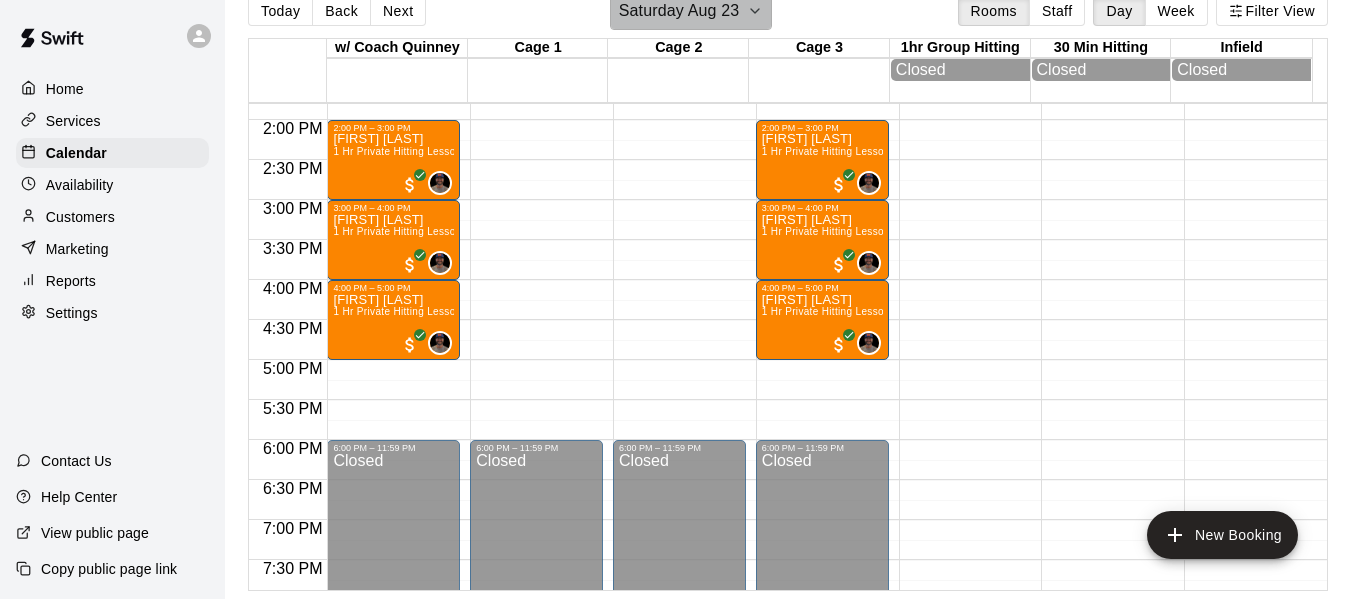 click on "Saturday Aug 23" at bounding box center [679, 11] 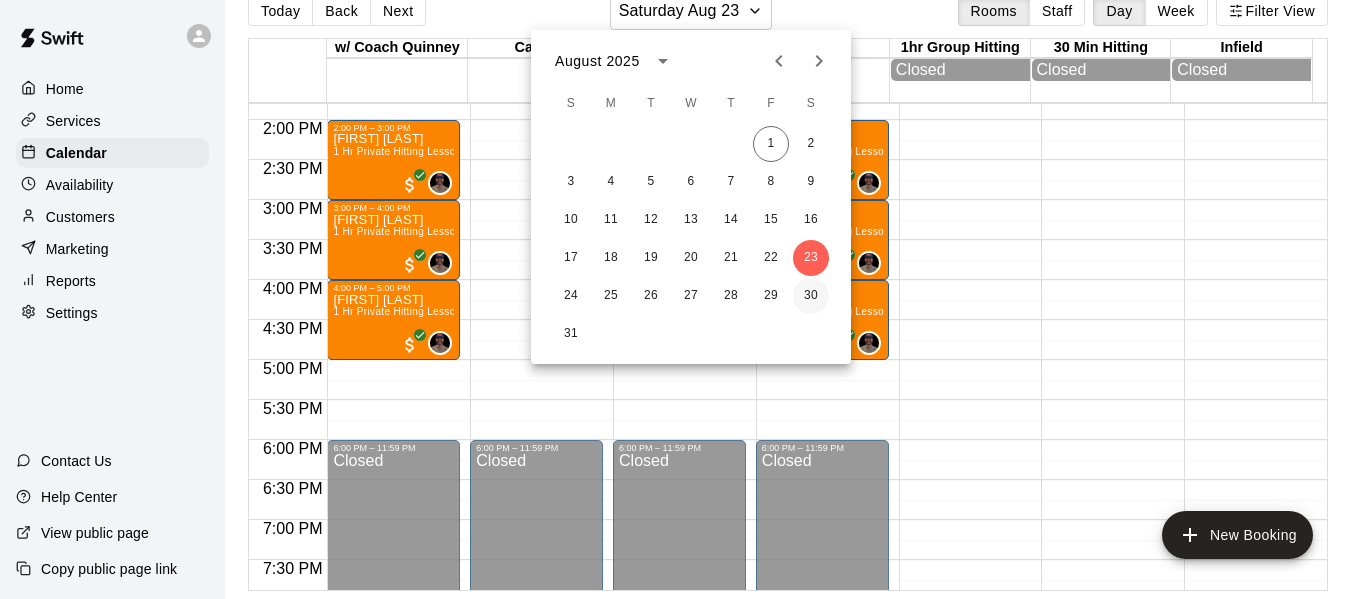 click on "30" at bounding box center (811, 296) 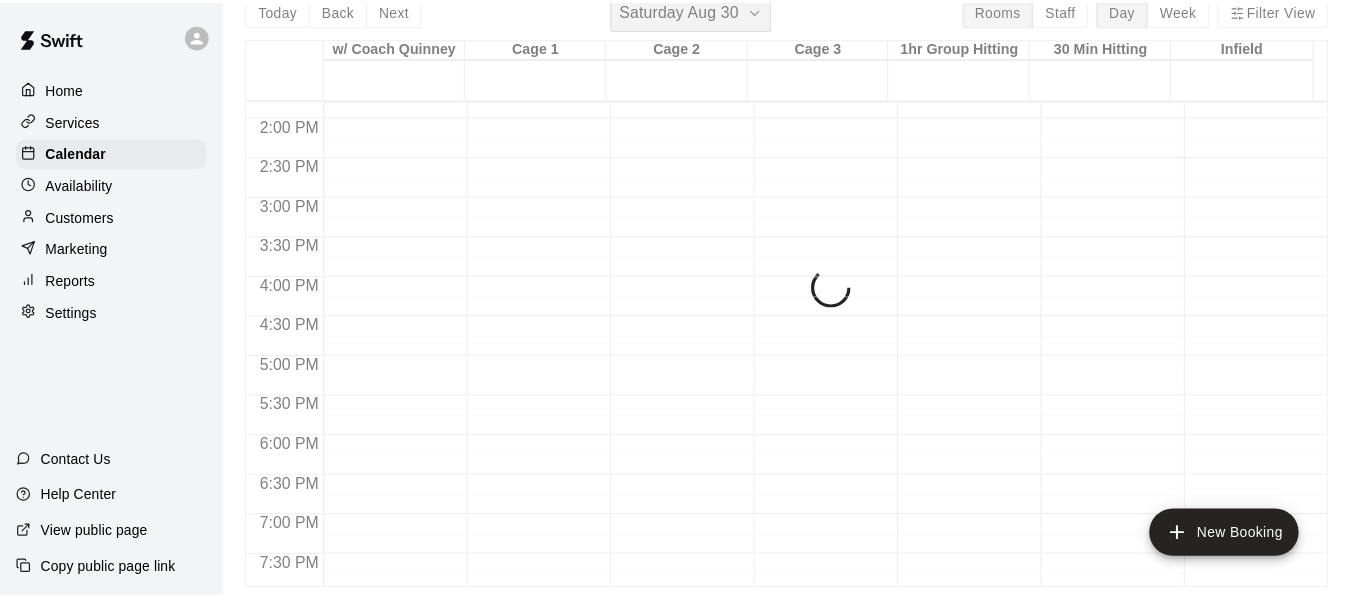 scroll, scrollTop: 24, scrollLeft: 0, axis: vertical 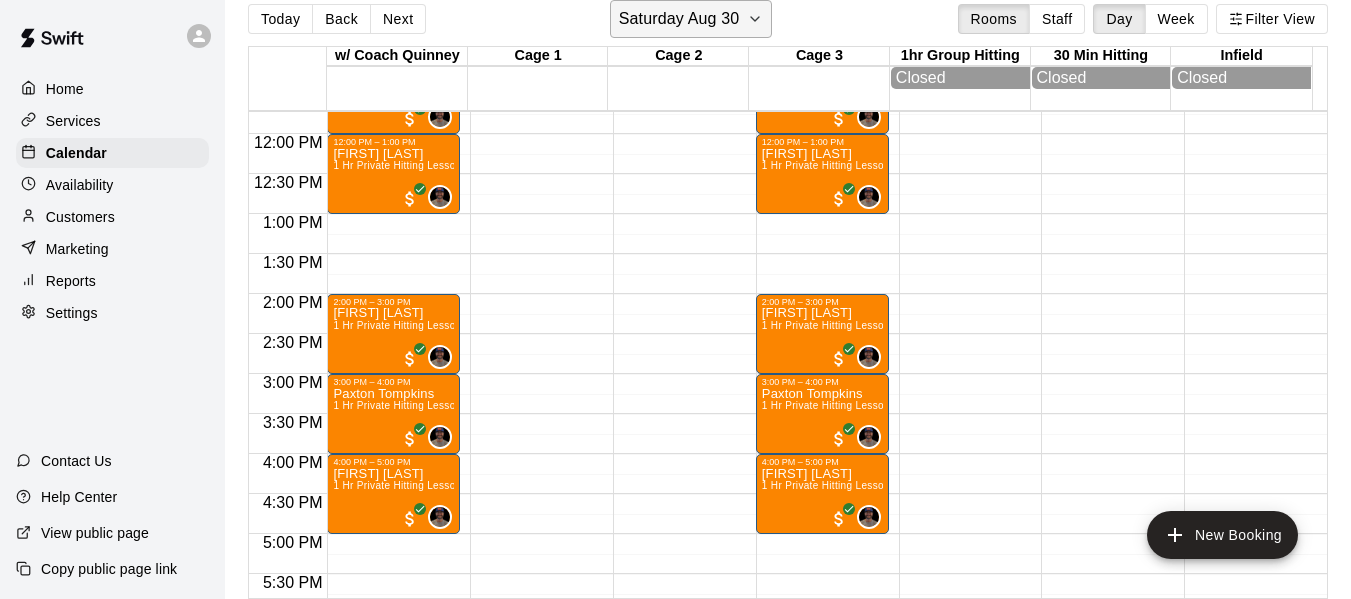 click 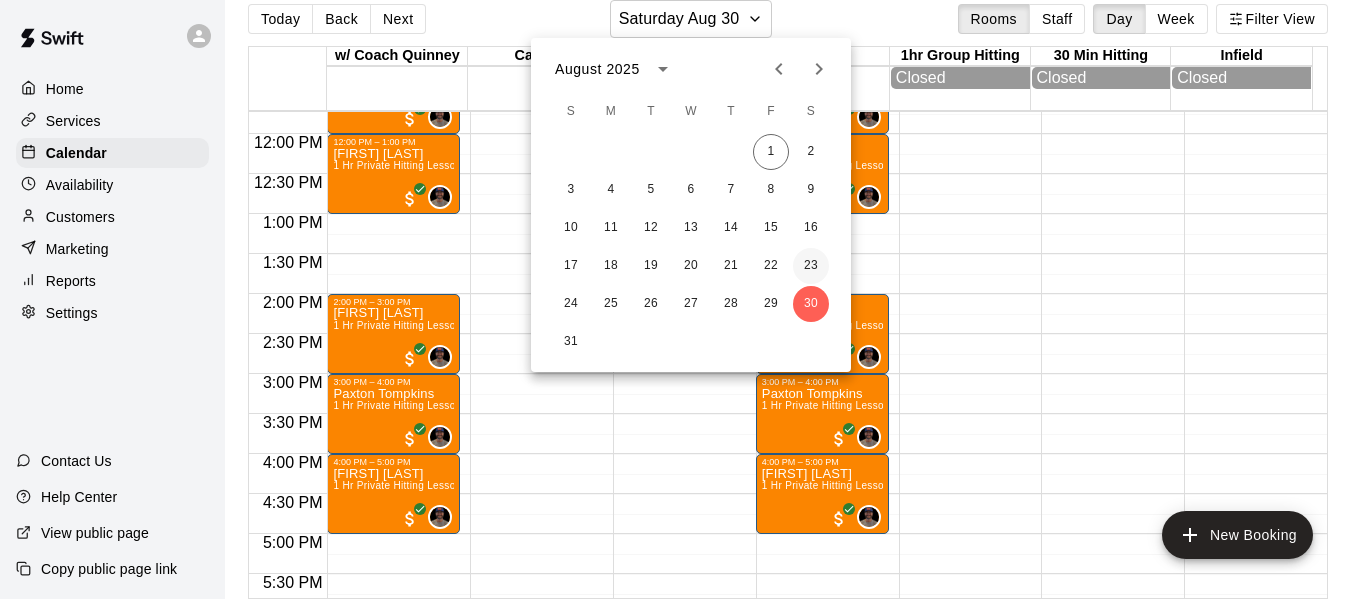 click on "23" at bounding box center (811, 266) 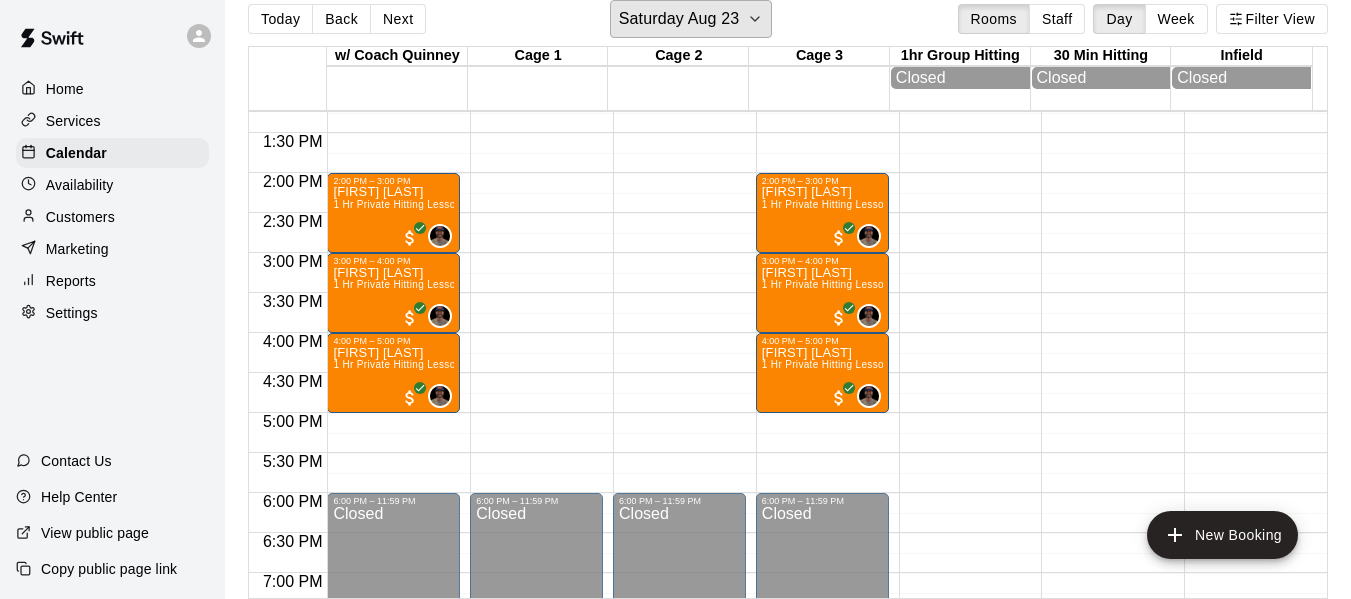 scroll, scrollTop: 1104, scrollLeft: 0, axis: vertical 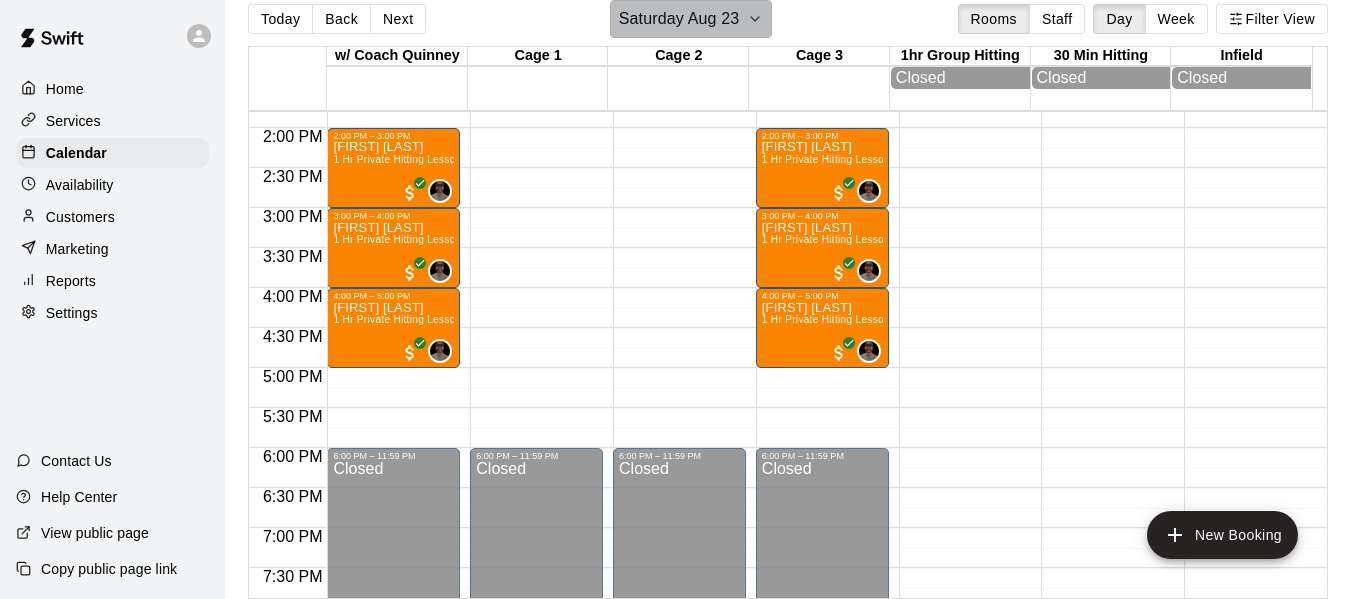 click on "Saturday Aug 23" at bounding box center (679, 19) 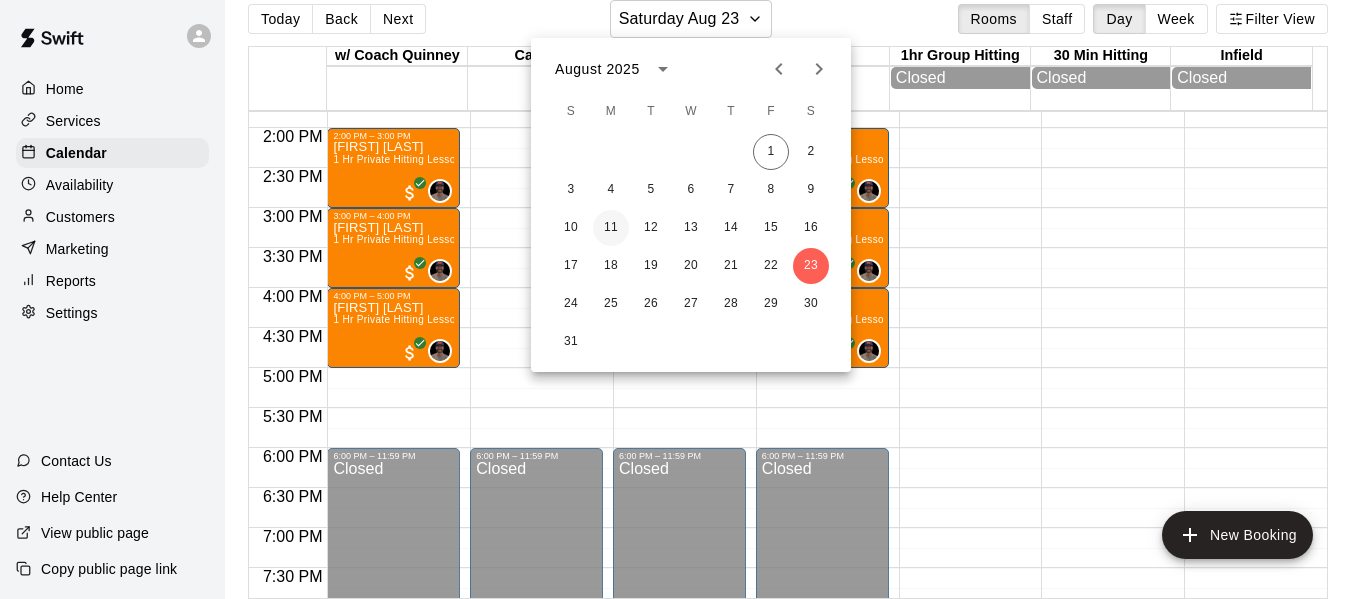 click on "11" at bounding box center [611, 228] 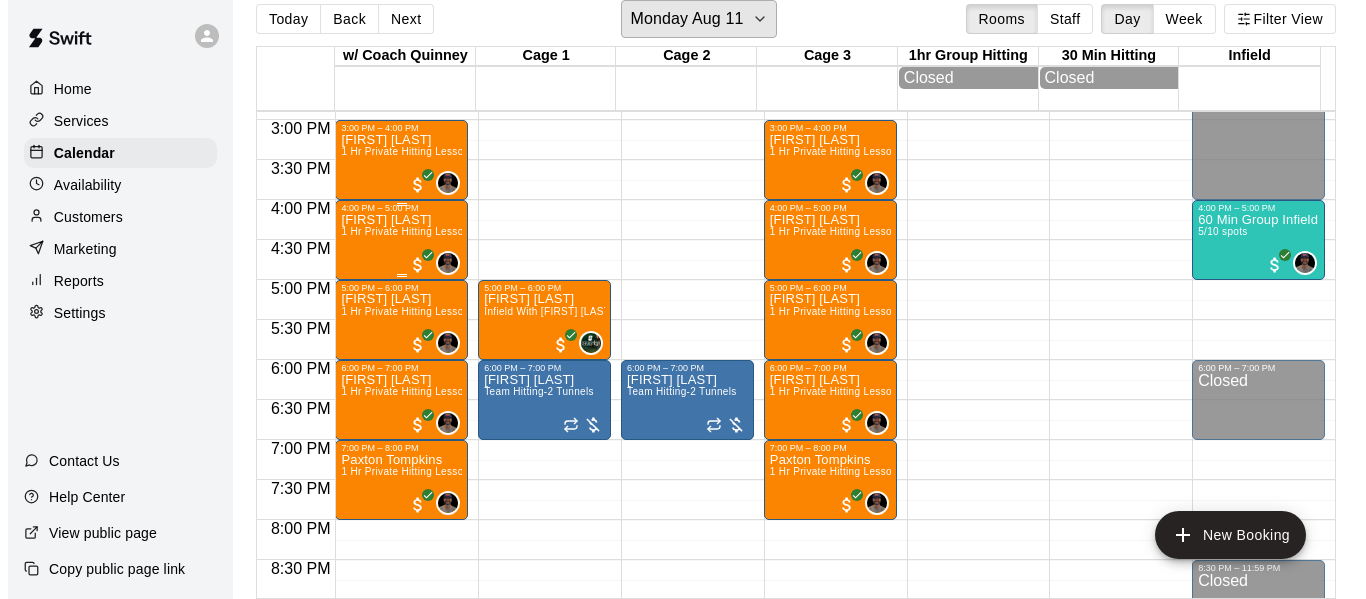 scroll, scrollTop: 1204, scrollLeft: 0, axis: vertical 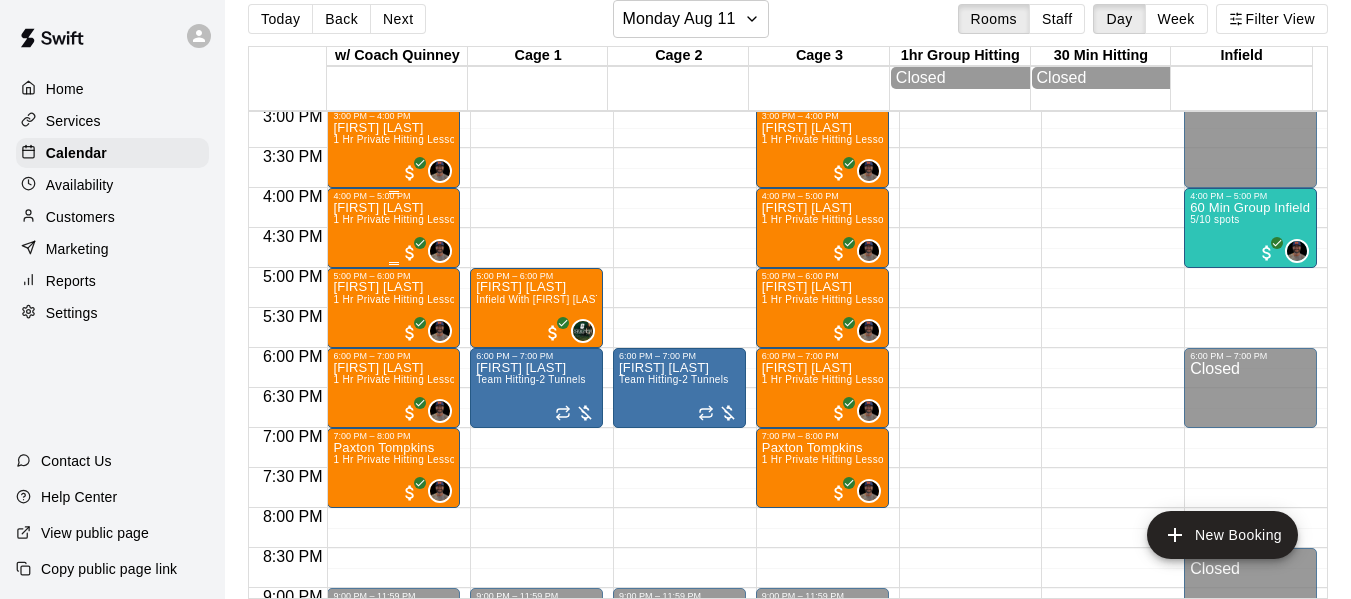 click on "4:00 PM – 5:00 PM" at bounding box center (393, 196) 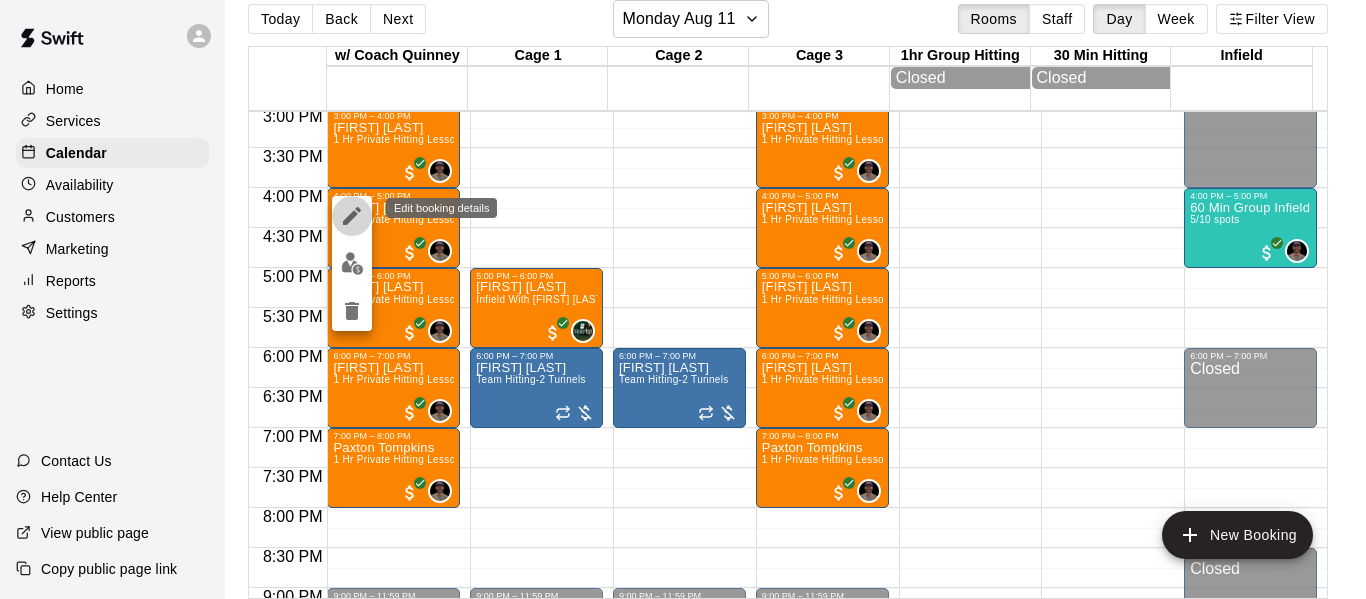 click 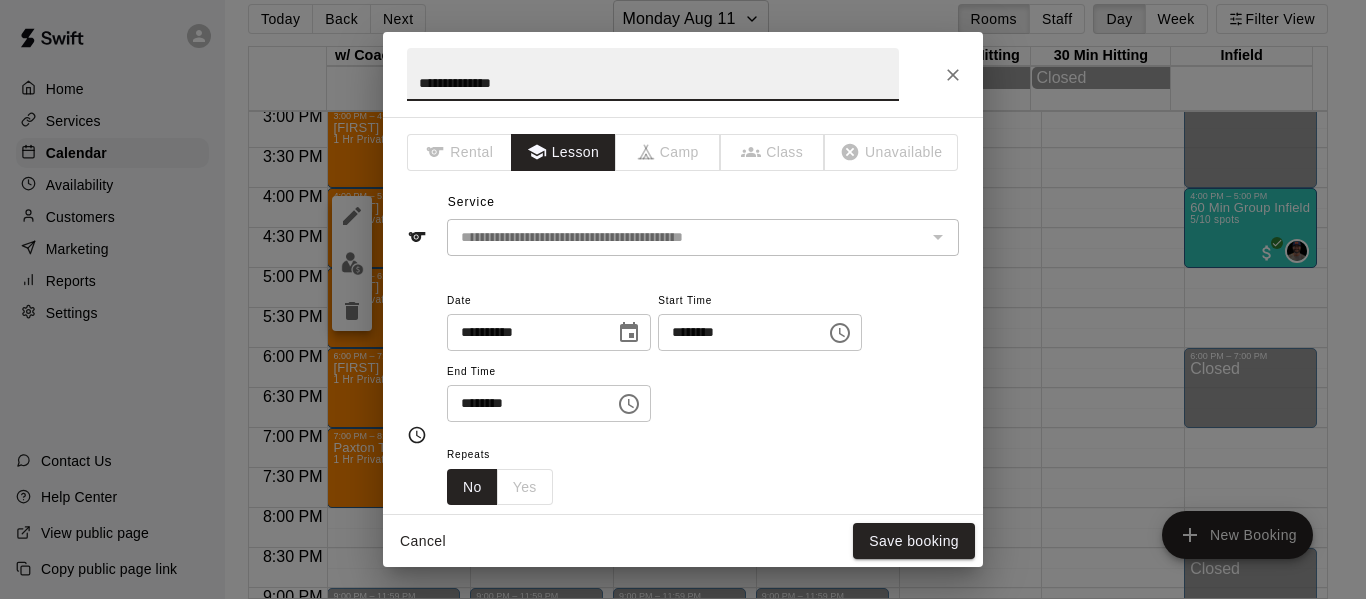 click on "**********" at bounding box center [524, 332] 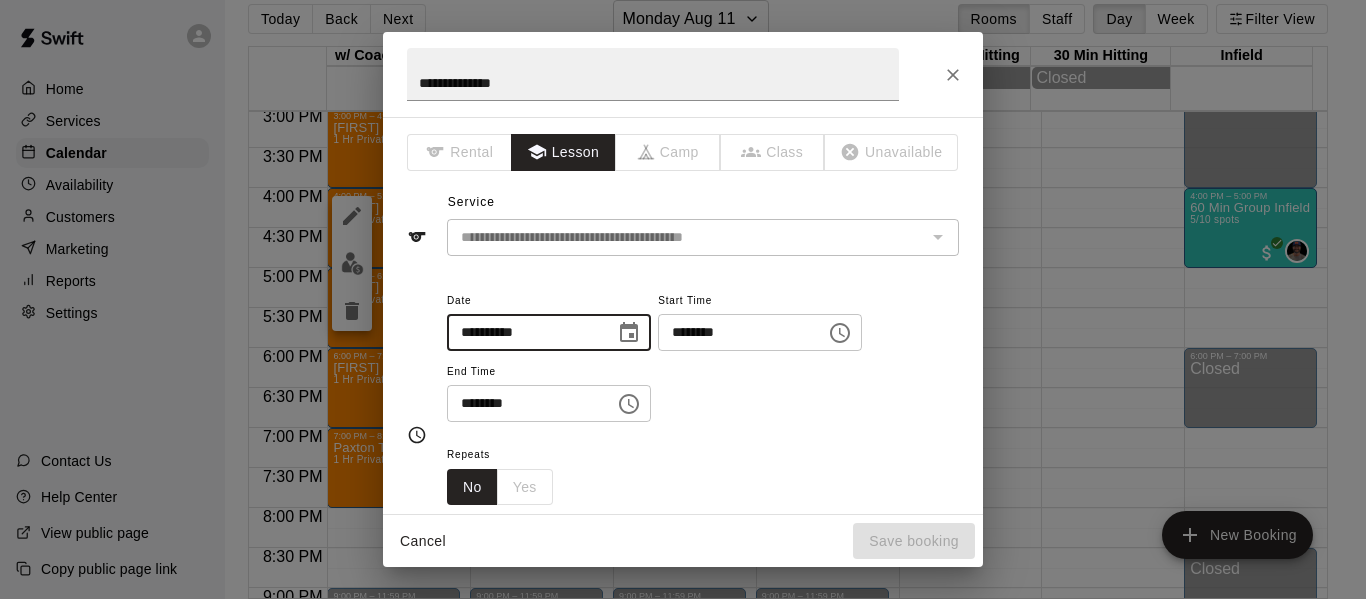type on "**********" 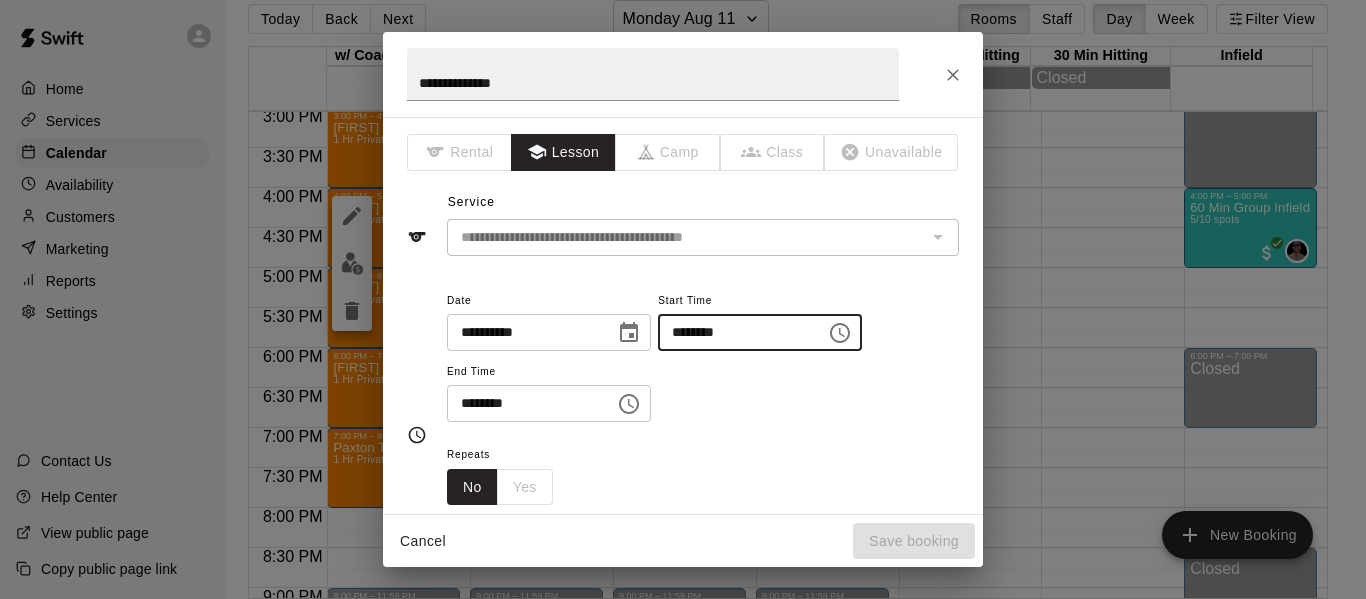 click on "********" at bounding box center [735, 332] 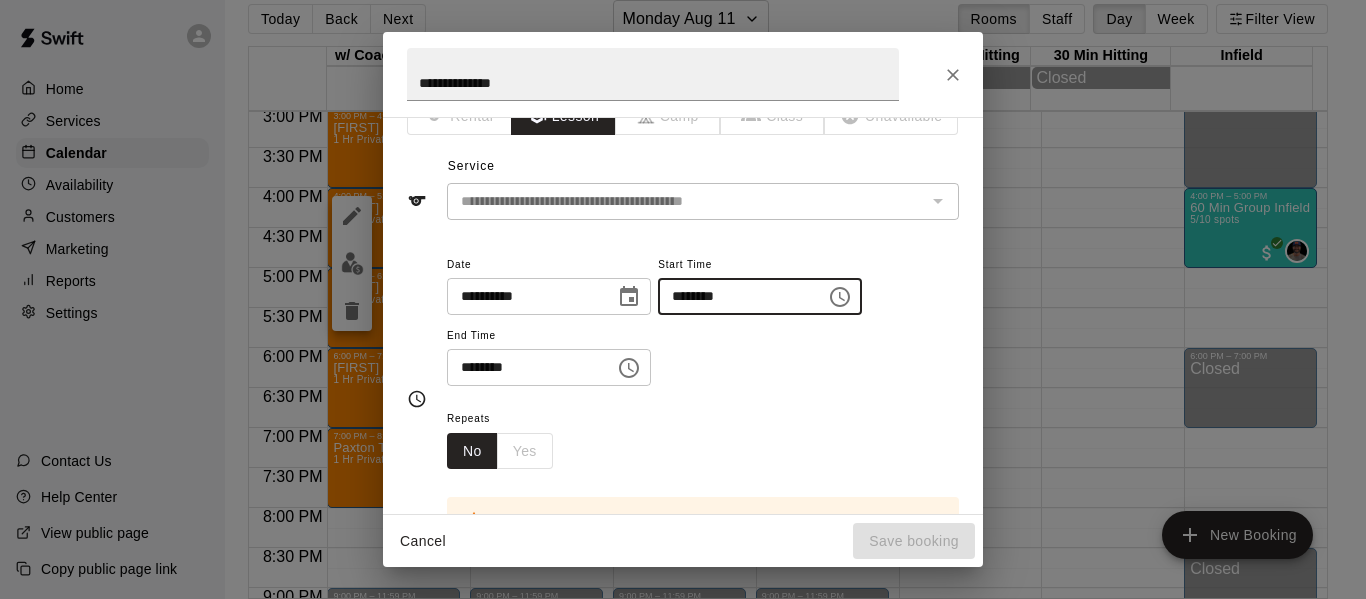 scroll, scrollTop: 167, scrollLeft: 0, axis: vertical 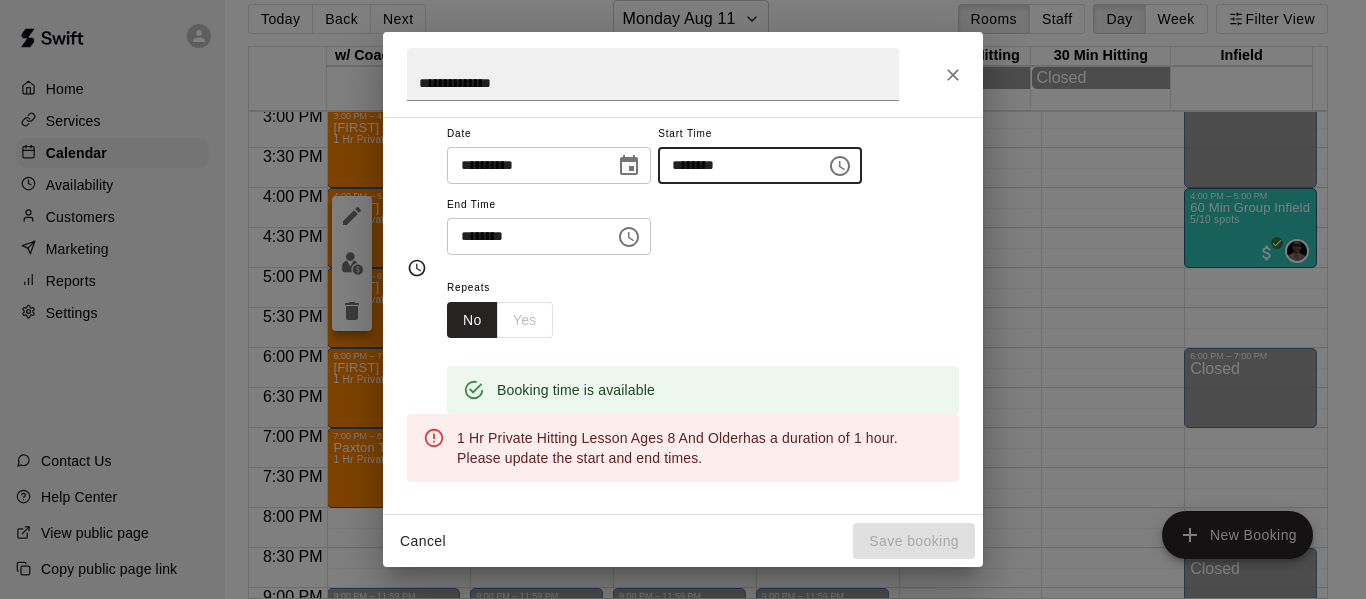 type on "********" 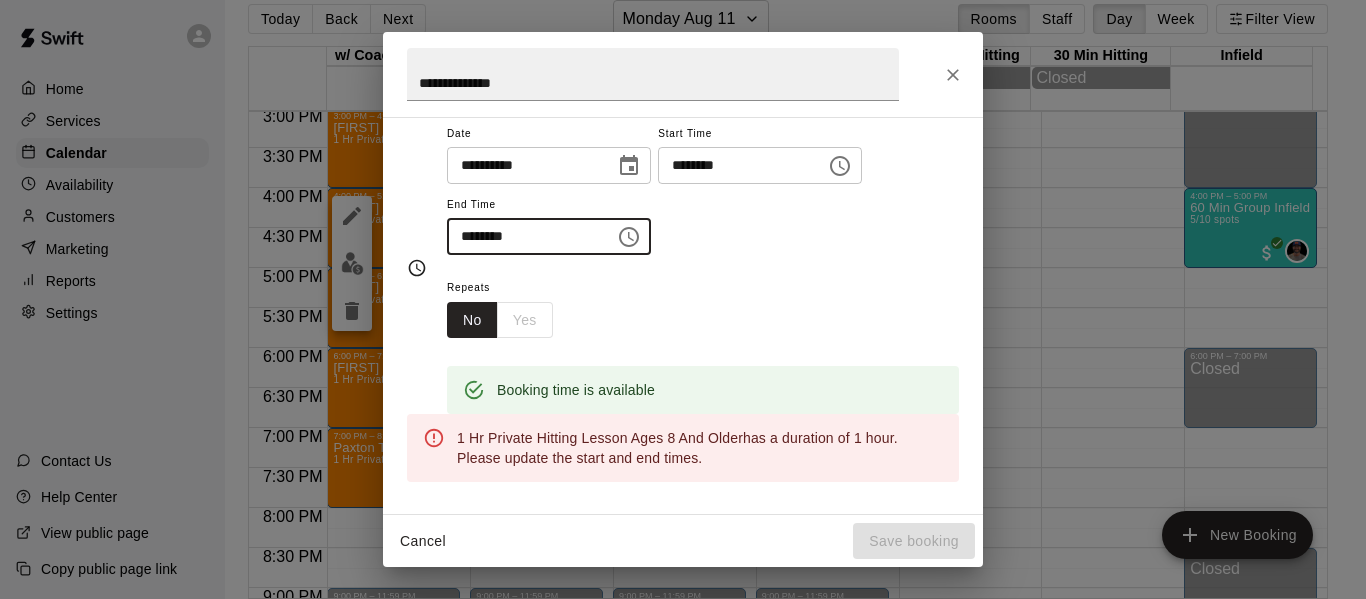 click on "********" at bounding box center (524, 236) 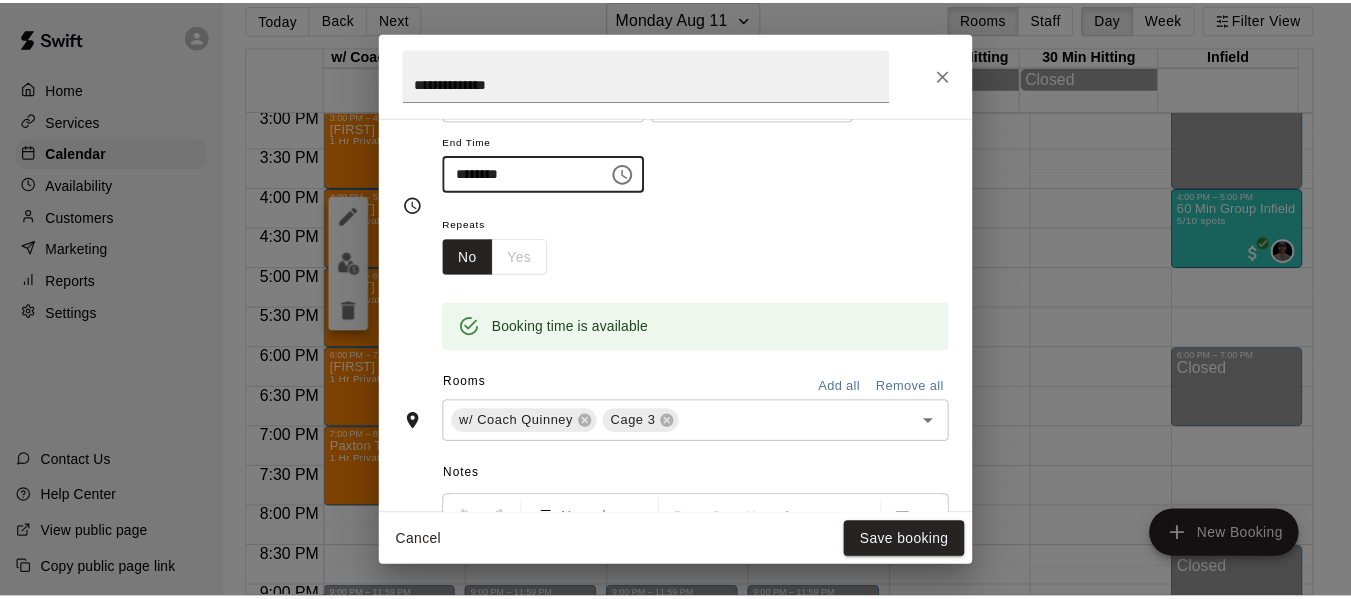 scroll, scrollTop: 233, scrollLeft: 0, axis: vertical 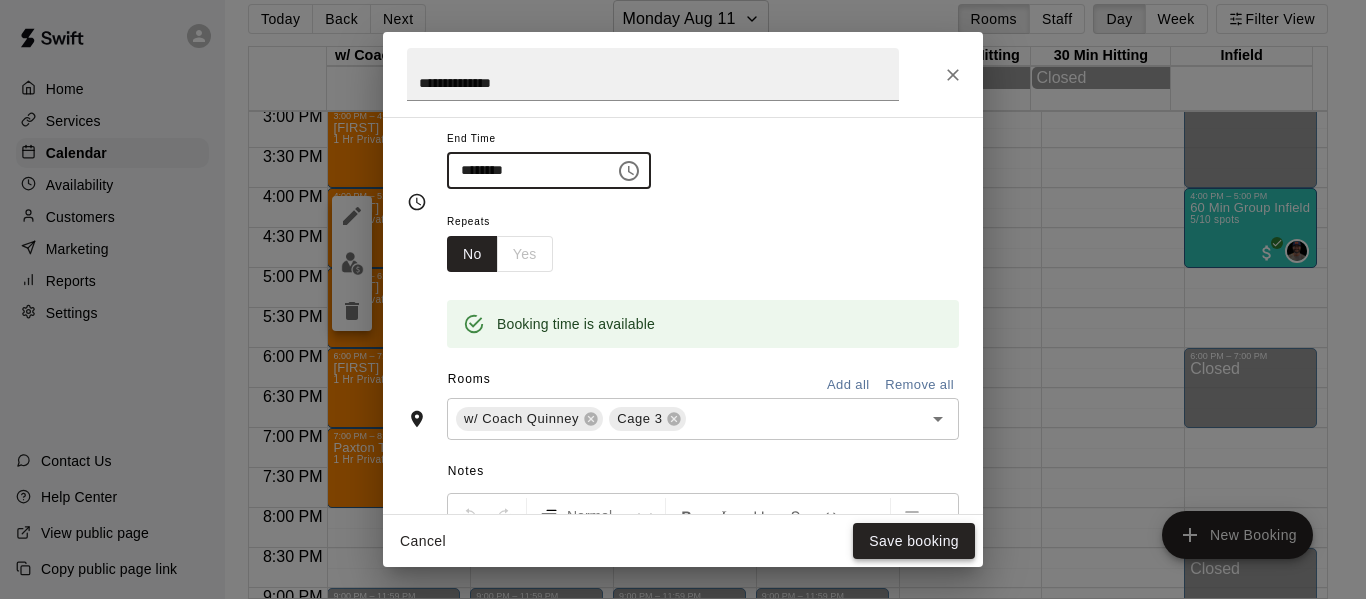 type on "********" 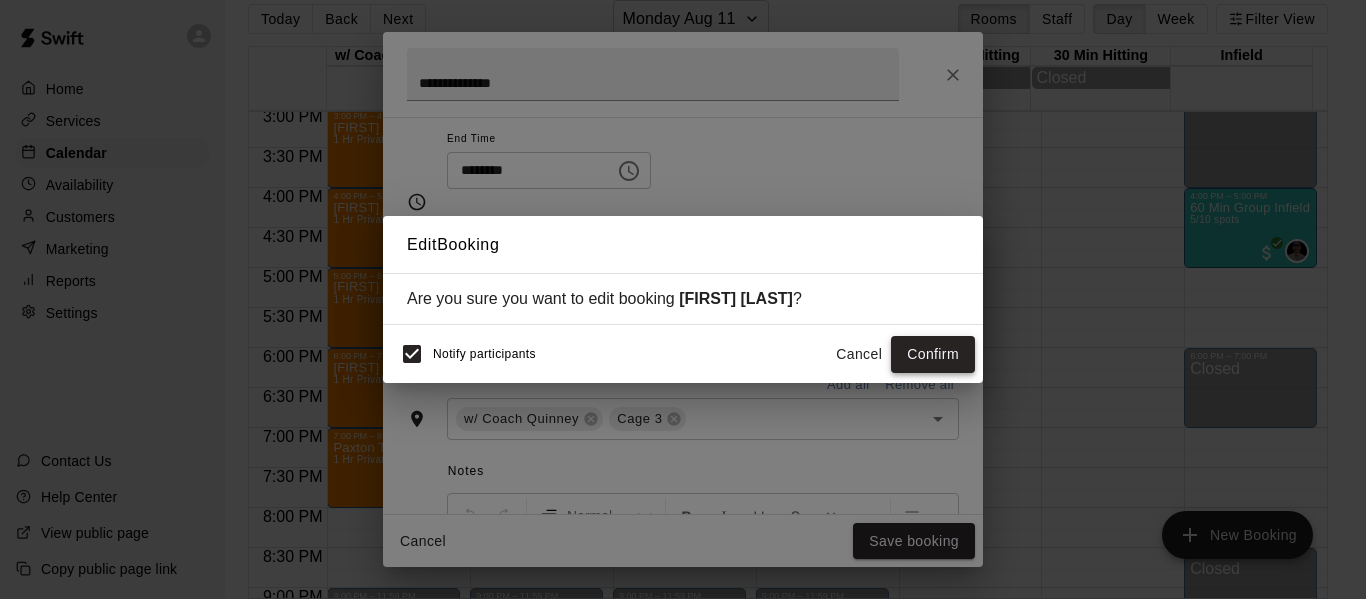 click on "Confirm" at bounding box center (933, 354) 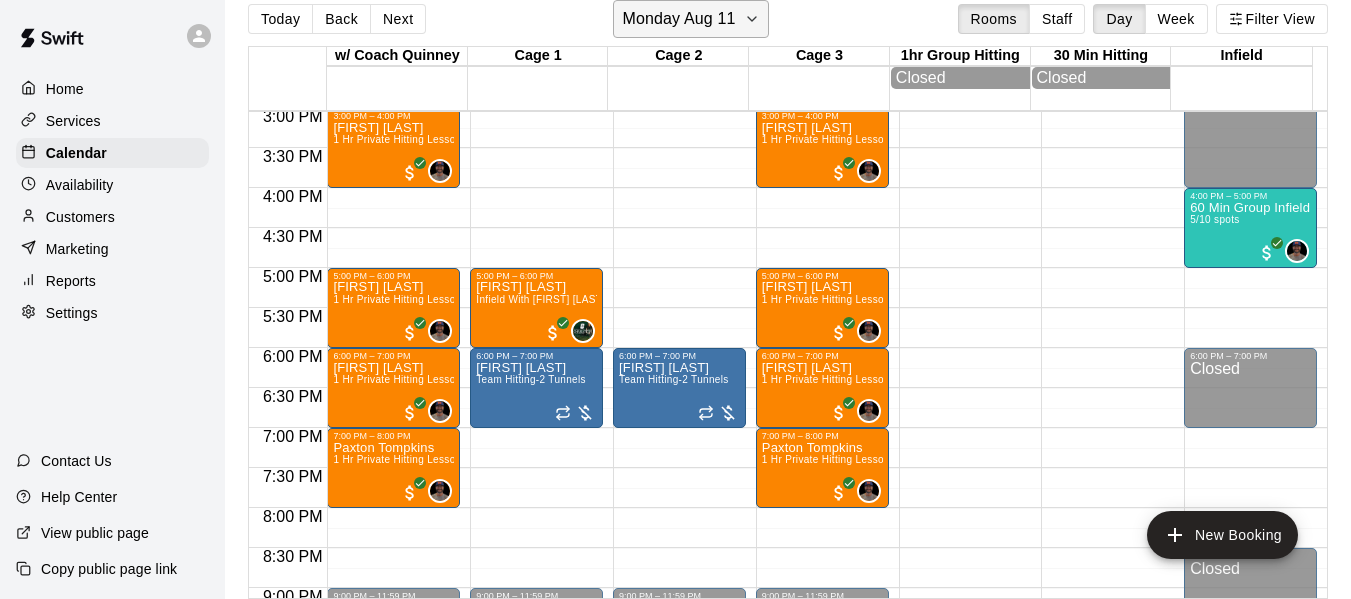 click on "Monday Aug 11" at bounding box center (678, 19) 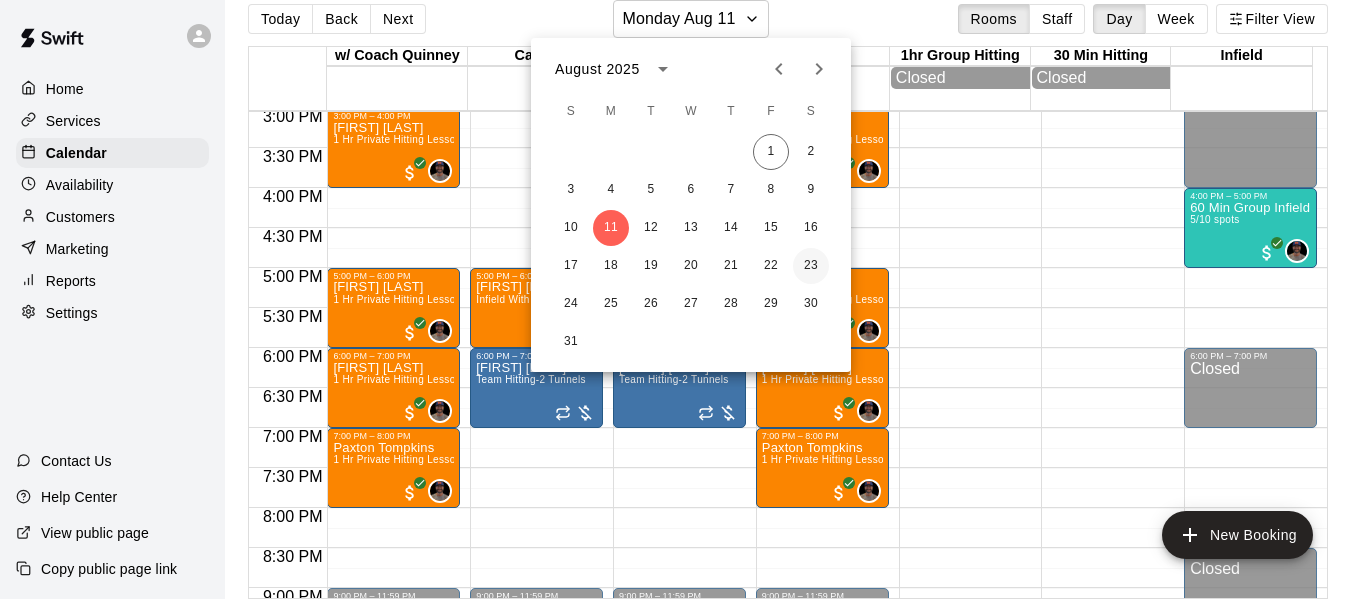click on "23" at bounding box center (811, 266) 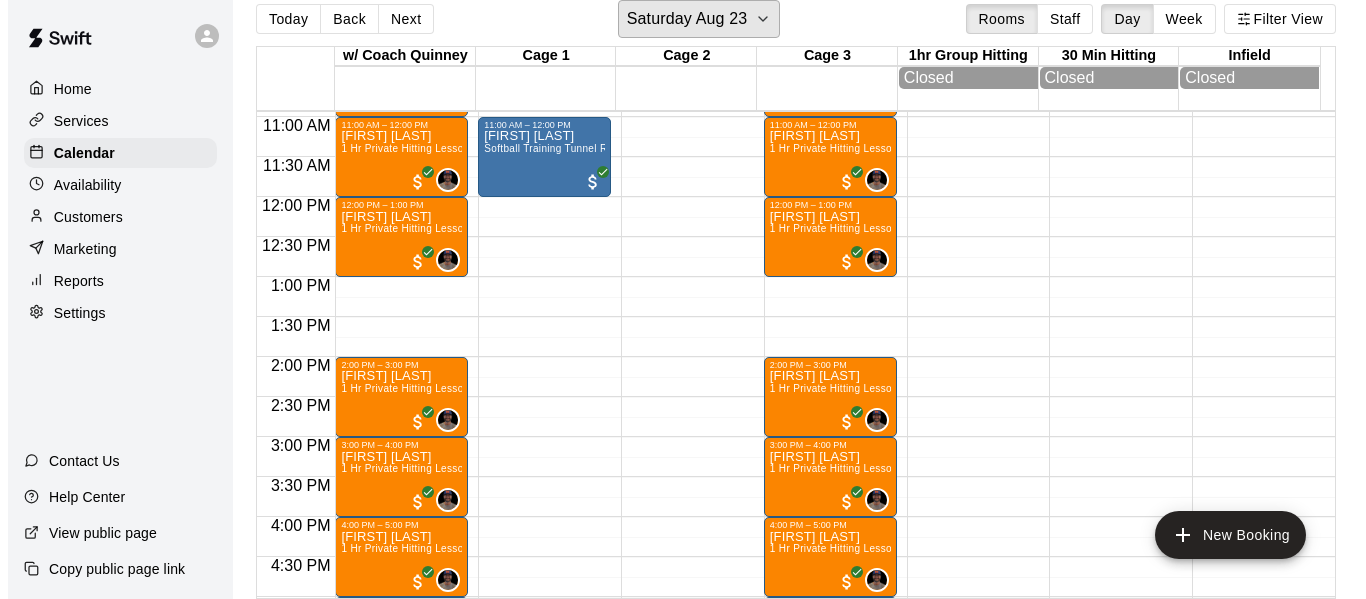 scroll, scrollTop: 838, scrollLeft: 0, axis: vertical 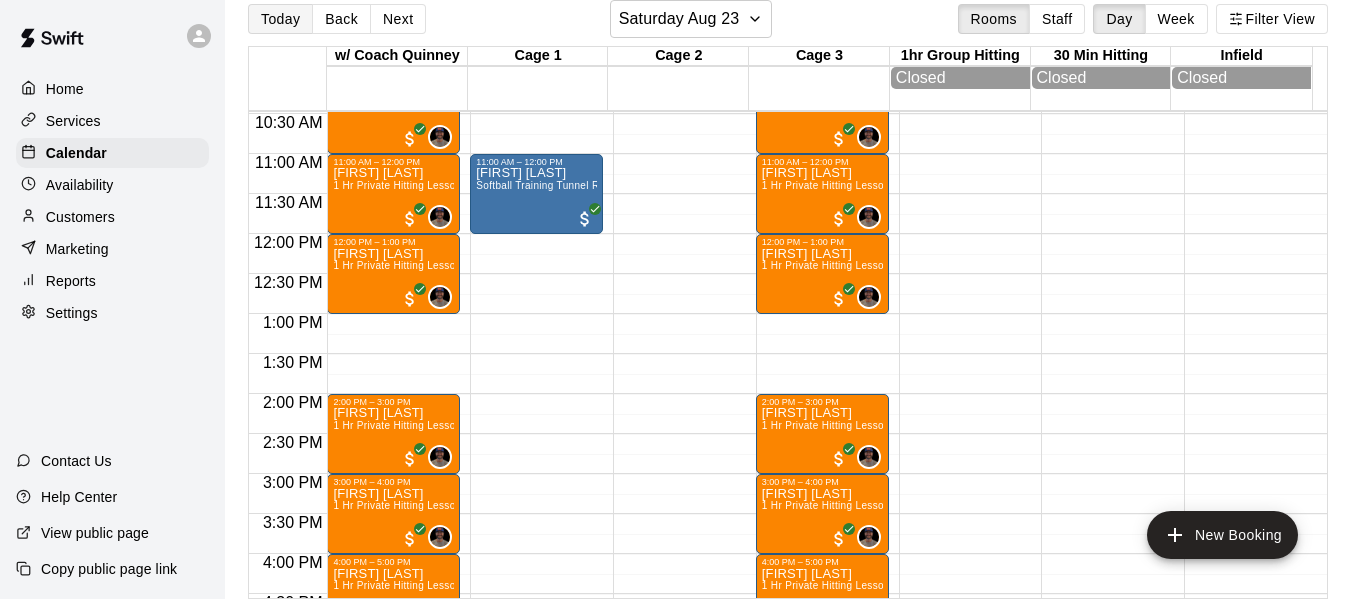 click on "Today" at bounding box center (280, 19) 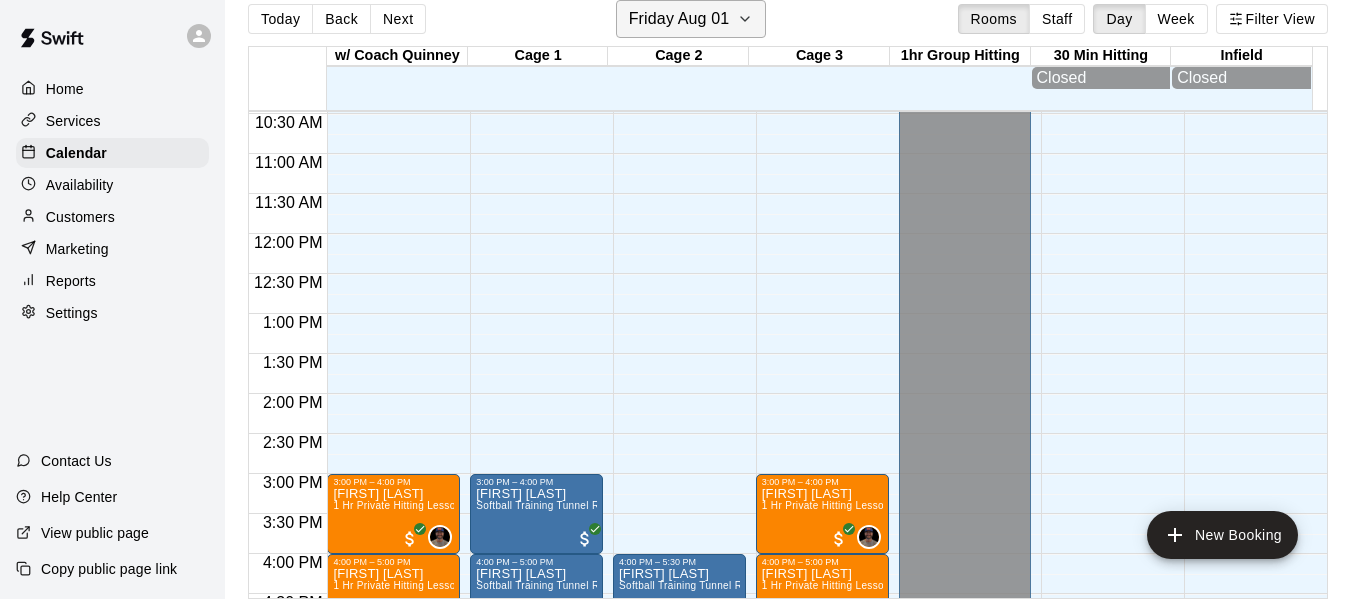 click on "Friday Aug 01" at bounding box center (679, 19) 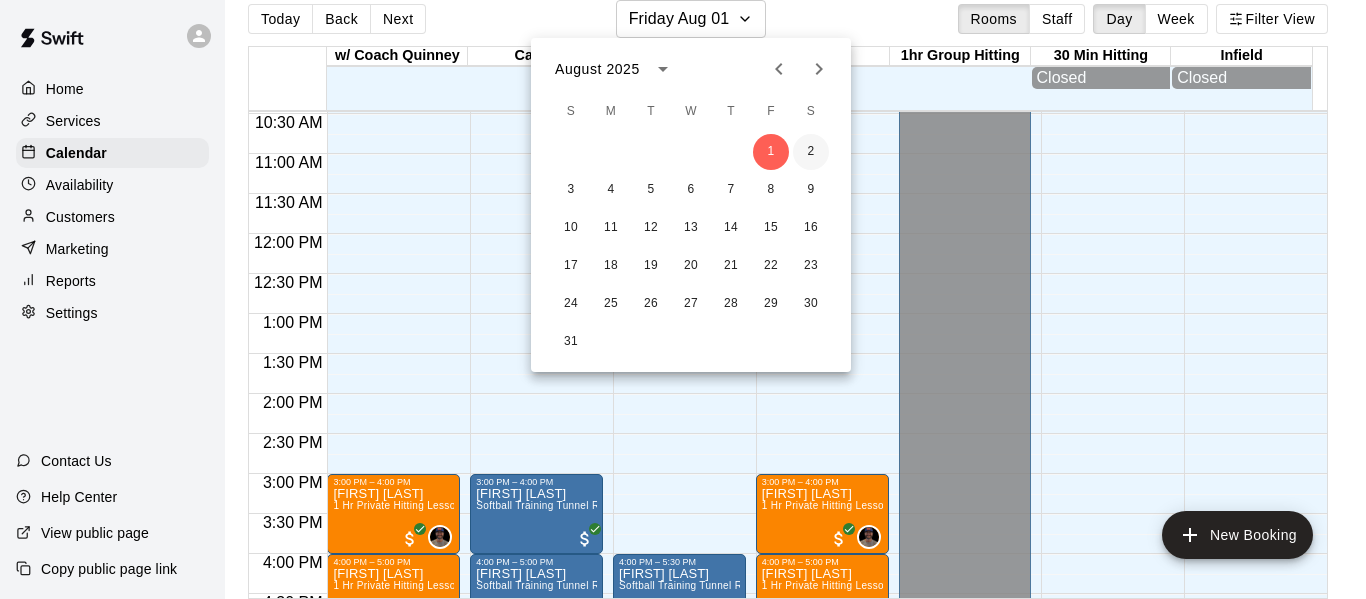 click on "2" at bounding box center (811, 152) 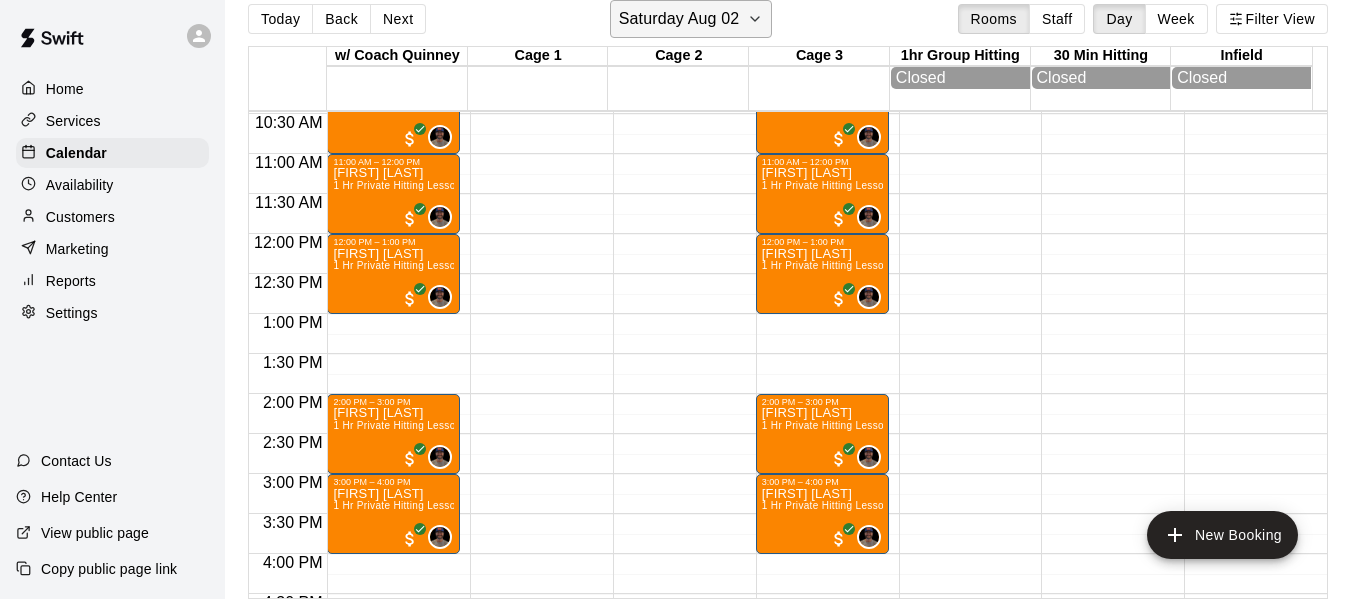 click on "Saturday Aug 02" at bounding box center [679, 19] 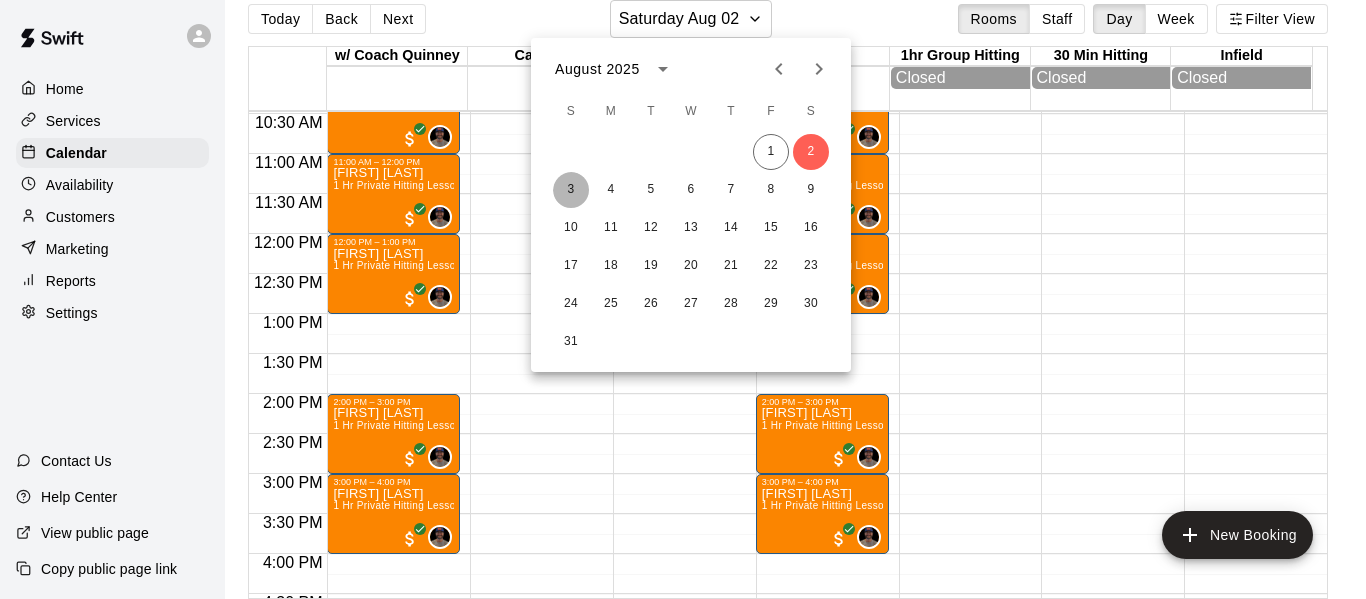 click on "3" at bounding box center [571, 190] 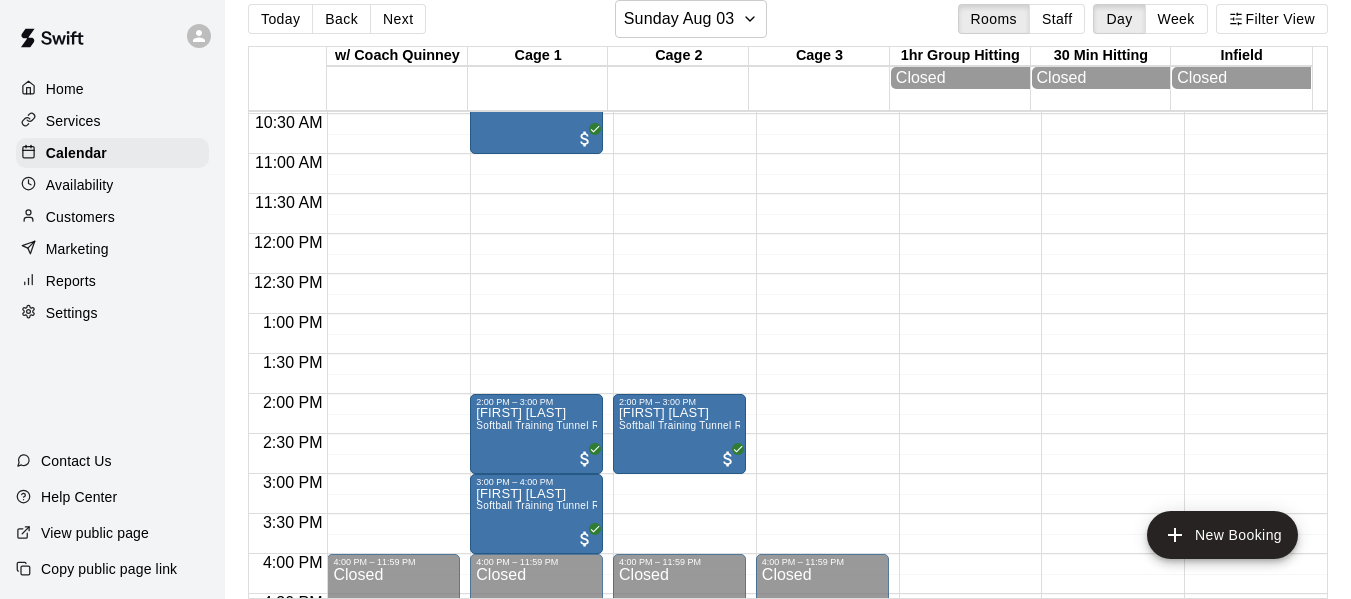 click on "12:00 AM – 10:00 AM Closed 4:00 PM – 11:59 PM Closed" at bounding box center (393, 234) 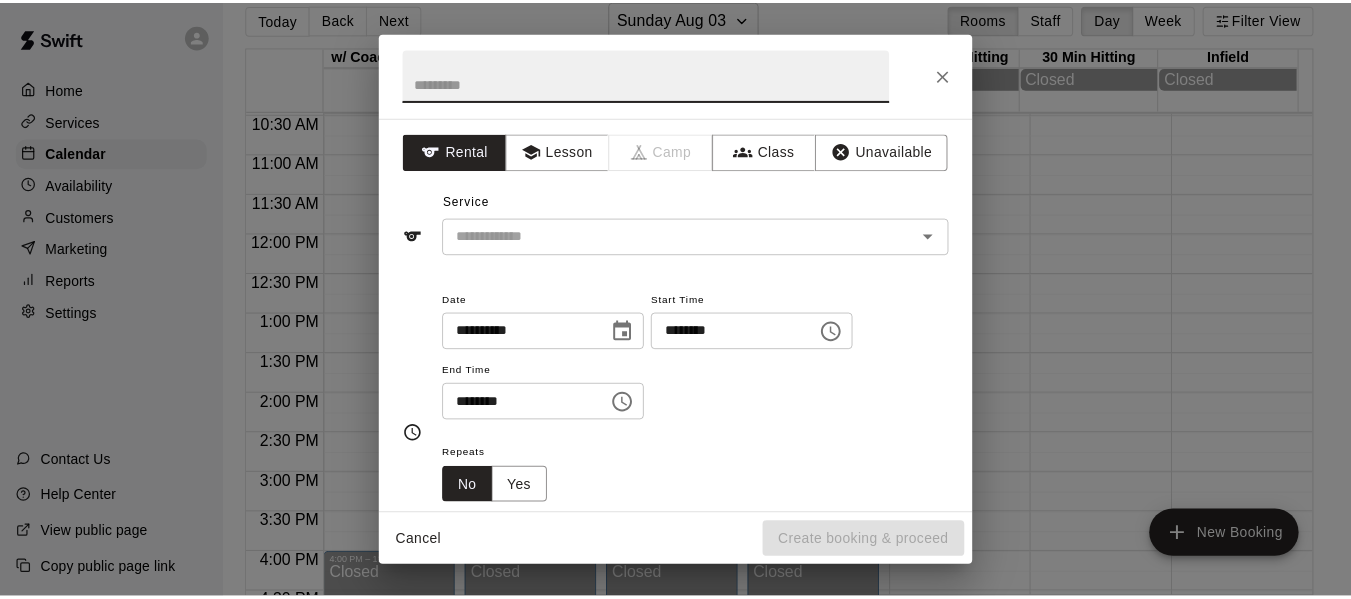 scroll, scrollTop: 0, scrollLeft: 0, axis: both 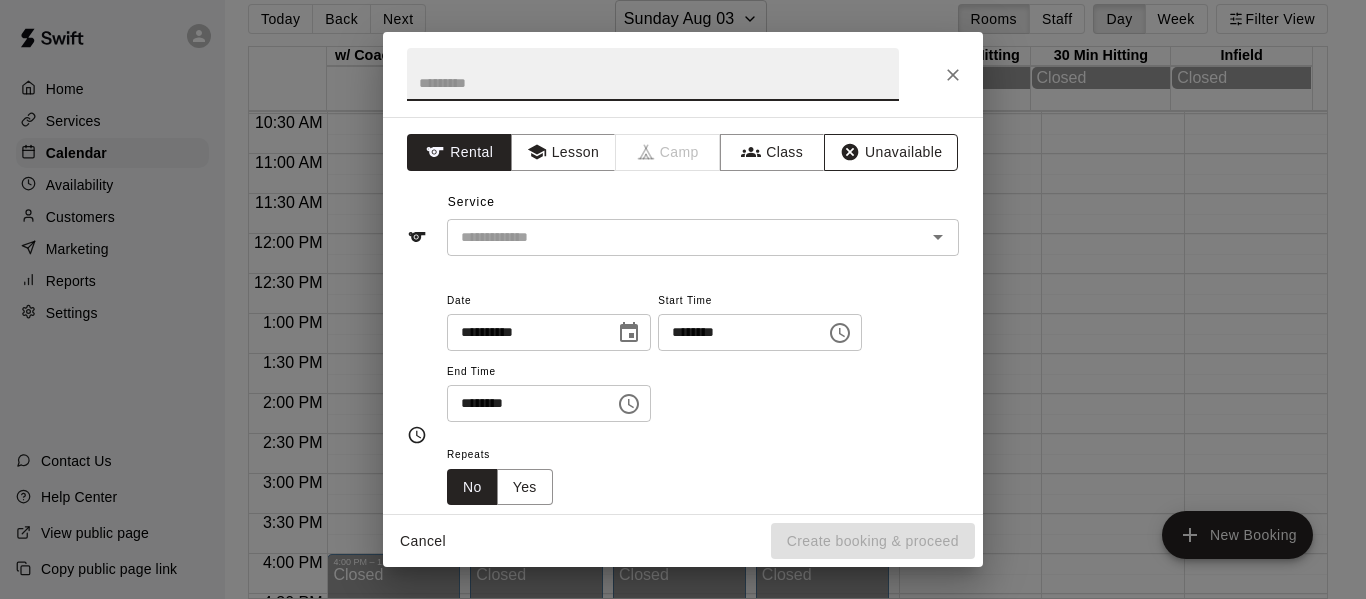 click on "Unavailable" at bounding box center [891, 152] 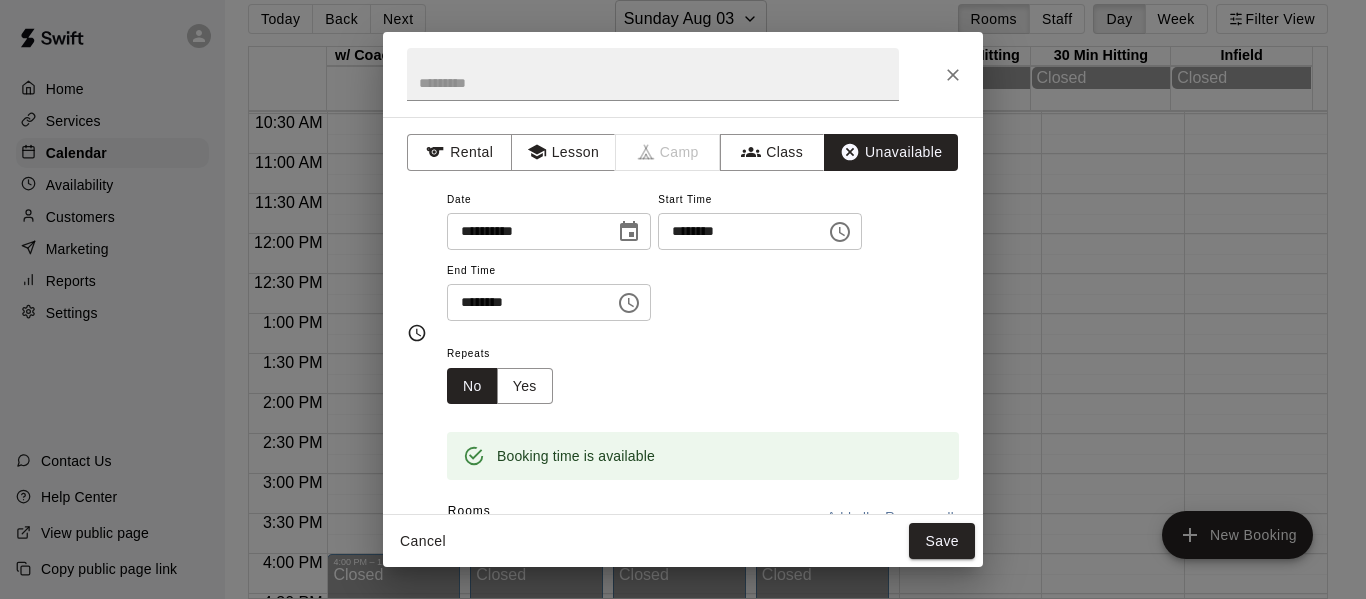 click on "**********" at bounding box center [683, 315] 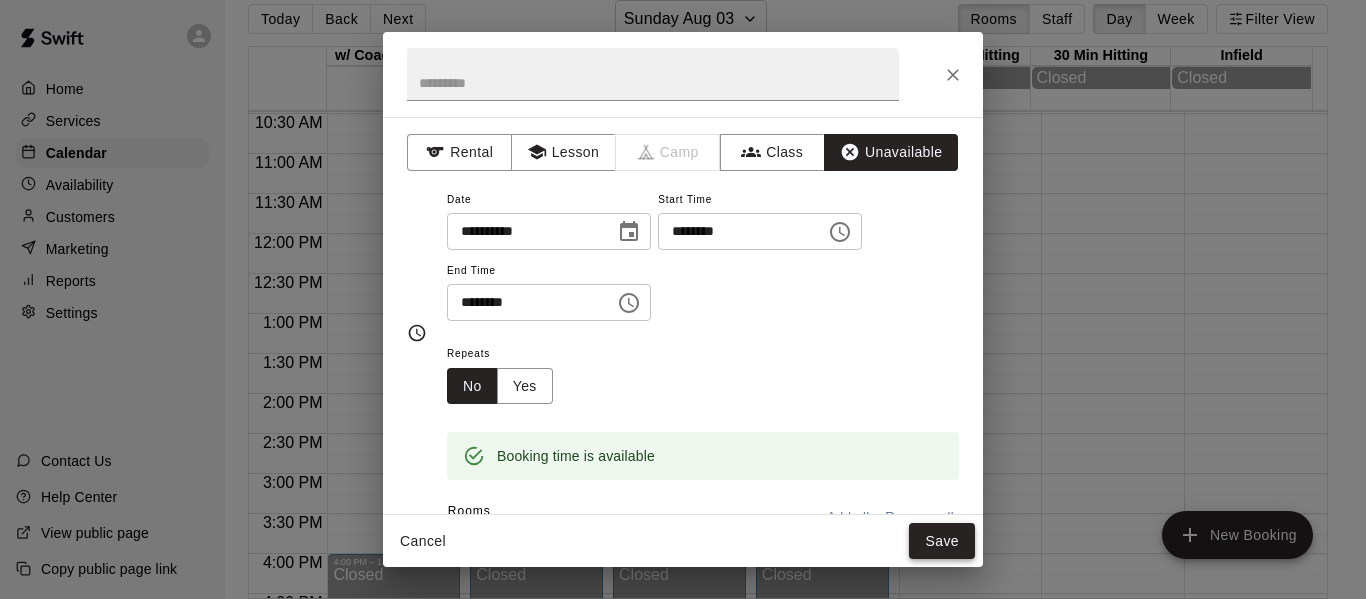 click on "Save" at bounding box center [942, 541] 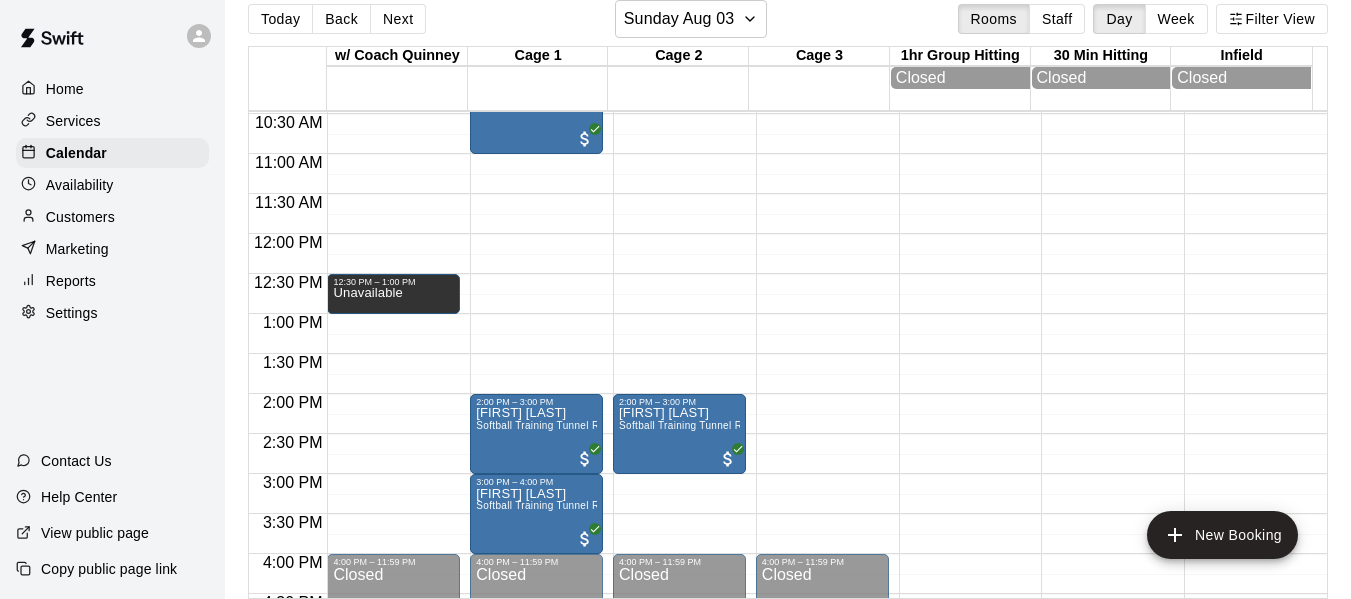 click on "12:00 AM – 10:00 AM Closed 12:30 PM – 1:00 PM Unavailable 4:00 PM – 11:59 PM Closed" at bounding box center [393, 234] 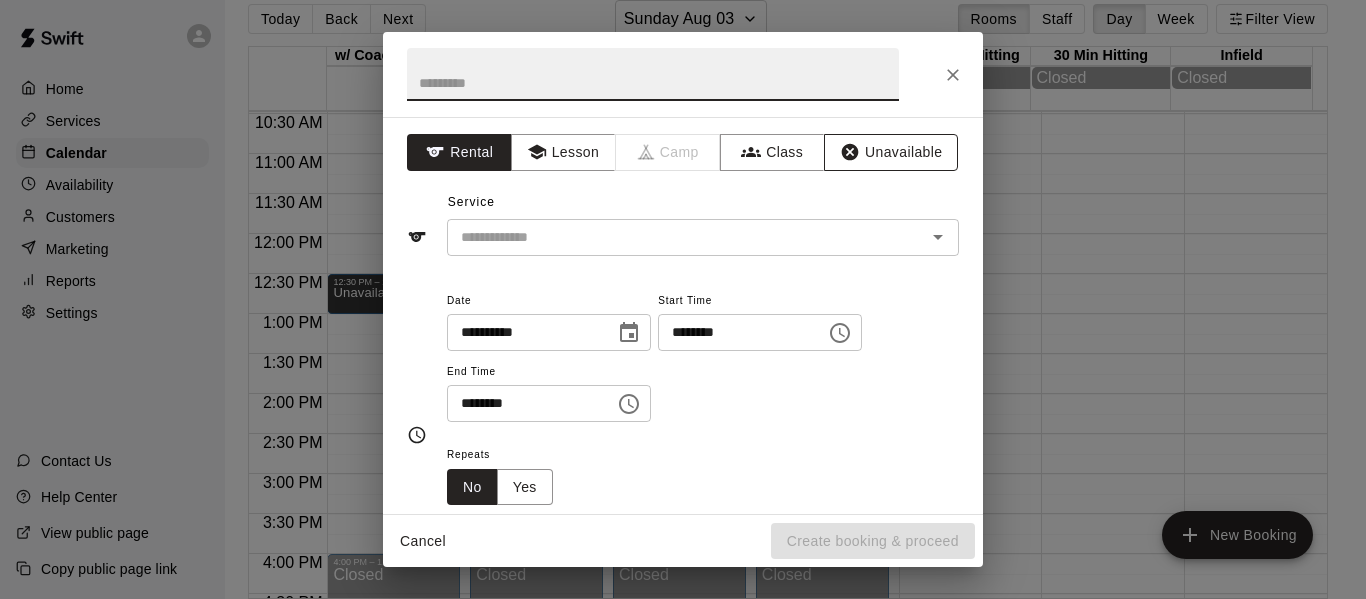 click on "Unavailable" at bounding box center (891, 152) 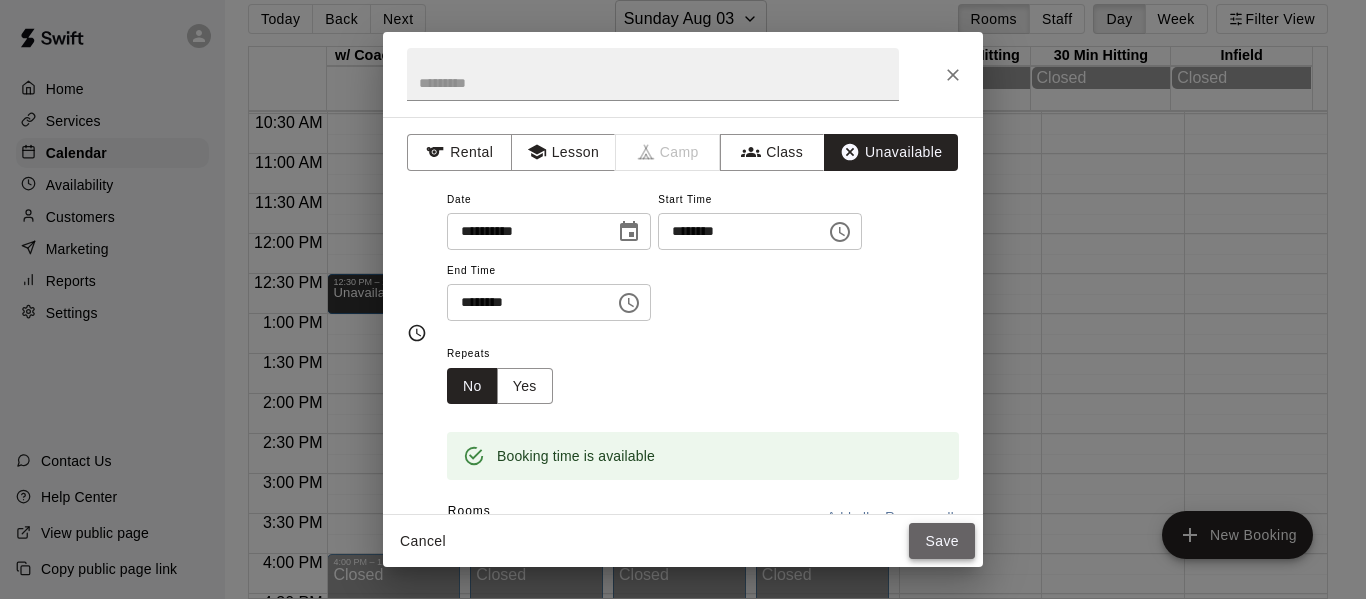 click on "Save" at bounding box center [942, 541] 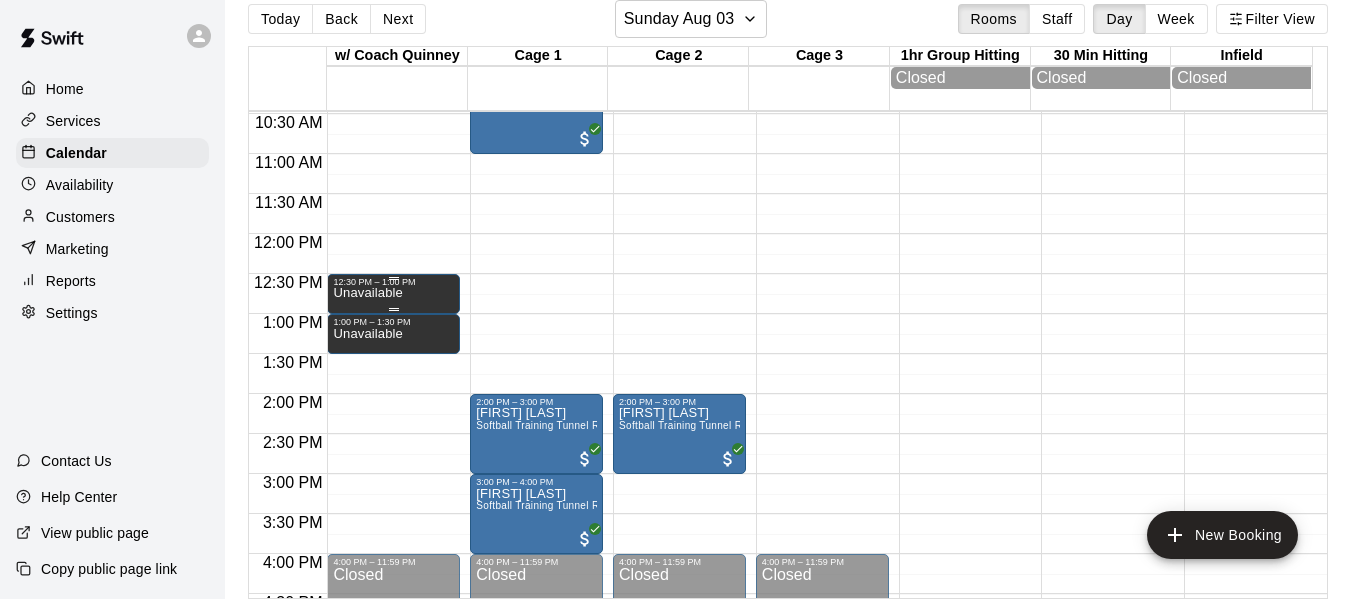 click on "Unavailable" at bounding box center (367, 293) 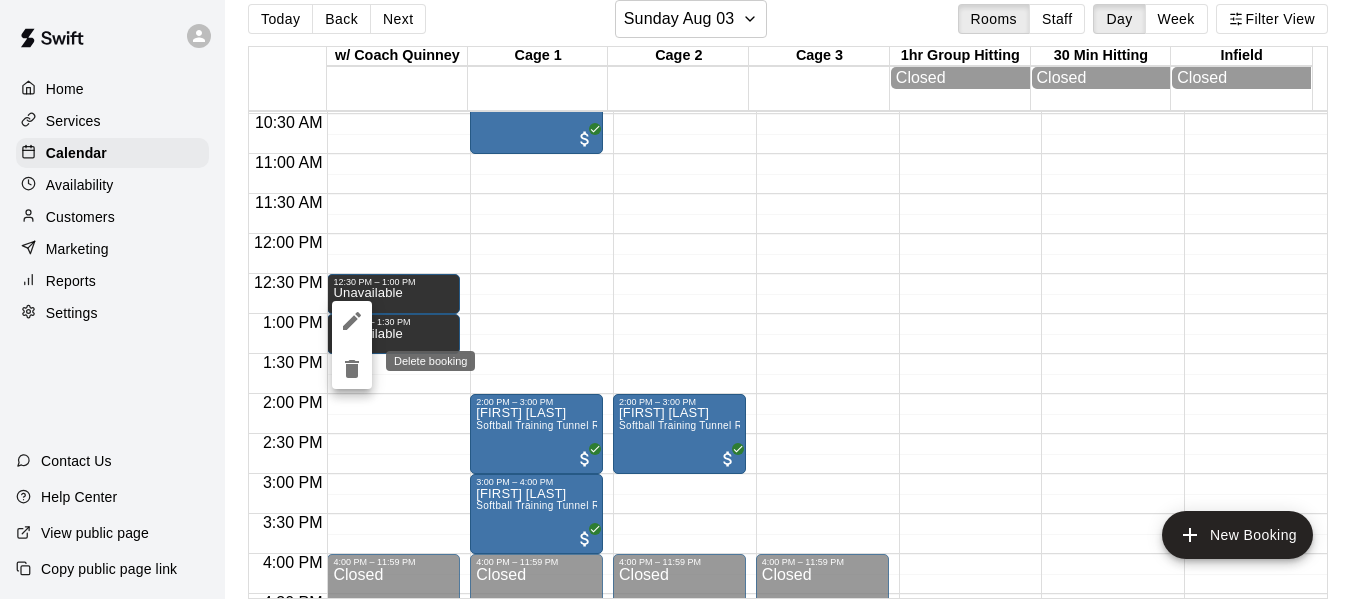 click at bounding box center [352, 369] 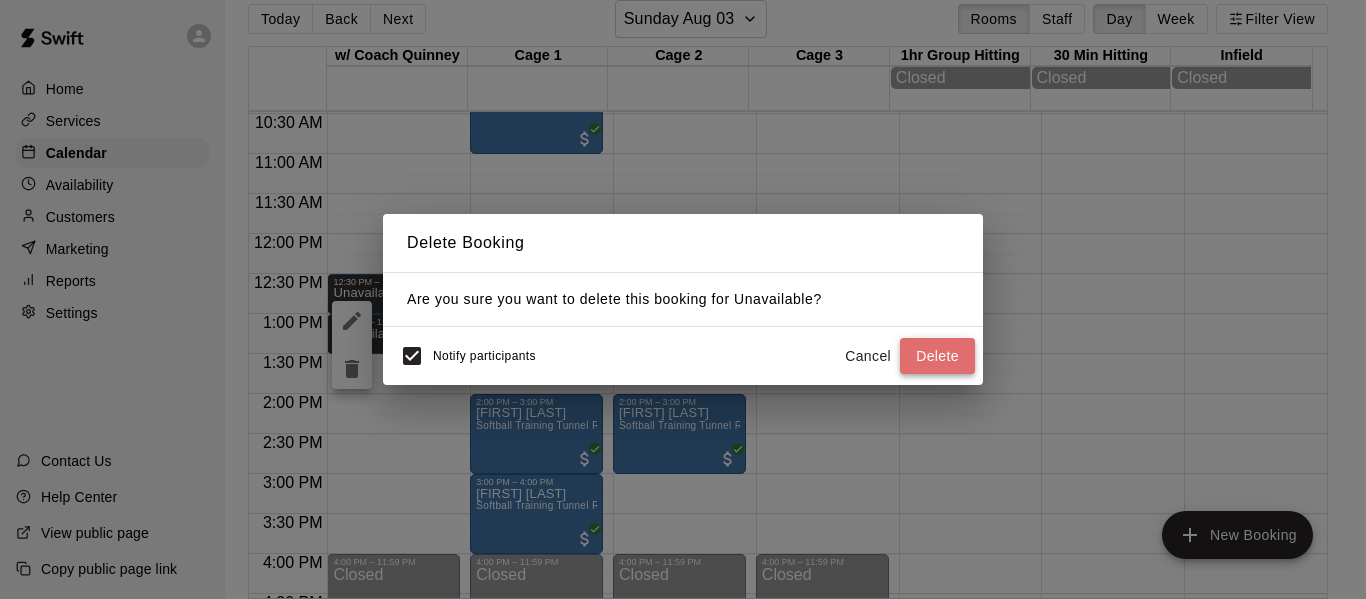 click on "Delete" at bounding box center [937, 356] 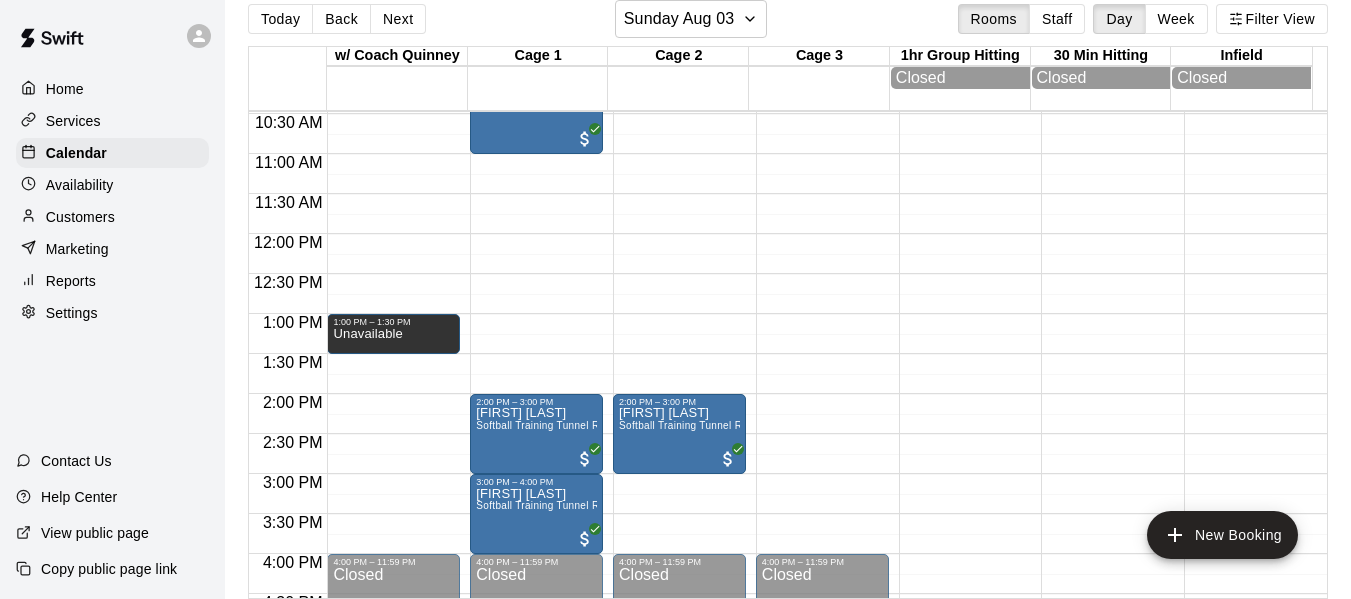 click on "Unavailable" at bounding box center (367, 334) 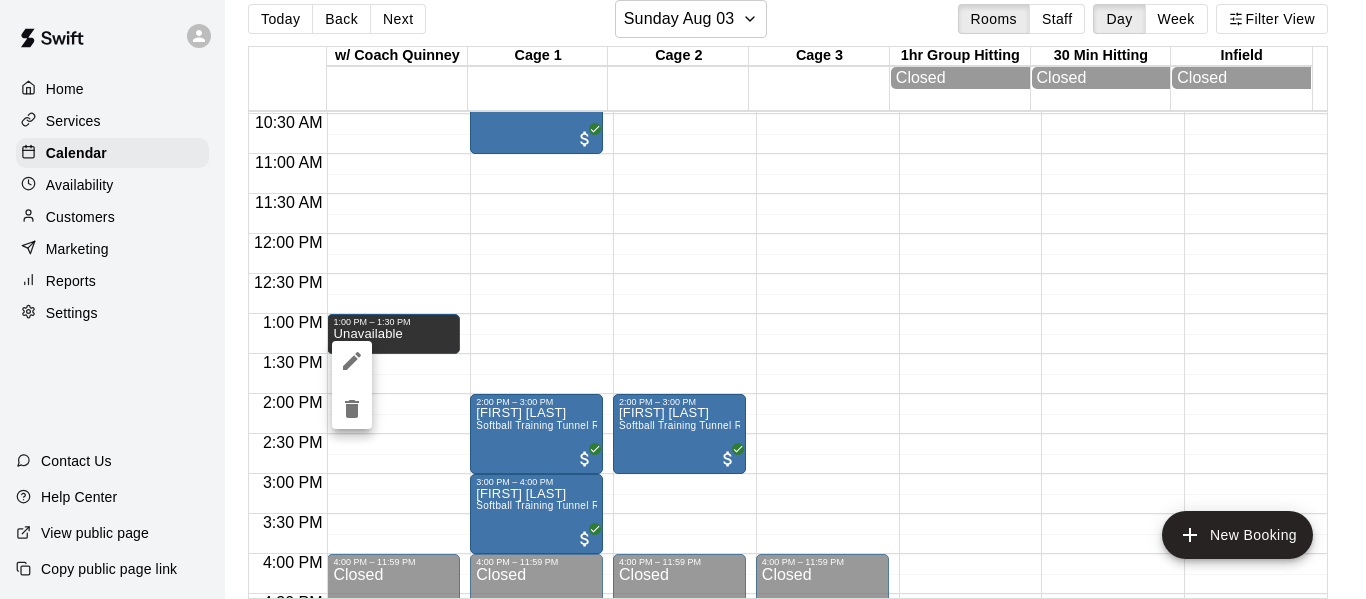 click 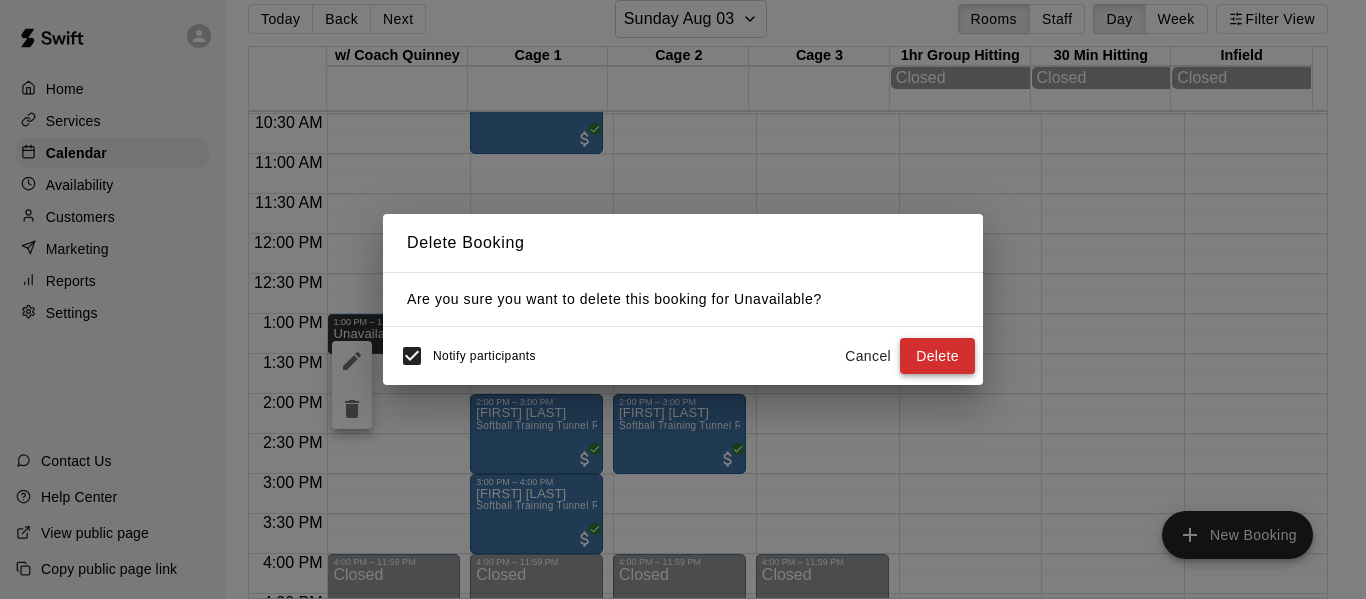 click on "Delete" at bounding box center (937, 356) 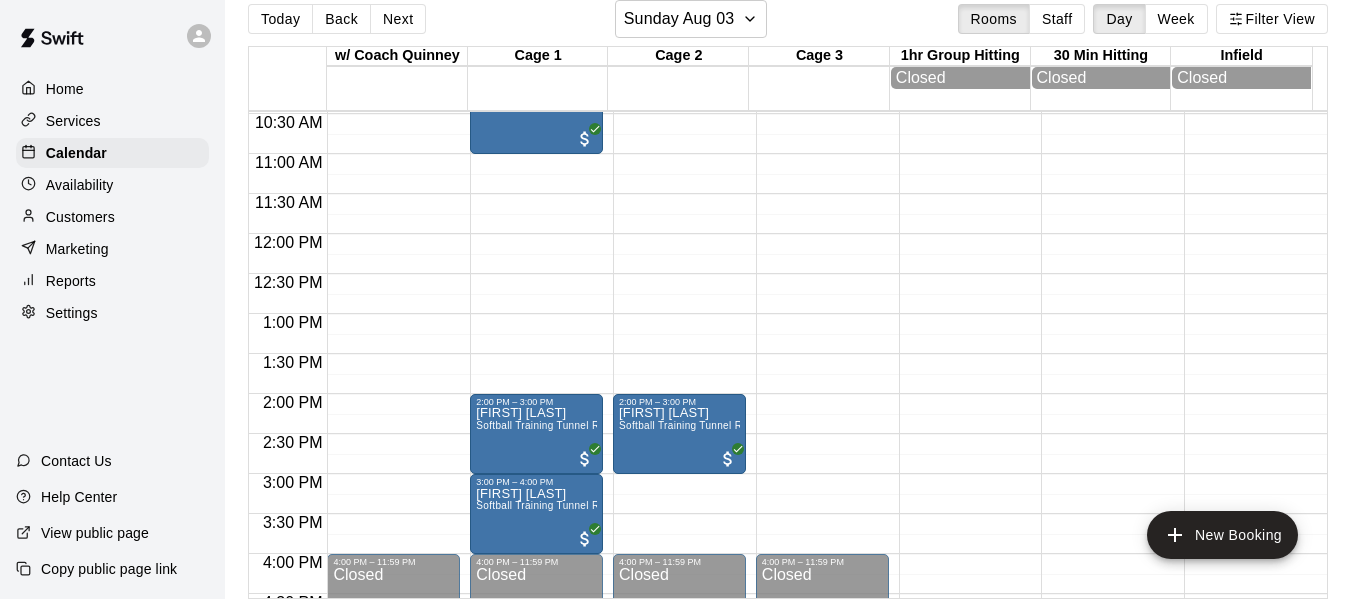 click on "12:00 AM – 10:00 AM Closed 4:00 PM – 11:59 PM Closed" at bounding box center [822, 234] 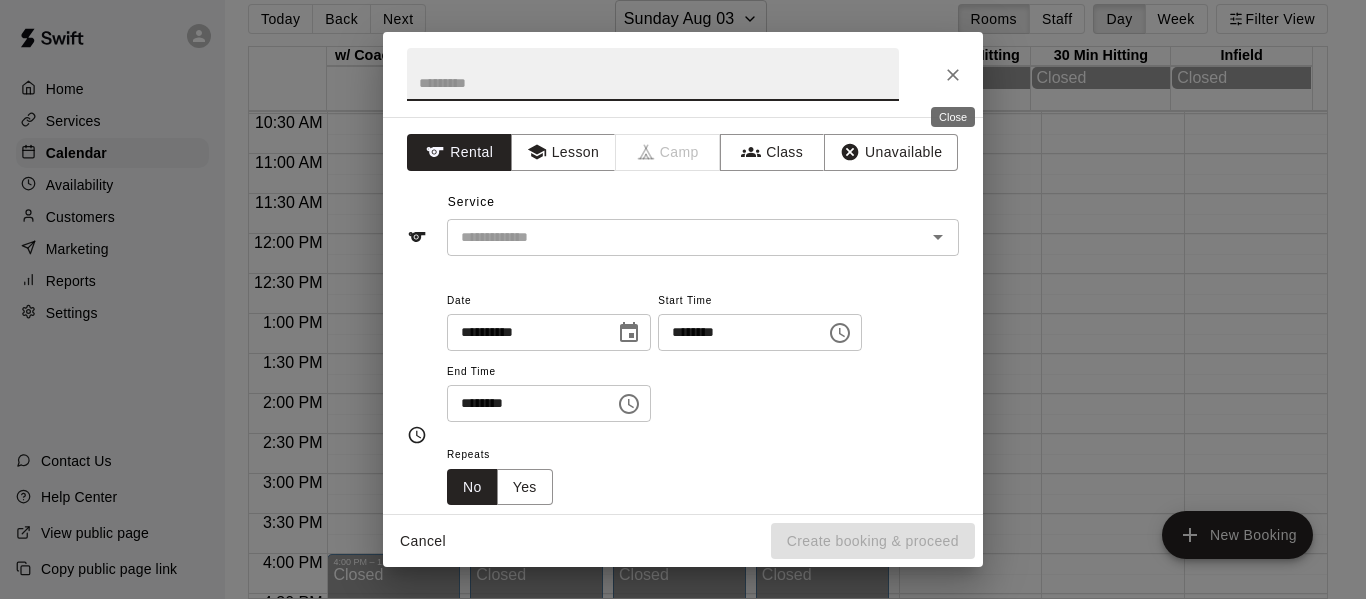 click 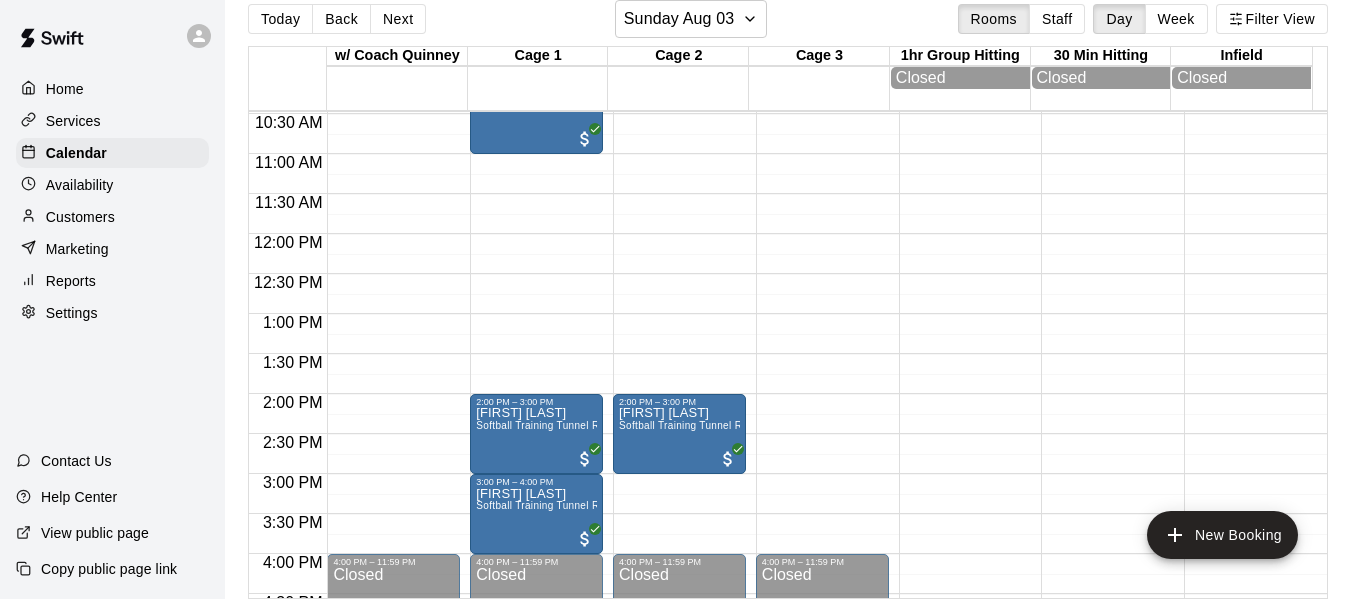 click on "12:00 AM – 10:00 AM Closed 4:00 PM – 11:59 PM Closed" at bounding box center (822, 234) 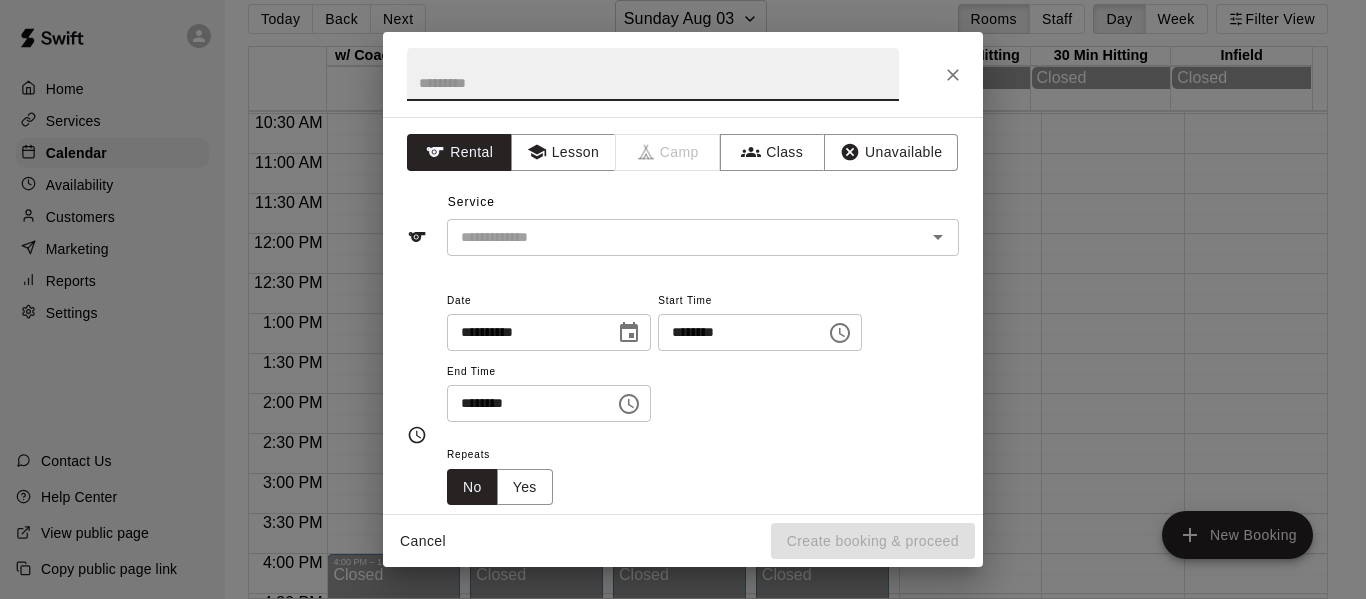 click on "********" at bounding box center [524, 403] 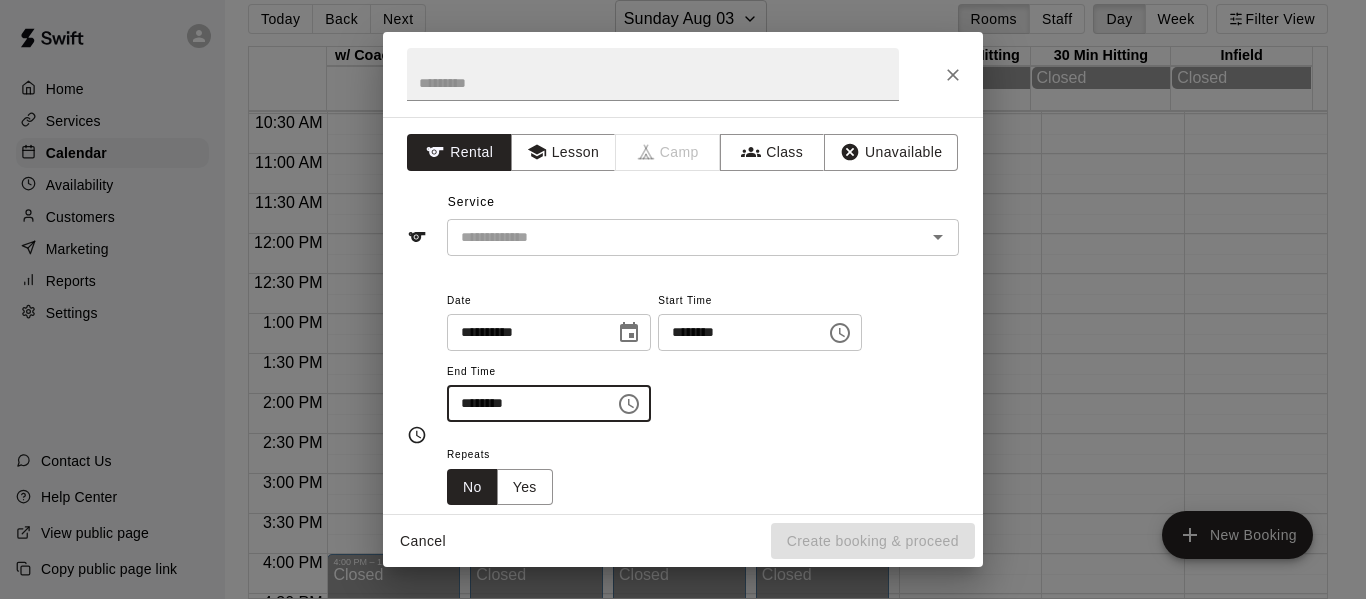 click on "********" at bounding box center [524, 403] 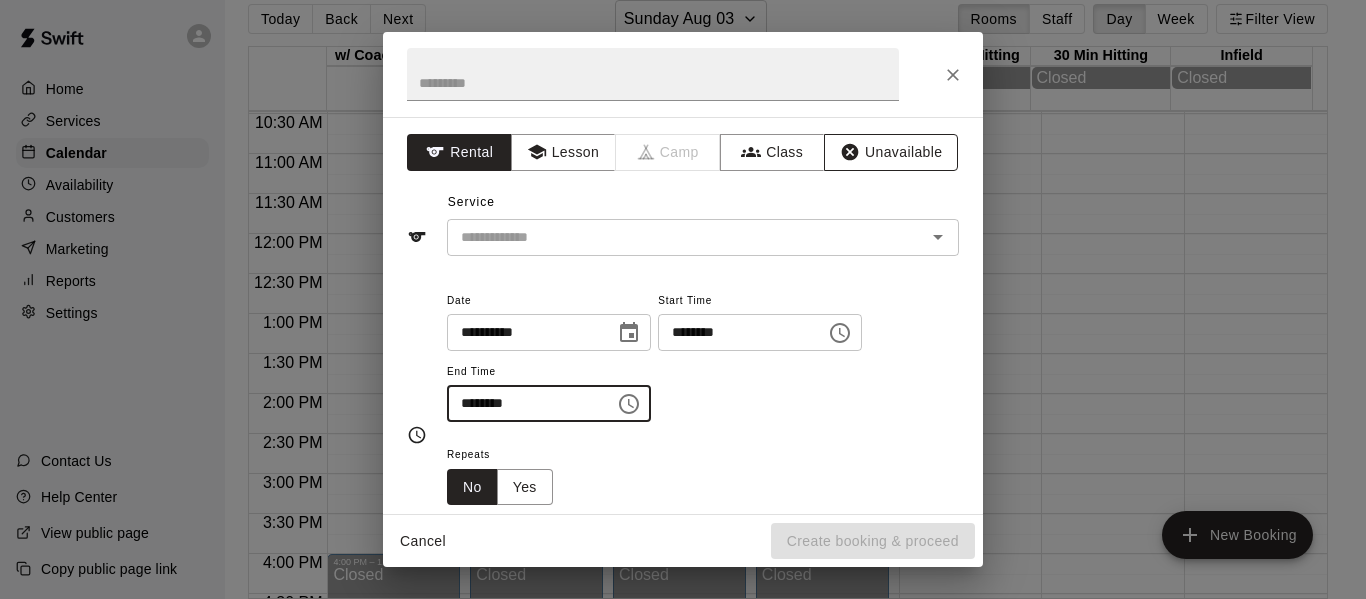 type on "********" 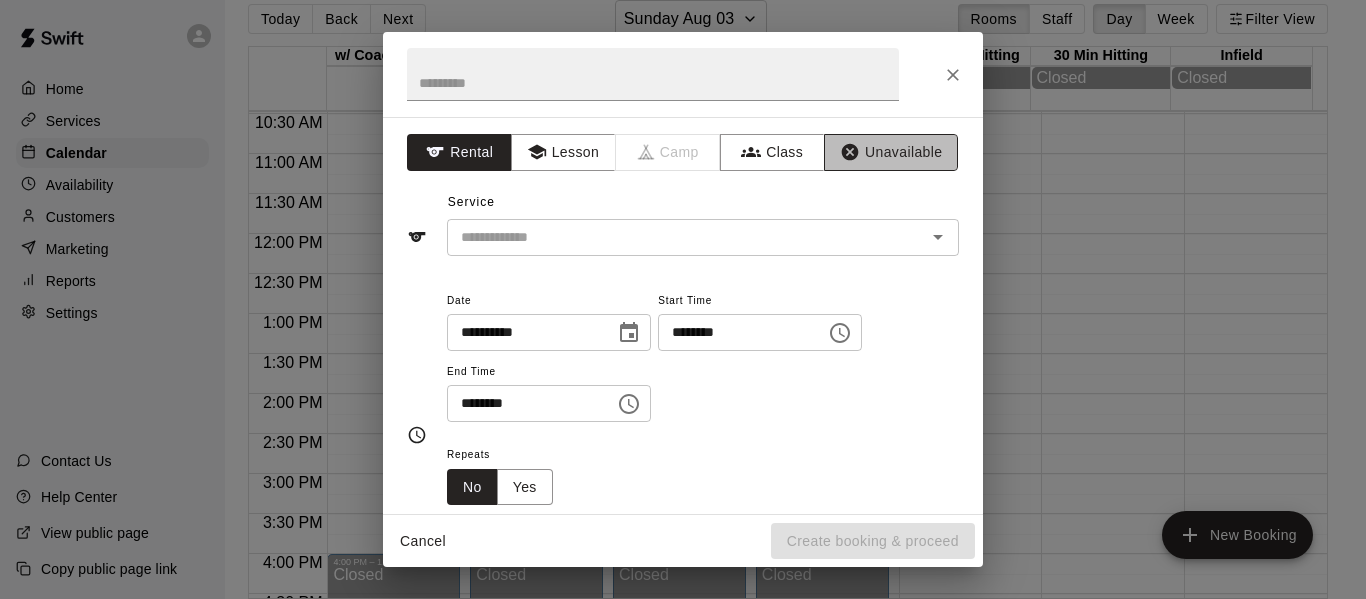 click on "Unavailable" at bounding box center [891, 152] 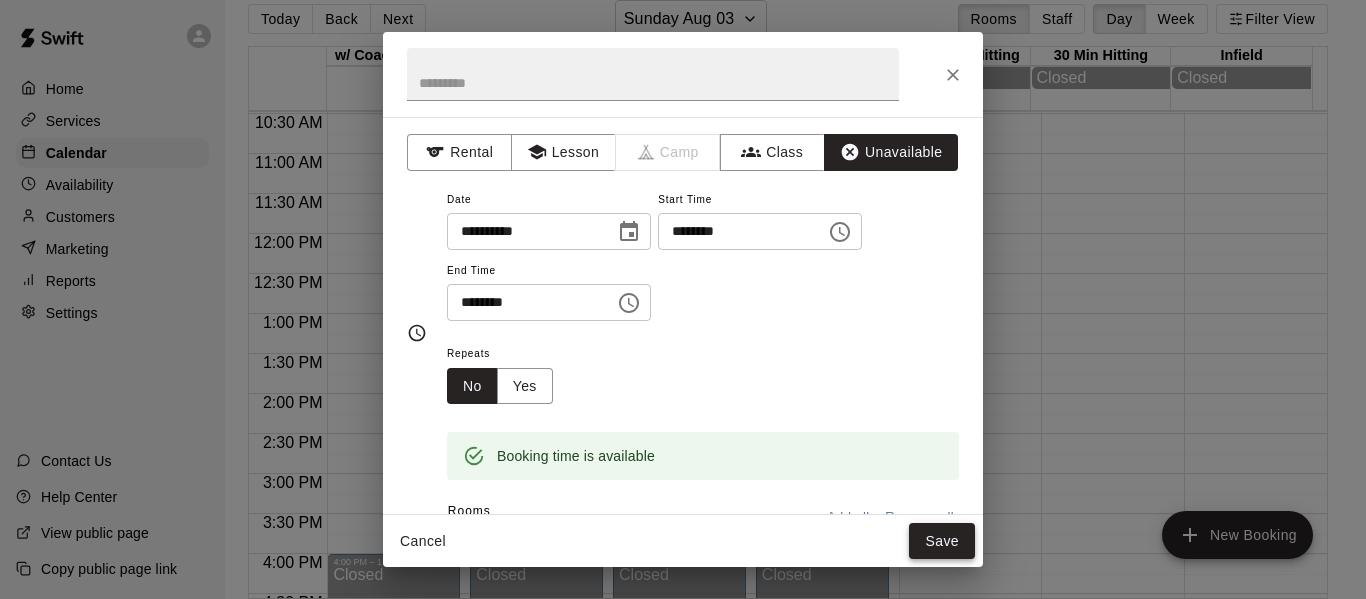 click on "Save" at bounding box center [942, 541] 